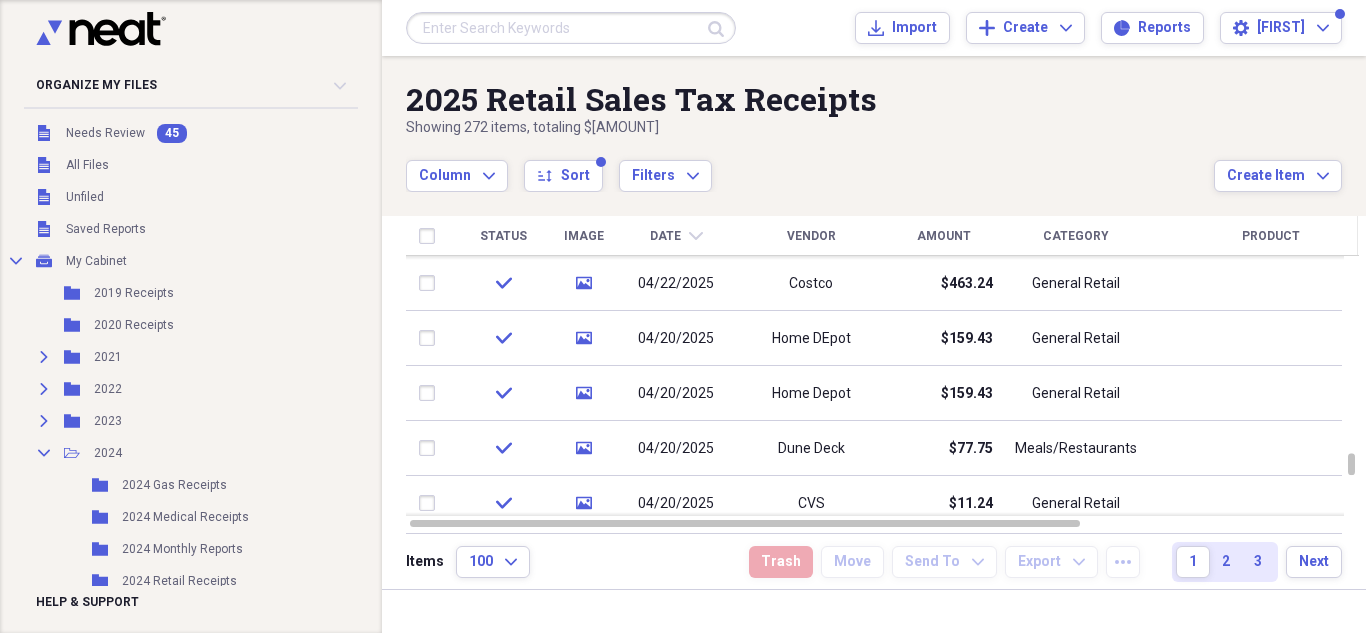 scroll, scrollTop: 0, scrollLeft: 0, axis: both 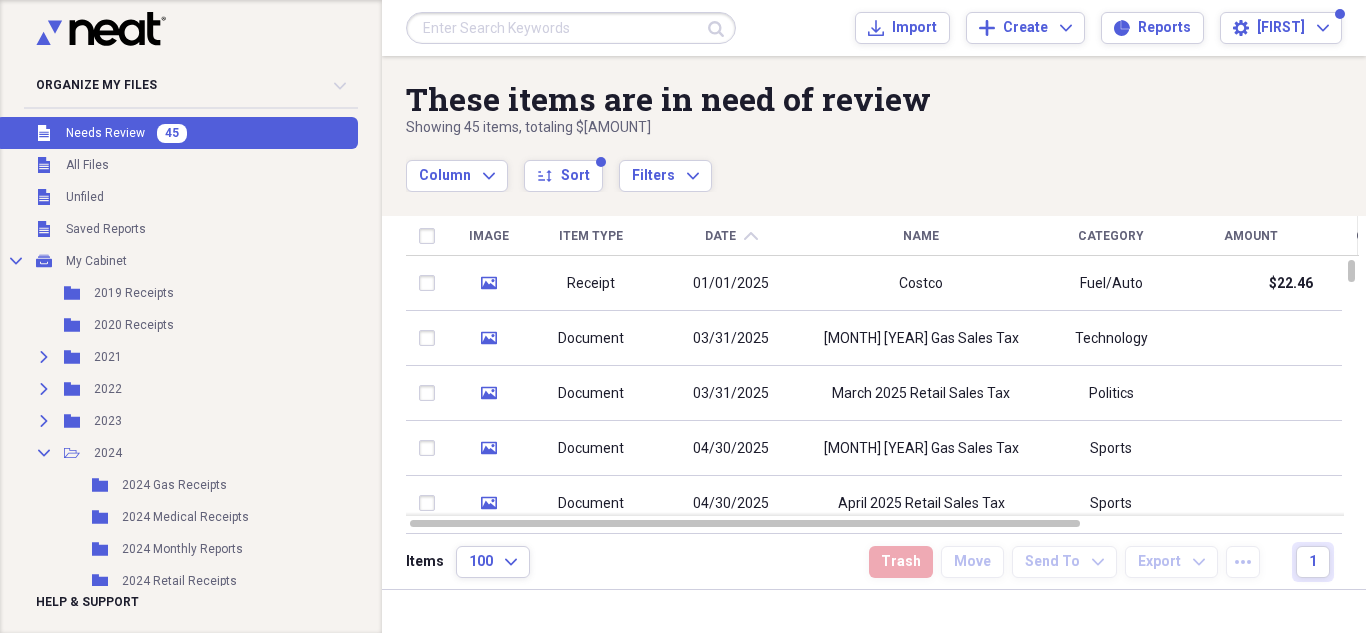 click on "01/01/2025" at bounding box center (731, 283) 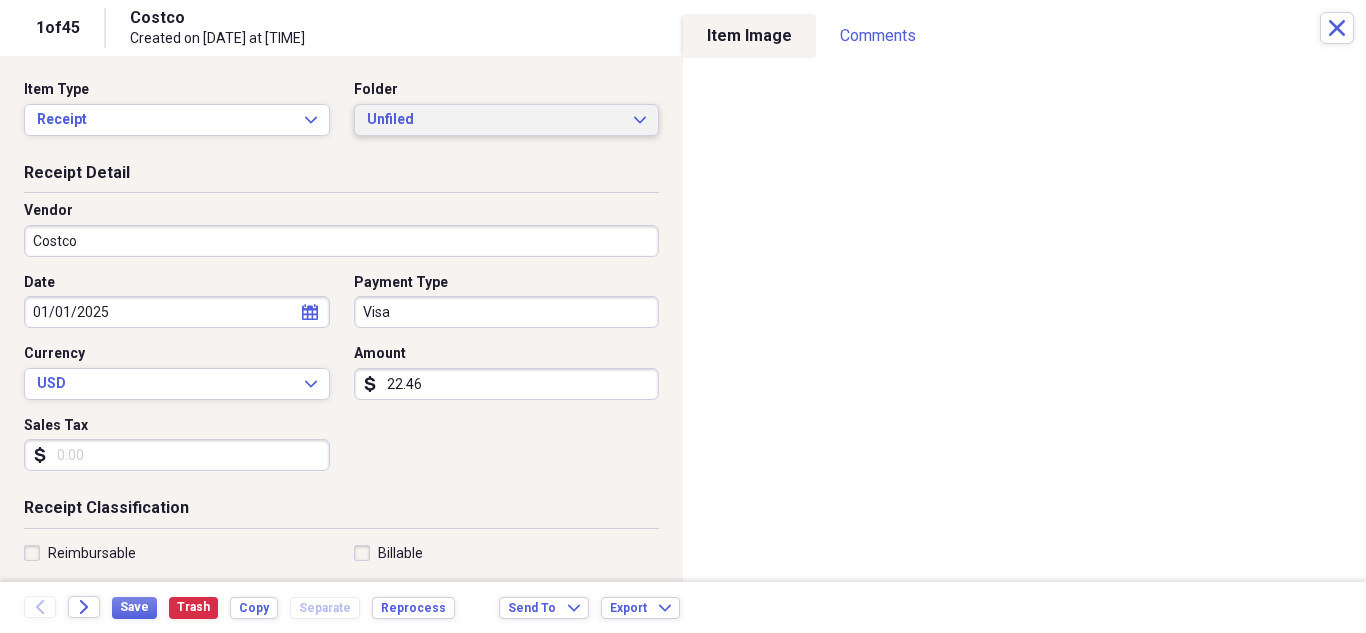 click 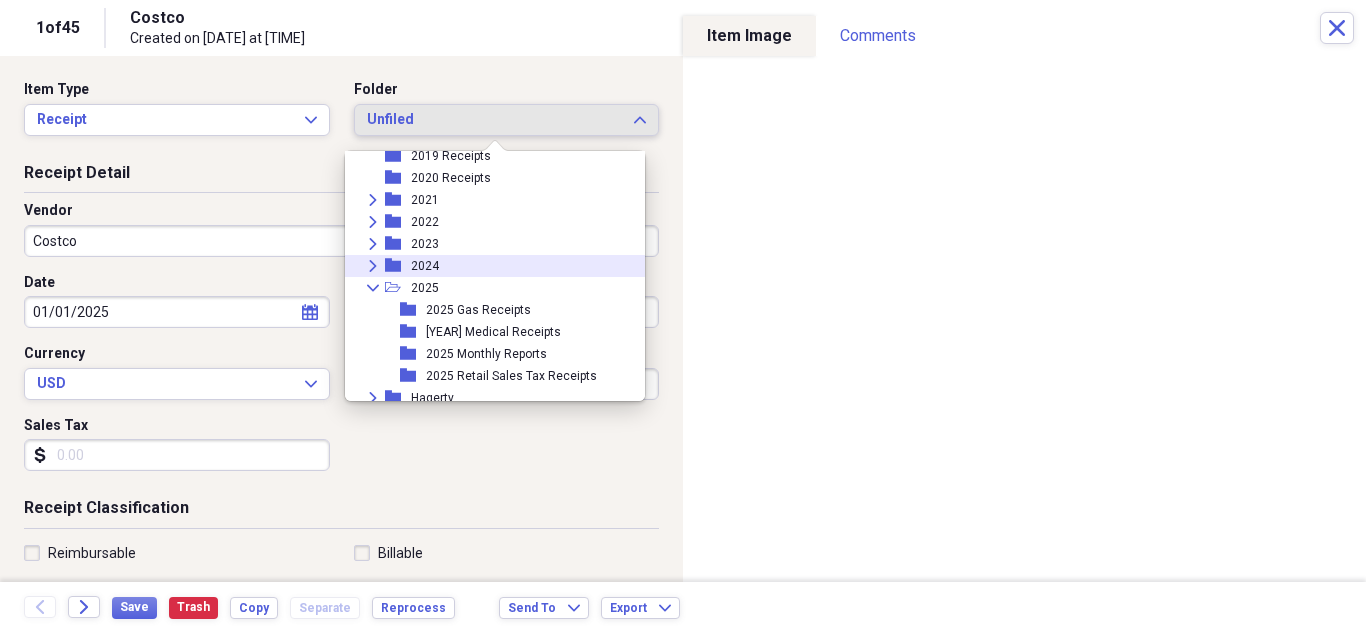 scroll, scrollTop: 95, scrollLeft: 0, axis: vertical 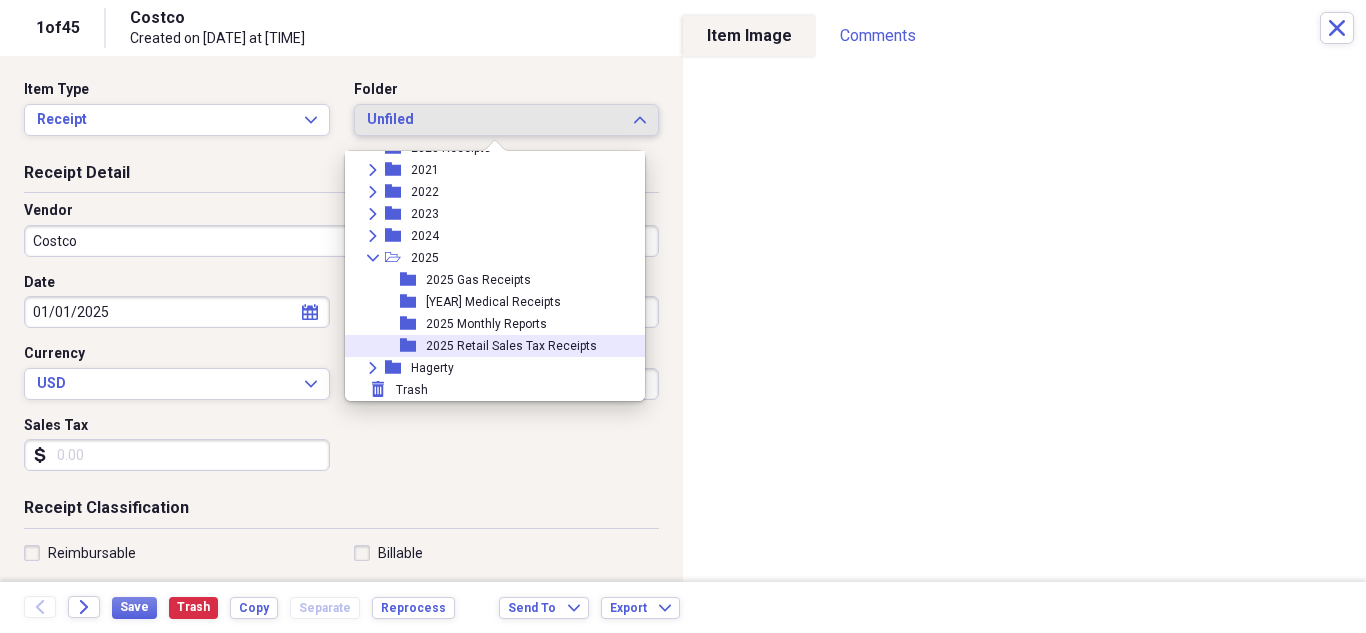 click on "2025 Retail Sales Tax Receipts" at bounding box center (511, 346) 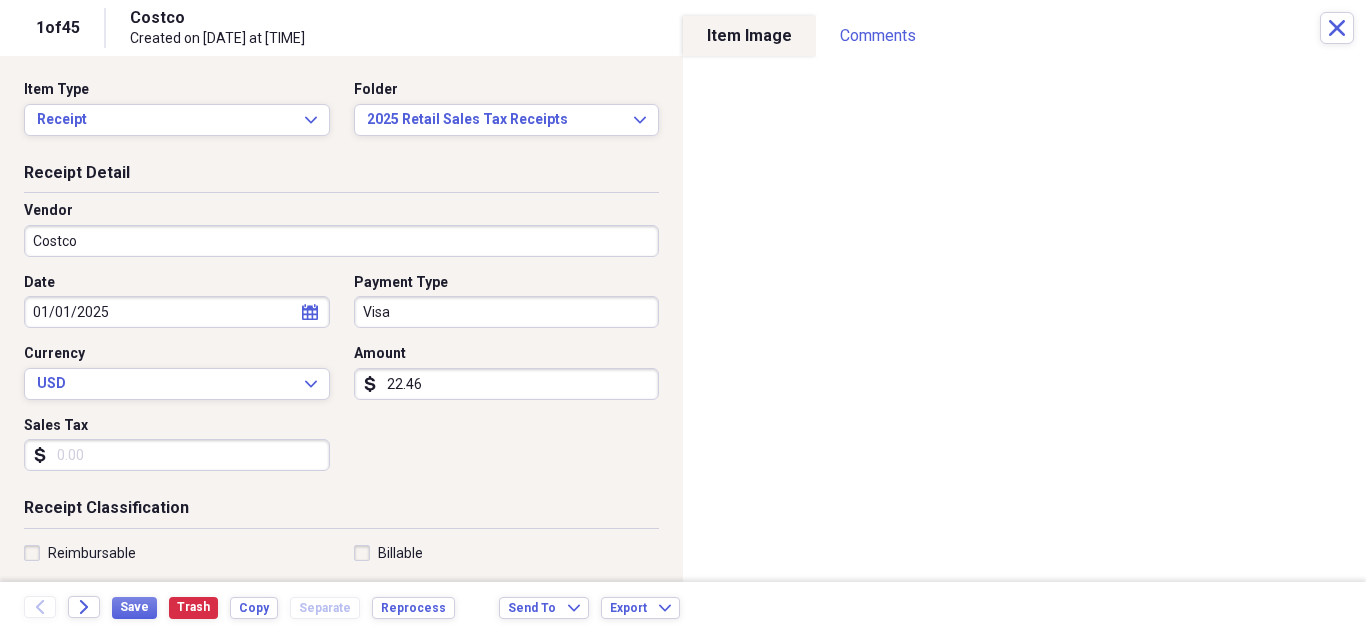 click on "Sales Tax" at bounding box center [177, 455] 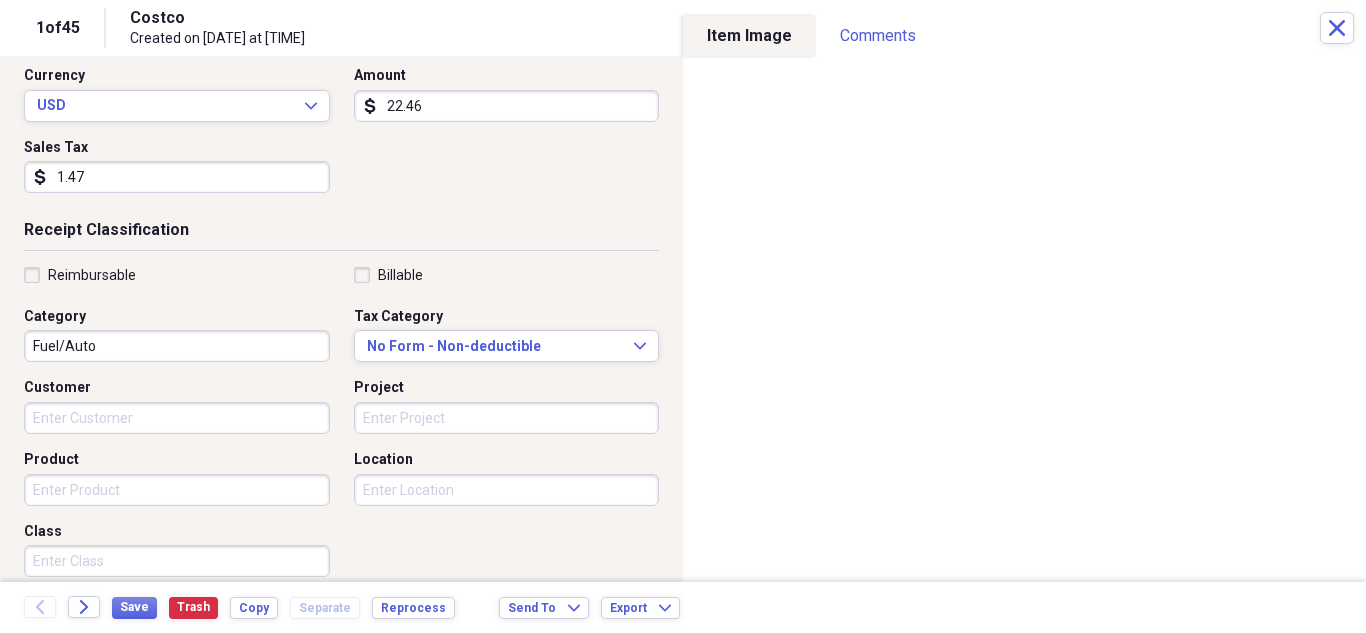 scroll, scrollTop: 300, scrollLeft: 0, axis: vertical 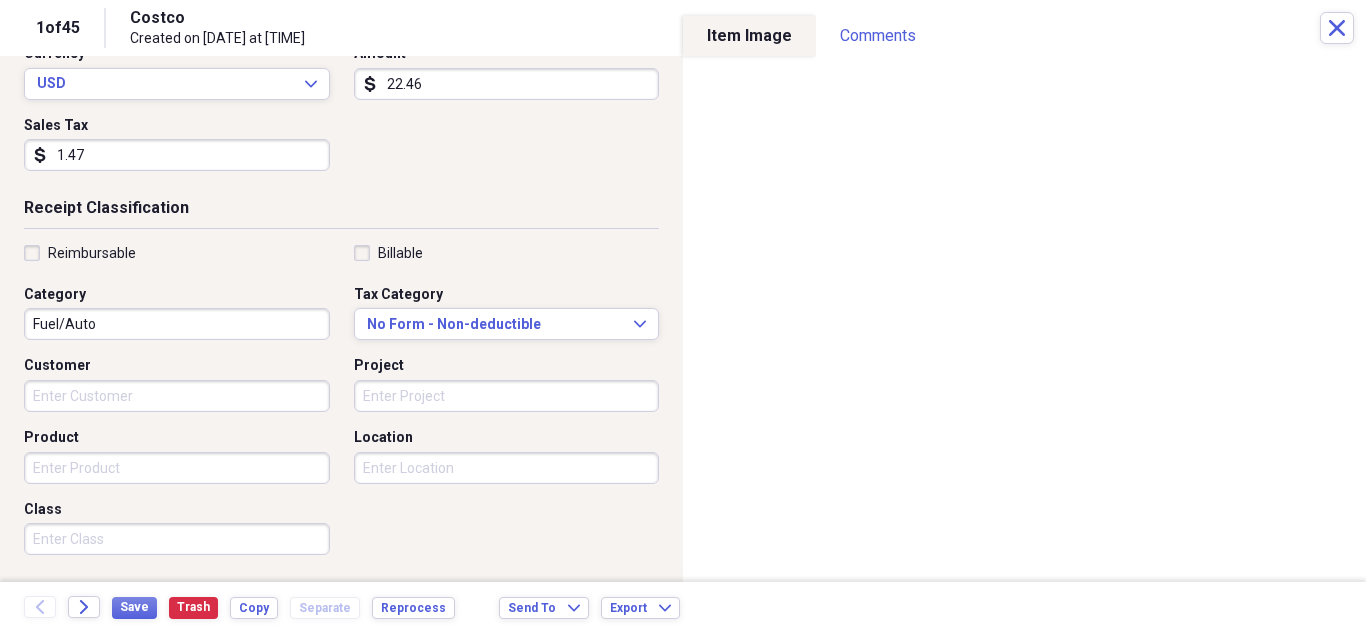 type on "1.47" 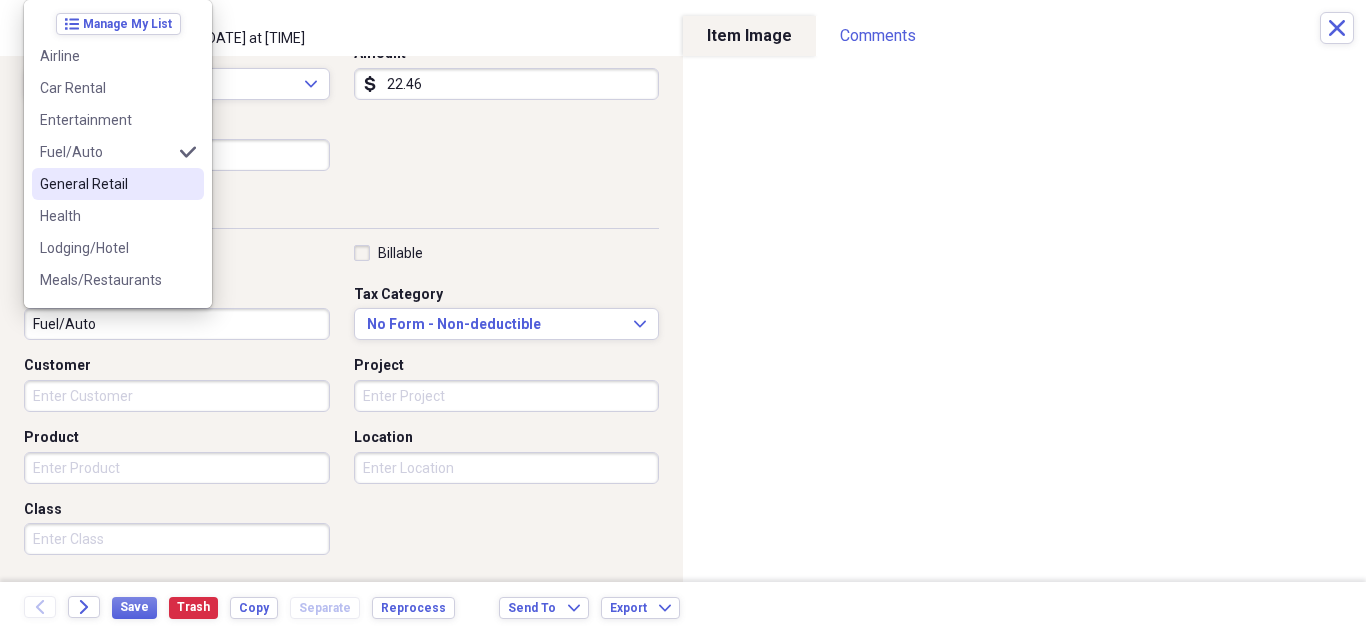 click on "General Retail" at bounding box center (106, 184) 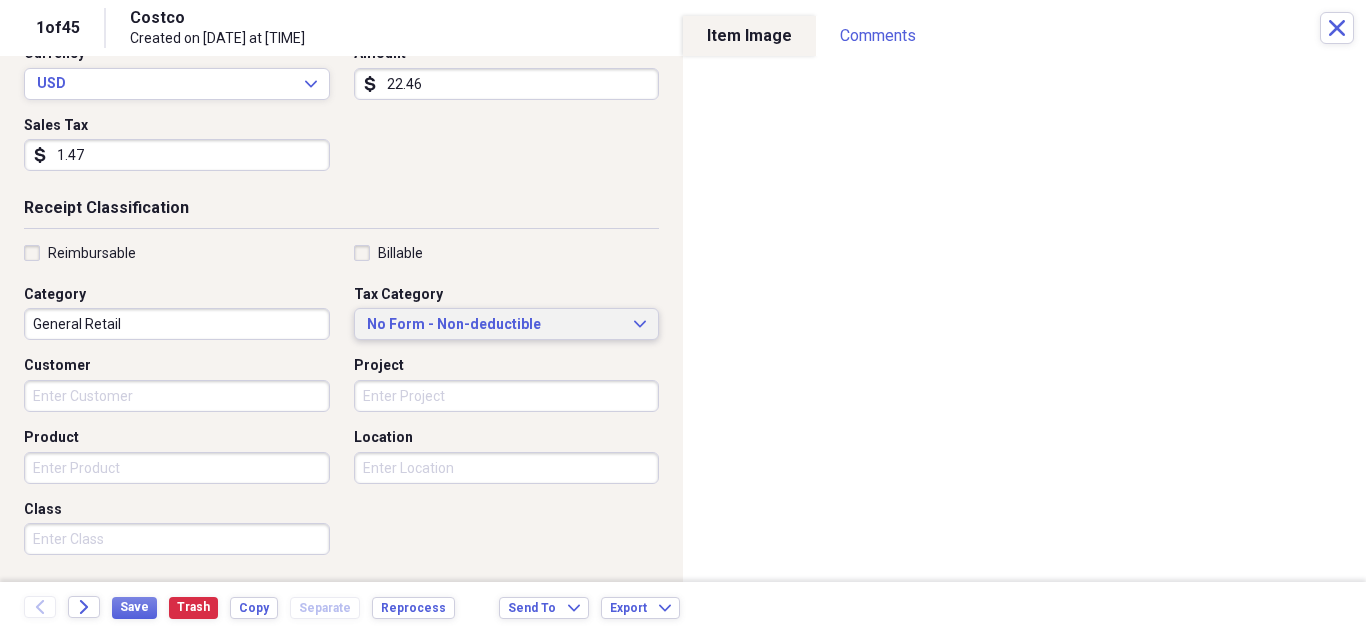 click on "No Form - Non-deductible Expand" at bounding box center (507, 324) 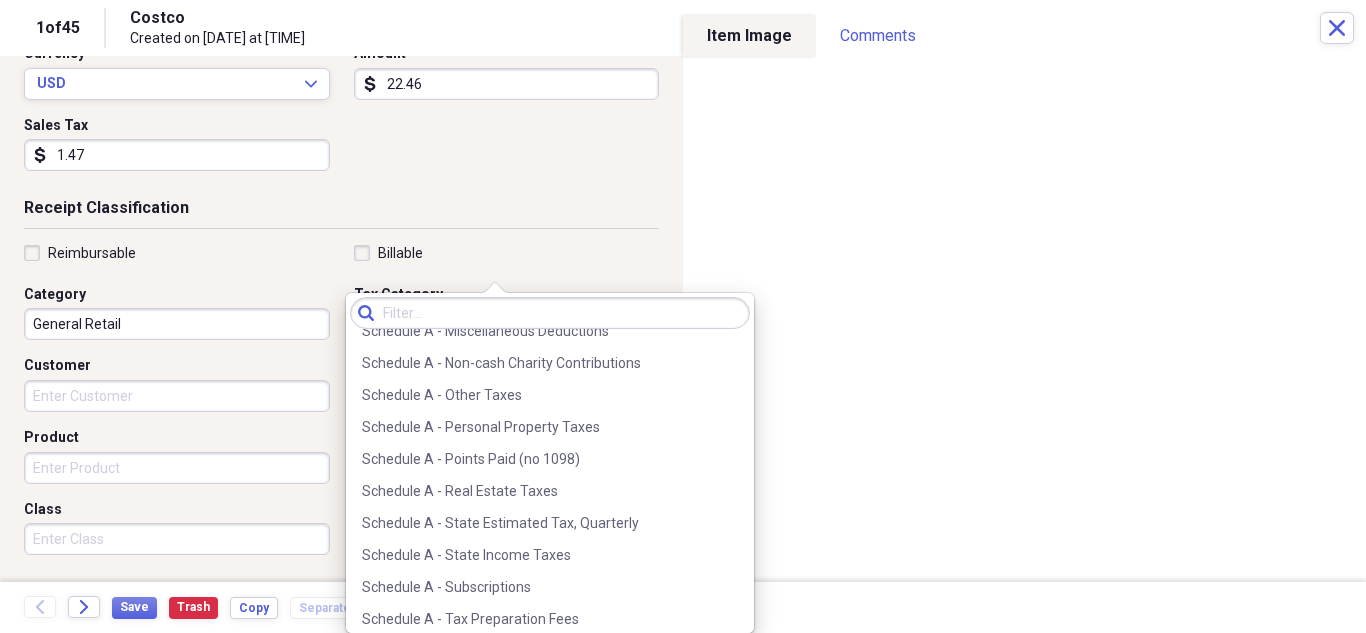 scroll, scrollTop: 3100, scrollLeft: 0, axis: vertical 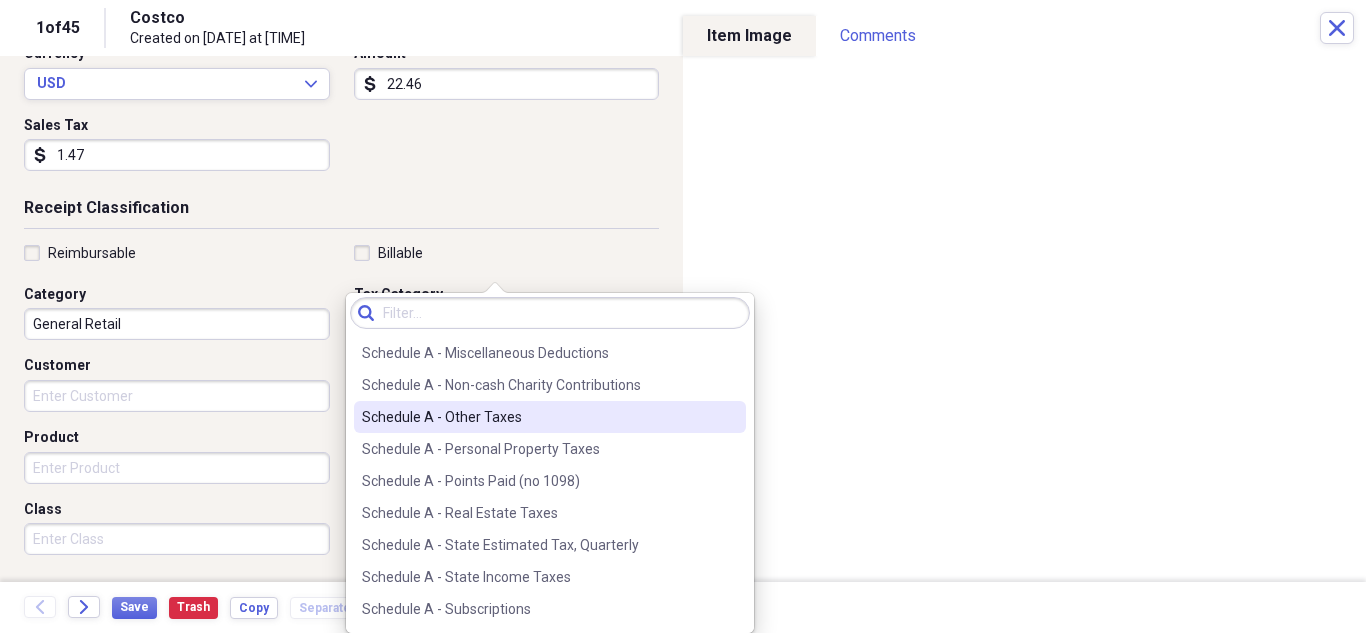 click on "Schedule A - Other Taxes" at bounding box center [538, 417] 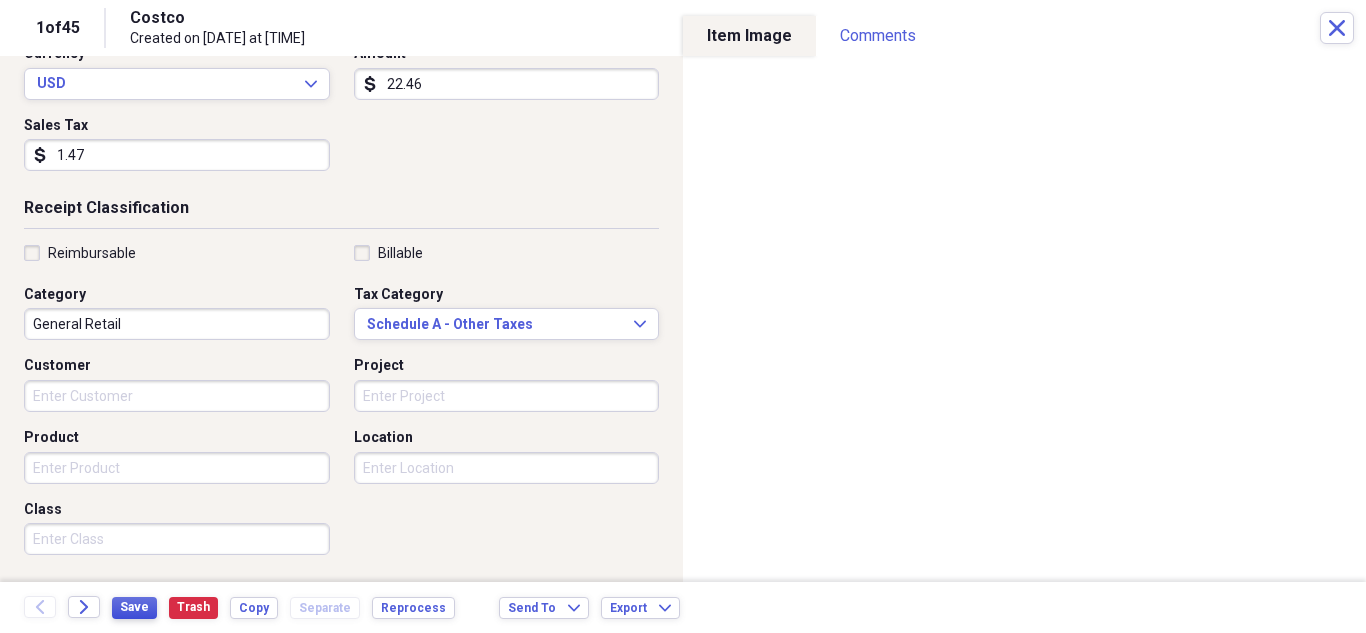 click on "Save" at bounding box center (134, 607) 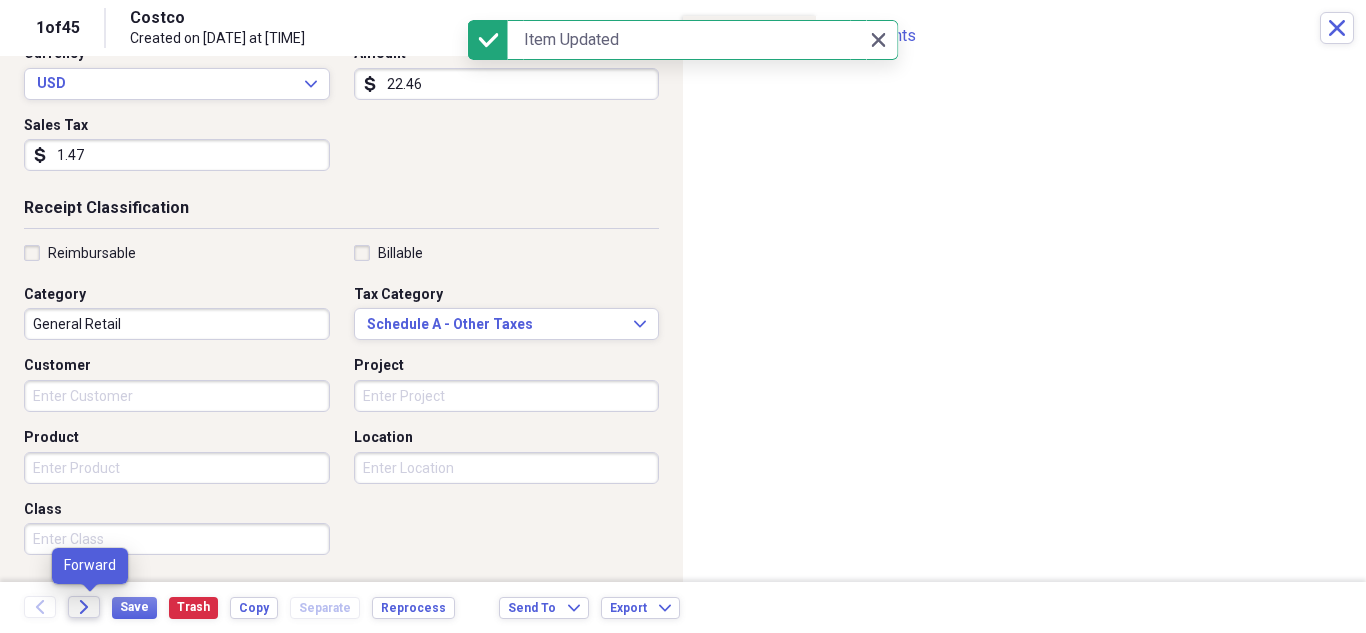 click on "Forward" at bounding box center [84, 607] 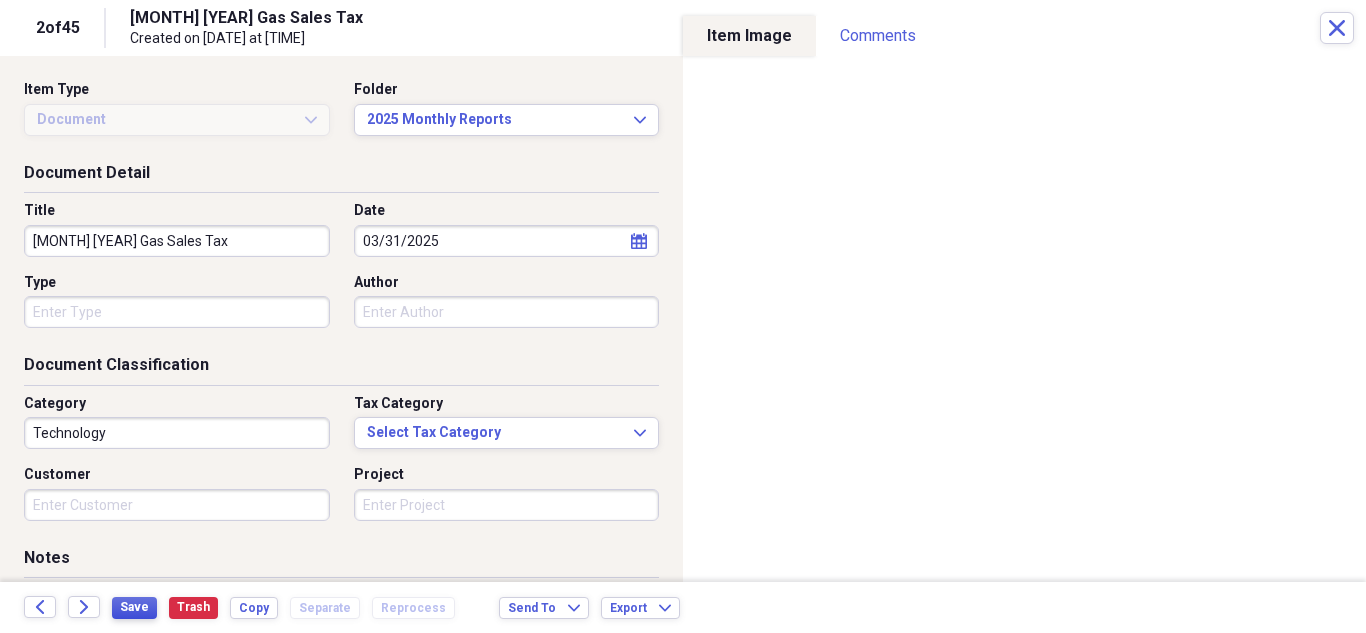 click on "Save" at bounding box center (134, 607) 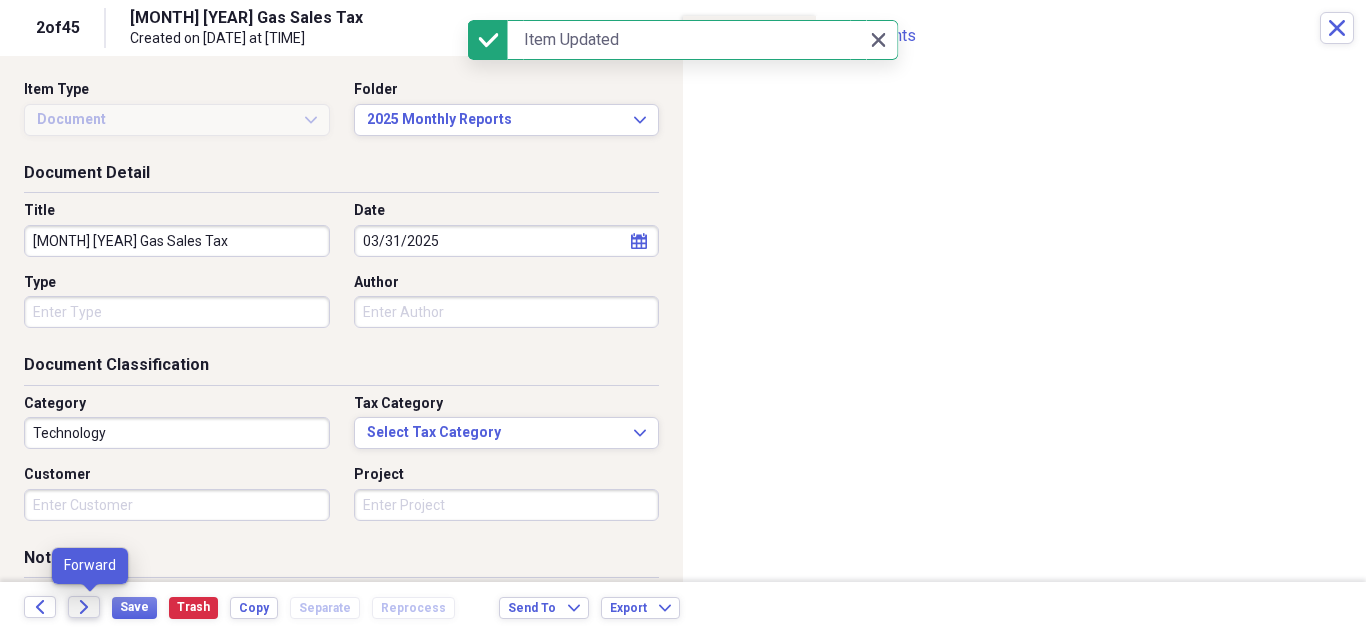 click on "Forward" 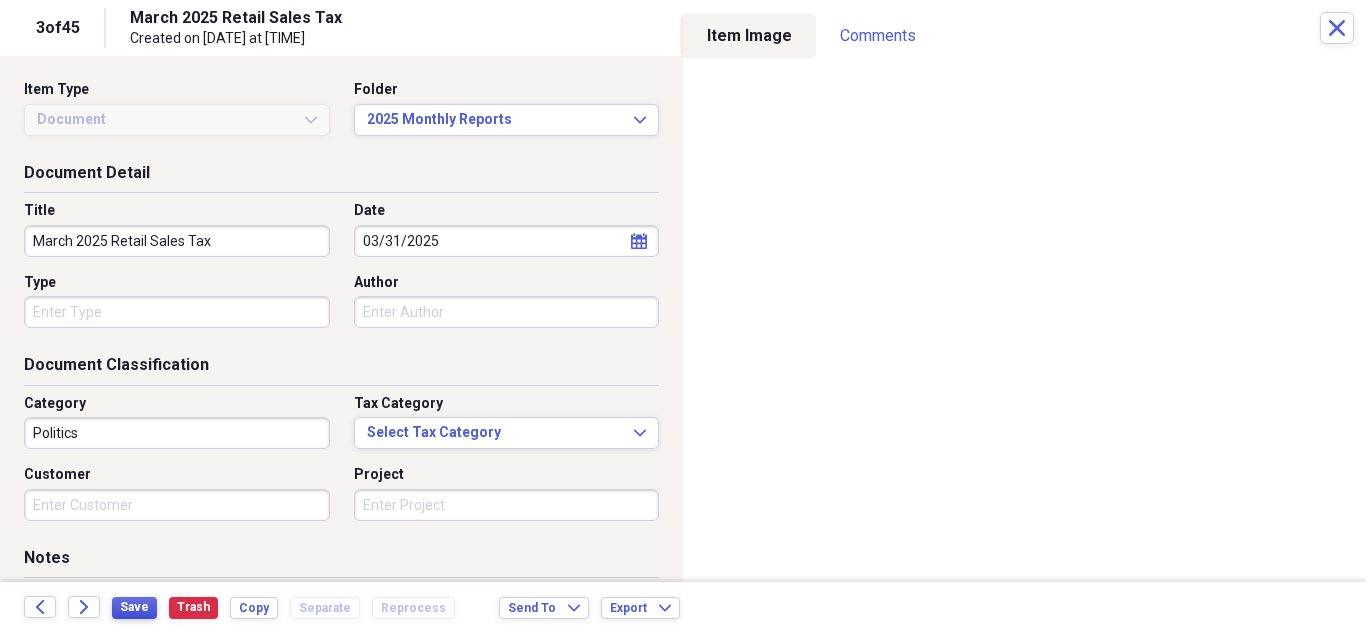 click on "Save" at bounding box center (134, 607) 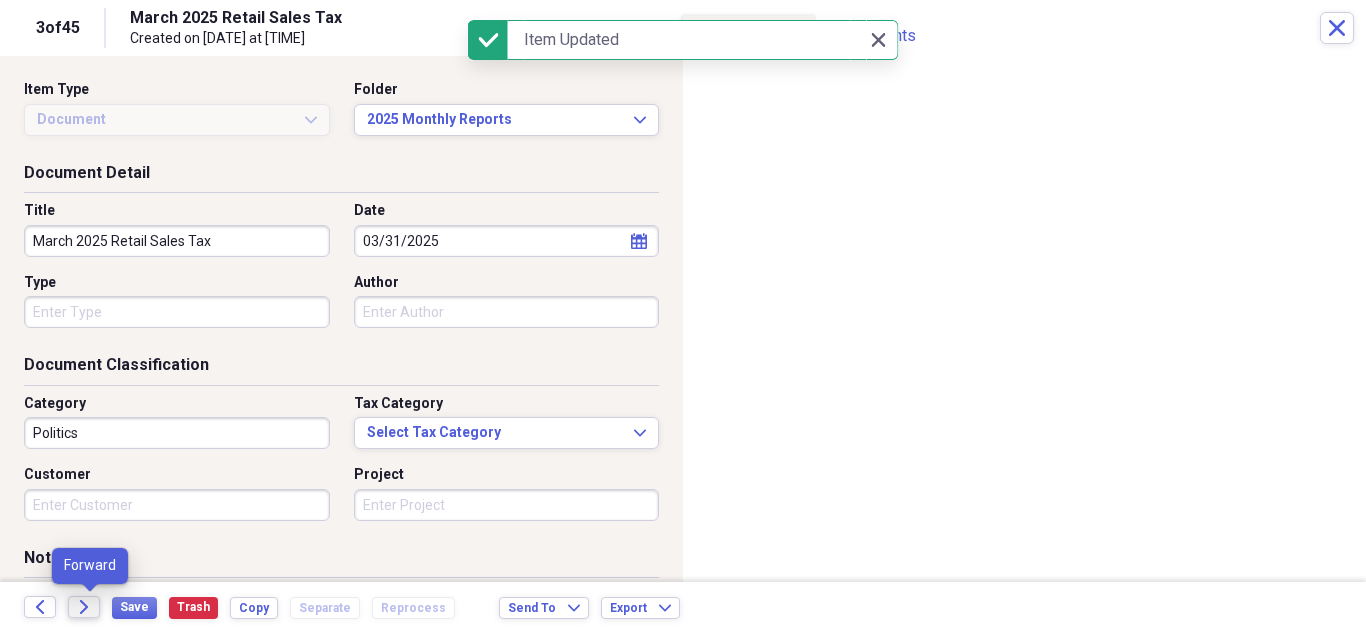 click on "Forward" 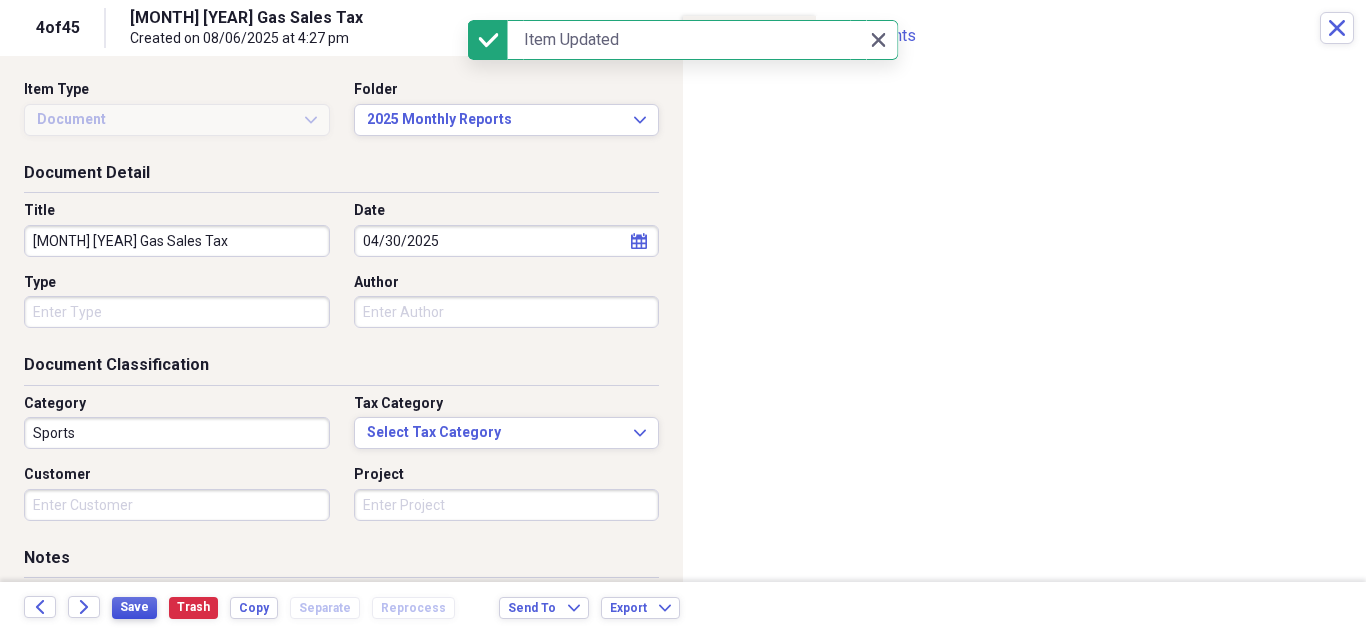 click on "Save" at bounding box center (134, 607) 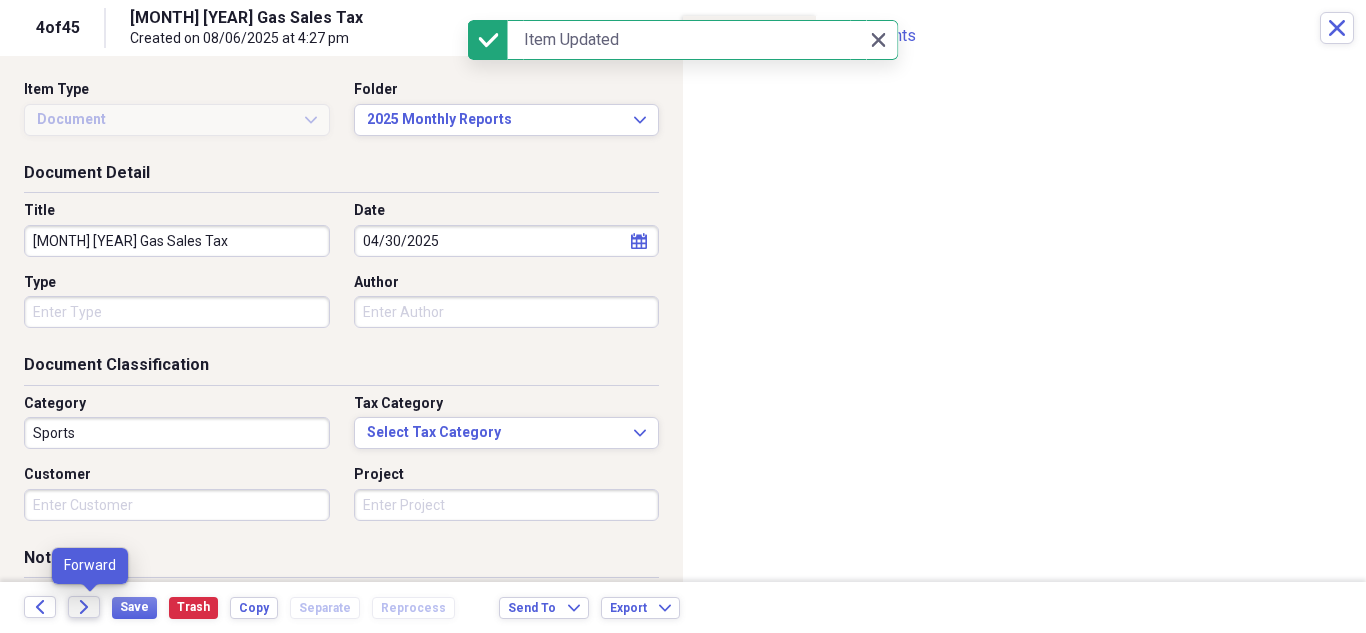 click on "Forward" 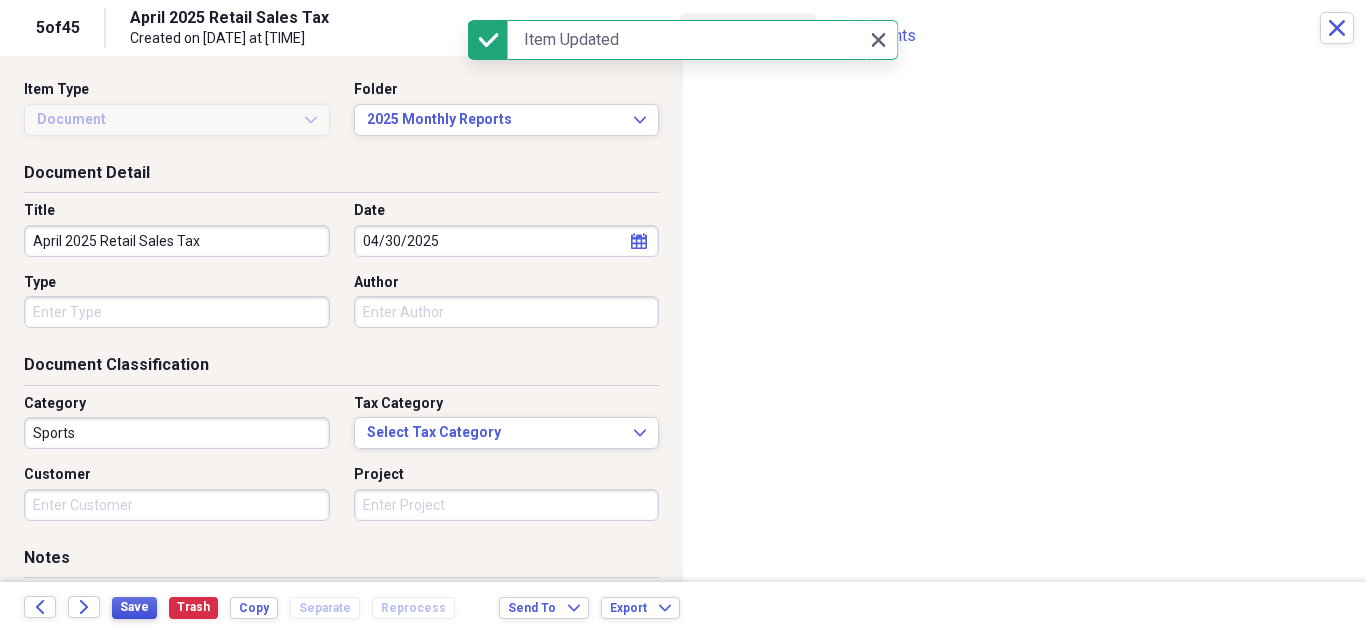click on "Save" at bounding box center [134, 607] 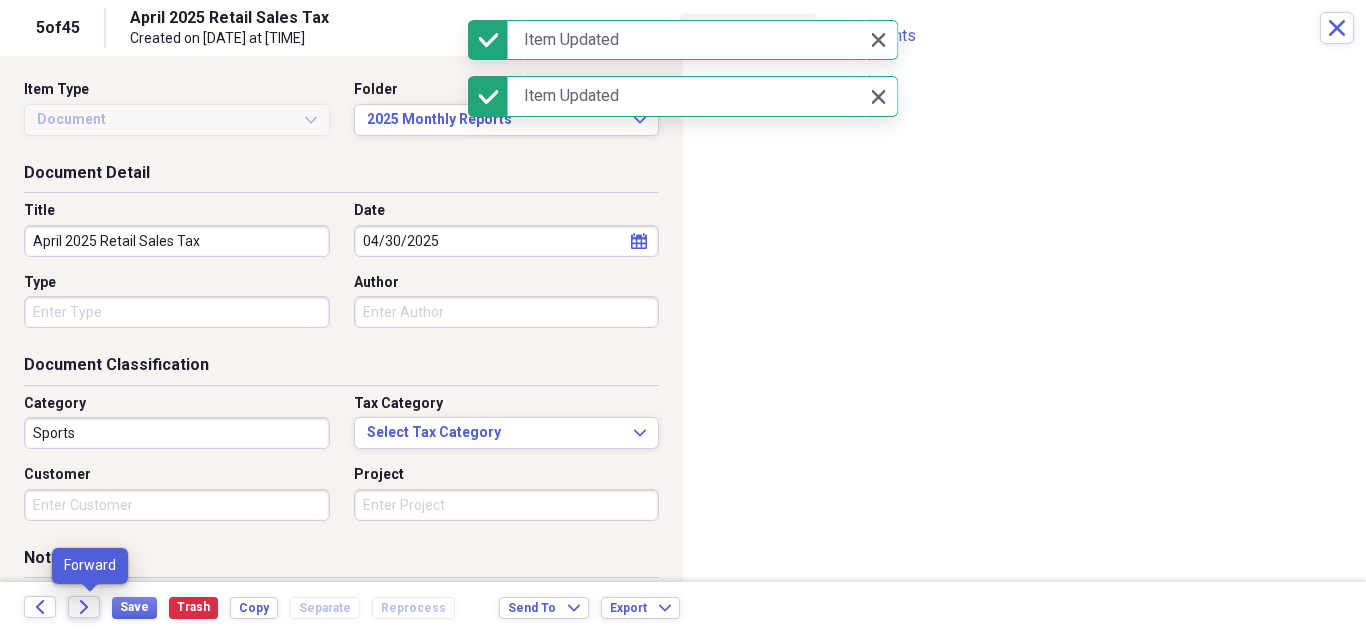 click 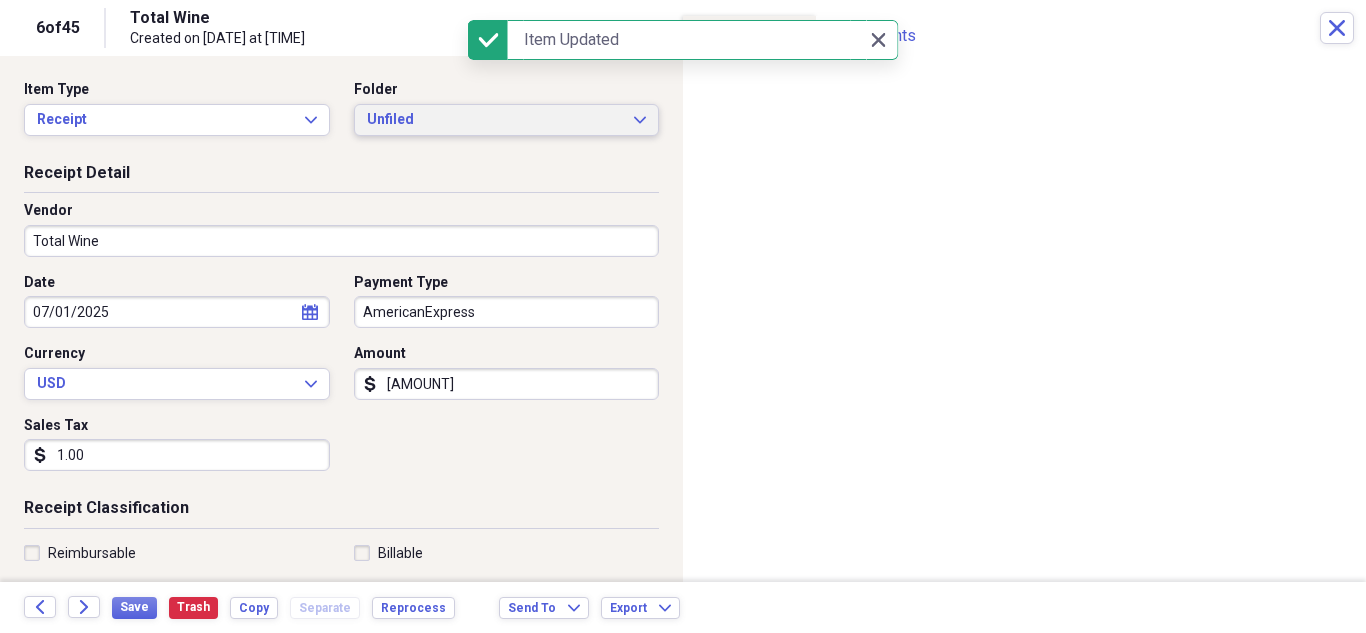 click on "Expand" 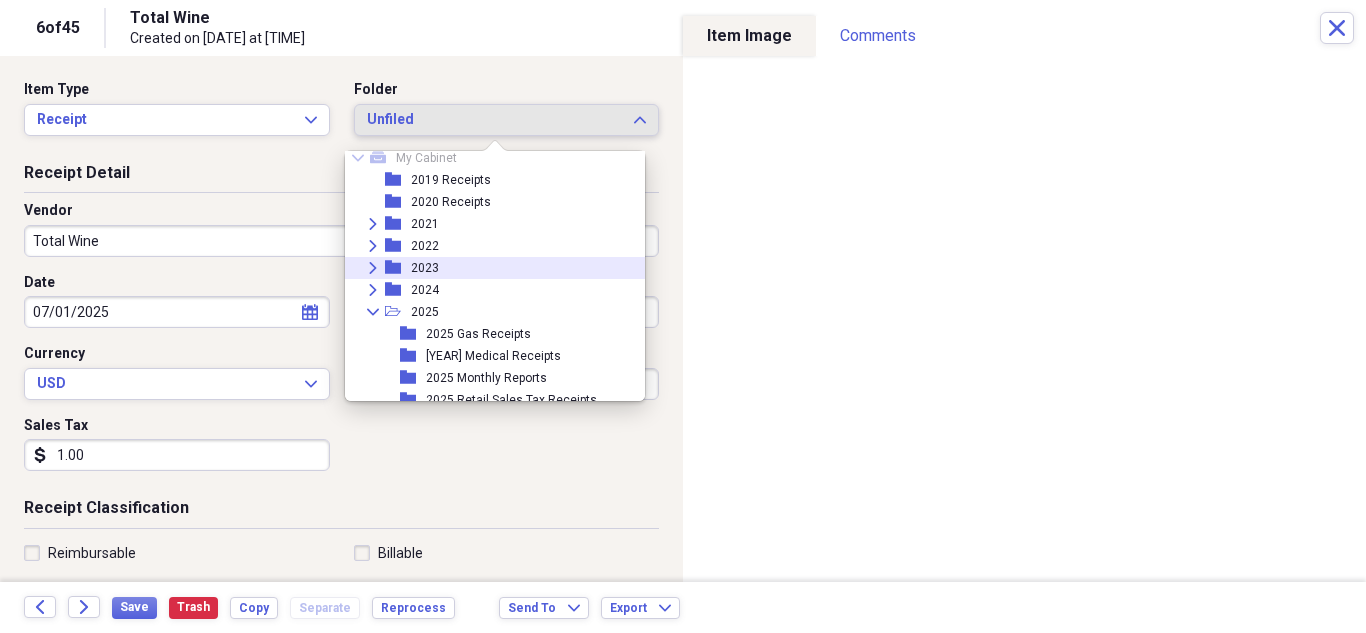 scroll, scrollTop: 95, scrollLeft: 0, axis: vertical 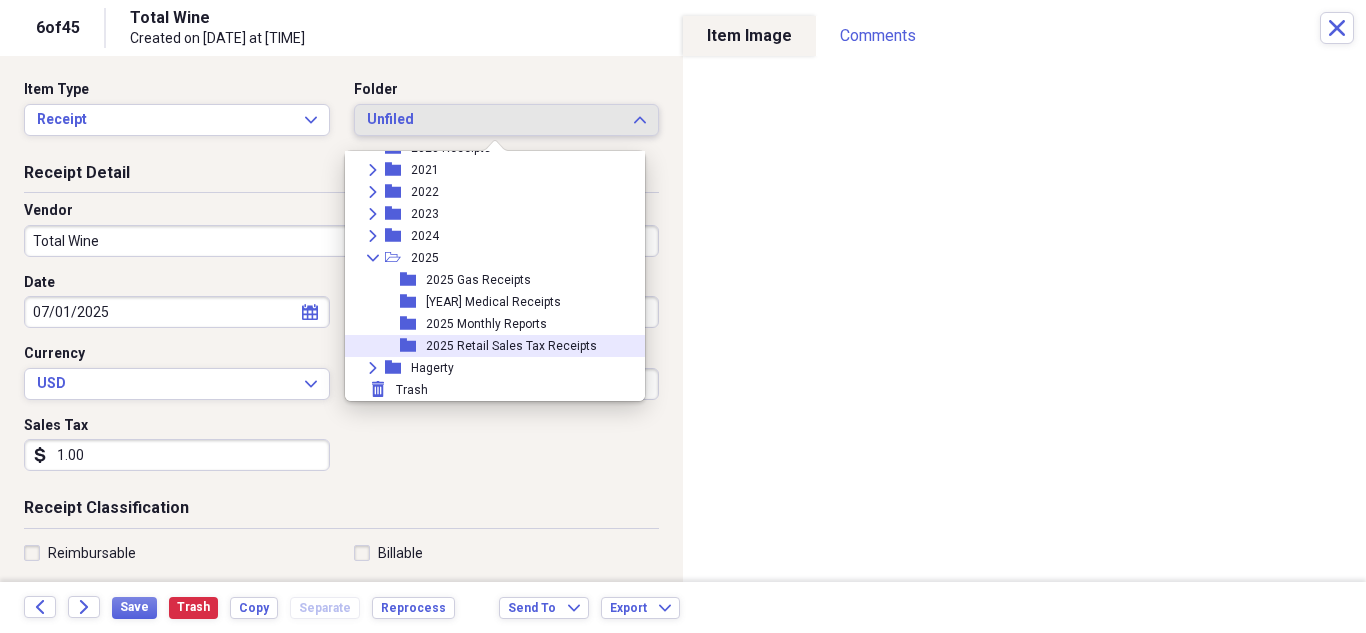 click on "2025 Retail Sales Tax Receipts" at bounding box center [511, 346] 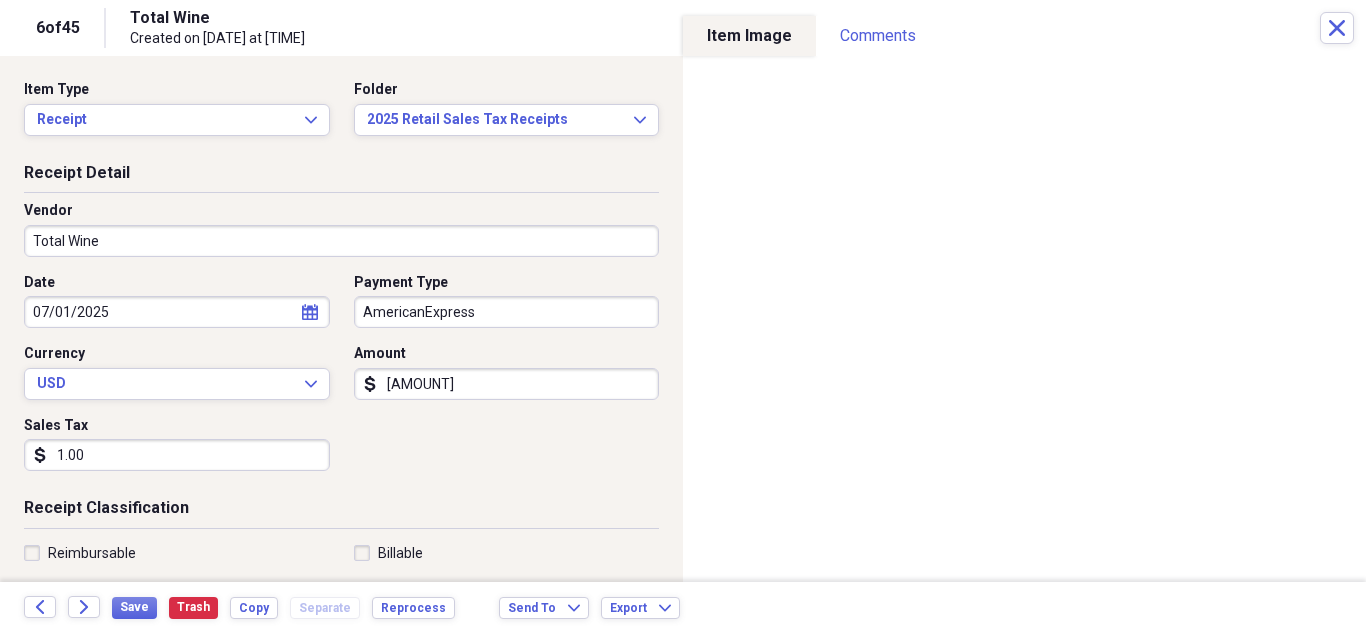 click on "1.00" at bounding box center [177, 455] 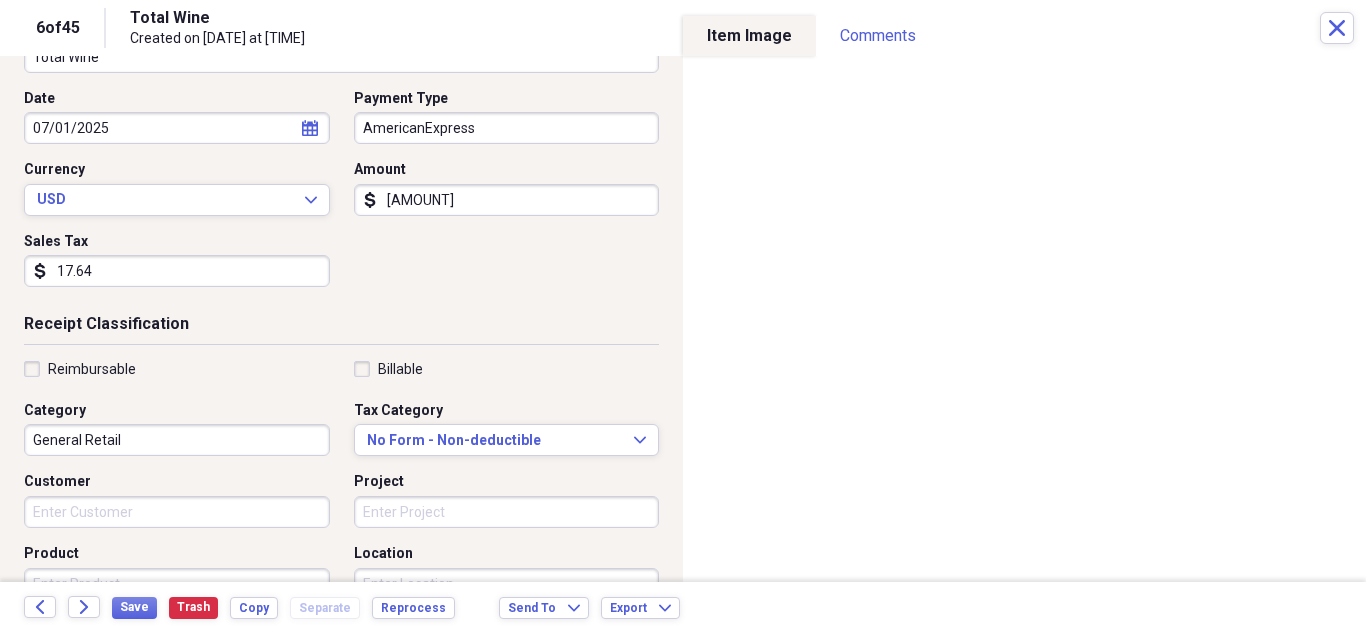 scroll, scrollTop: 200, scrollLeft: 0, axis: vertical 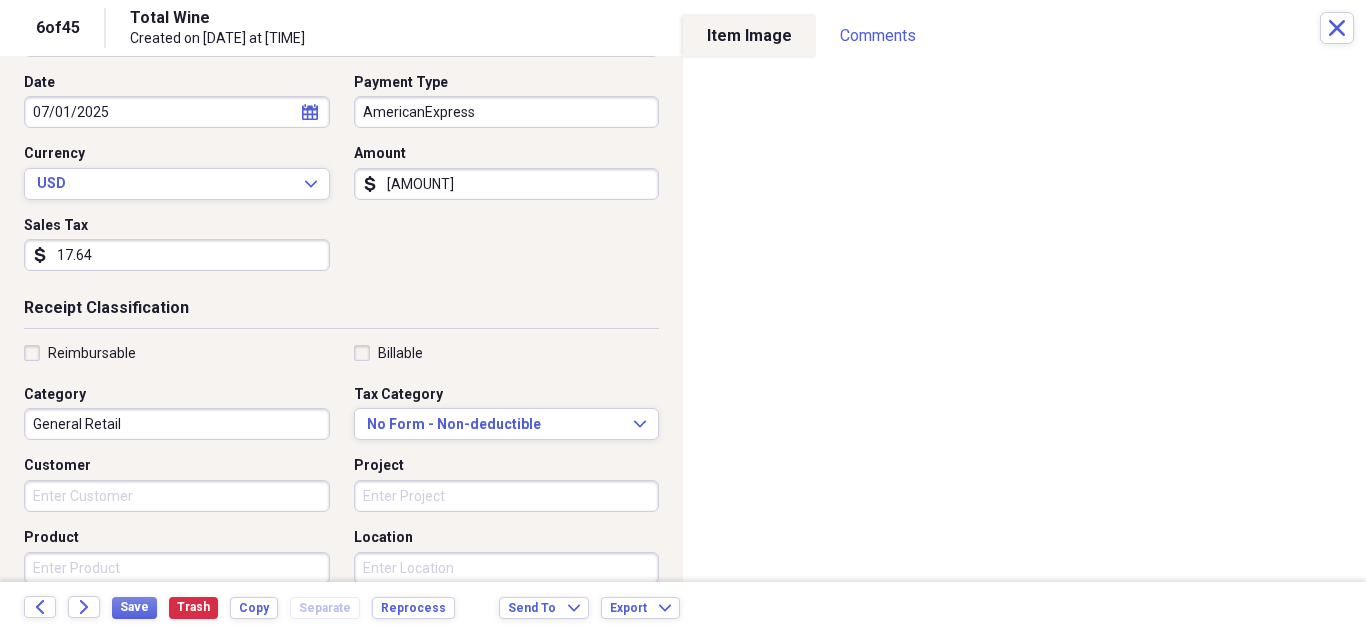 type on "17.64" 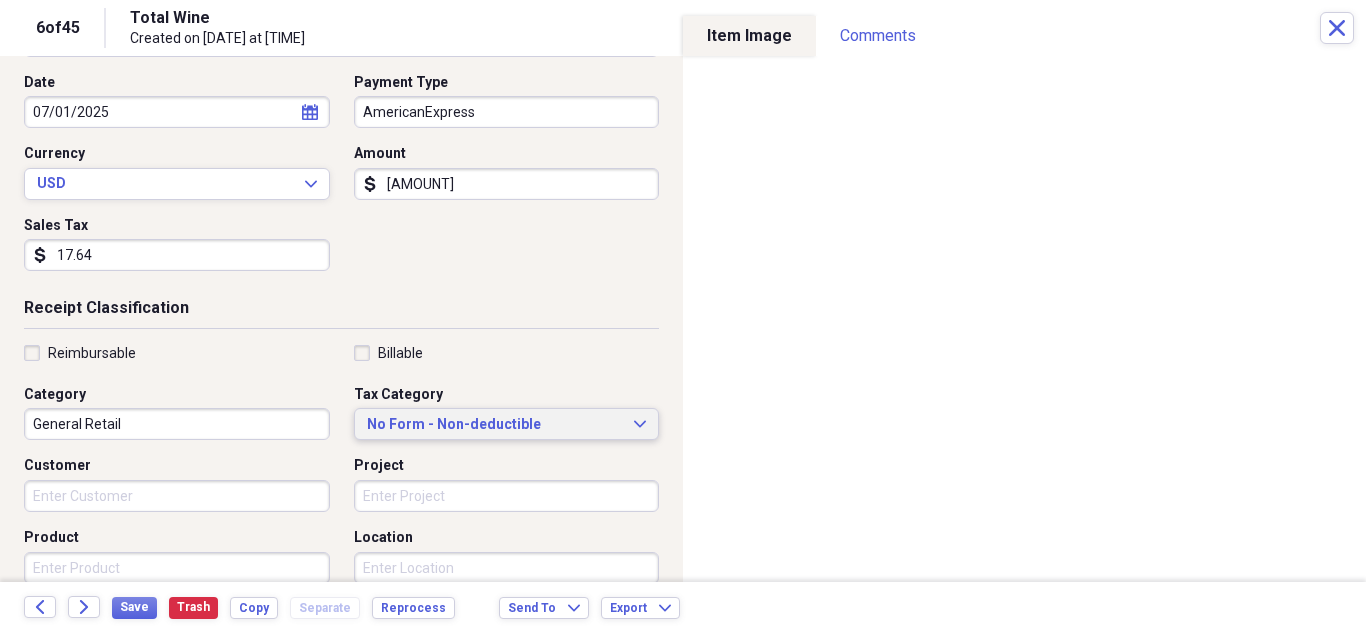 click on "Expand" 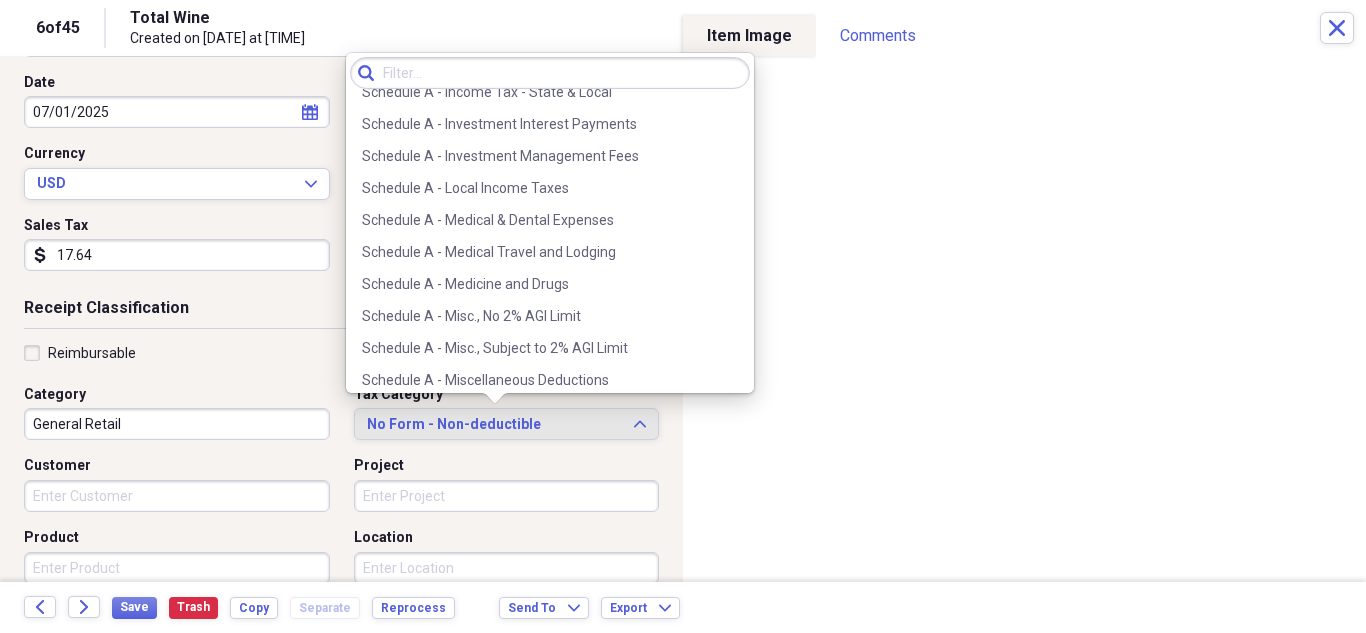 scroll, scrollTop: 2900, scrollLeft: 0, axis: vertical 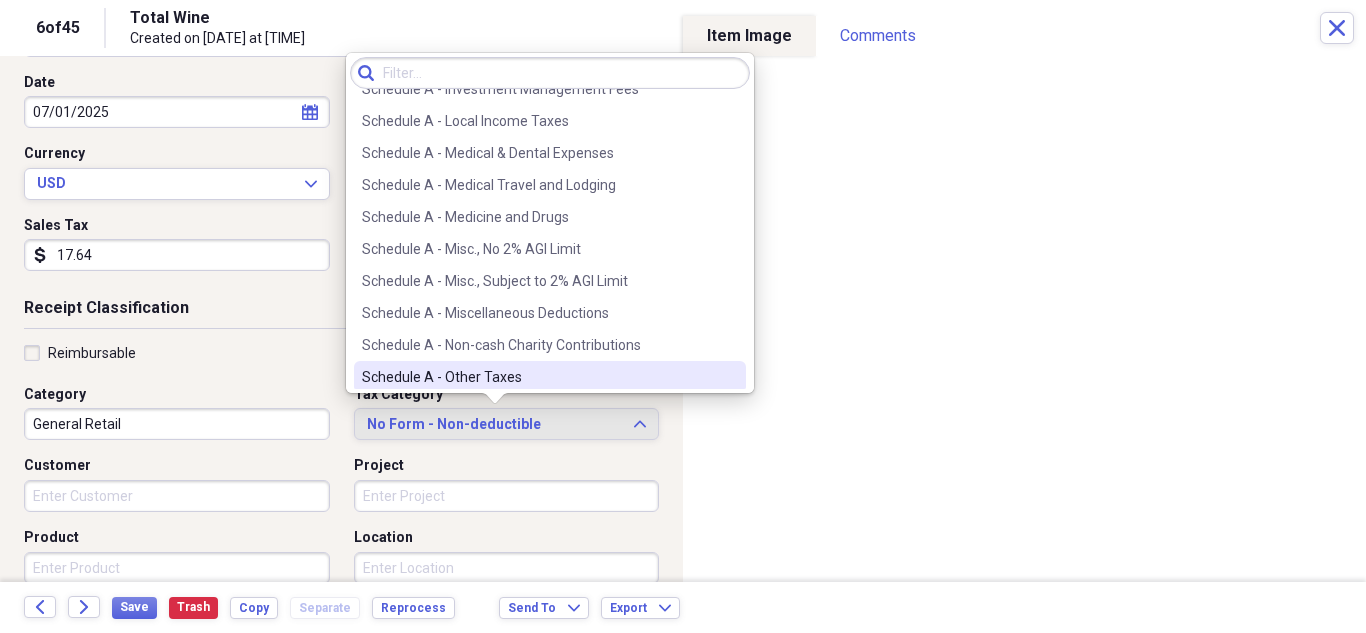 click on "Schedule A - Other Taxes" at bounding box center (550, 377) 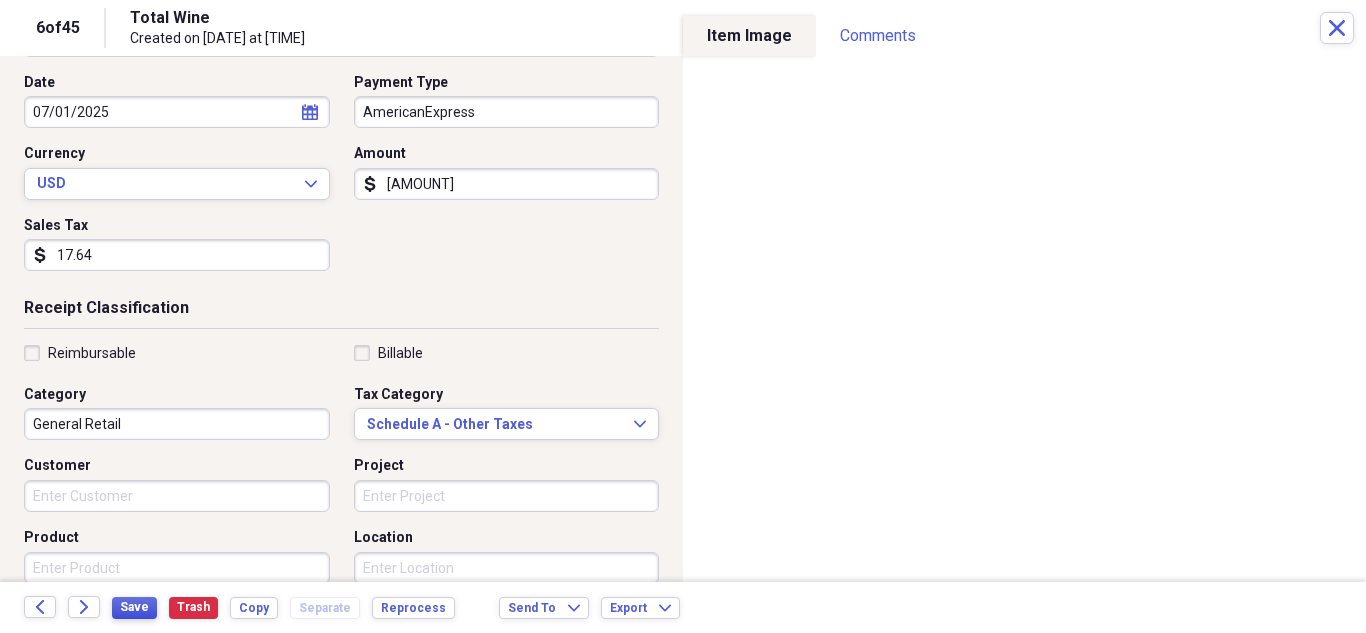 click on "Save" at bounding box center (134, 607) 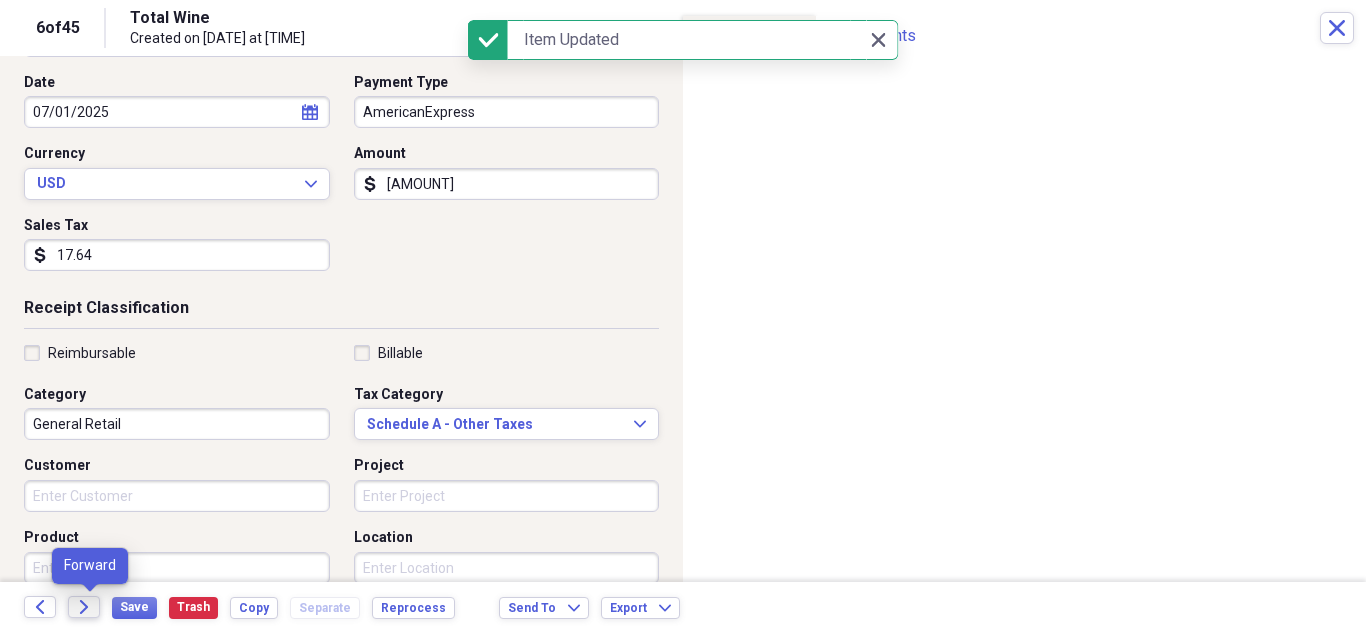 click on "Forward" at bounding box center (84, 607) 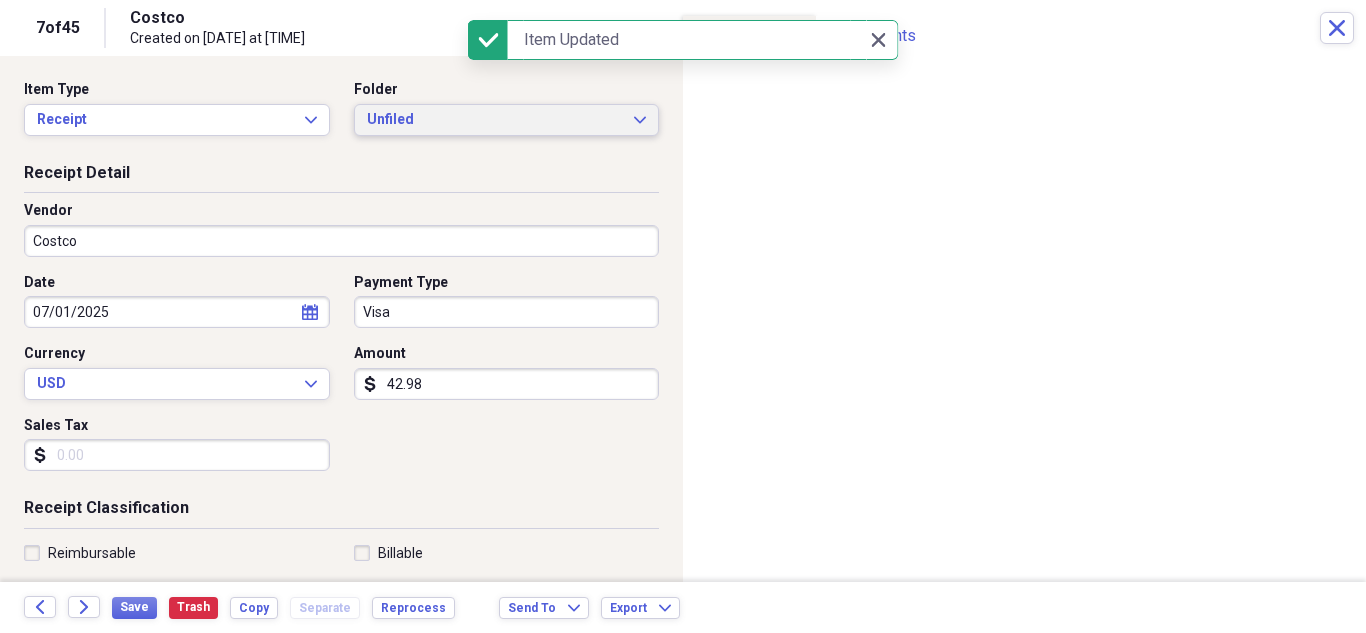 click on "Unfiled Expand" at bounding box center (507, 120) 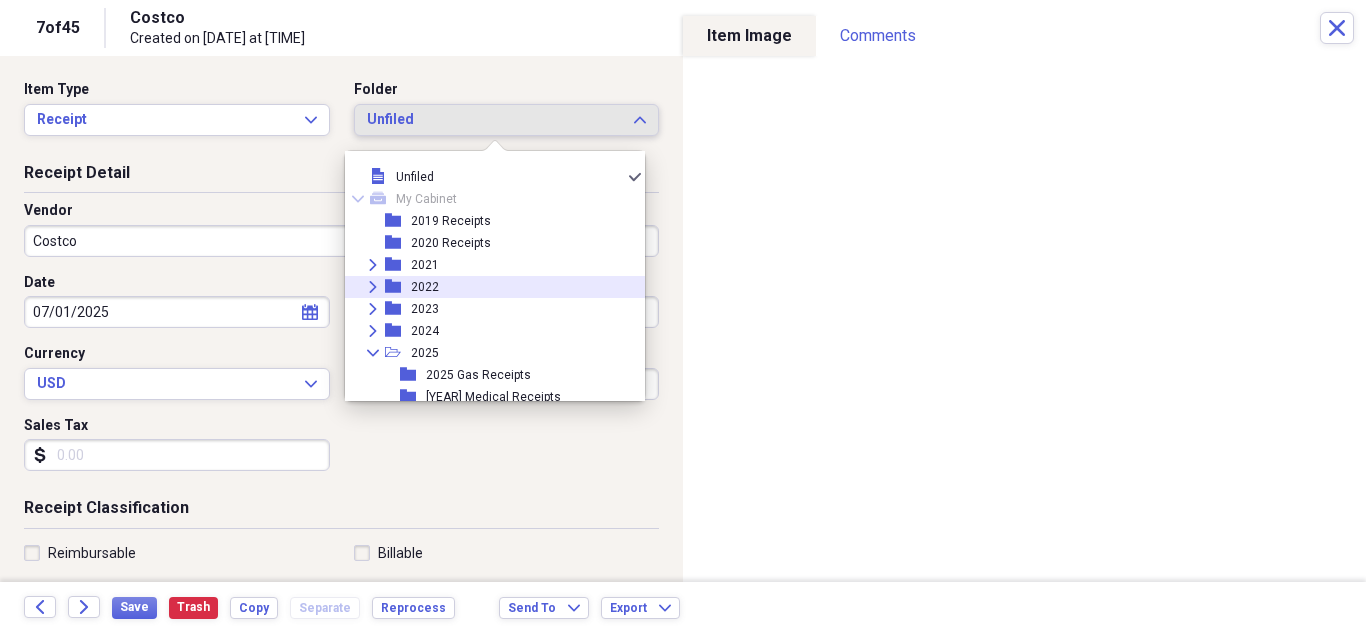 scroll, scrollTop: 95, scrollLeft: 0, axis: vertical 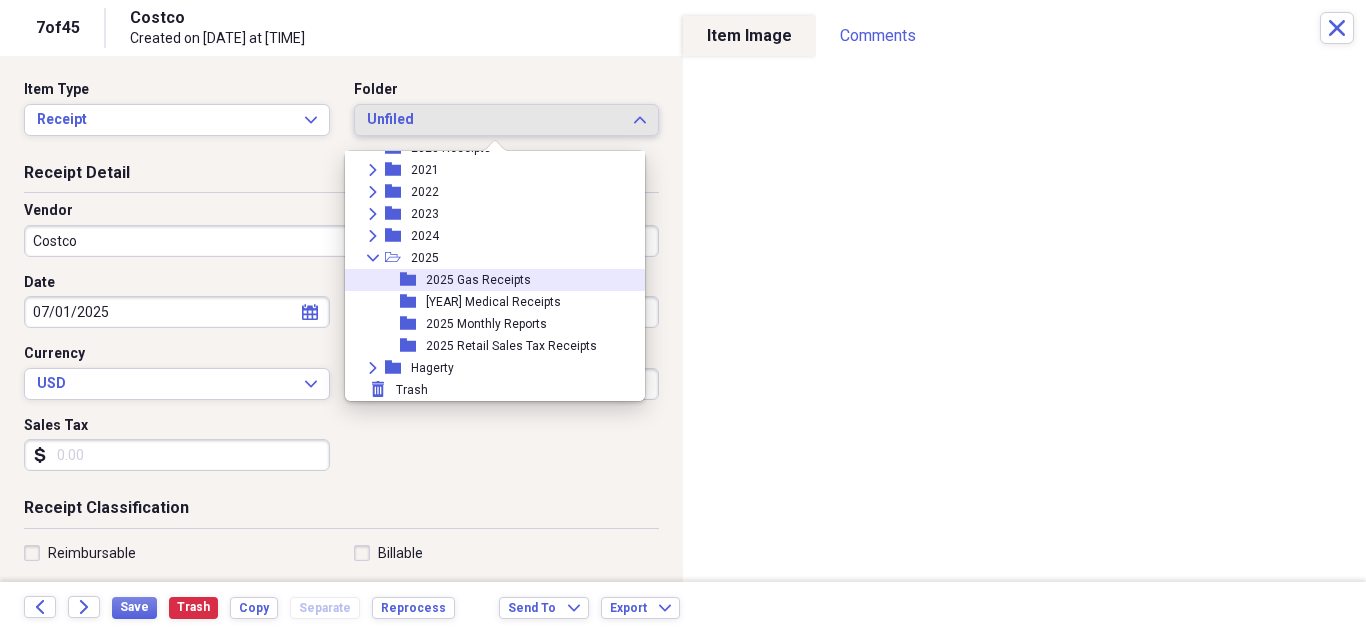 click on "folder [YEAR] Gas Receipts" at bounding box center [487, 280] 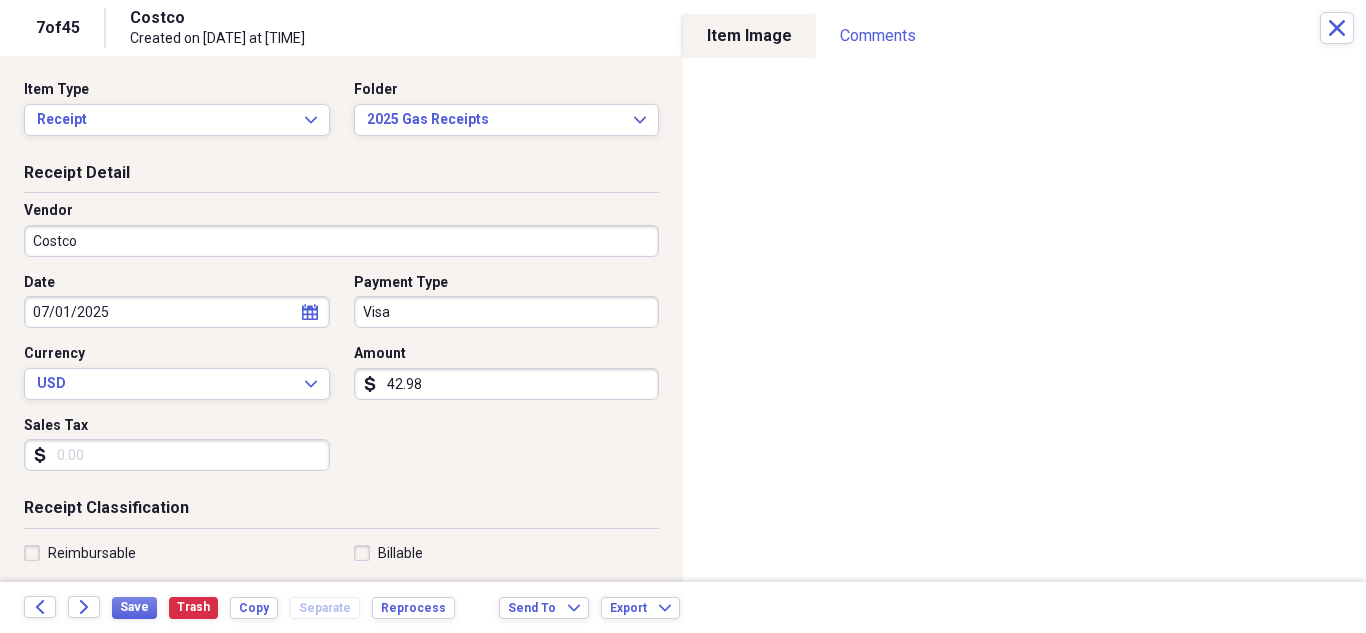 click on "Sales Tax" at bounding box center (177, 455) 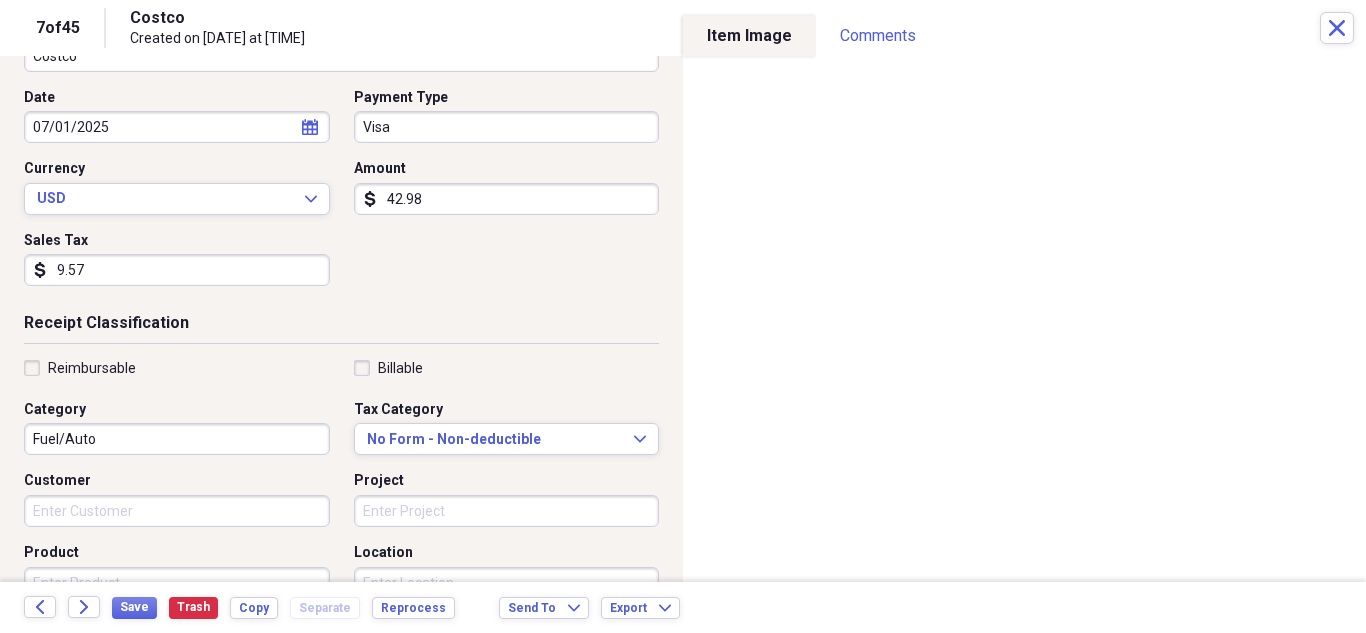scroll, scrollTop: 200, scrollLeft: 0, axis: vertical 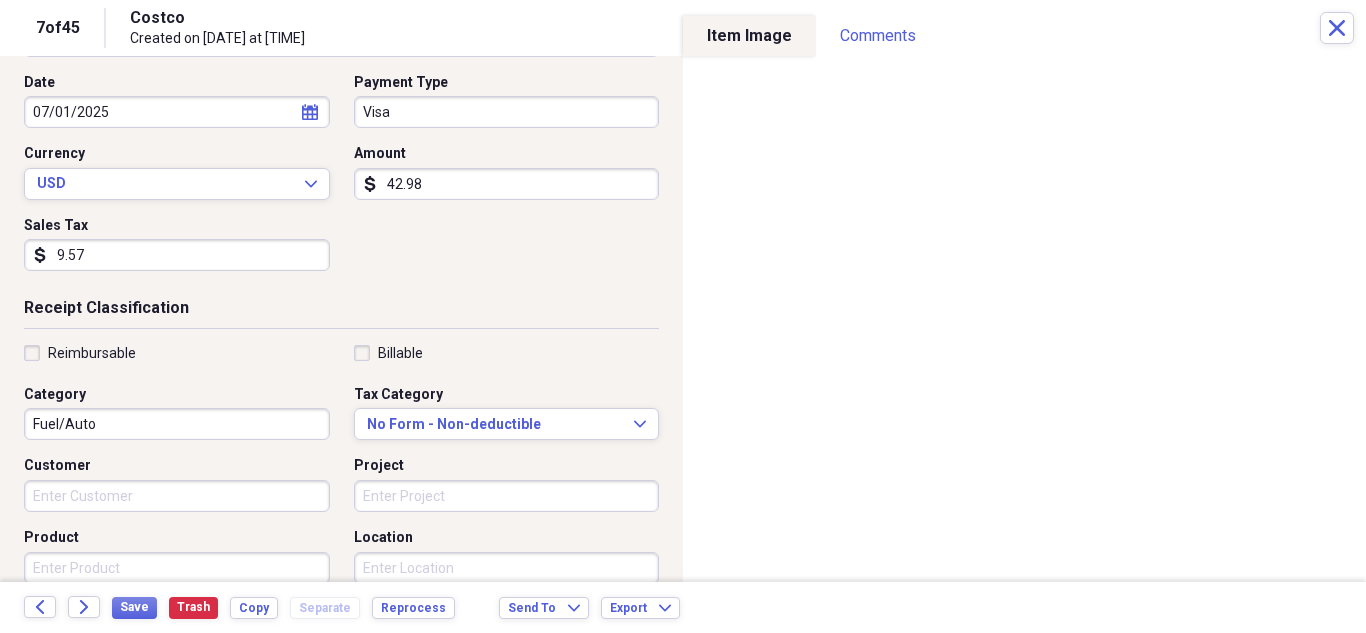 type on "9.57" 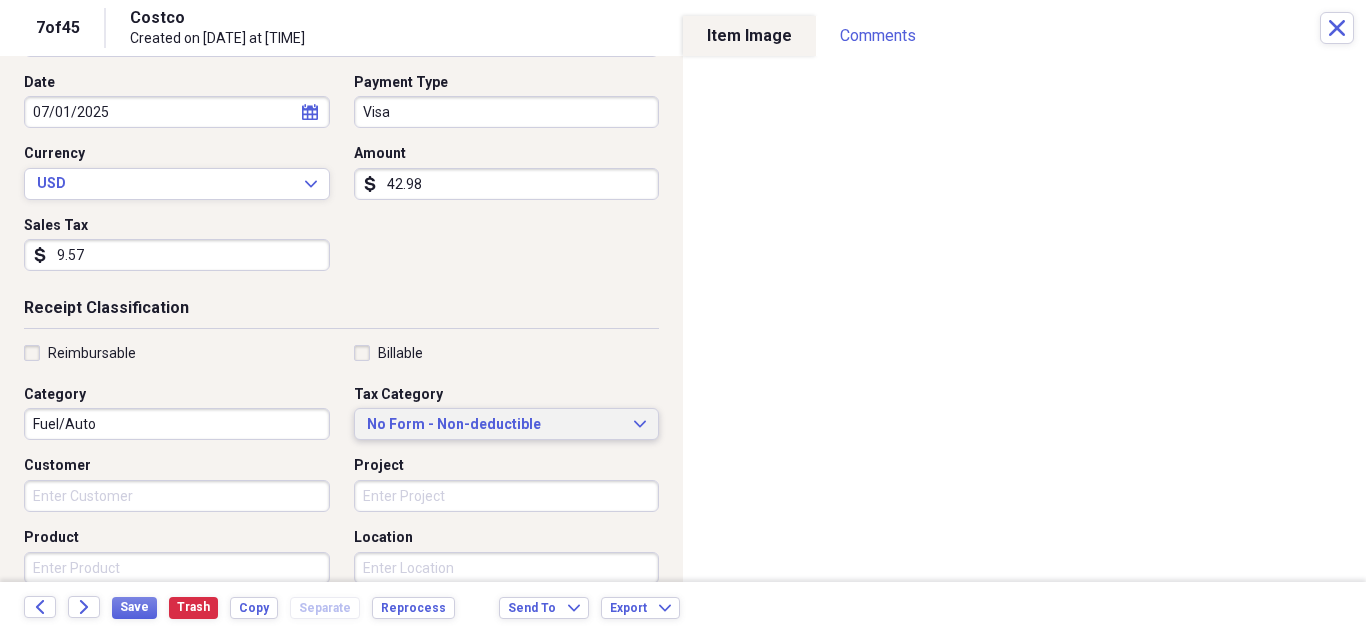 click on "No Form - Non-deductible Expand" at bounding box center [507, 425] 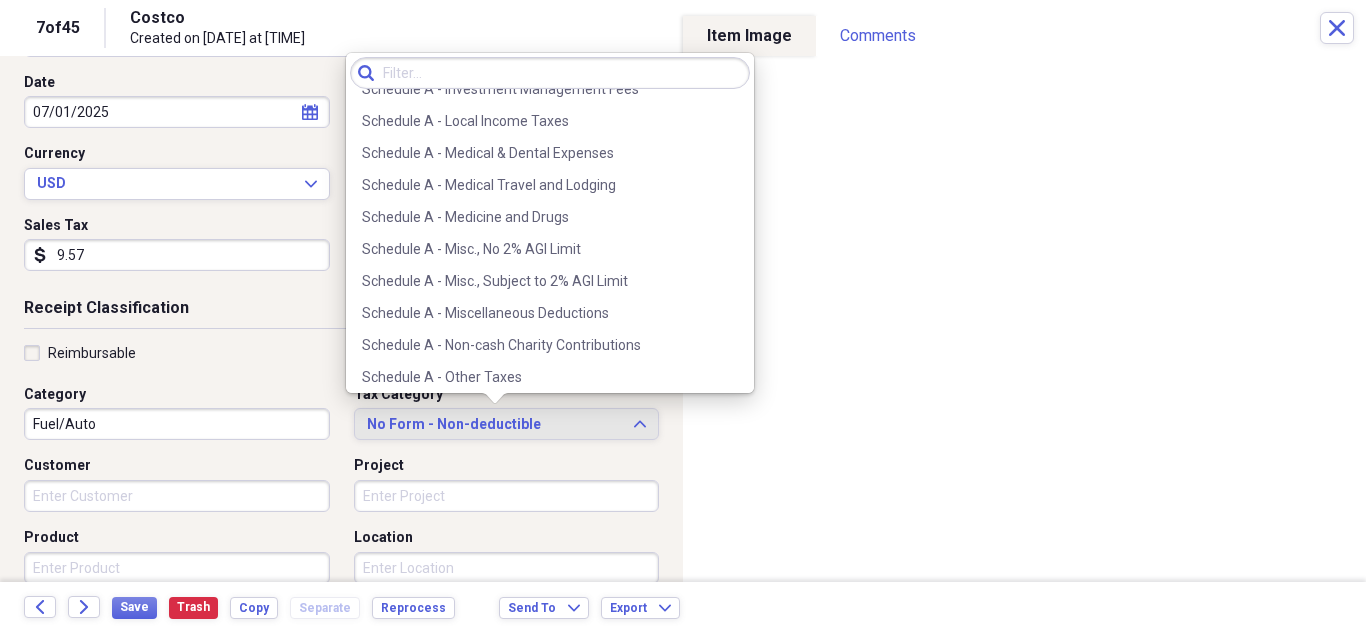 scroll, scrollTop: 3000, scrollLeft: 0, axis: vertical 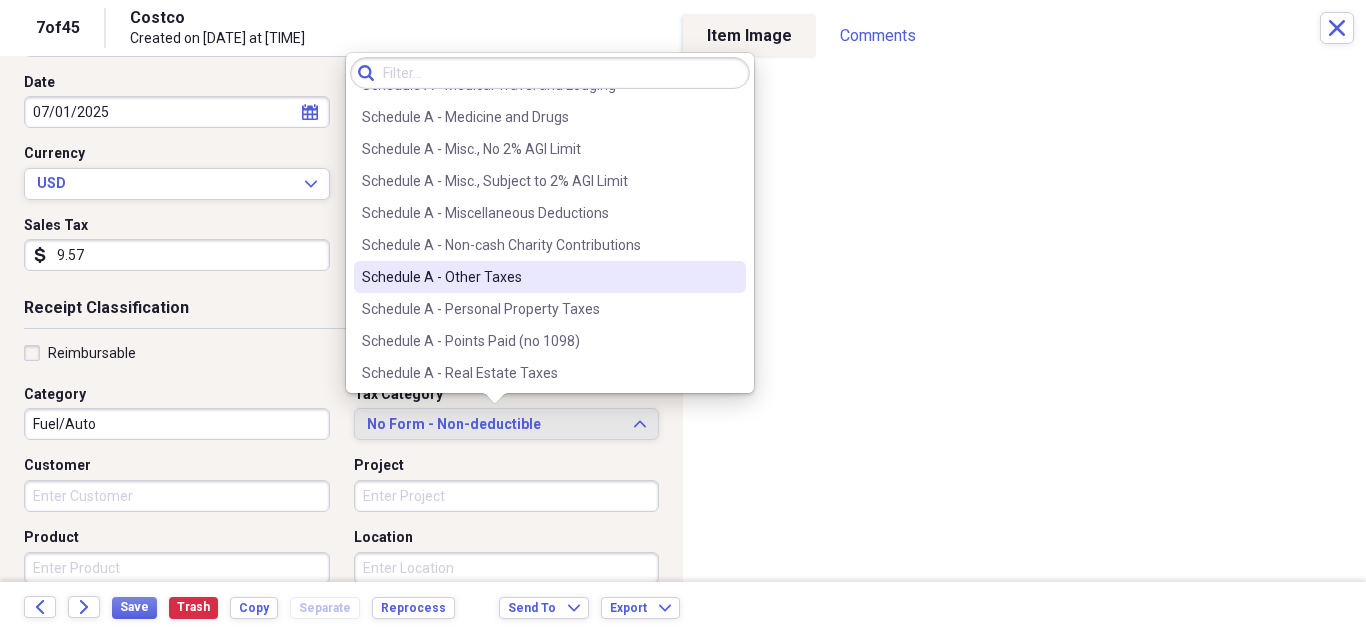 click on "Schedule A - Other Taxes" at bounding box center [538, 277] 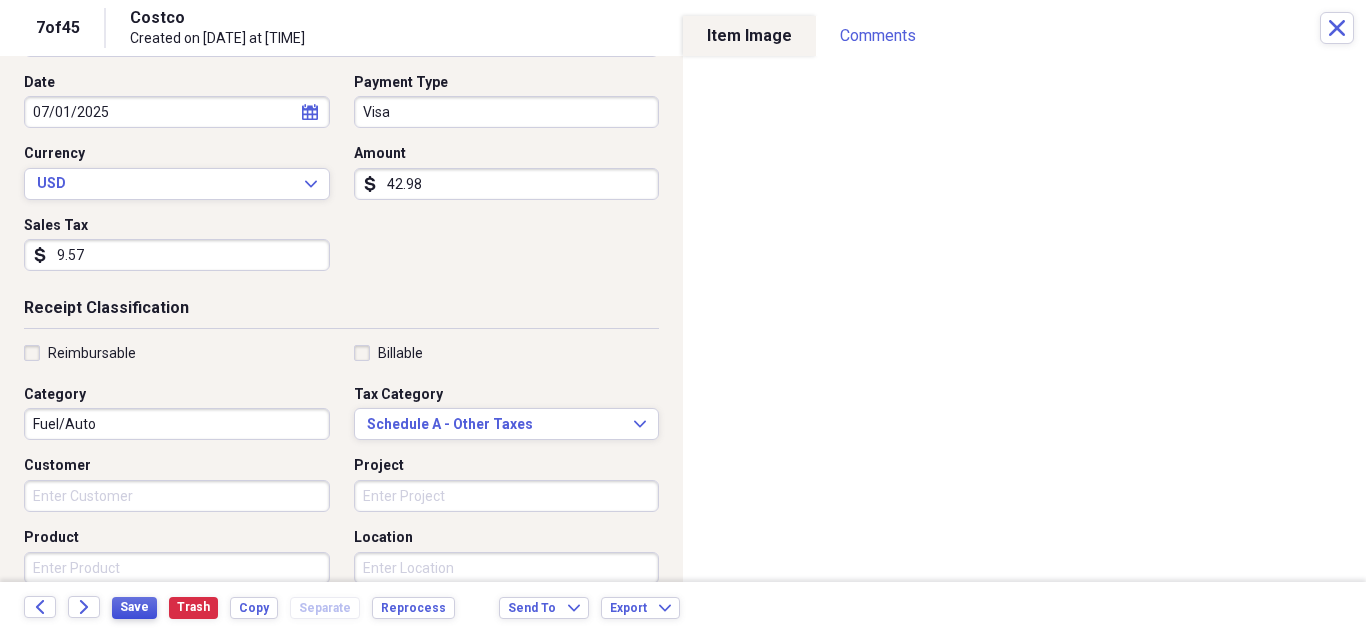 click on "Save" at bounding box center (134, 607) 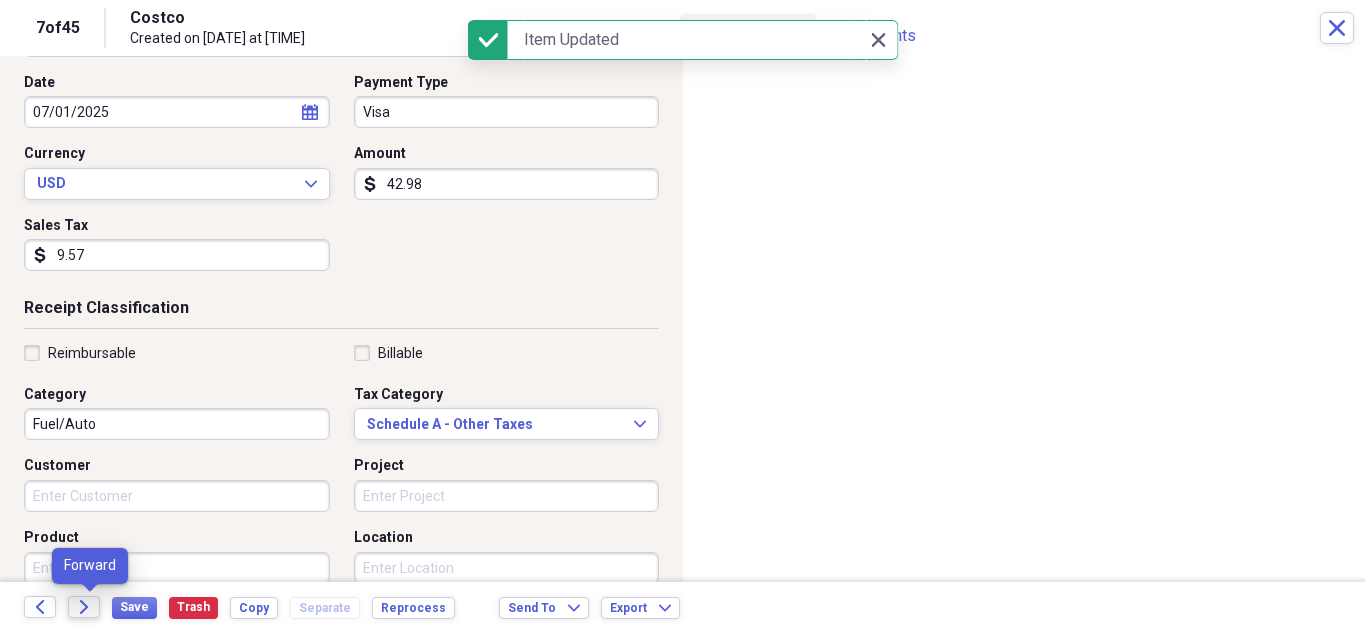 click on "Forward" 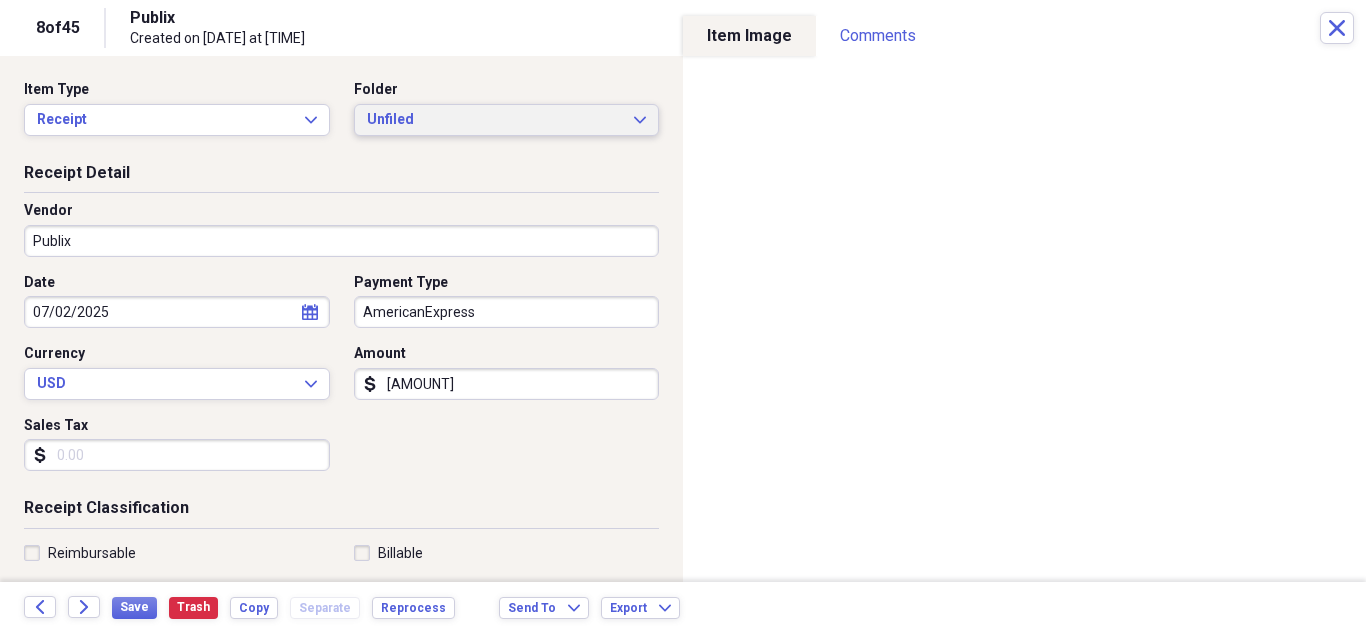 click on "Expand" 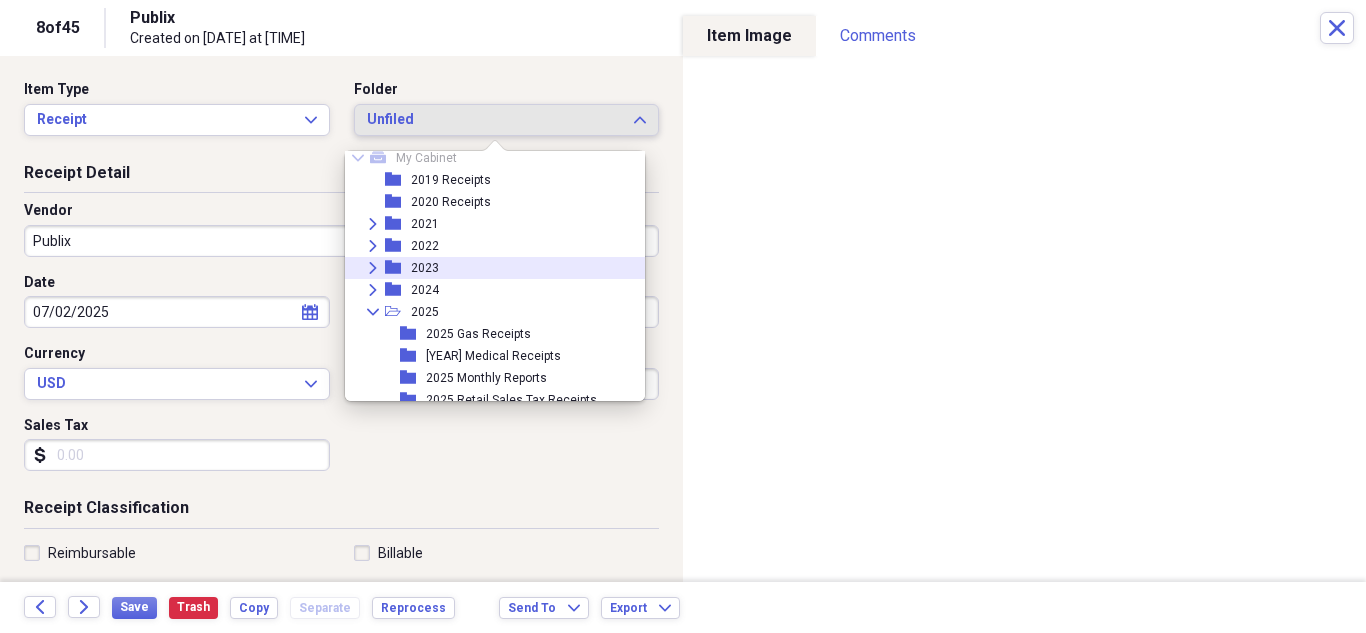 scroll, scrollTop: 95, scrollLeft: 0, axis: vertical 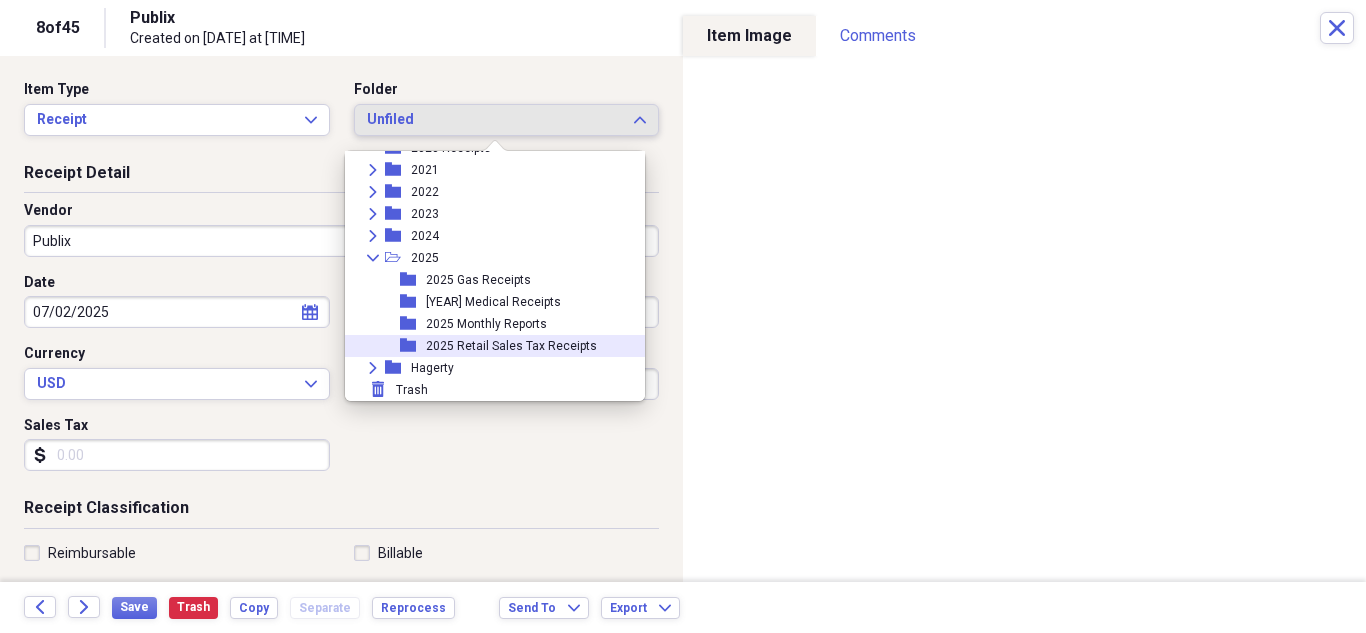 click on "folder 2025 Retail Sales Tax Receipts" at bounding box center (487, 346) 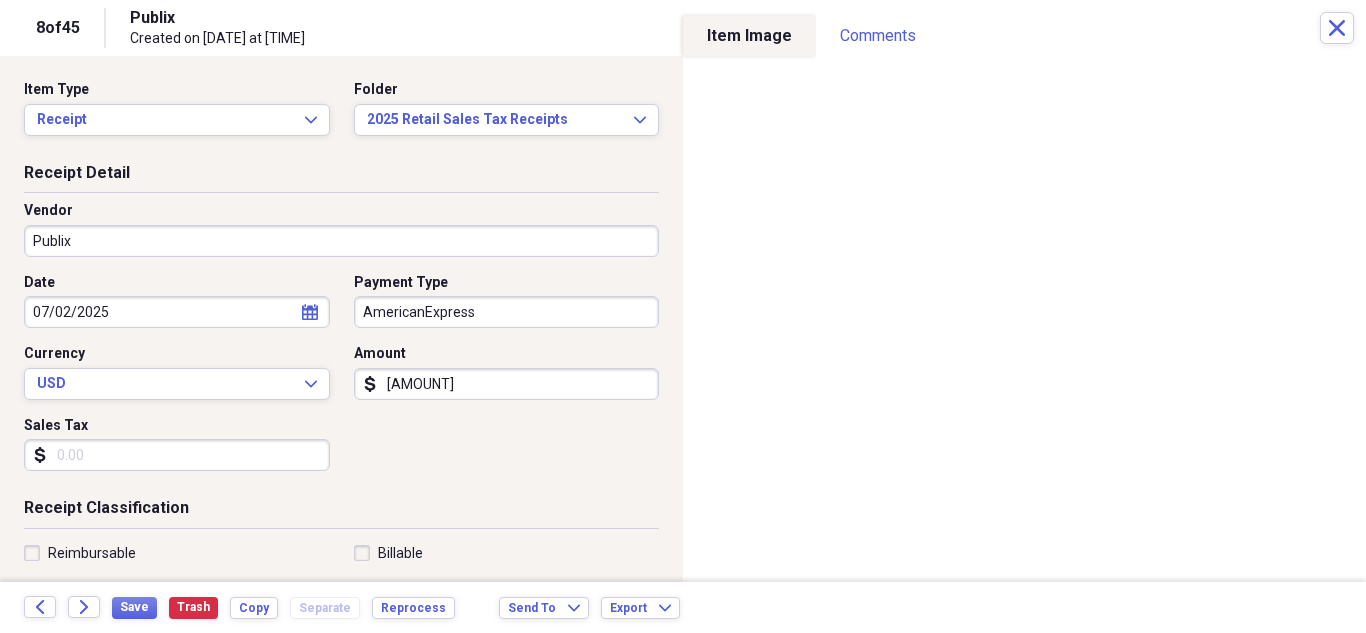click on "Sales Tax" at bounding box center (177, 455) 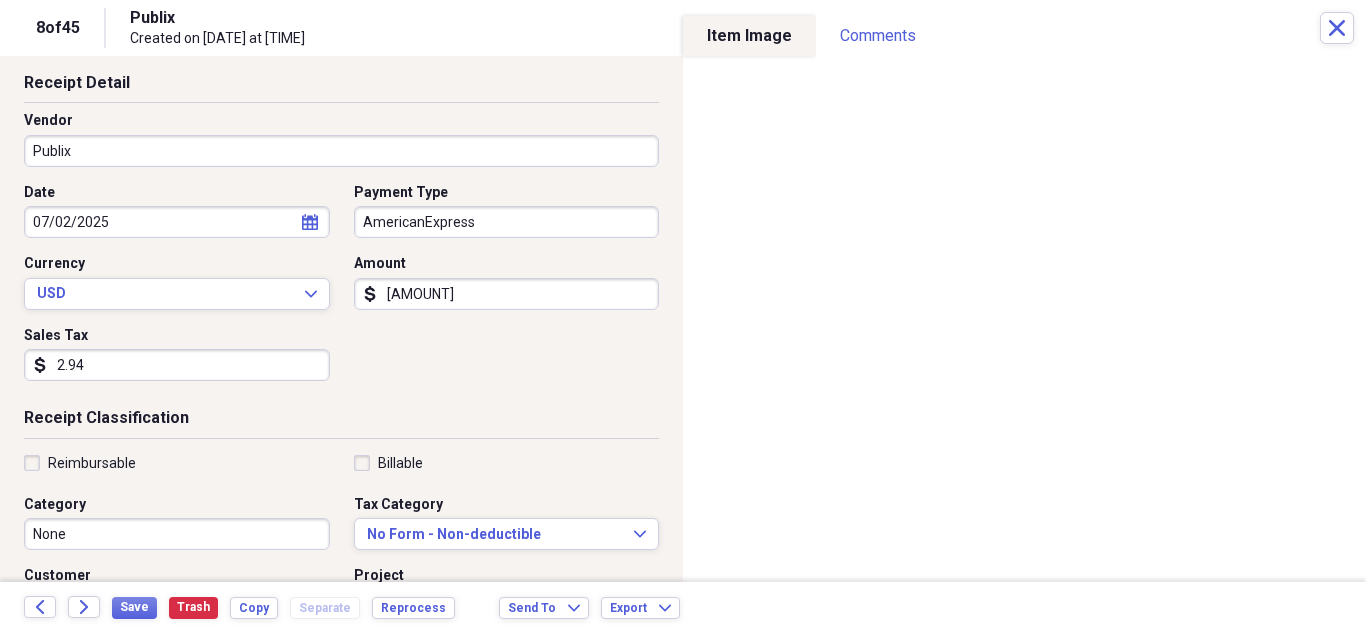 scroll, scrollTop: 200, scrollLeft: 0, axis: vertical 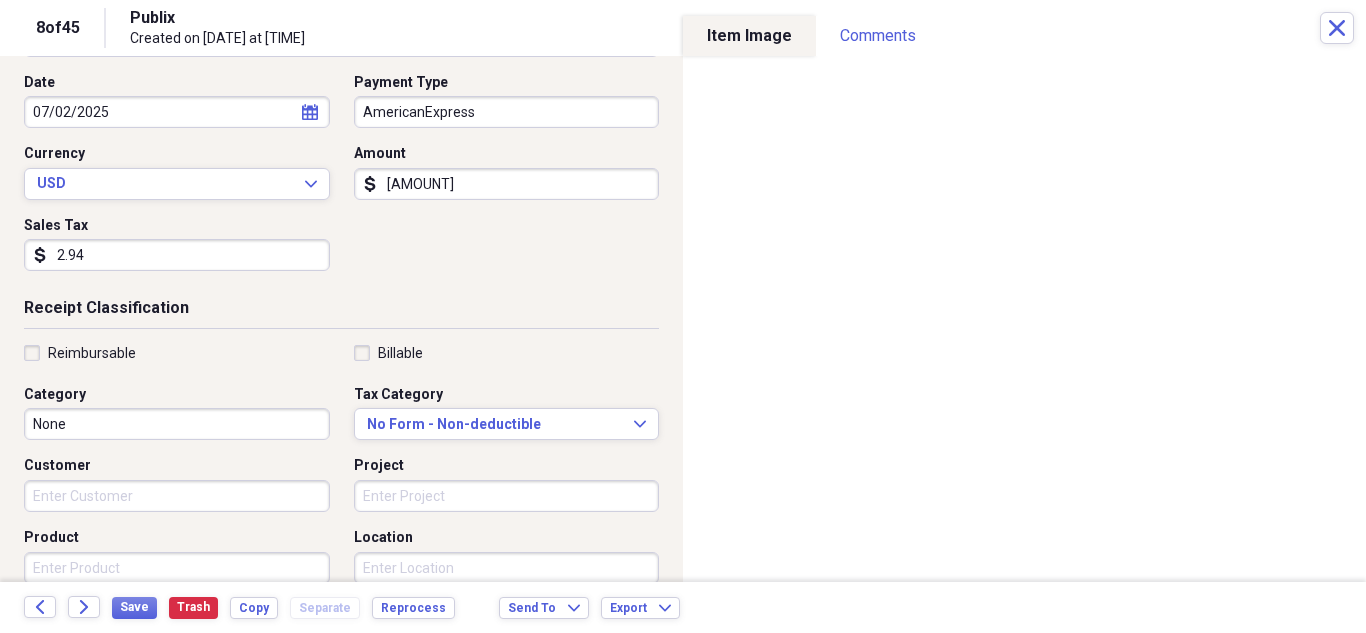 type on "2.94" 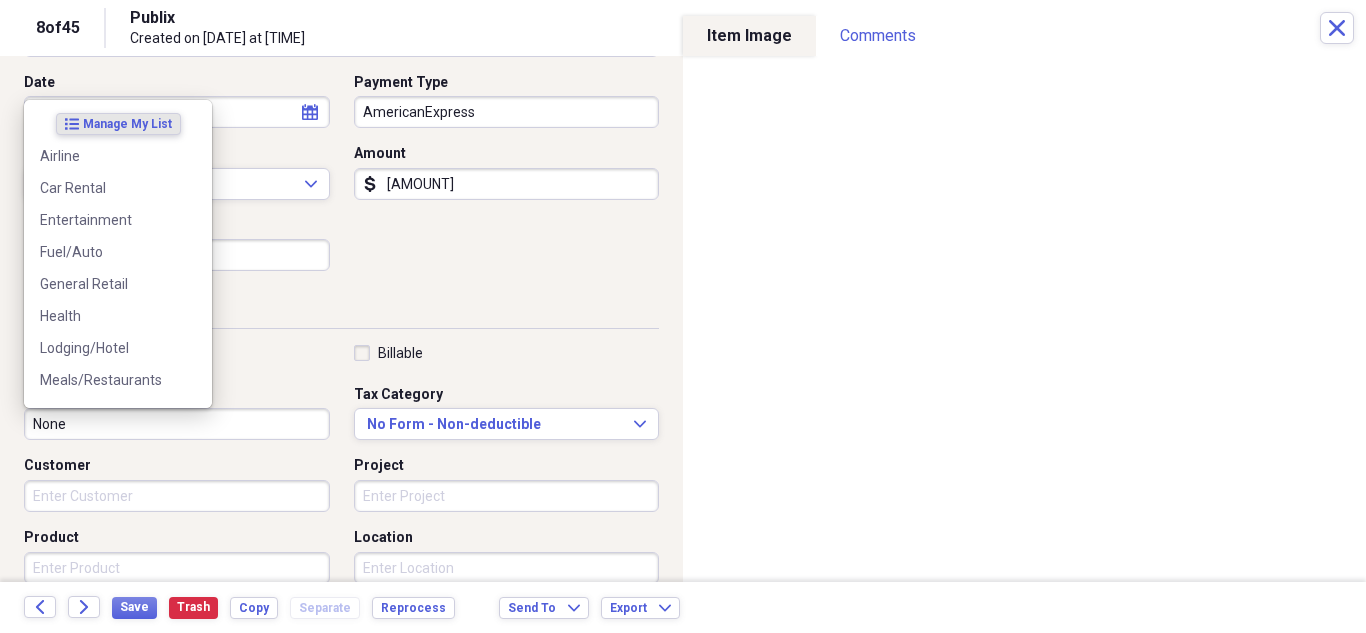 click on "None" at bounding box center [177, 424] 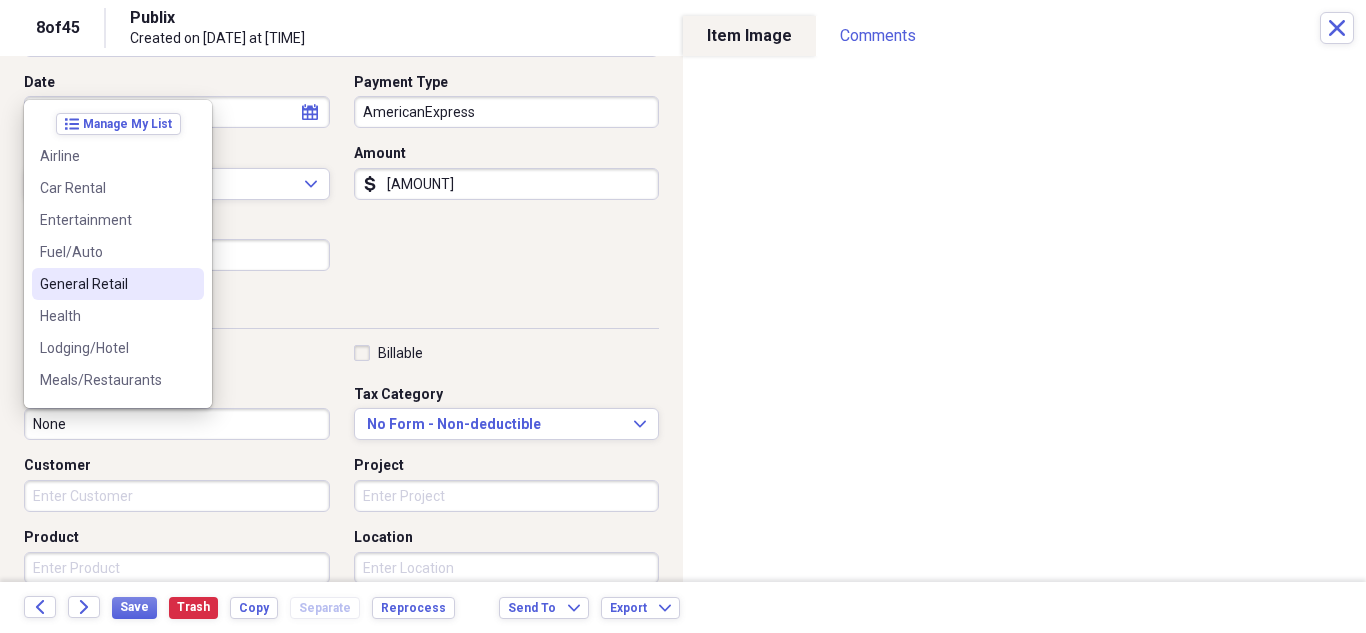 click on "General Retail" at bounding box center [118, 284] 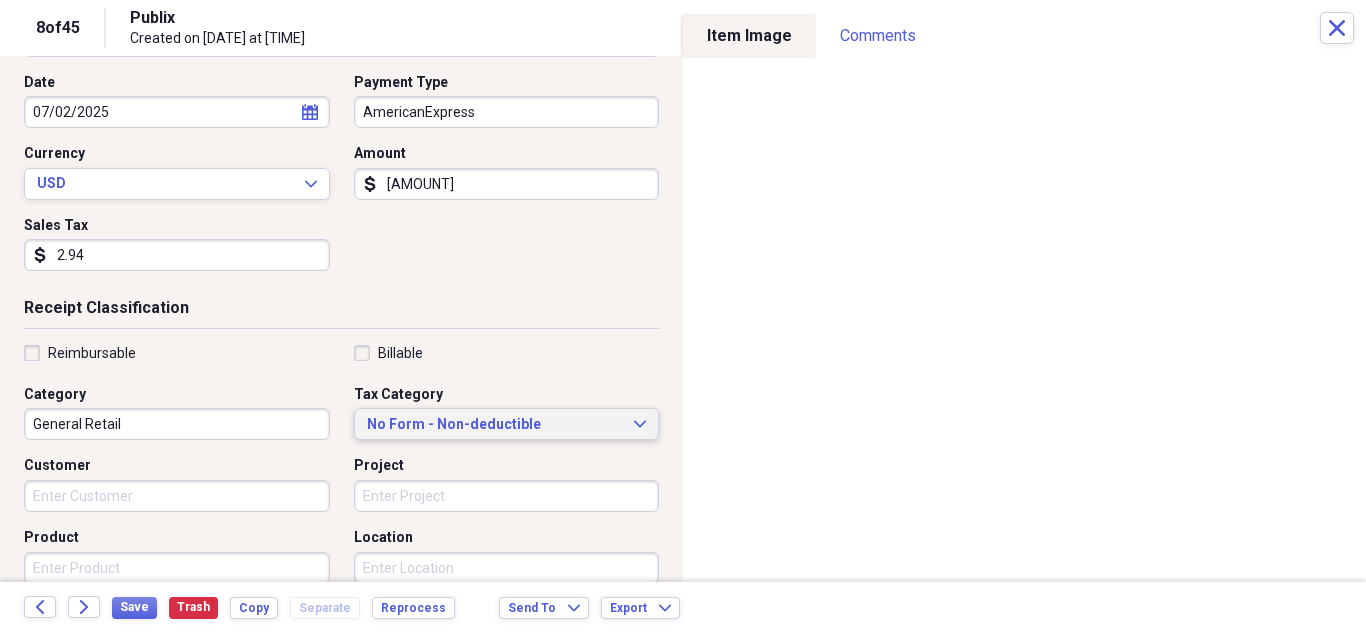 click on "Expand" 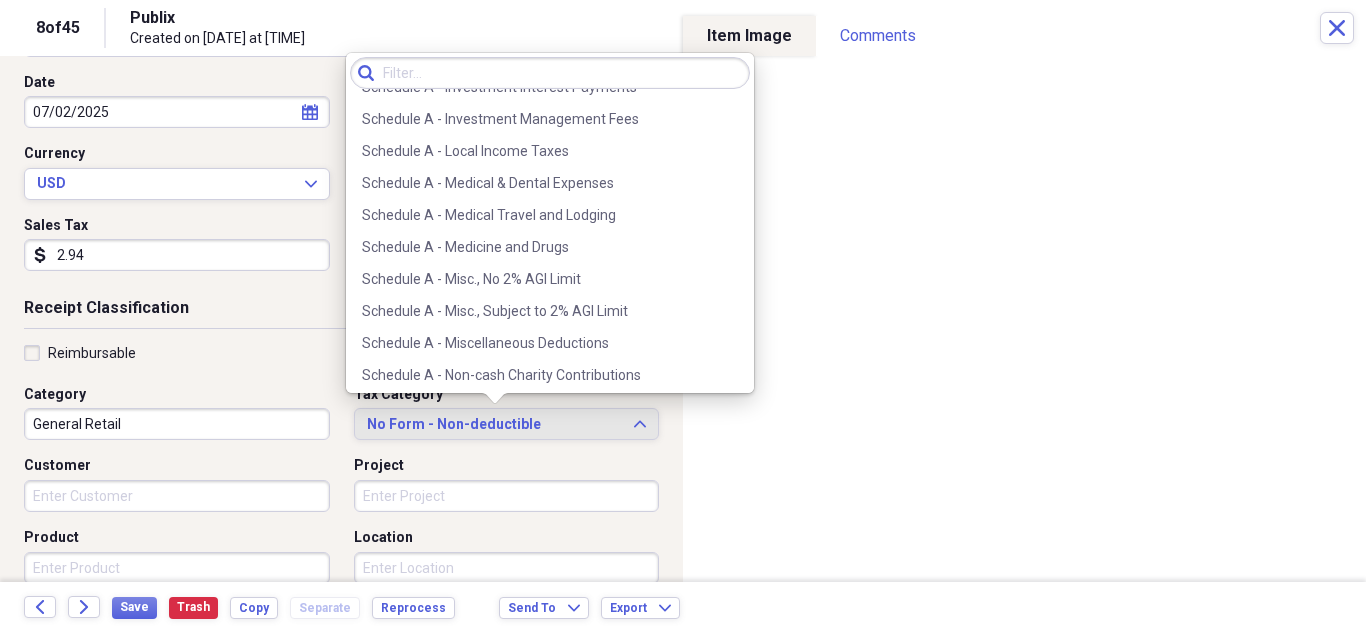 scroll, scrollTop: 2900, scrollLeft: 0, axis: vertical 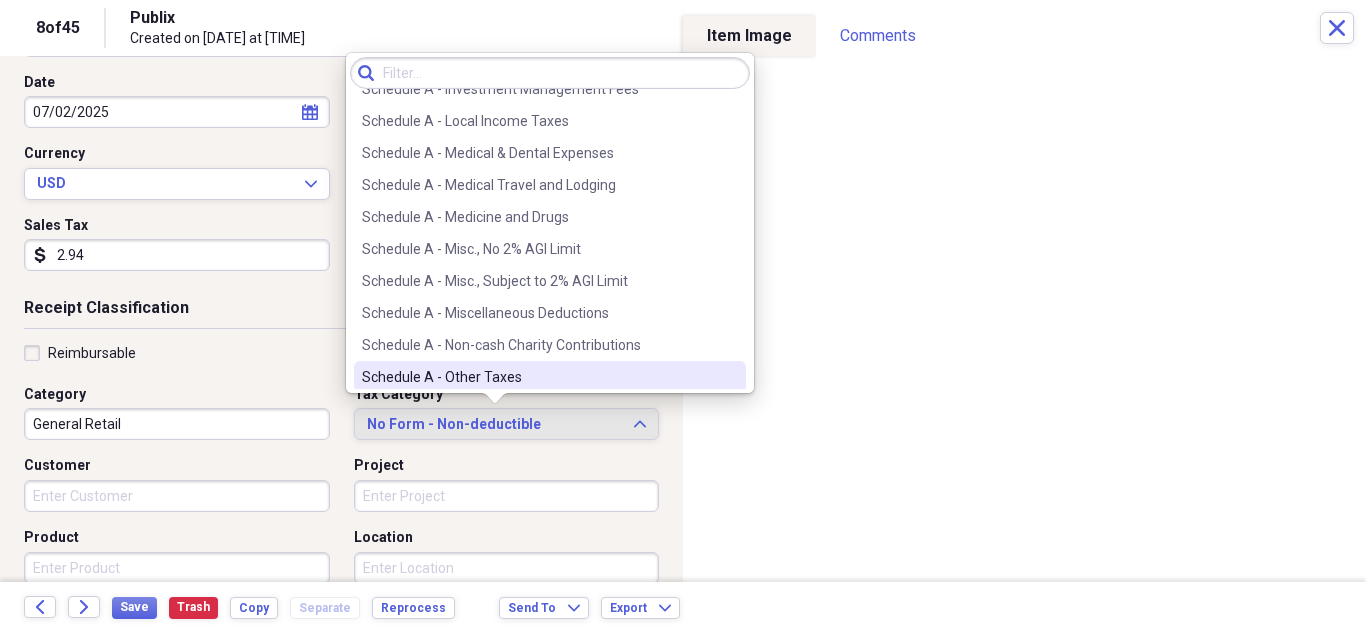 click on "Schedule A - Other Taxes" at bounding box center [538, 377] 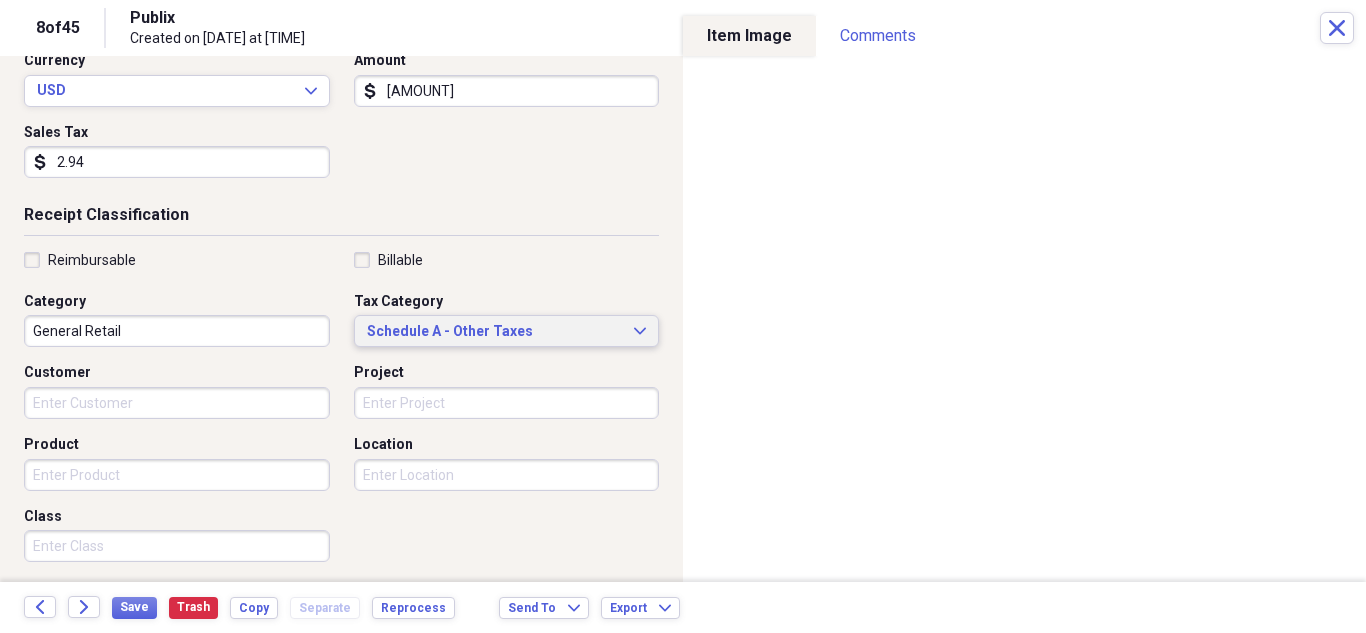 scroll, scrollTop: 495, scrollLeft: 0, axis: vertical 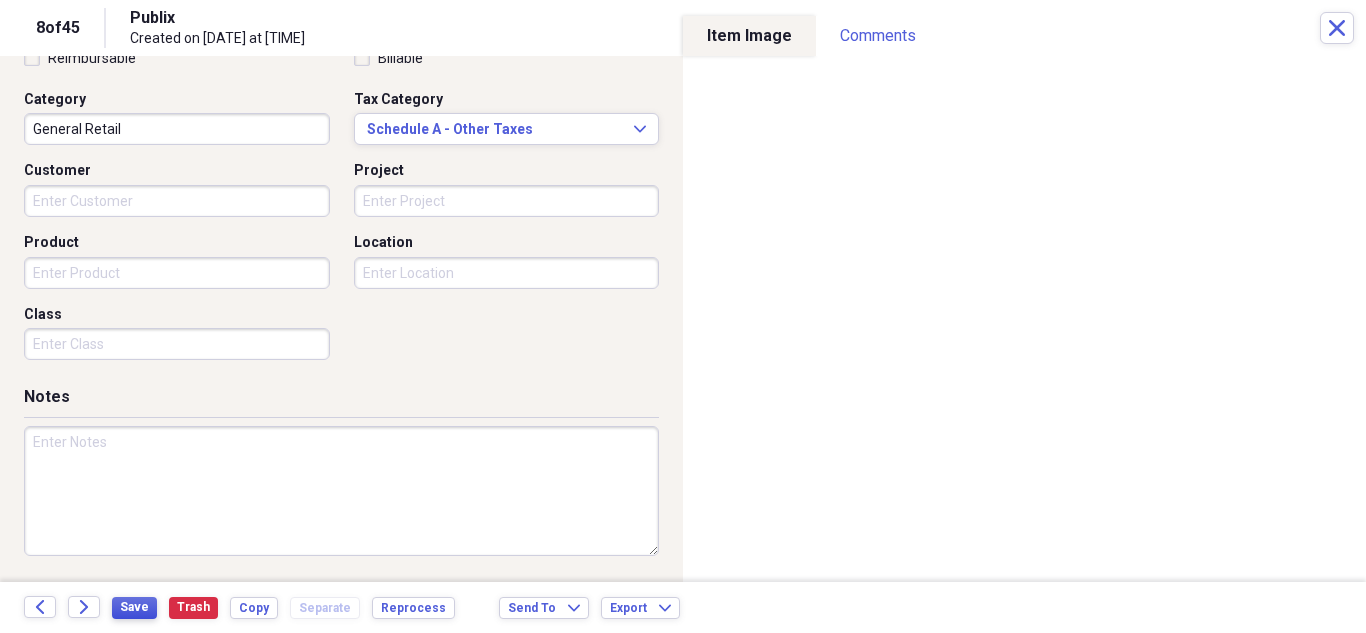 click on "Save" at bounding box center [134, 607] 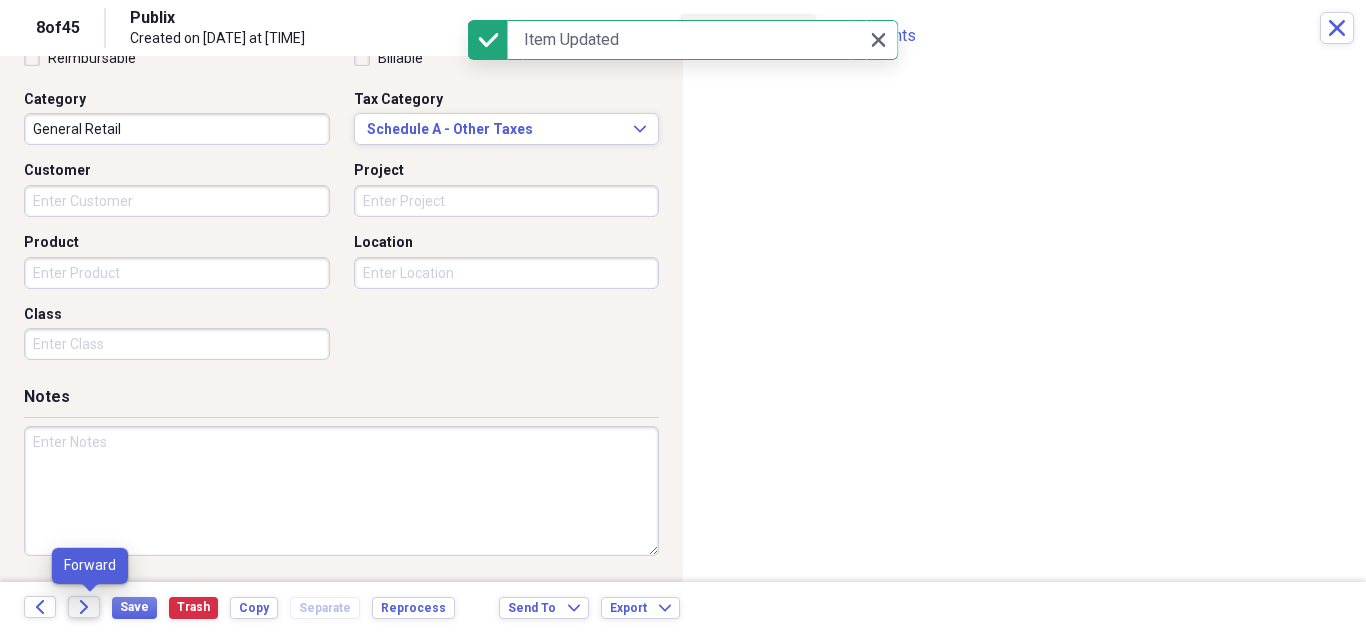click on "Forward" at bounding box center (84, 607) 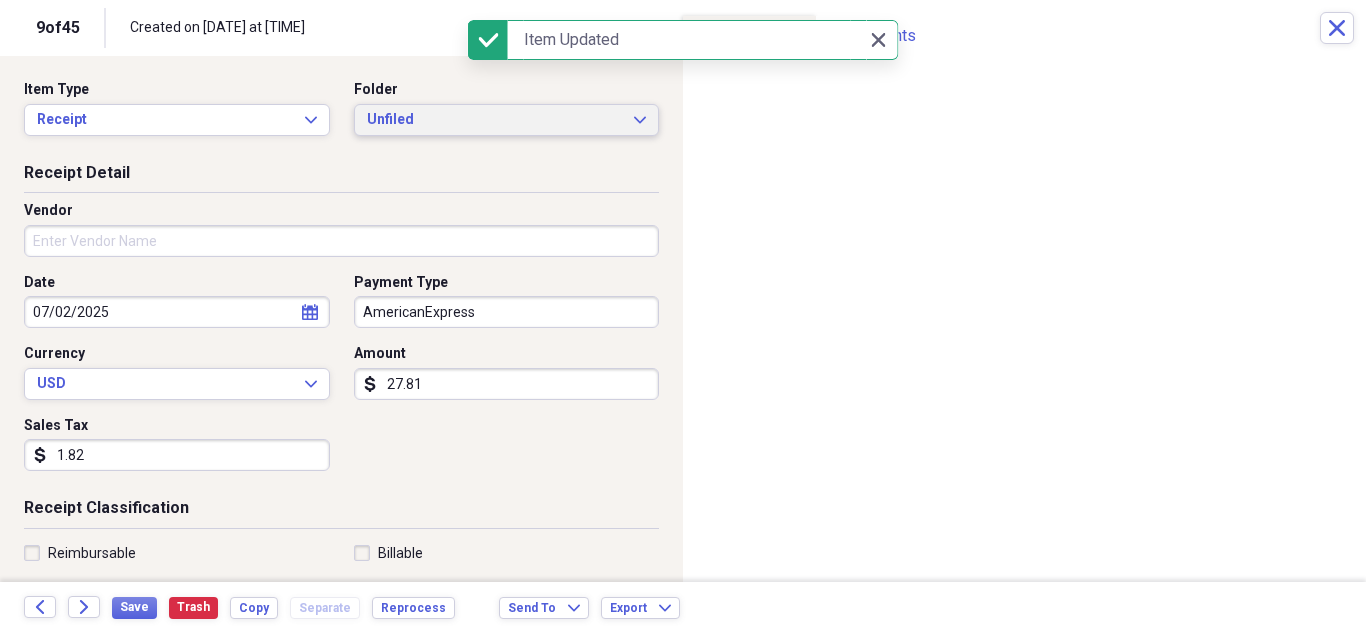 click 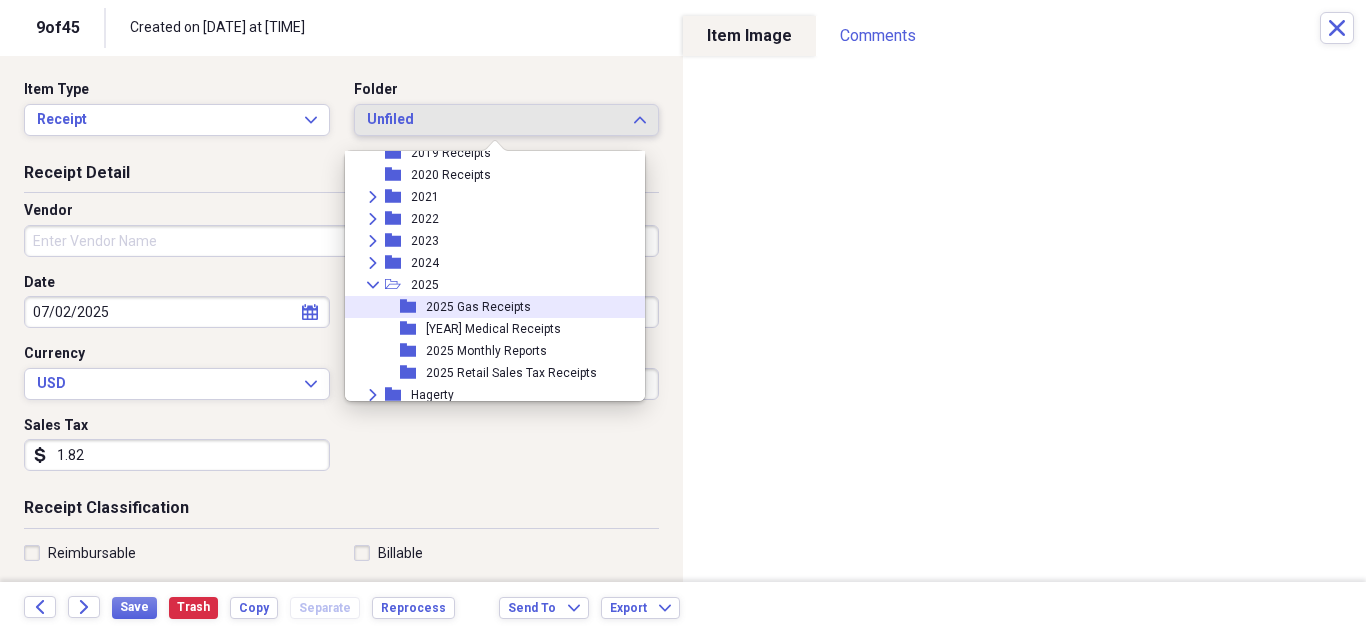 scroll, scrollTop: 95, scrollLeft: 0, axis: vertical 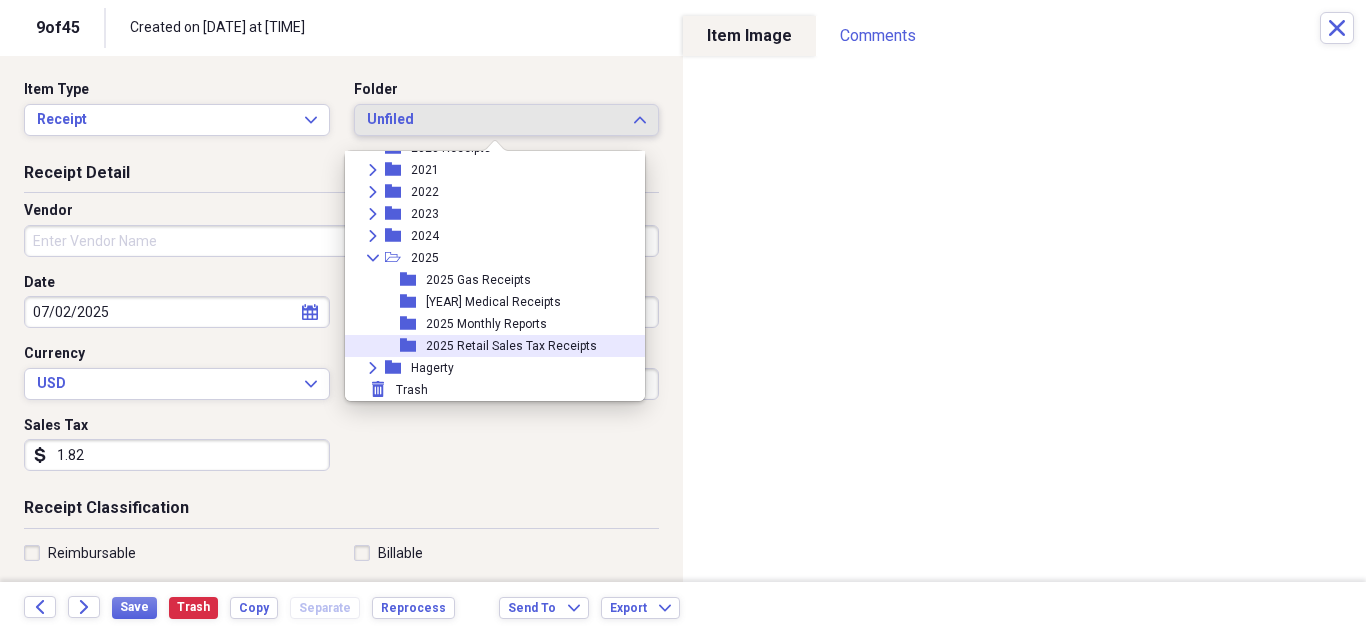 click on "2025 Retail Sales Tax Receipts" at bounding box center (511, 346) 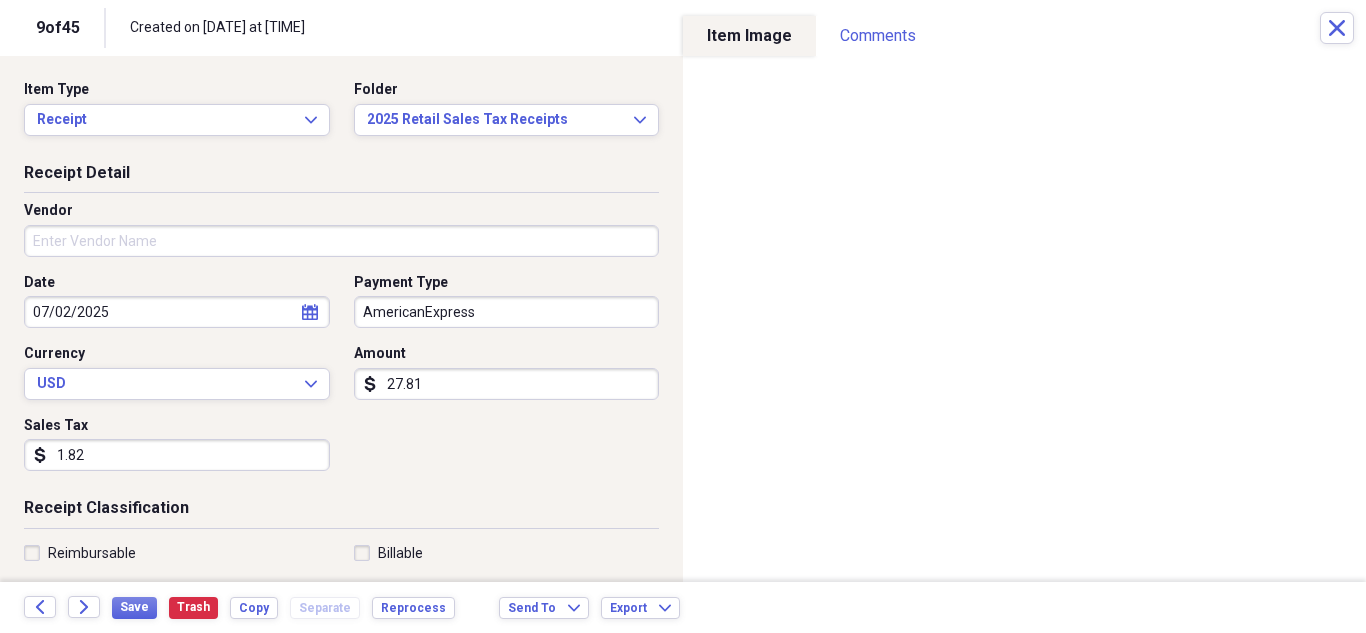 click on "Vendor" at bounding box center (341, 241) 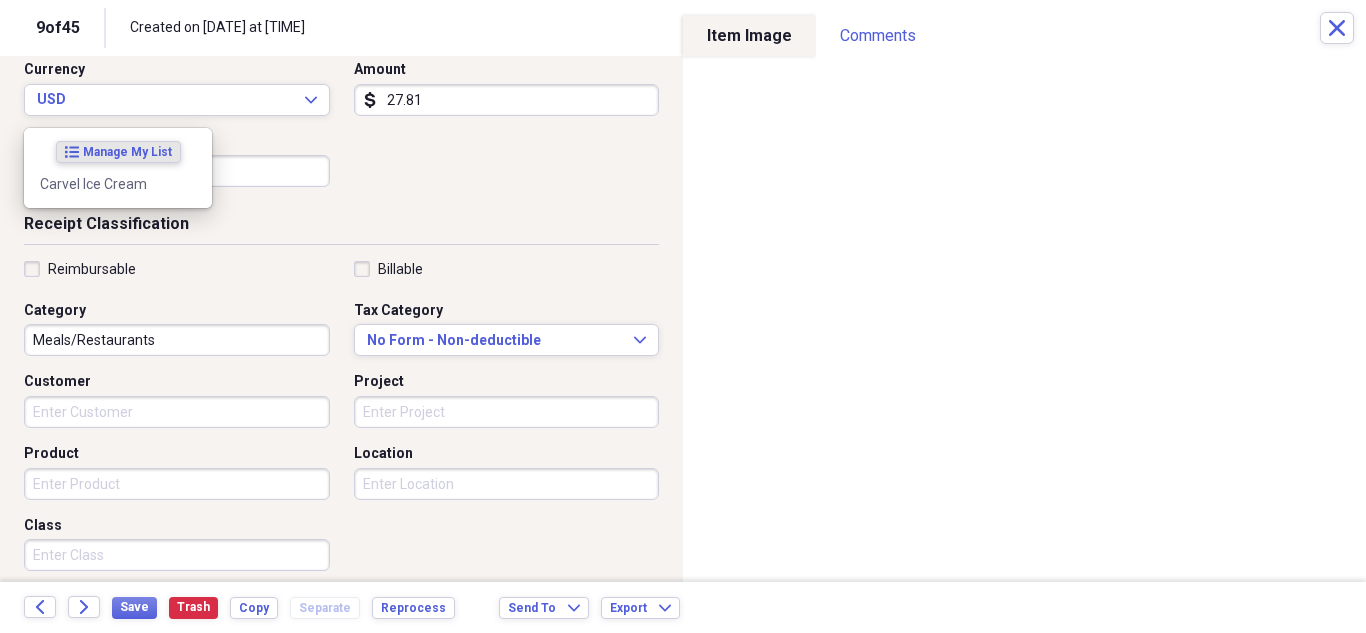 scroll, scrollTop: 300, scrollLeft: 0, axis: vertical 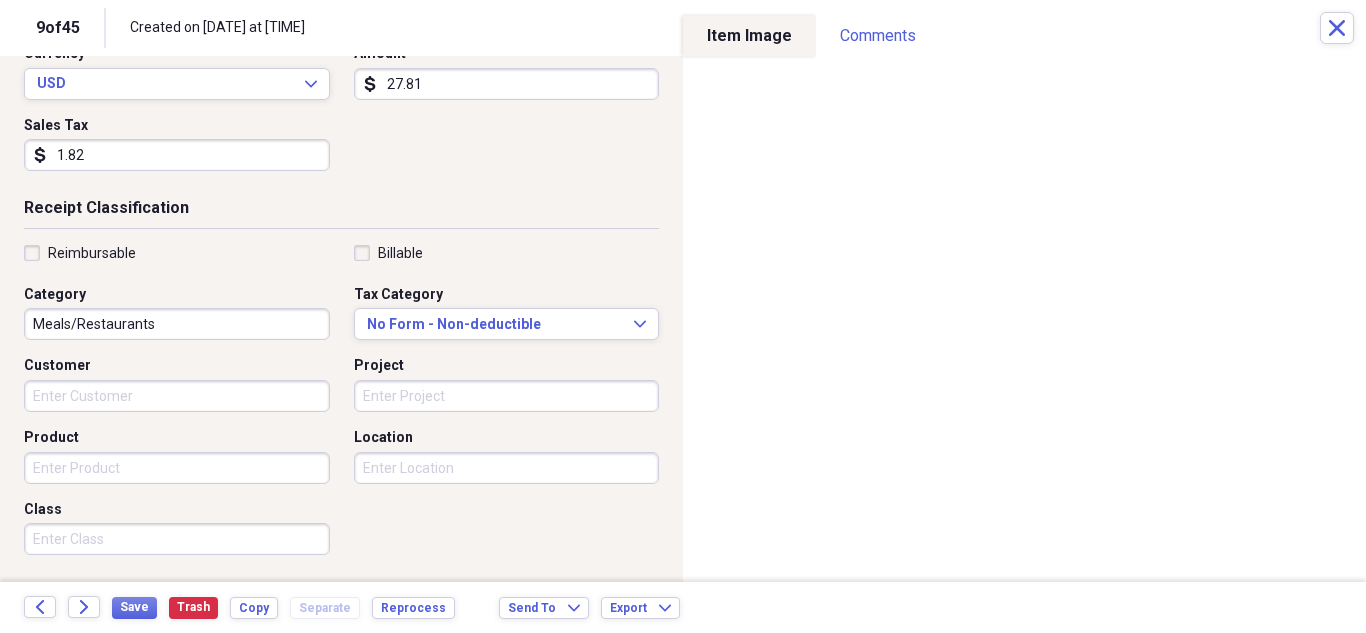 type on "Carvel" 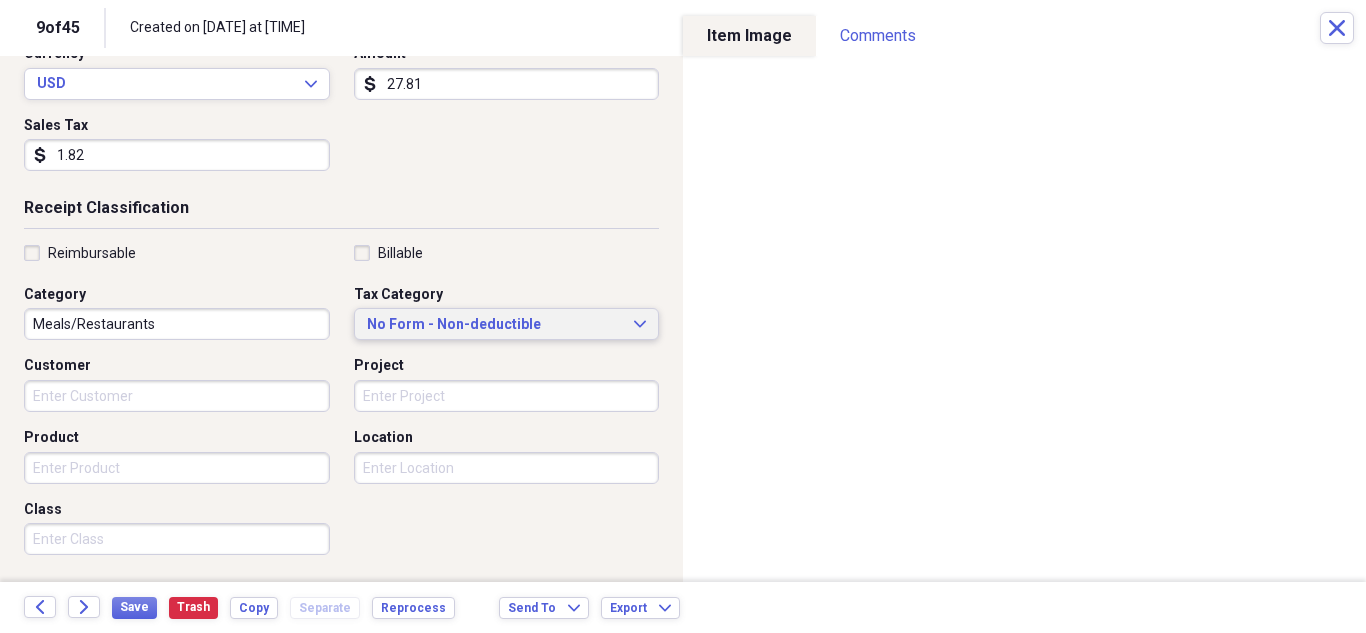 click on "Expand" 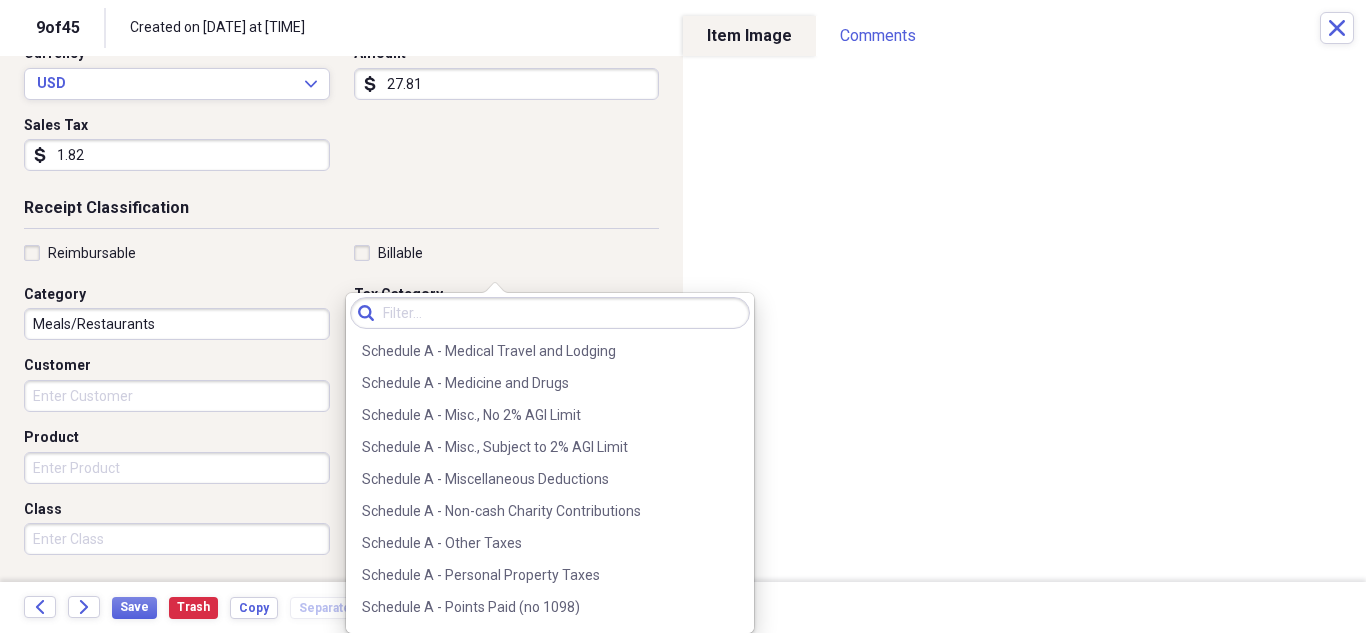 scroll, scrollTop: 3000, scrollLeft: 0, axis: vertical 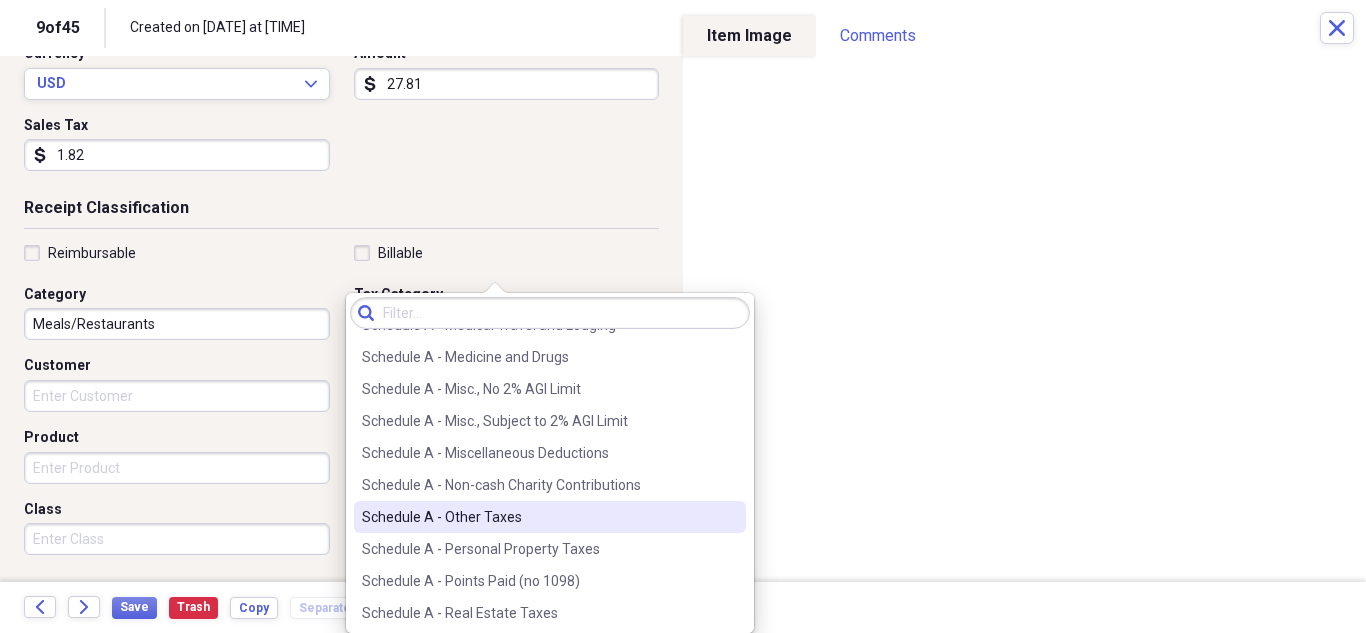 click on "Schedule A - Other Taxes" at bounding box center [550, 517] 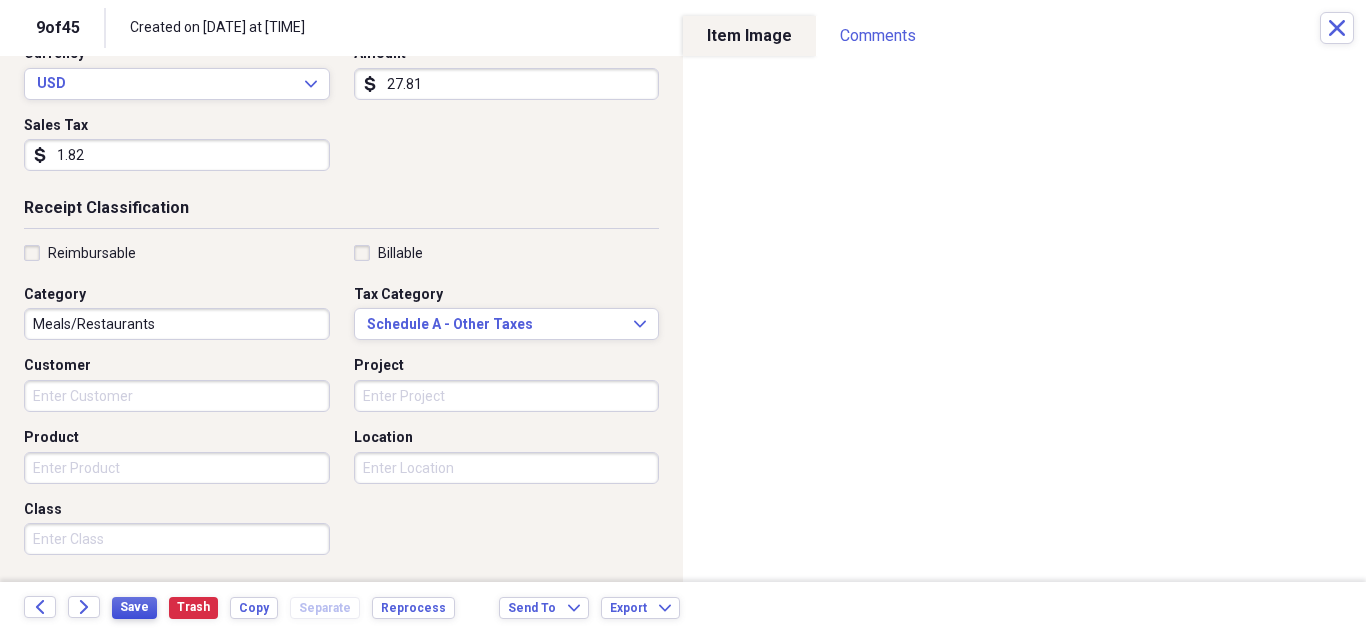 click on "Save" at bounding box center [134, 607] 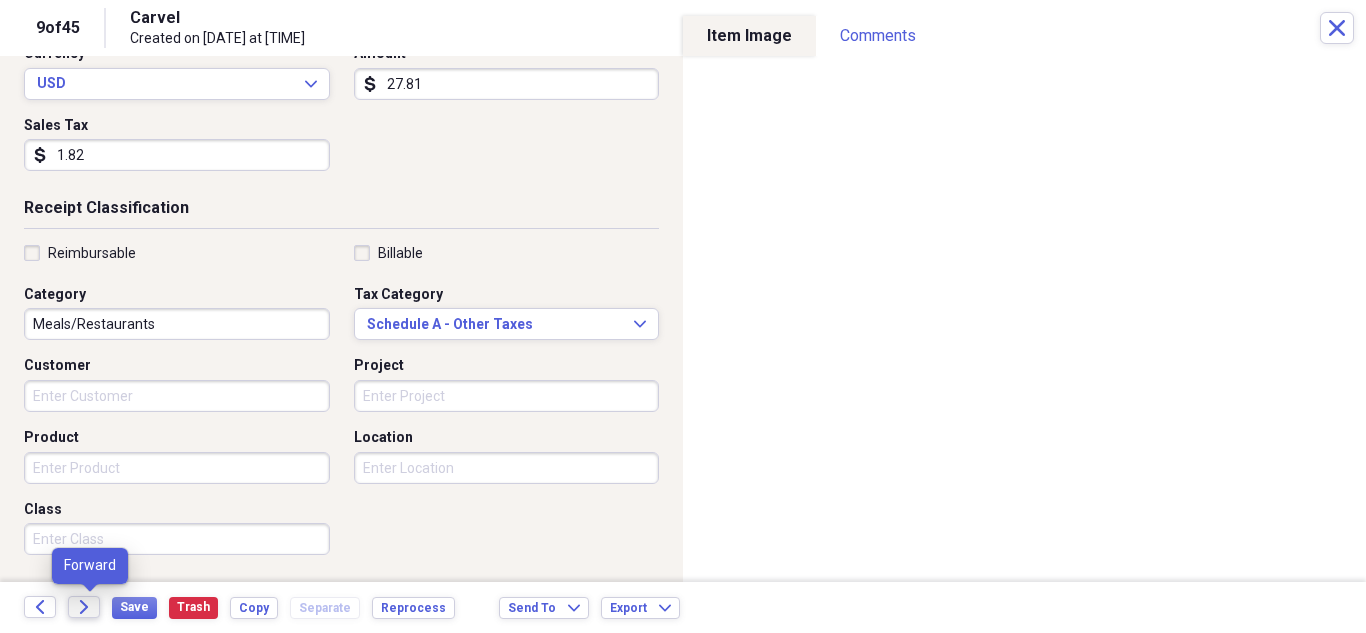 click on "Forward" at bounding box center (84, 607) 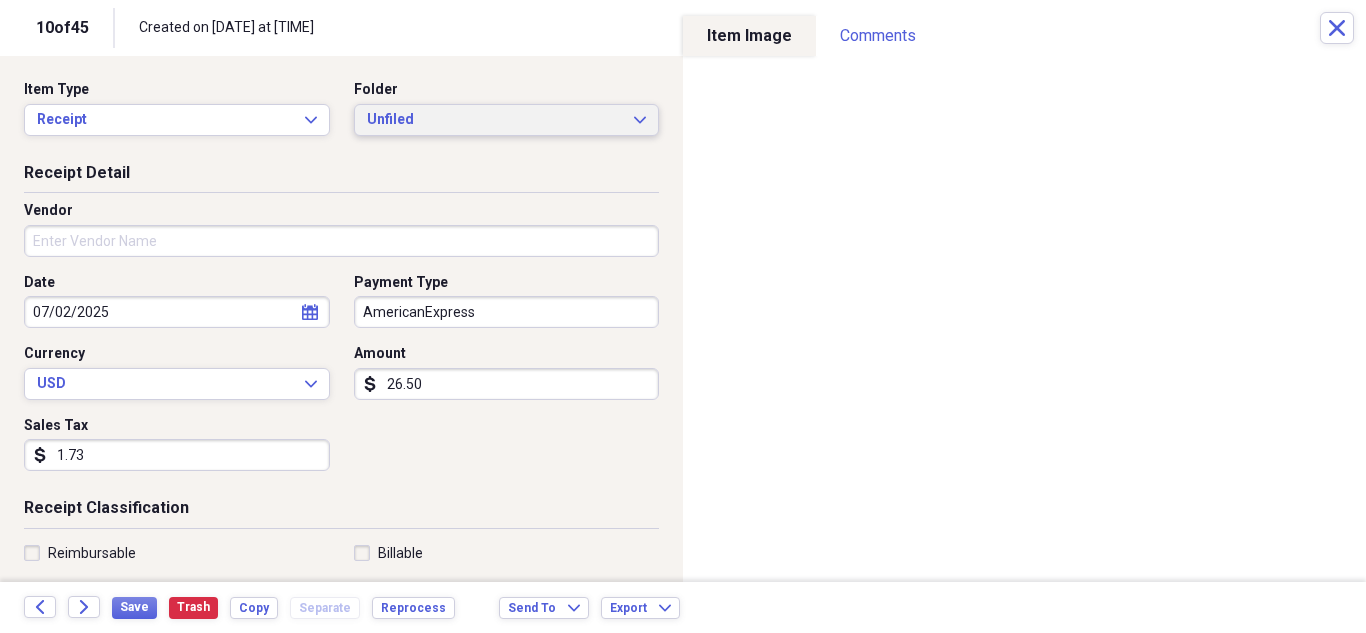 click on "Unfiled Expand" at bounding box center [507, 120] 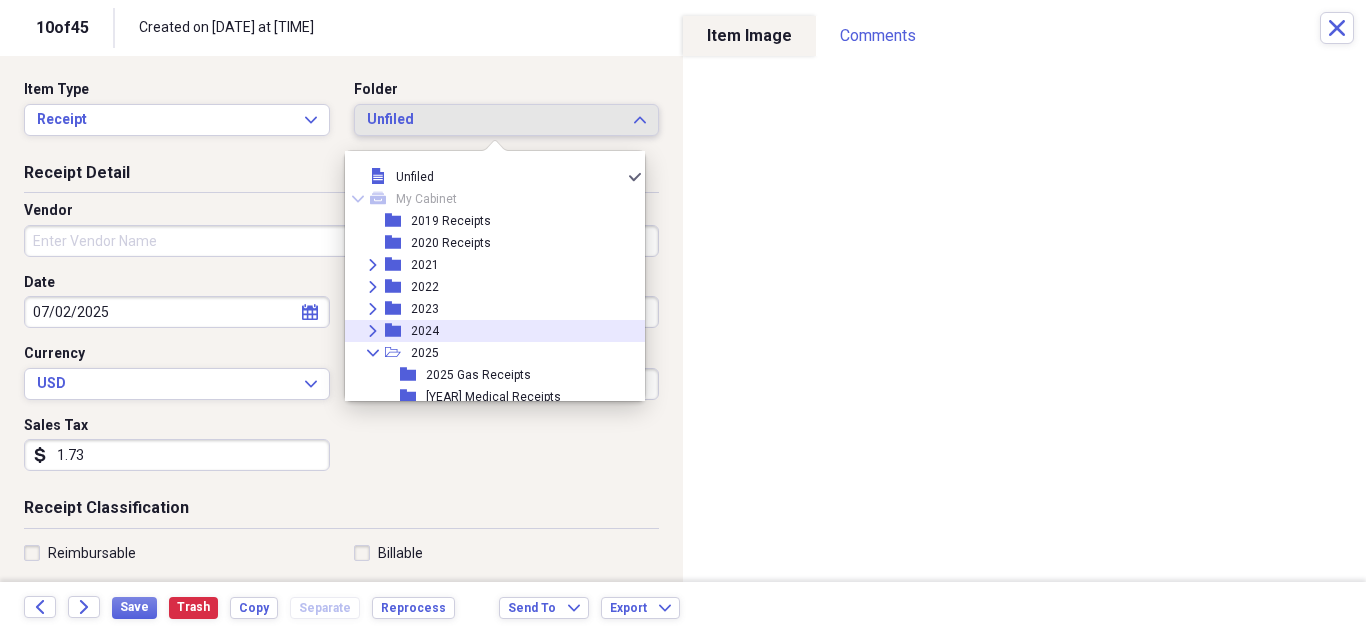 scroll, scrollTop: 95, scrollLeft: 0, axis: vertical 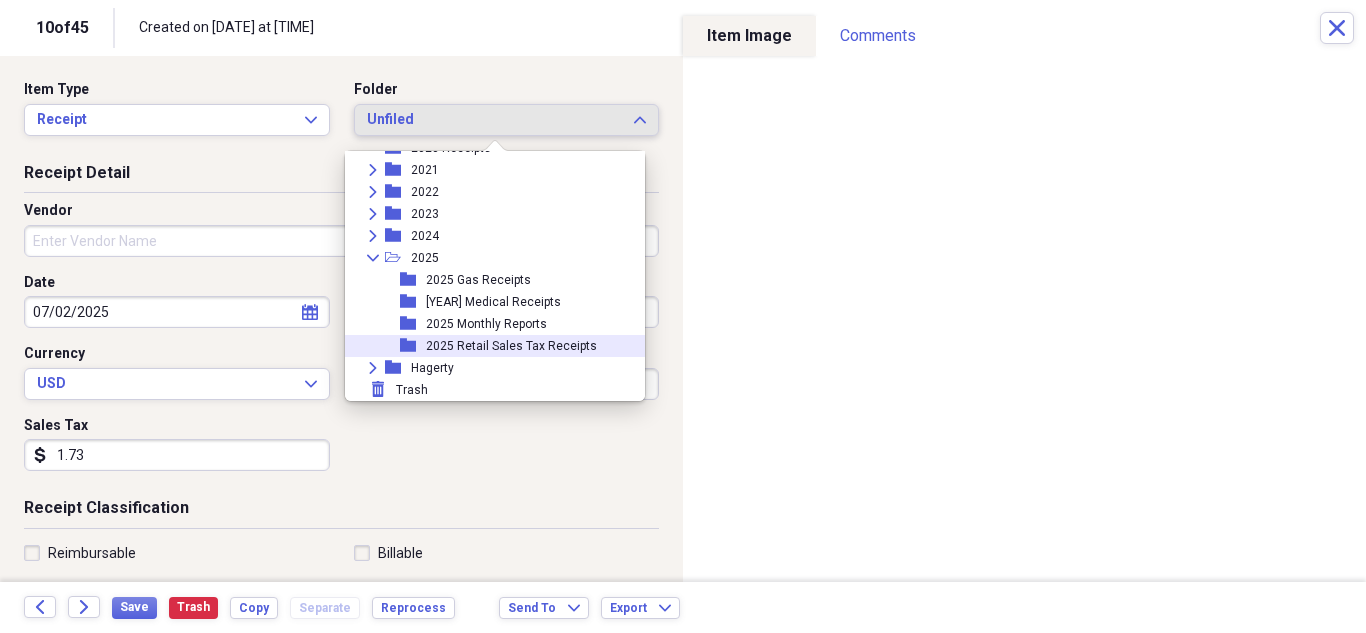 click on "2025 Retail Sales Tax Receipts" at bounding box center [511, 346] 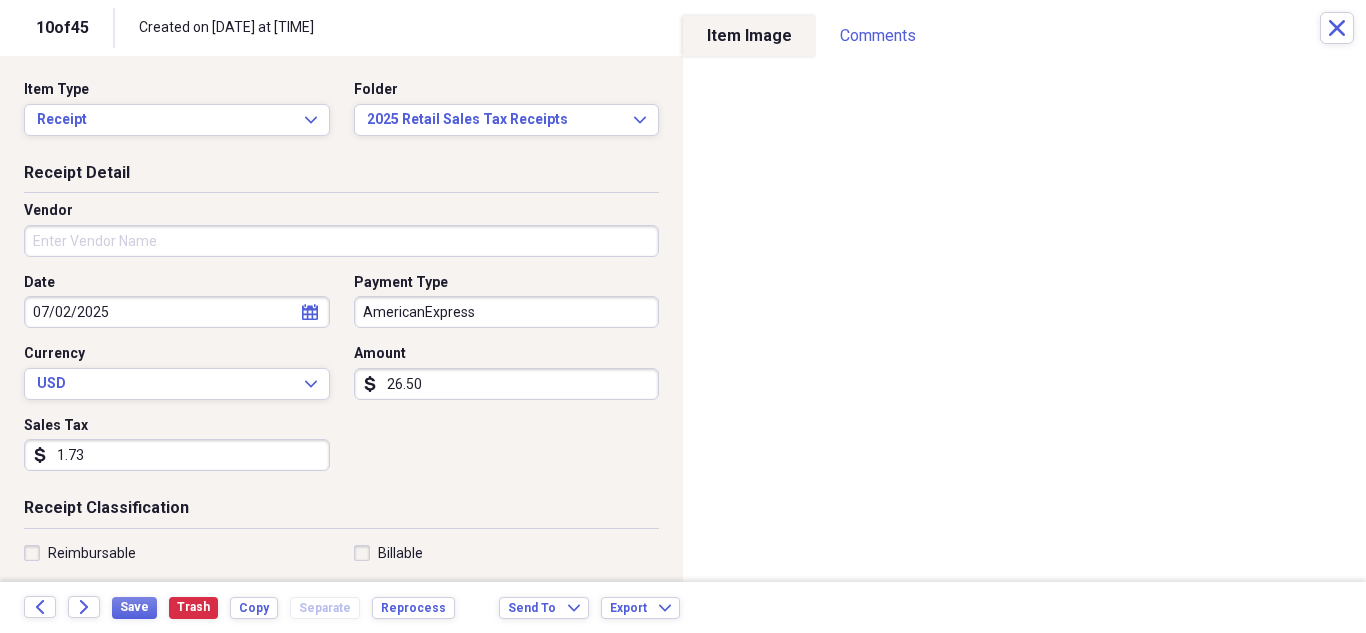 click on "Vendor" at bounding box center (341, 241) 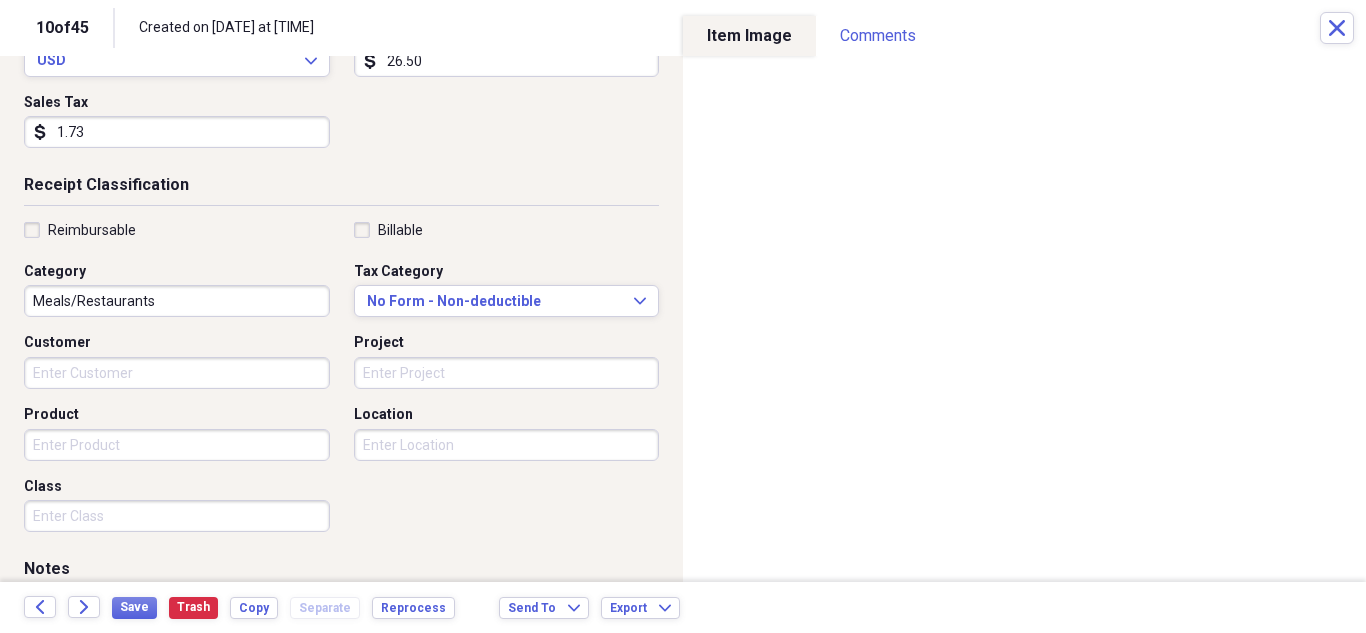 scroll, scrollTop: 400, scrollLeft: 0, axis: vertical 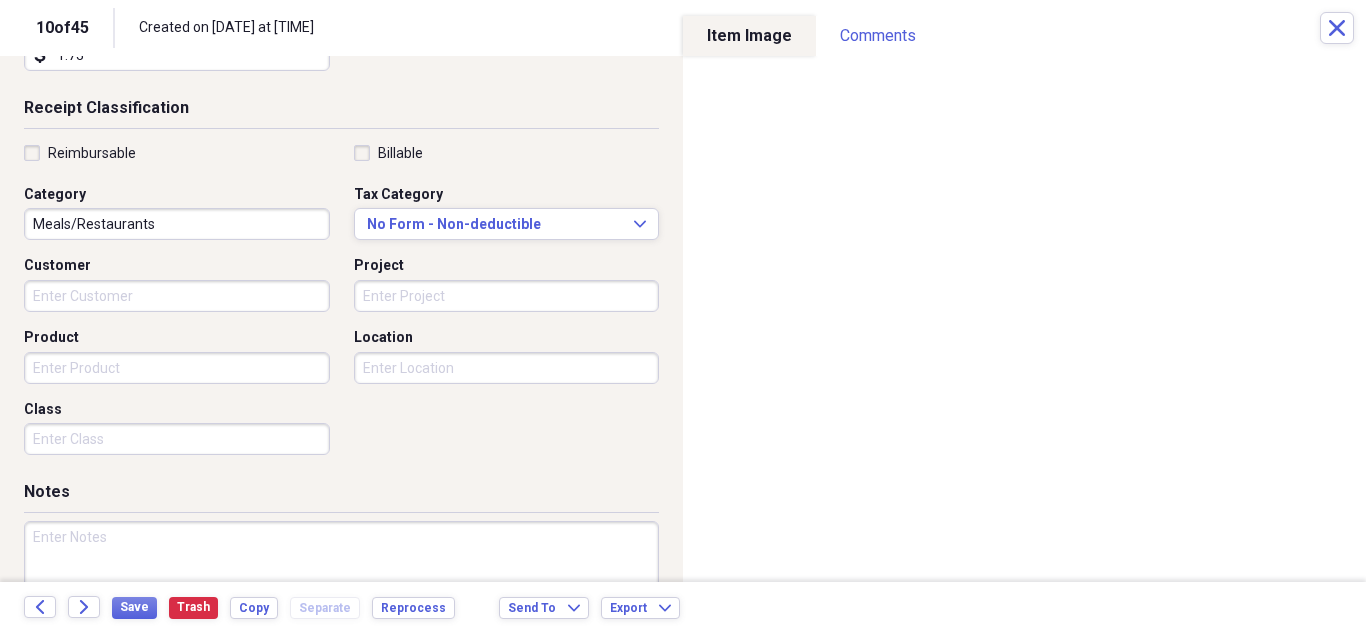 type on "Culvers" 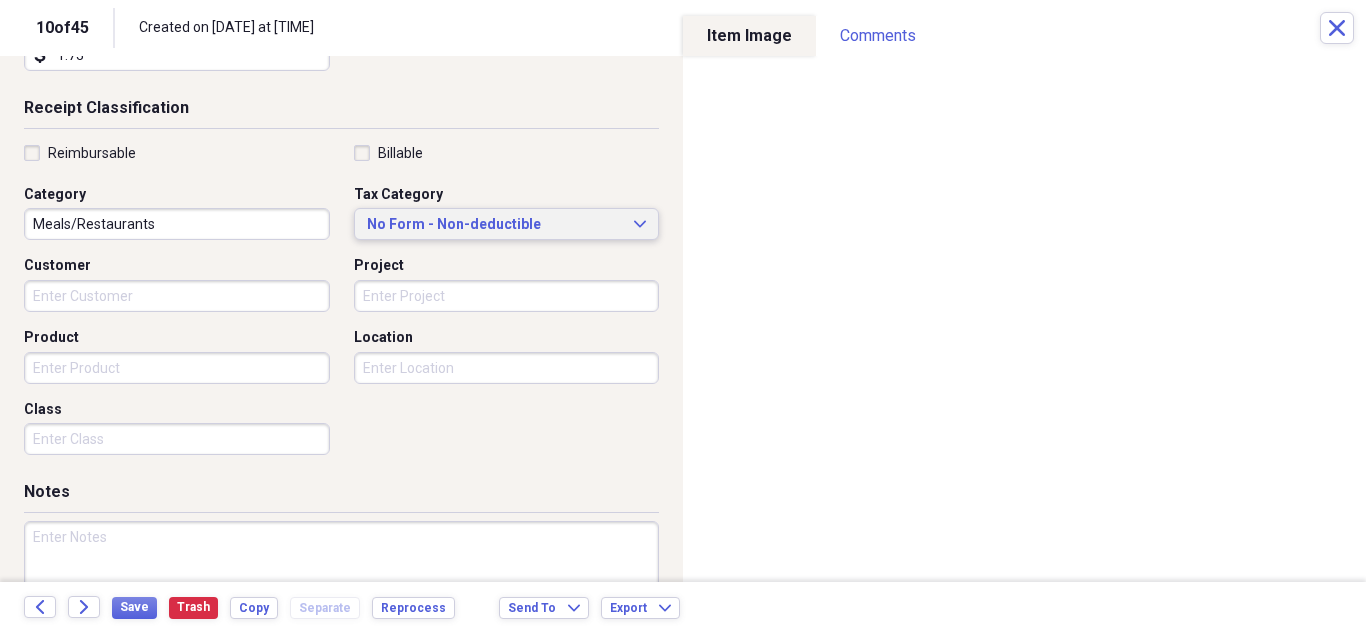click 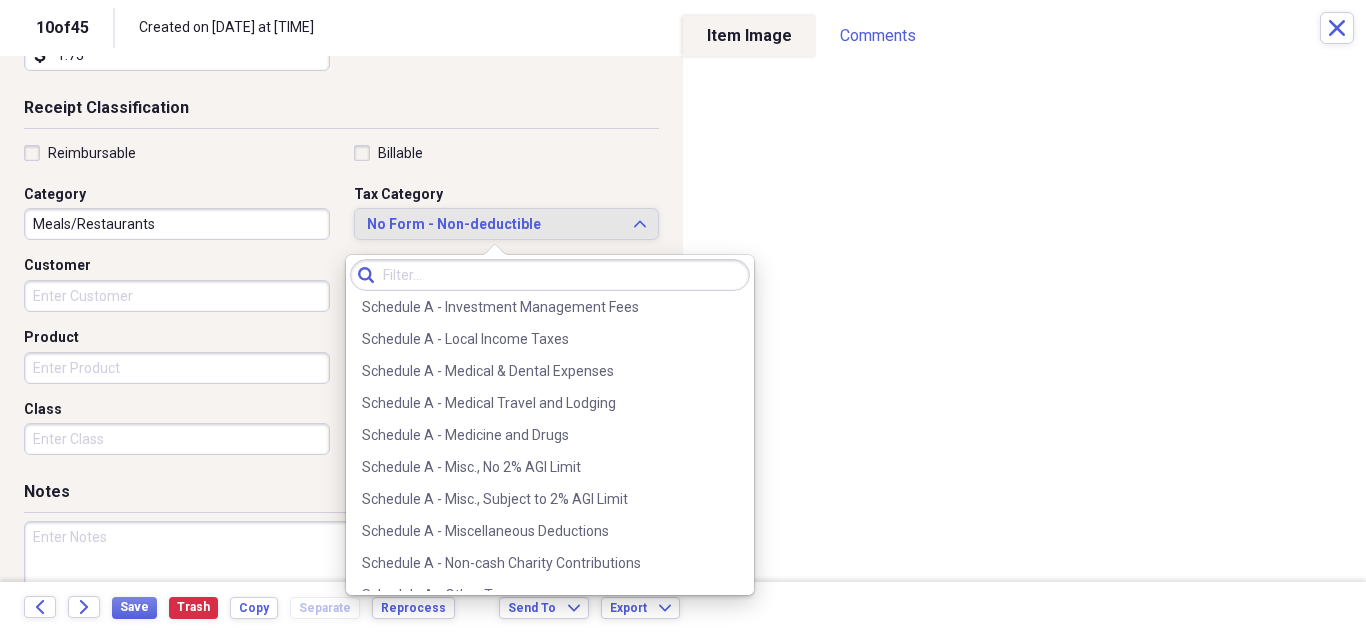 scroll, scrollTop: 2900, scrollLeft: 0, axis: vertical 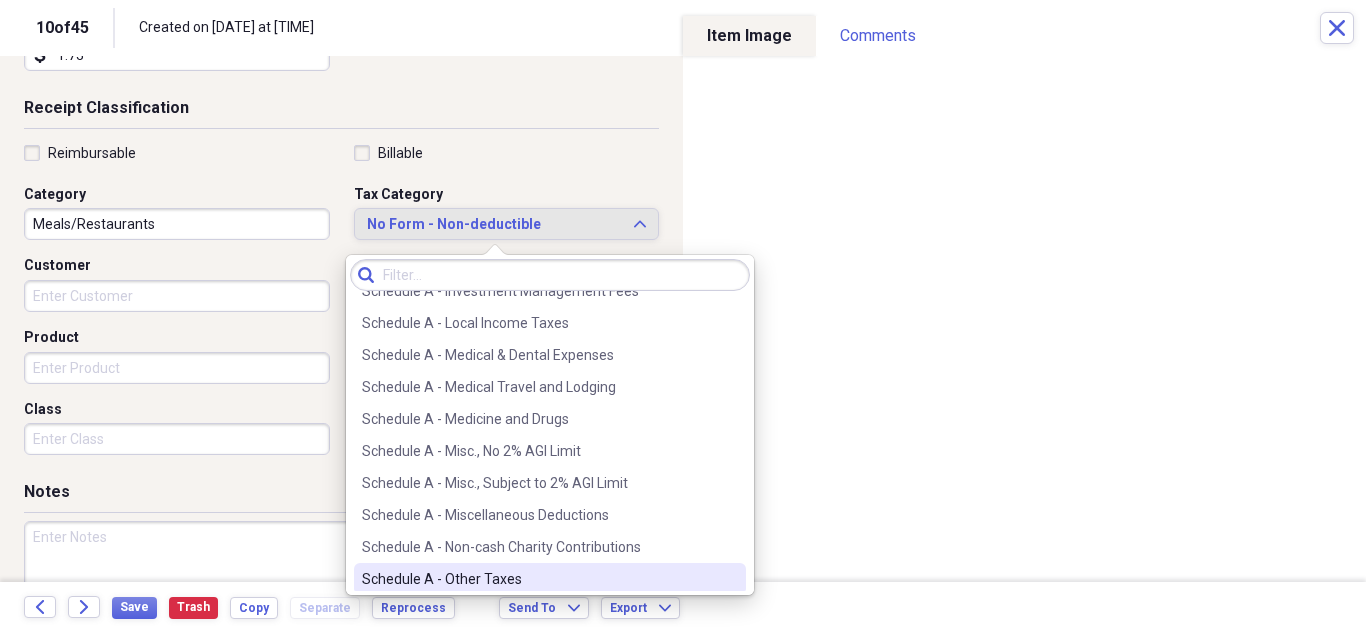 click on "Schedule A - Other Taxes" at bounding box center (538, 579) 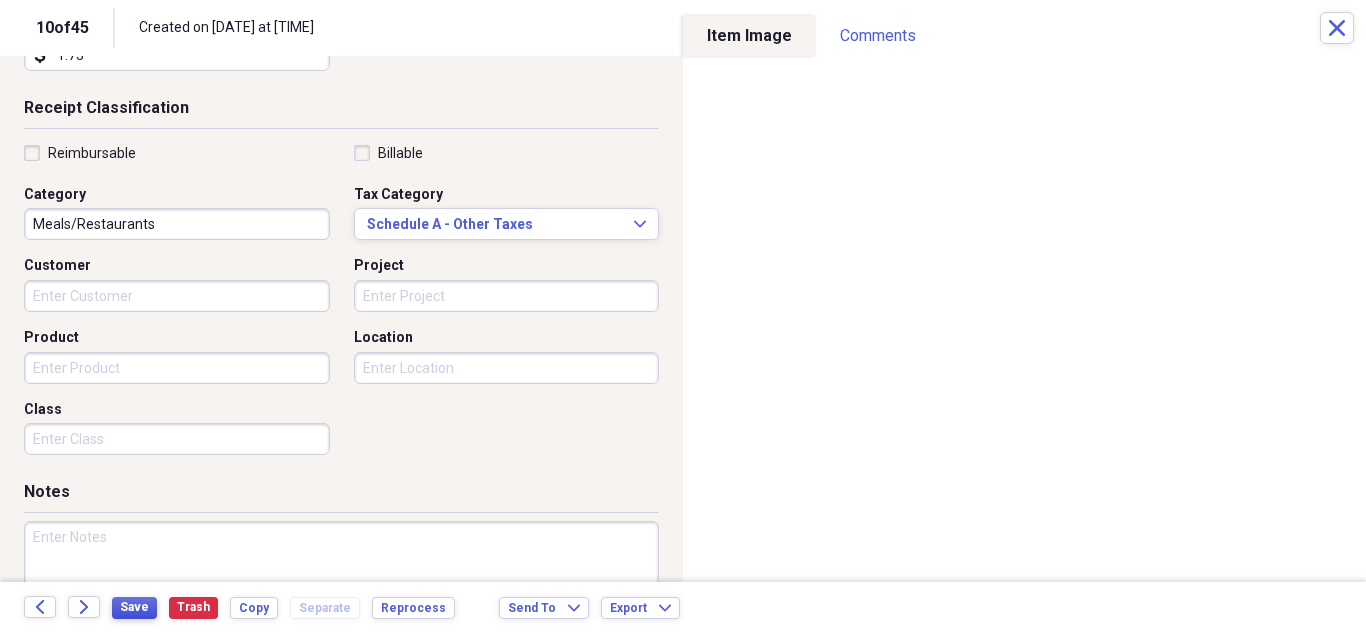 click on "Save" at bounding box center [134, 607] 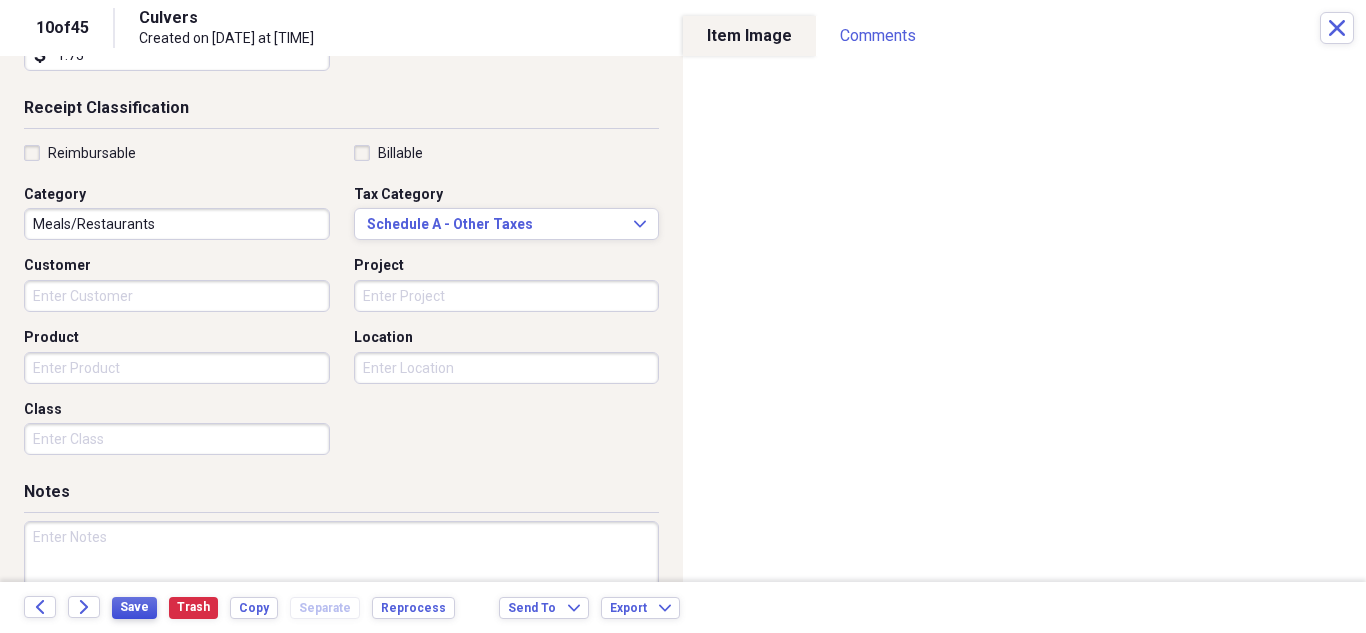 click on "Save" at bounding box center [134, 607] 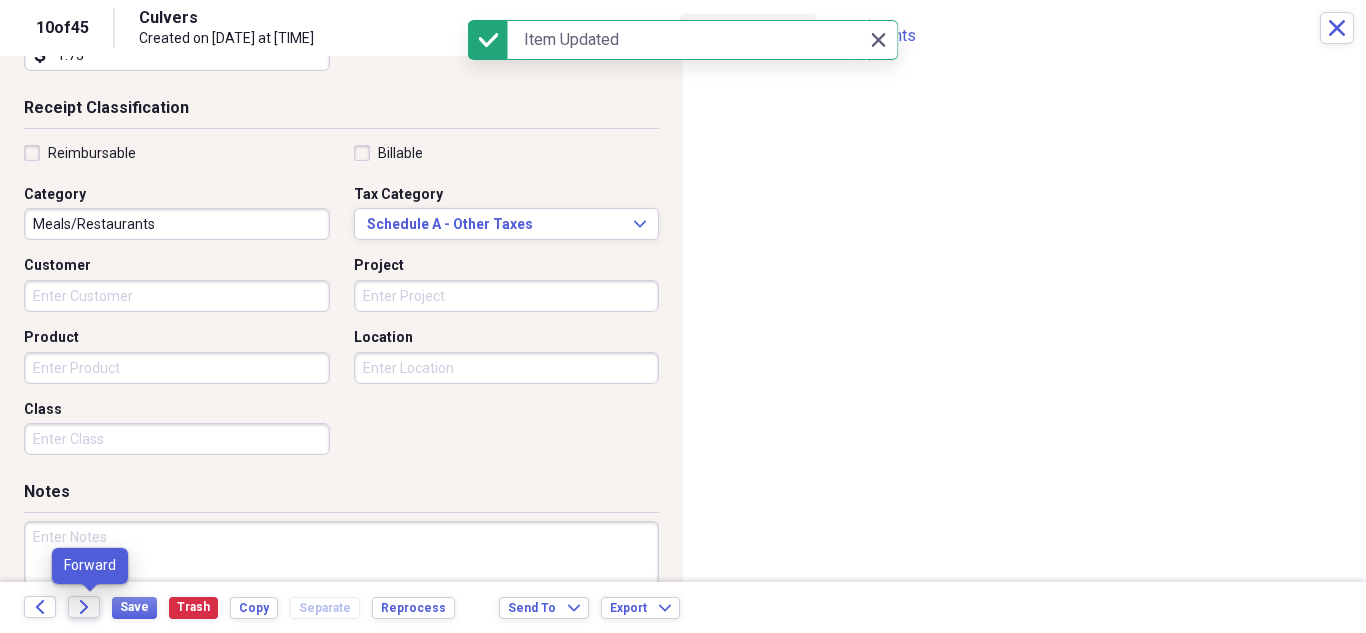 click on "Forward" 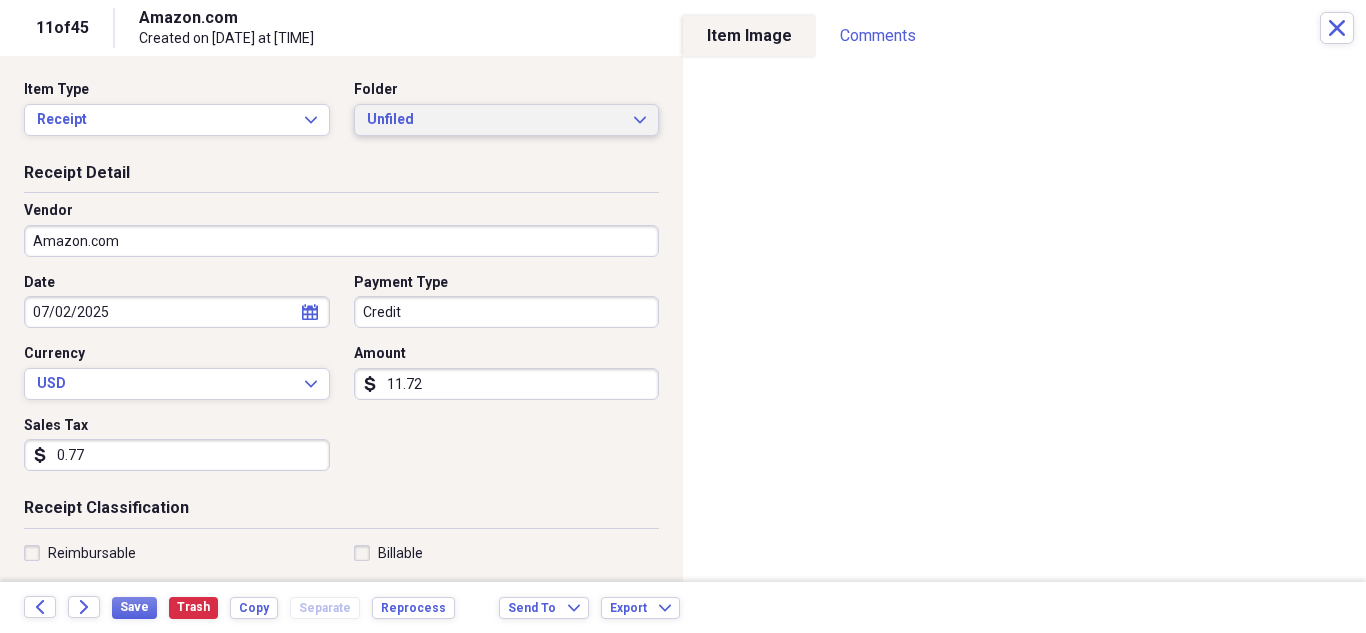 click on "Unfiled Expand" at bounding box center [507, 120] 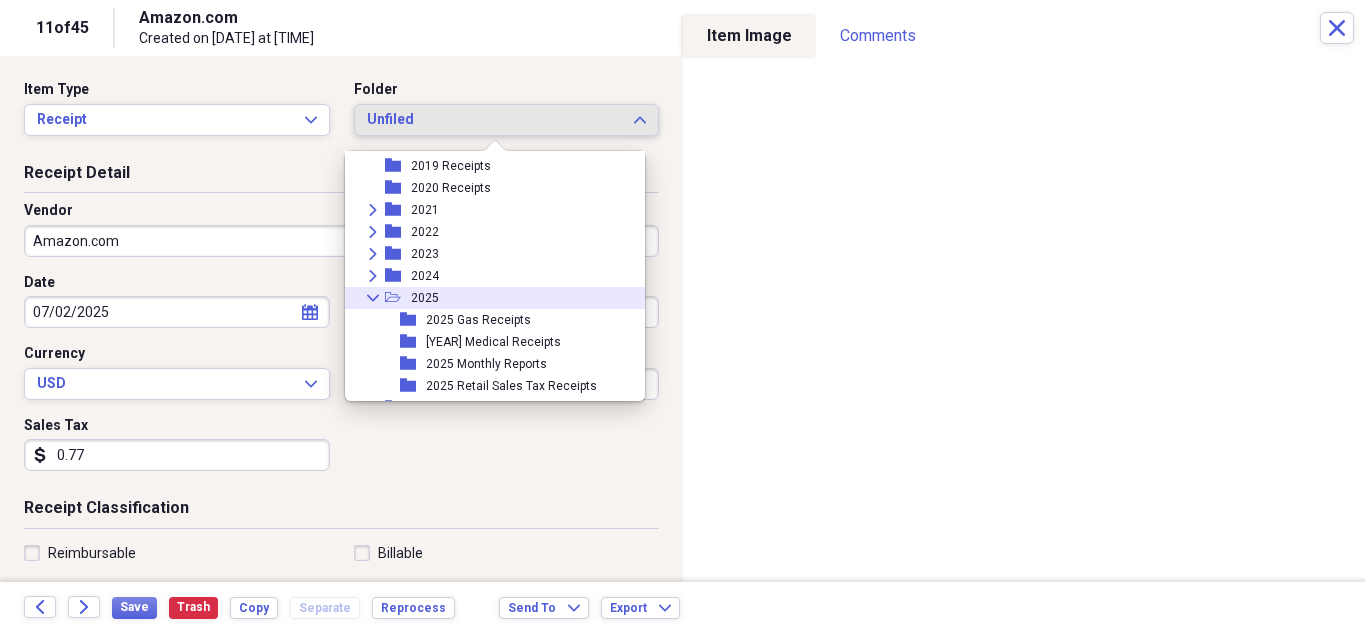 scroll, scrollTop: 95, scrollLeft: 0, axis: vertical 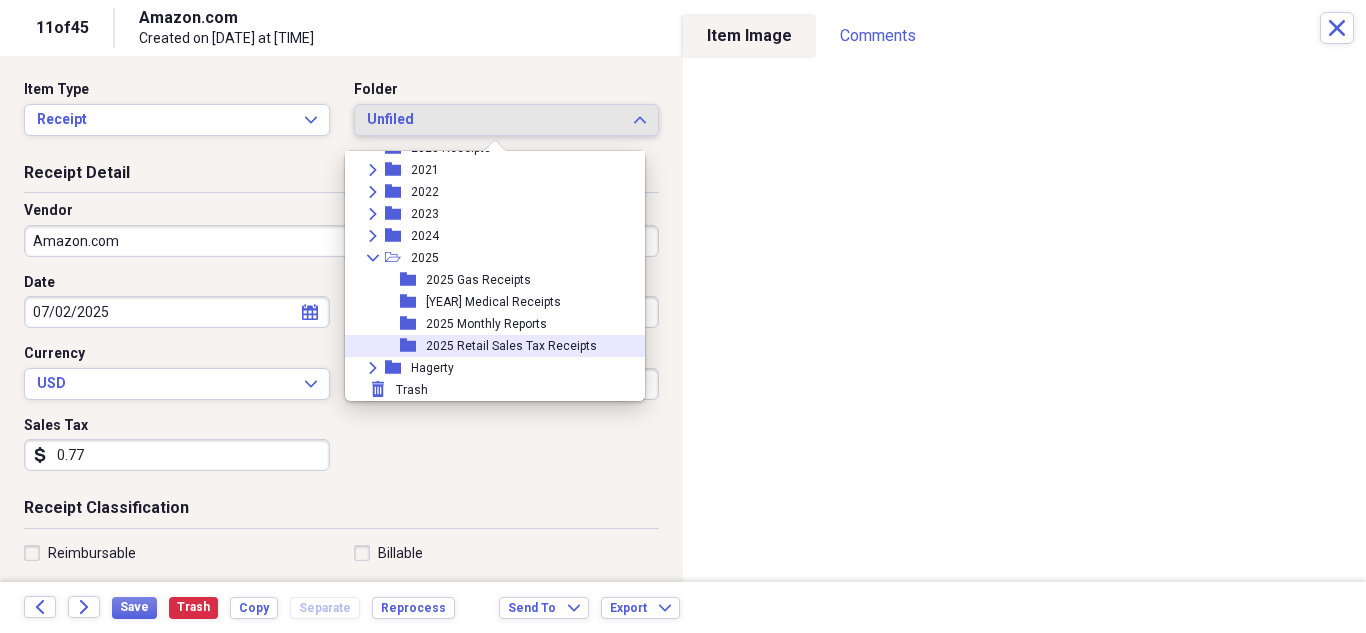 click on "2025 Retail Sales Tax Receipts" at bounding box center (511, 346) 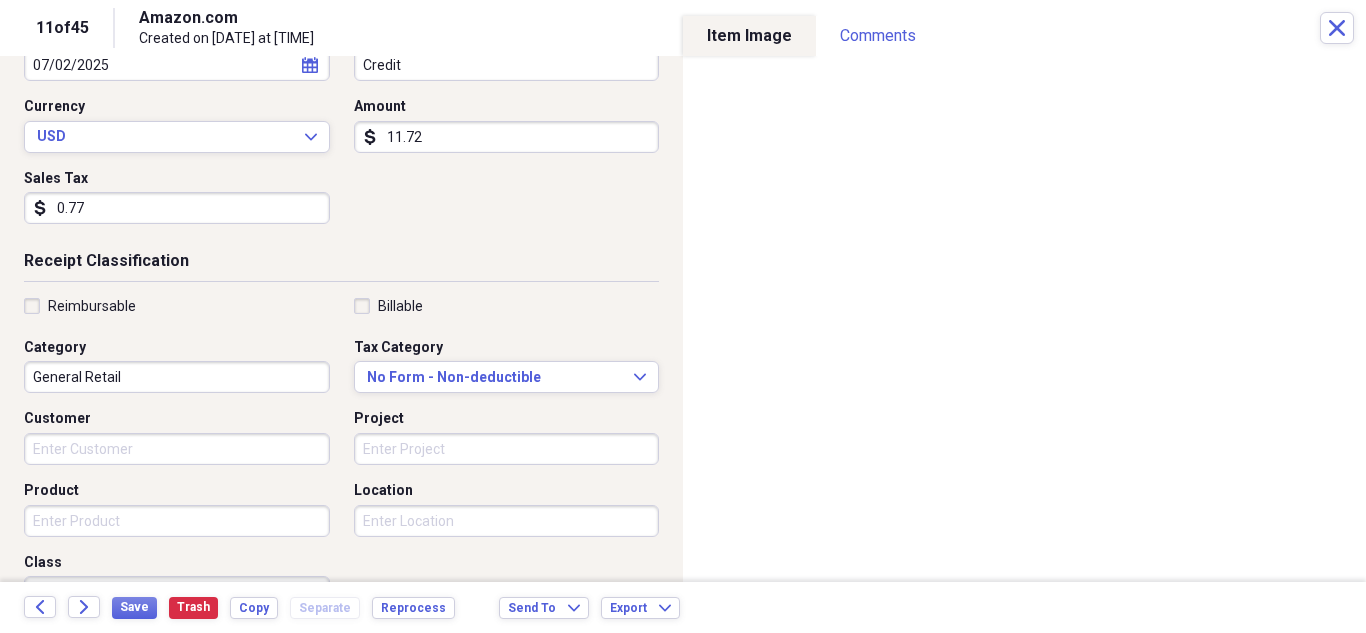 scroll, scrollTop: 300, scrollLeft: 0, axis: vertical 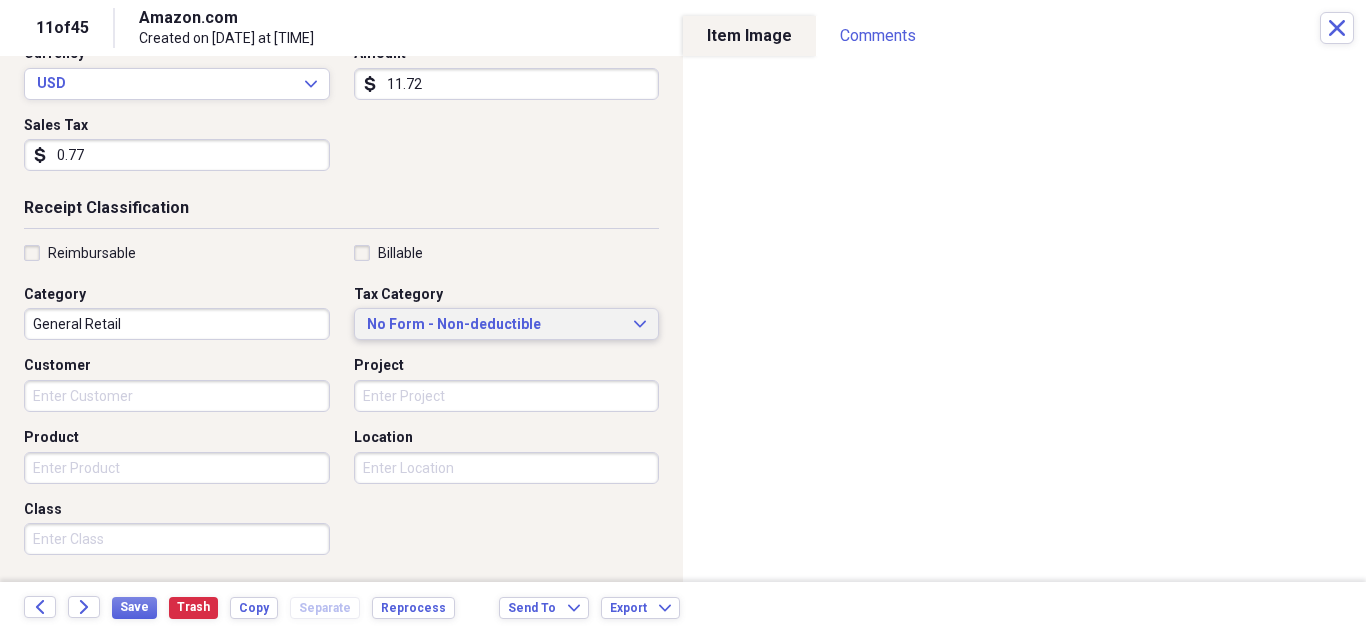 click on "No Form - Non-deductible Expand" at bounding box center [507, 325] 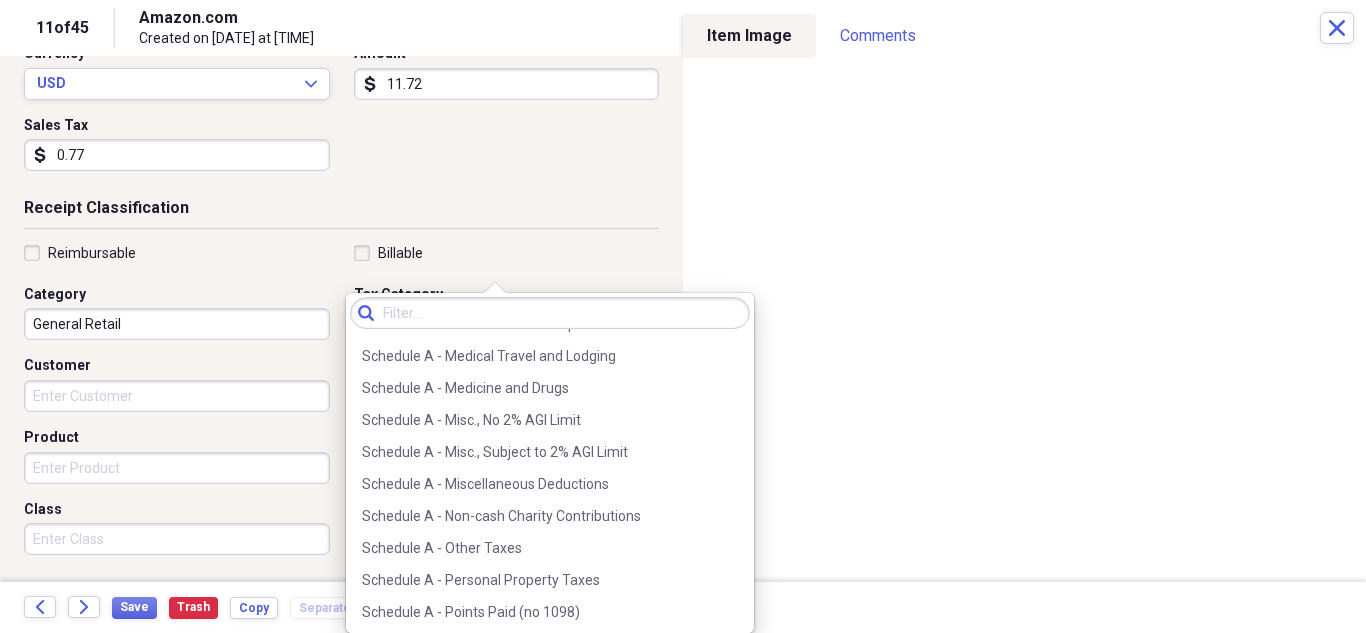 scroll, scrollTop: 3000, scrollLeft: 0, axis: vertical 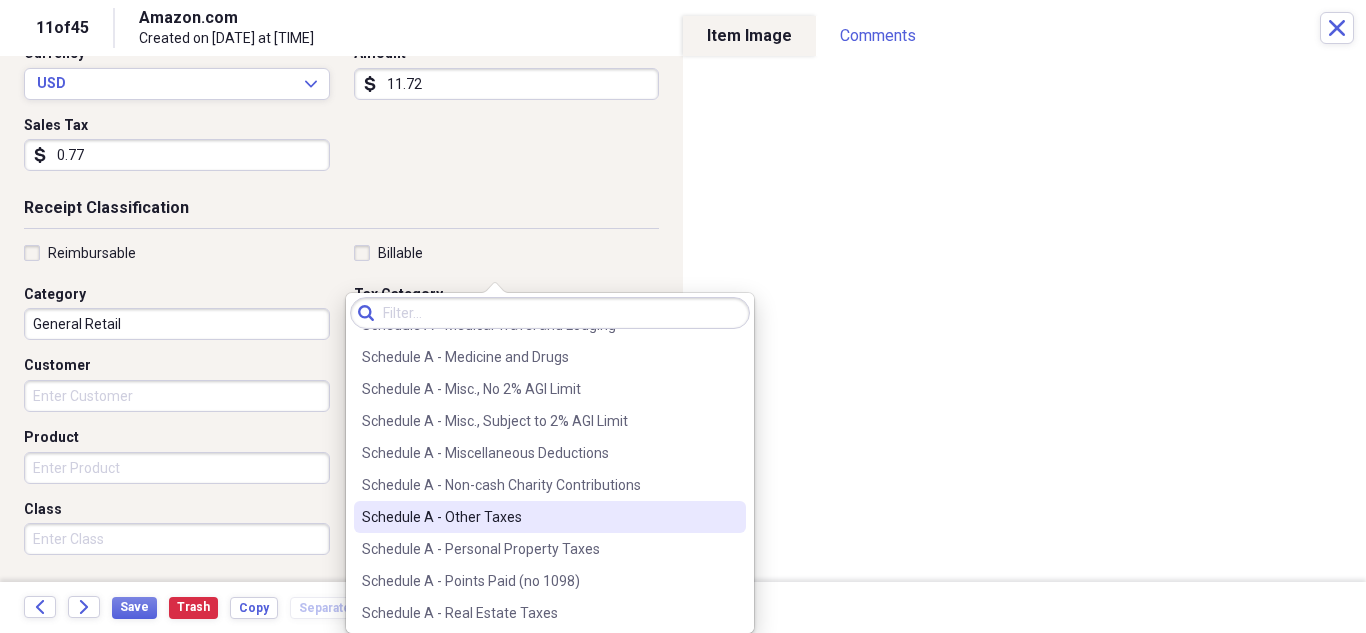 click on "Schedule A - Other Taxes" at bounding box center [550, 517] 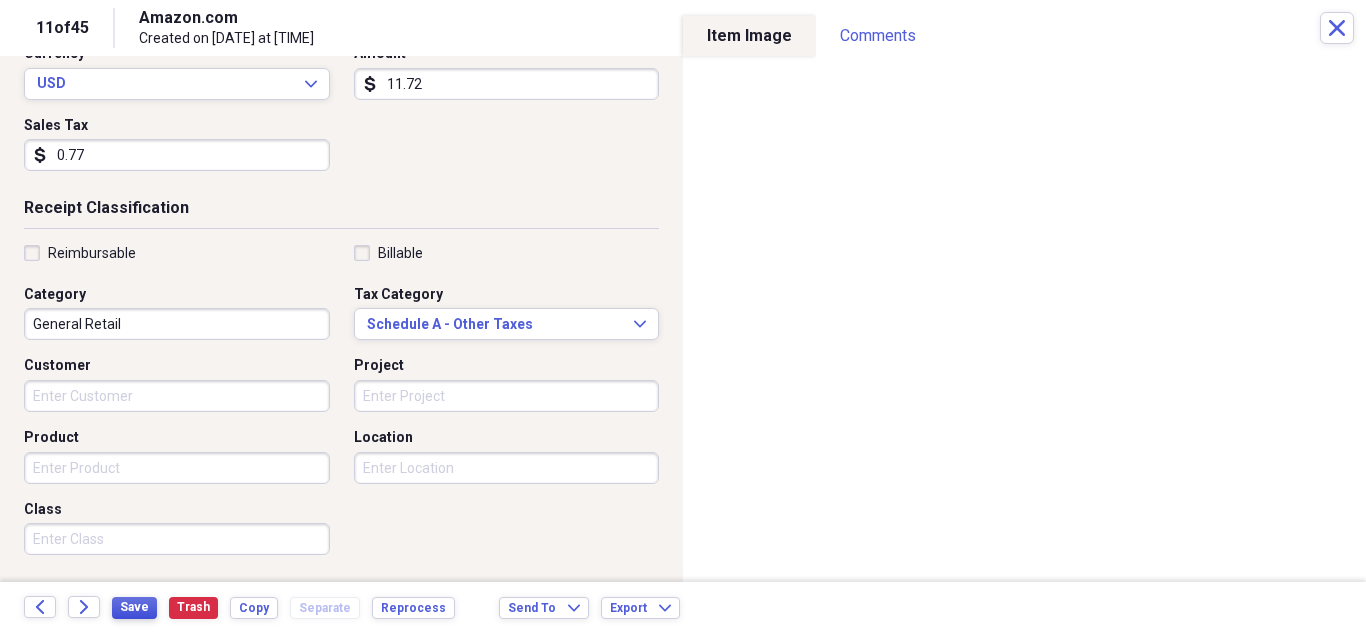 click on "Save" at bounding box center (134, 607) 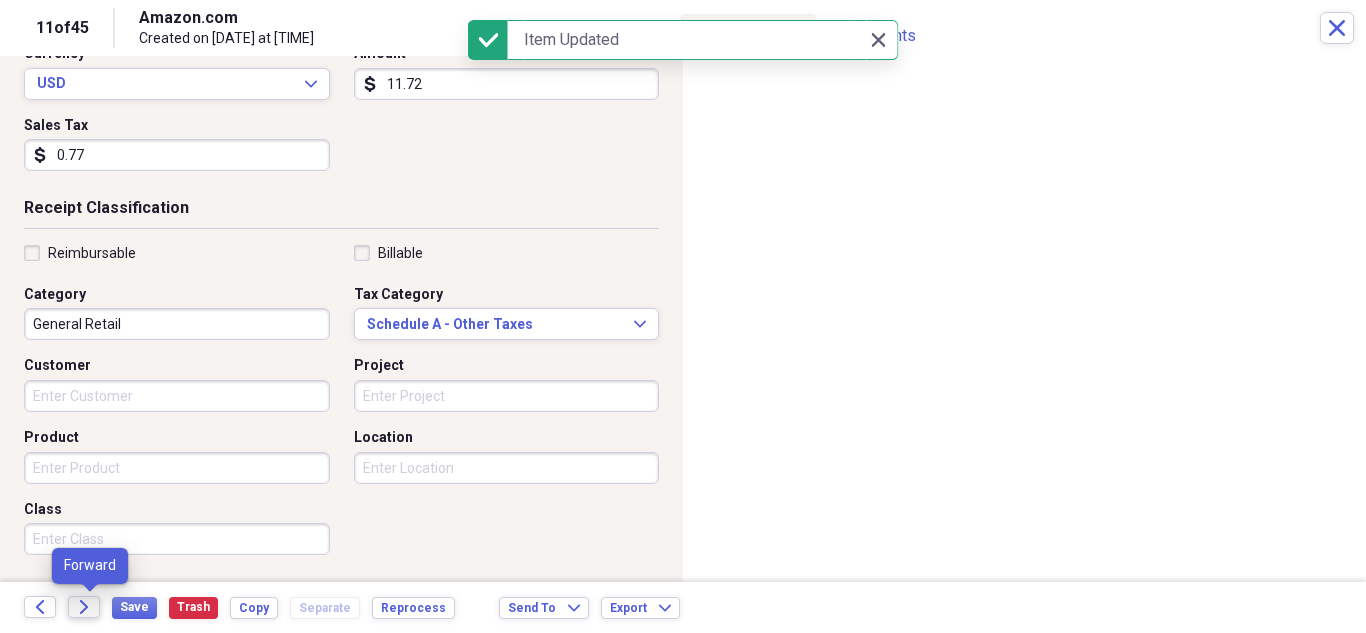 click on "Forward" 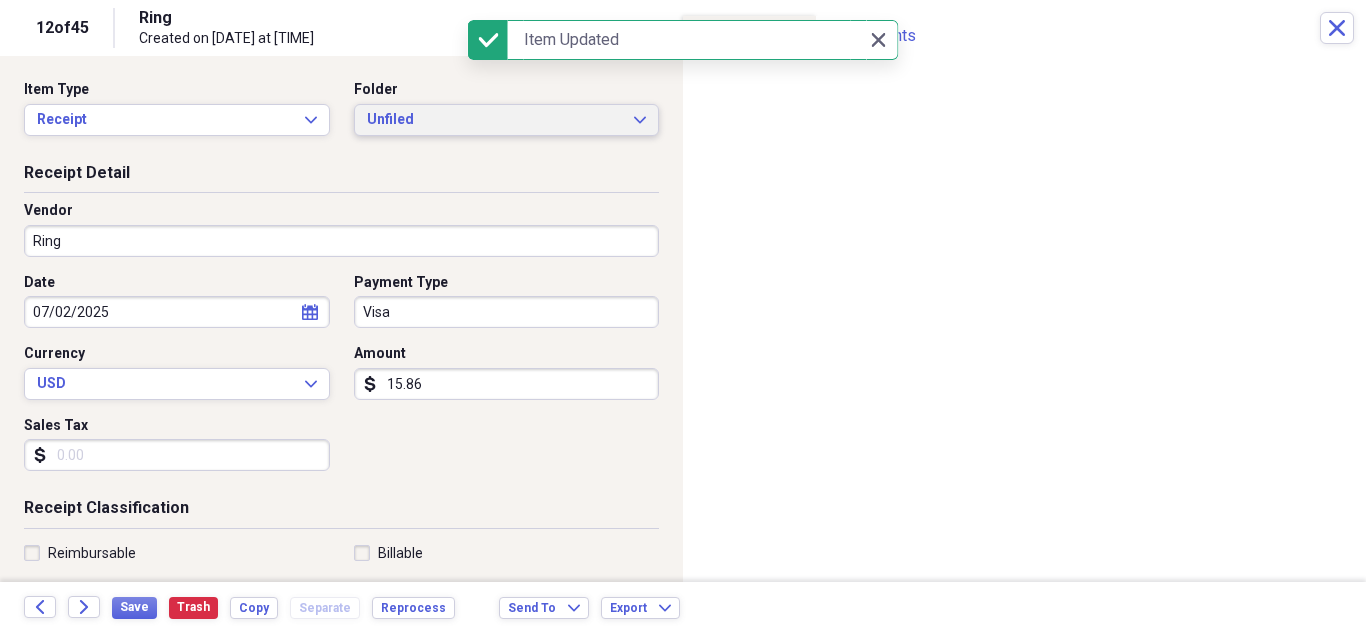 click on "Expand" 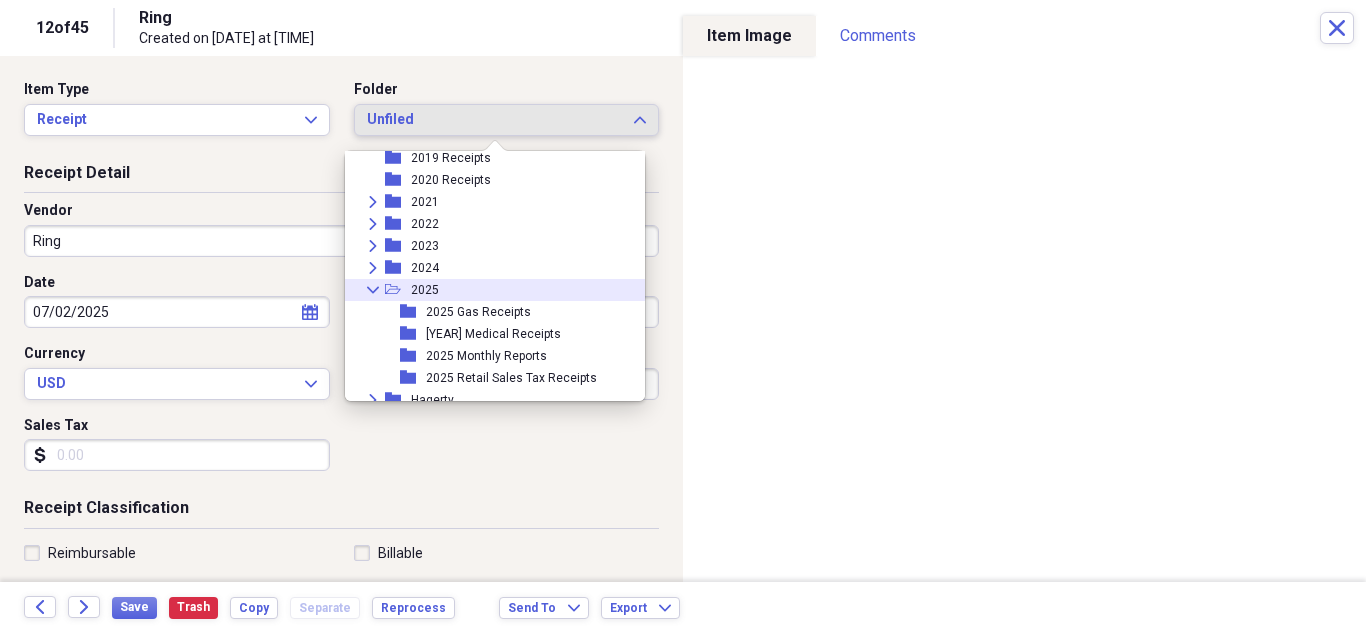 scroll, scrollTop: 95, scrollLeft: 0, axis: vertical 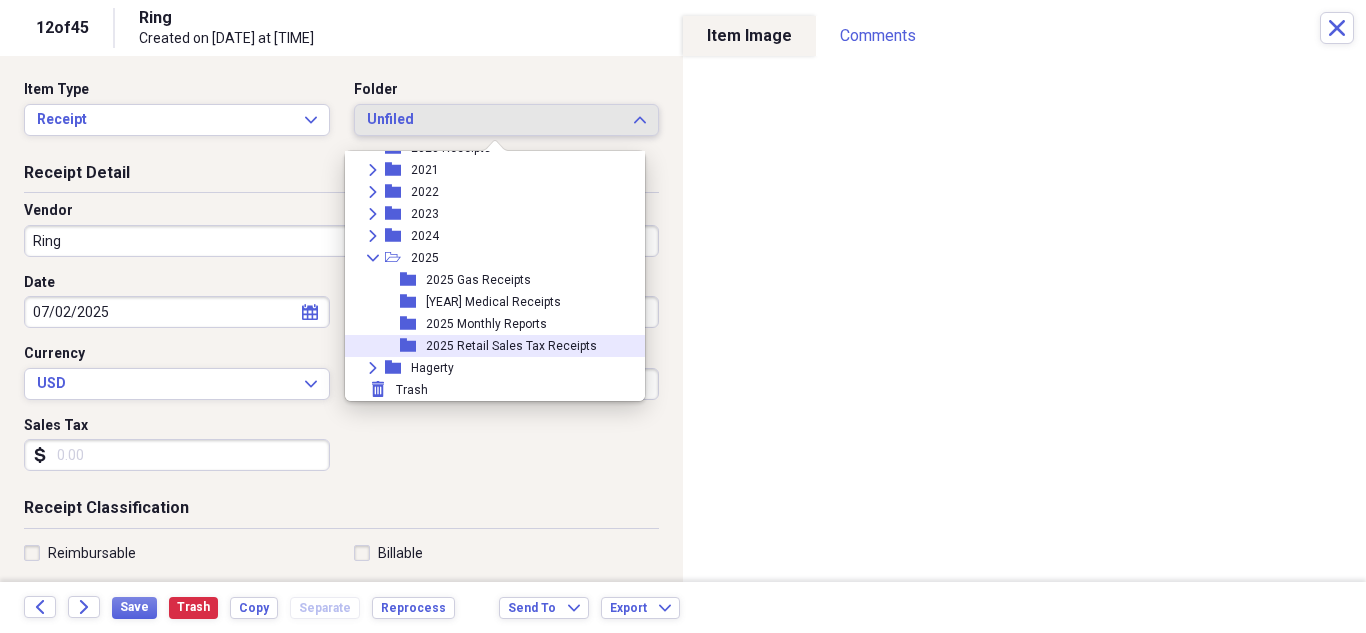 click on "2025 Retail Sales Tax Receipts" at bounding box center (511, 346) 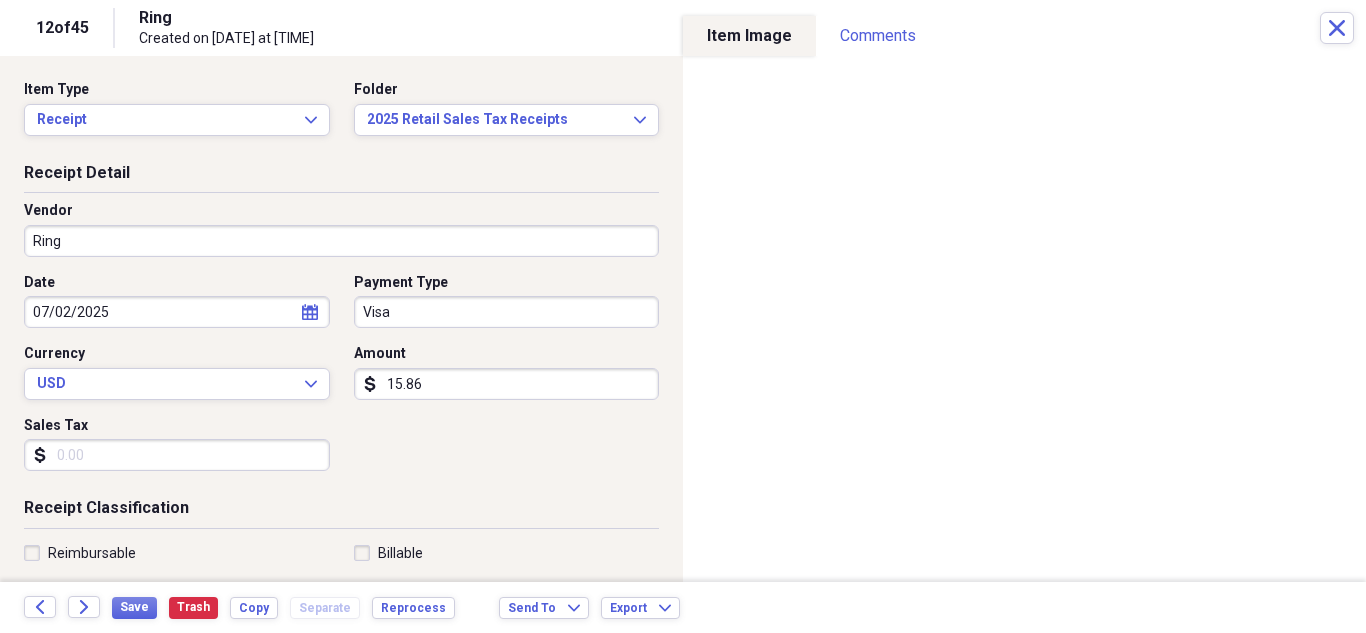 click on "Ring" at bounding box center [341, 241] 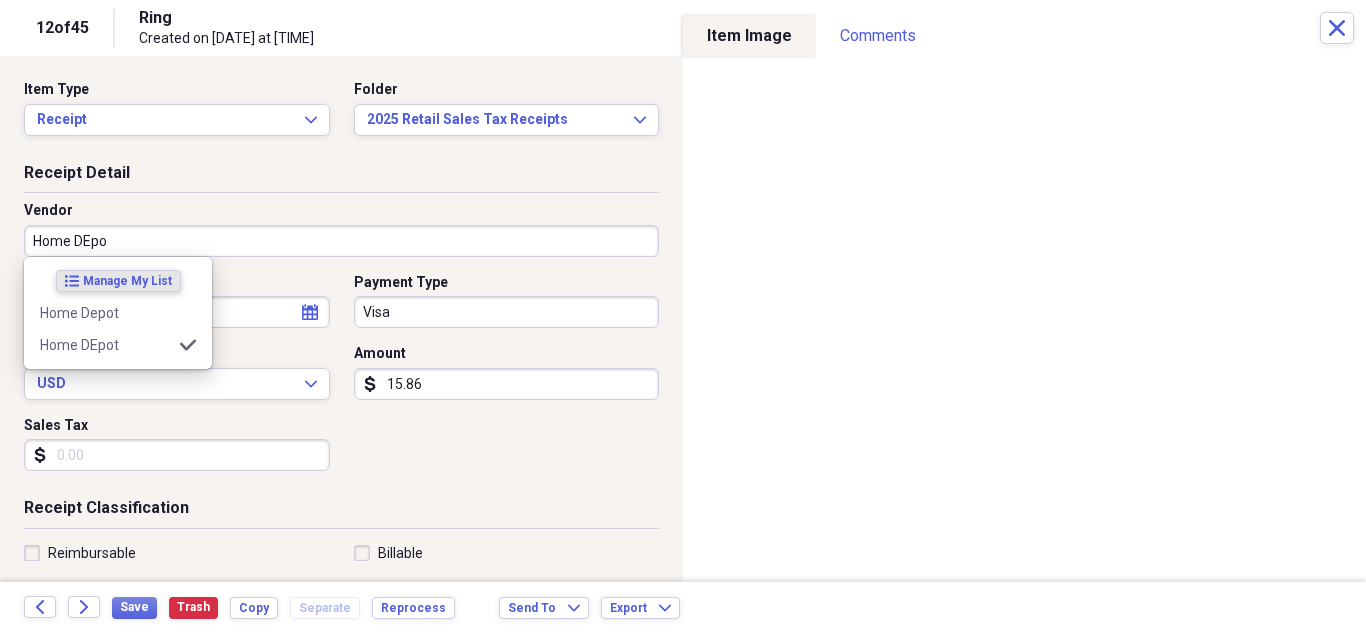 type on "Home DEpot" 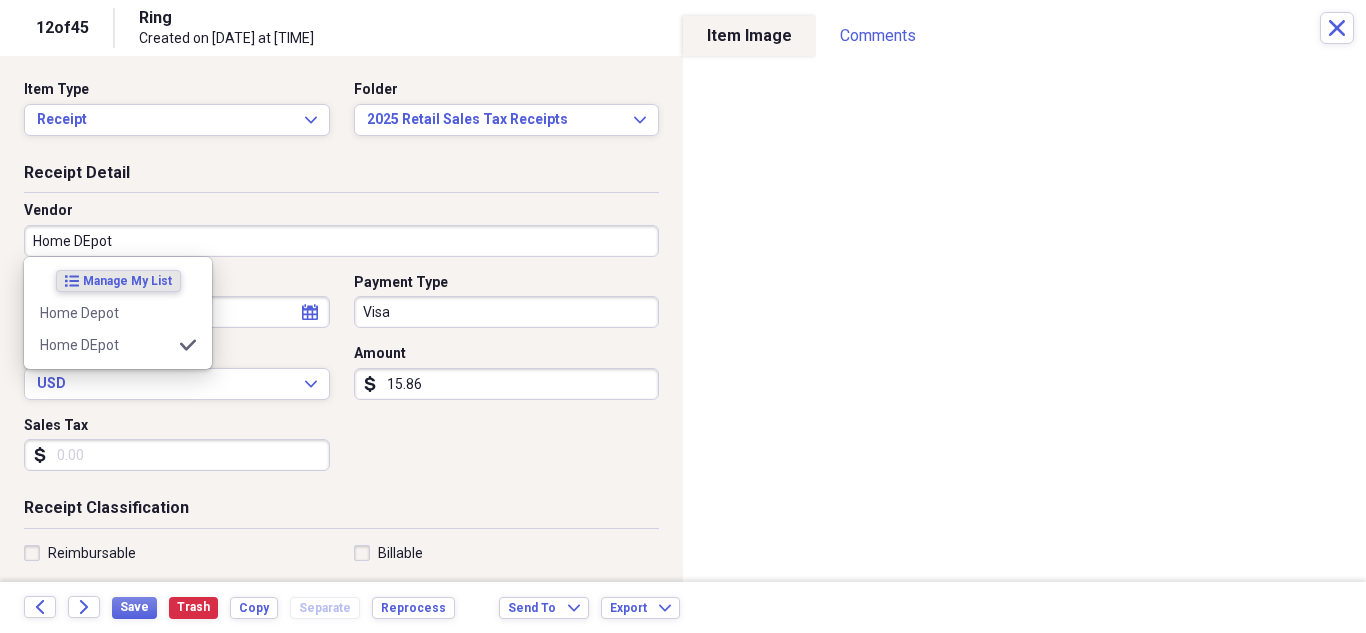 type on "General Retail" 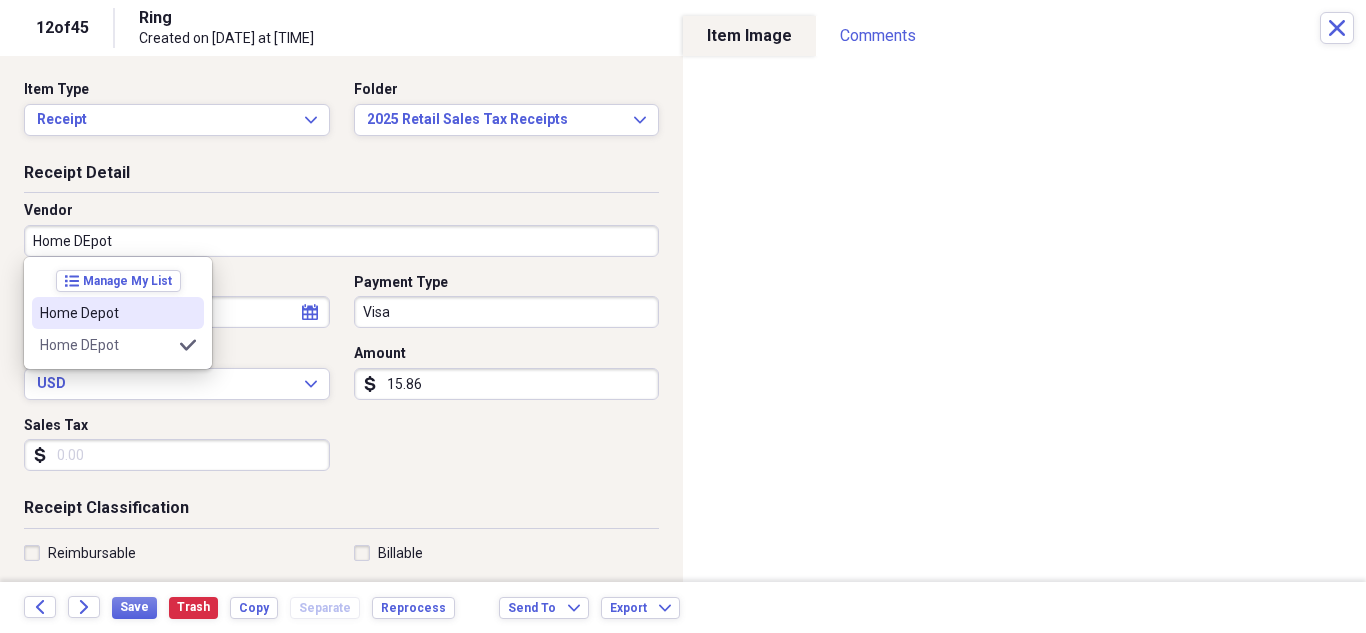 click on "Home Depot" at bounding box center [118, 313] 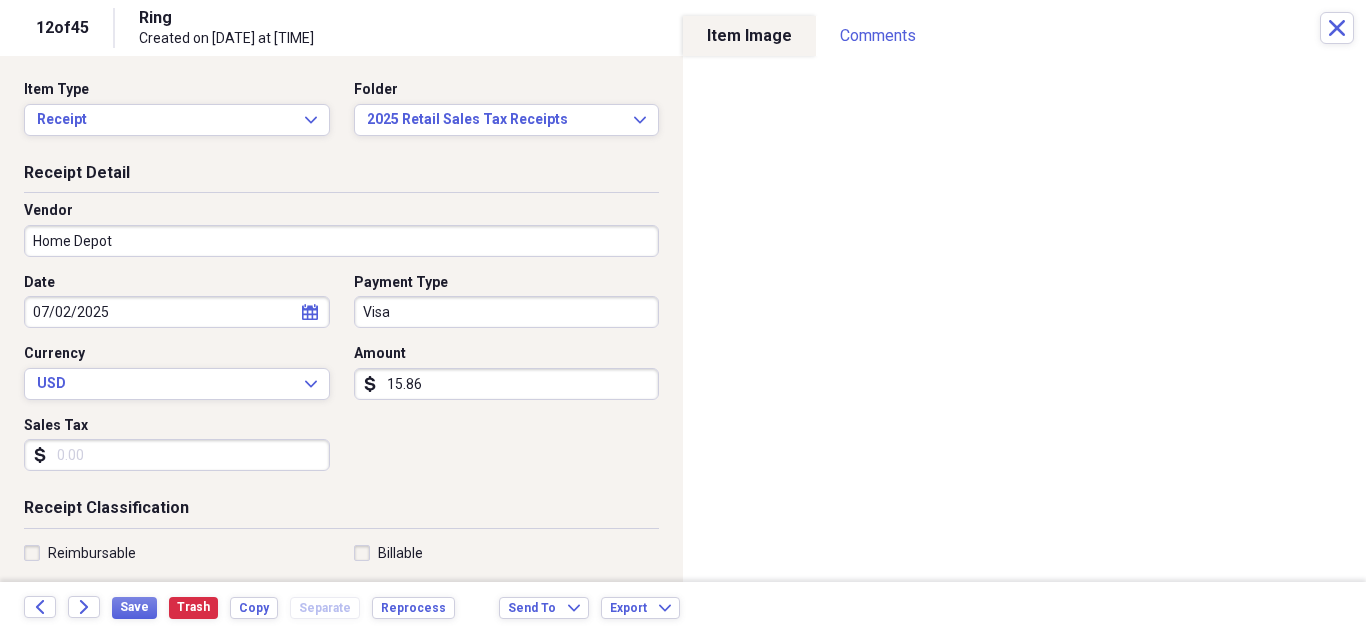 type on "None" 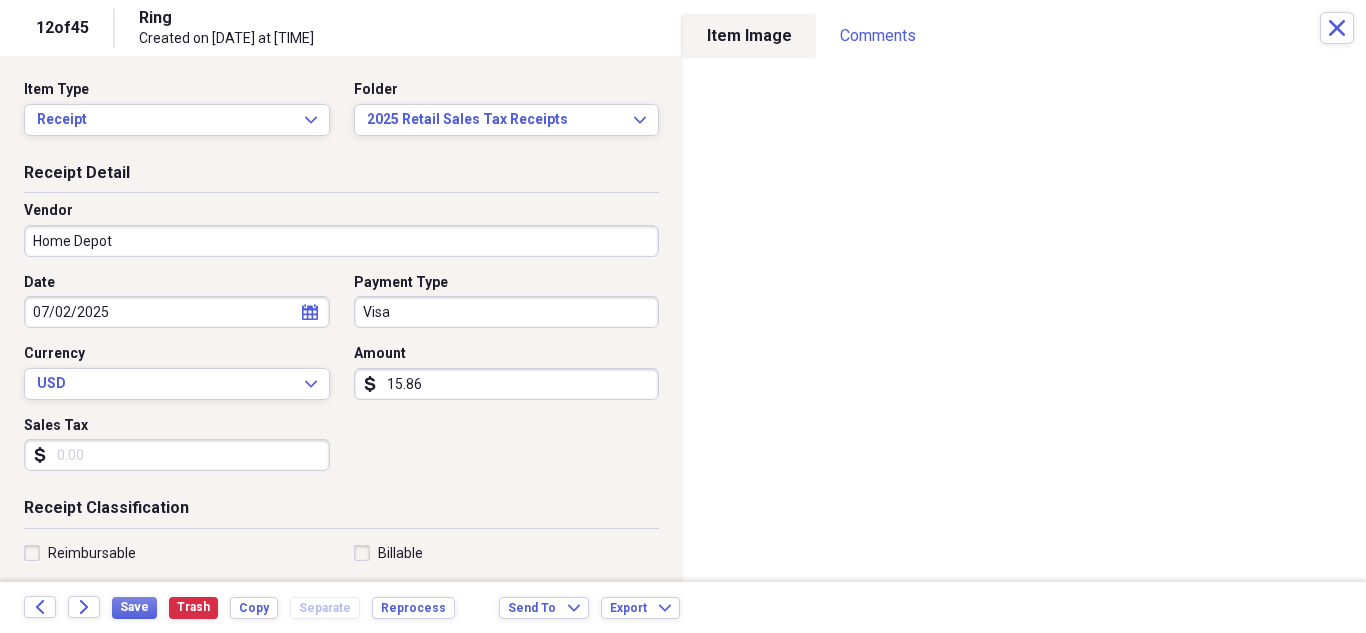 click on "Sales Tax" at bounding box center (177, 455) 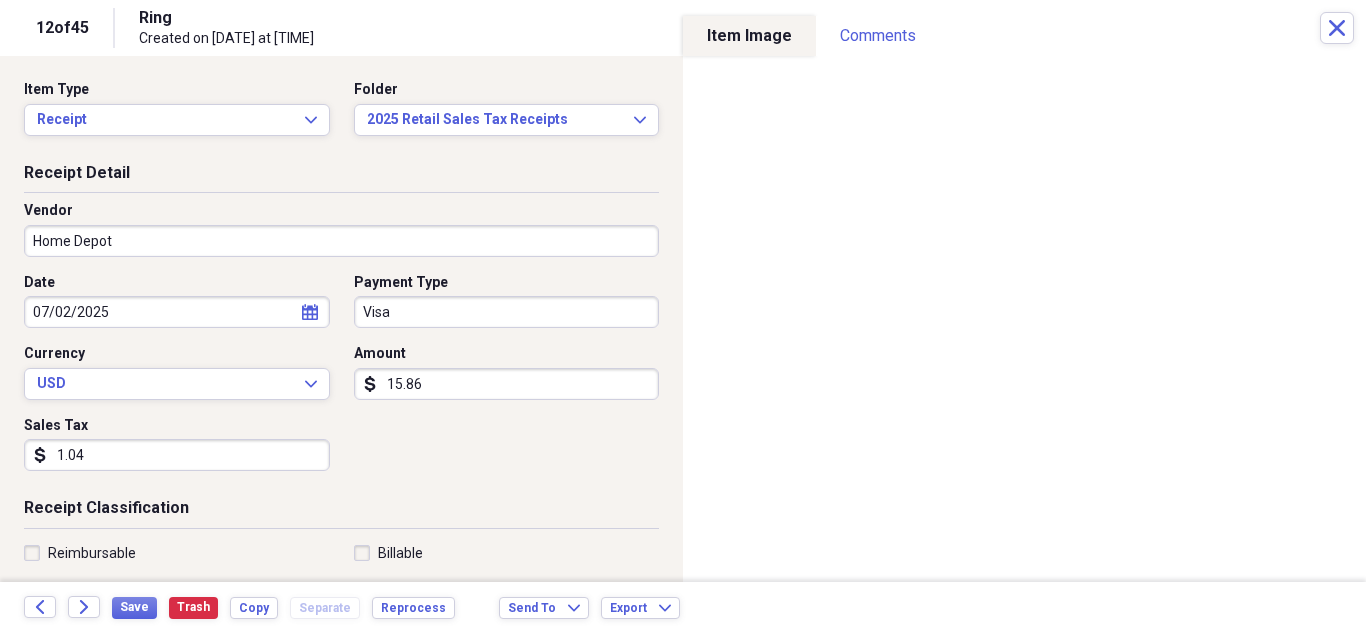scroll, scrollTop: 200, scrollLeft: 0, axis: vertical 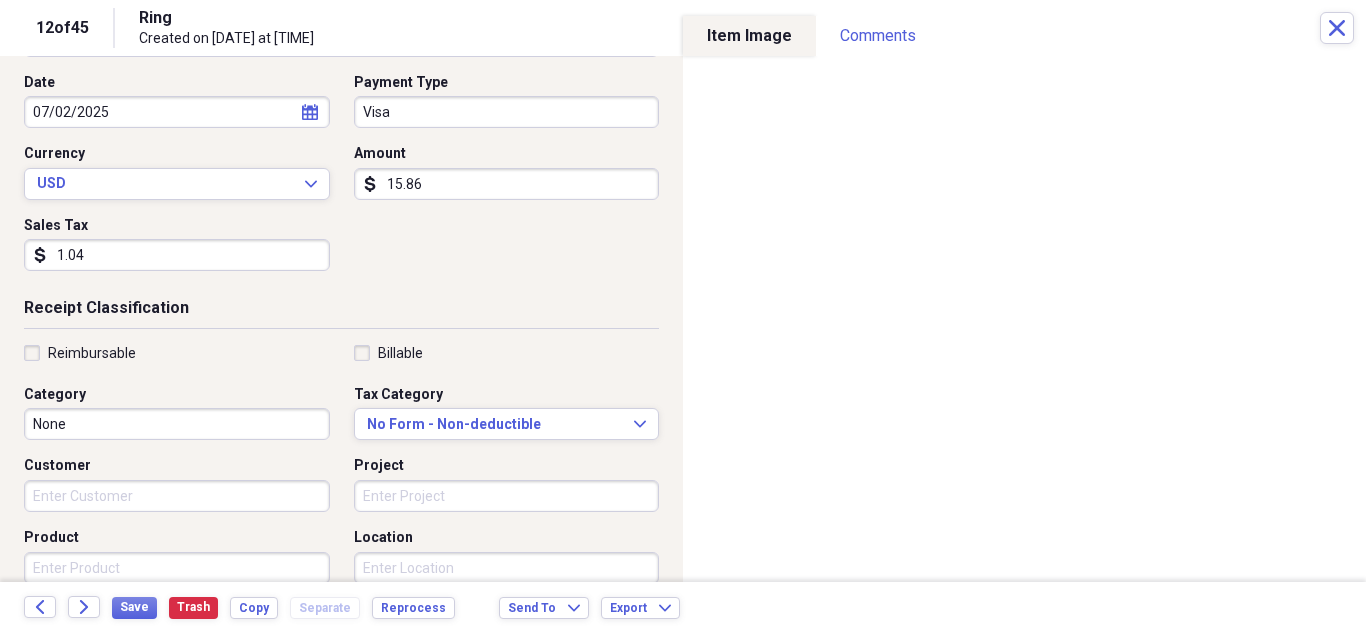 type on "1.04" 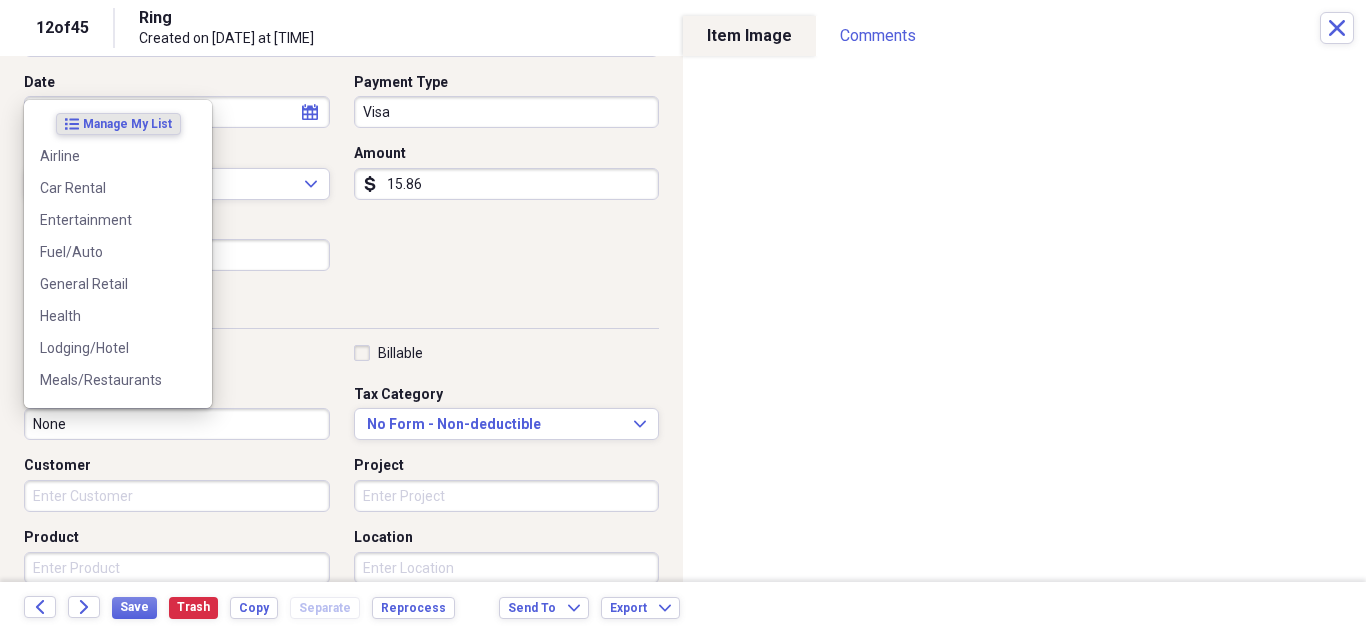 click on "None" at bounding box center [177, 424] 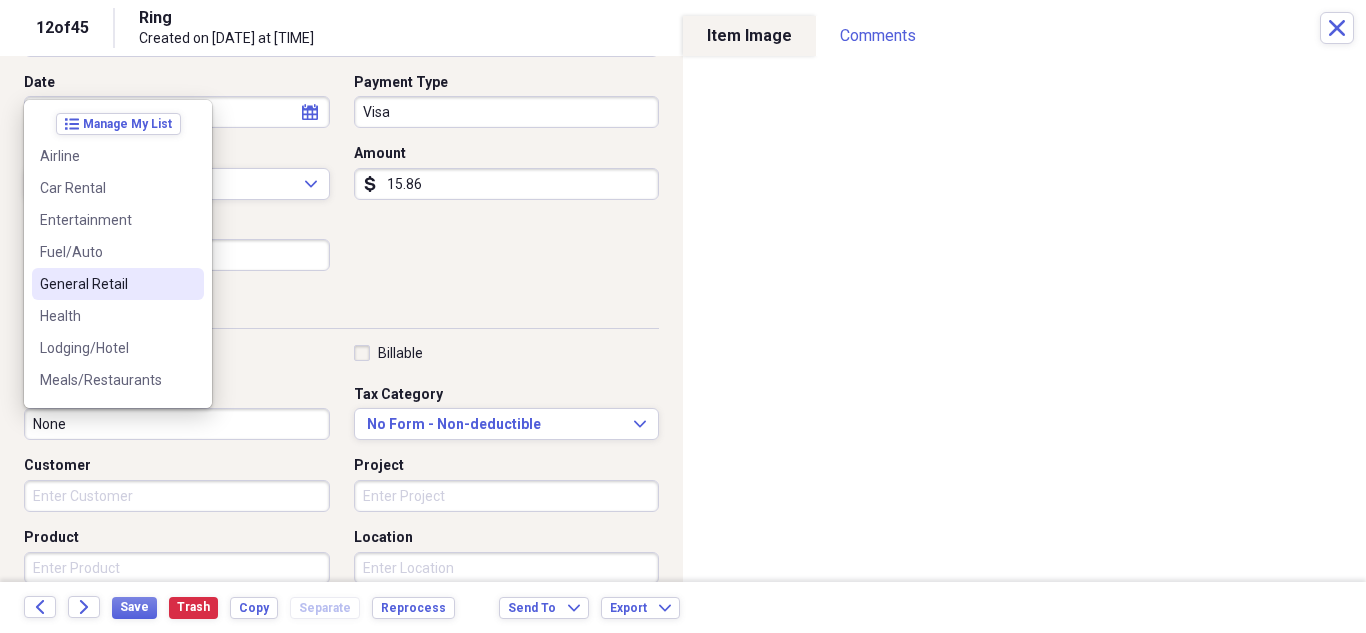 click on "General Retail" at bounding box center [118, 284] 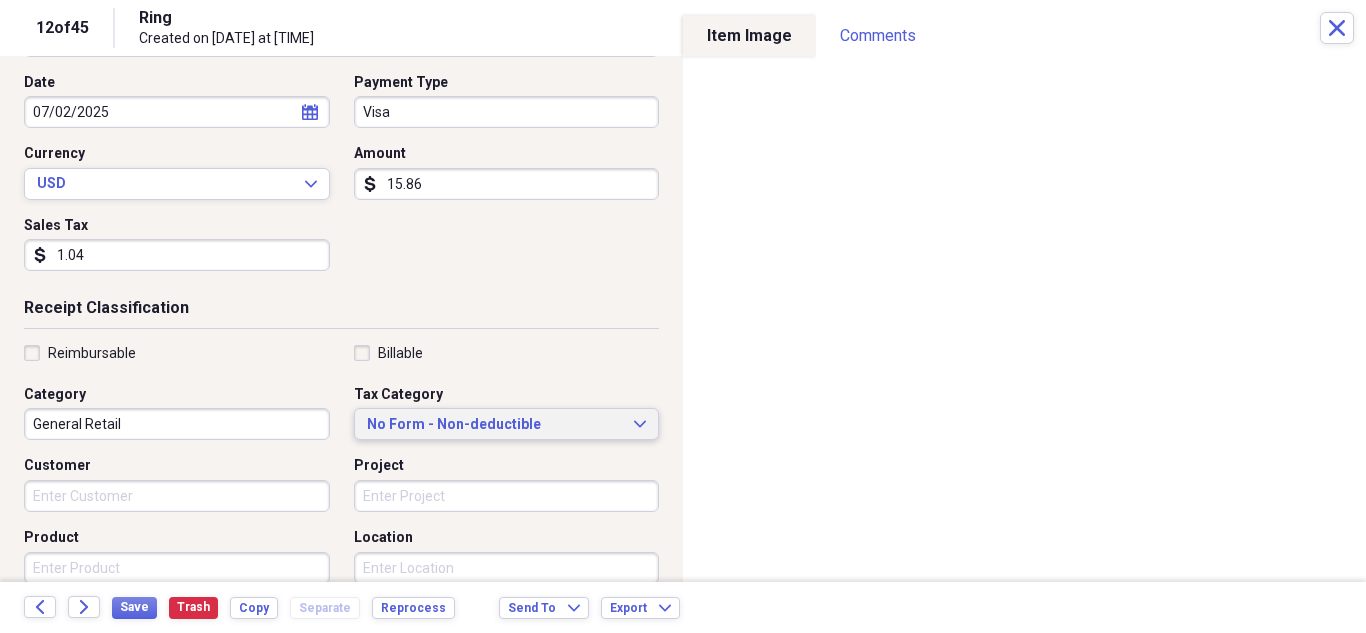 click on "No Form - Non-deductible Expand" at bounding box center (507, 425) 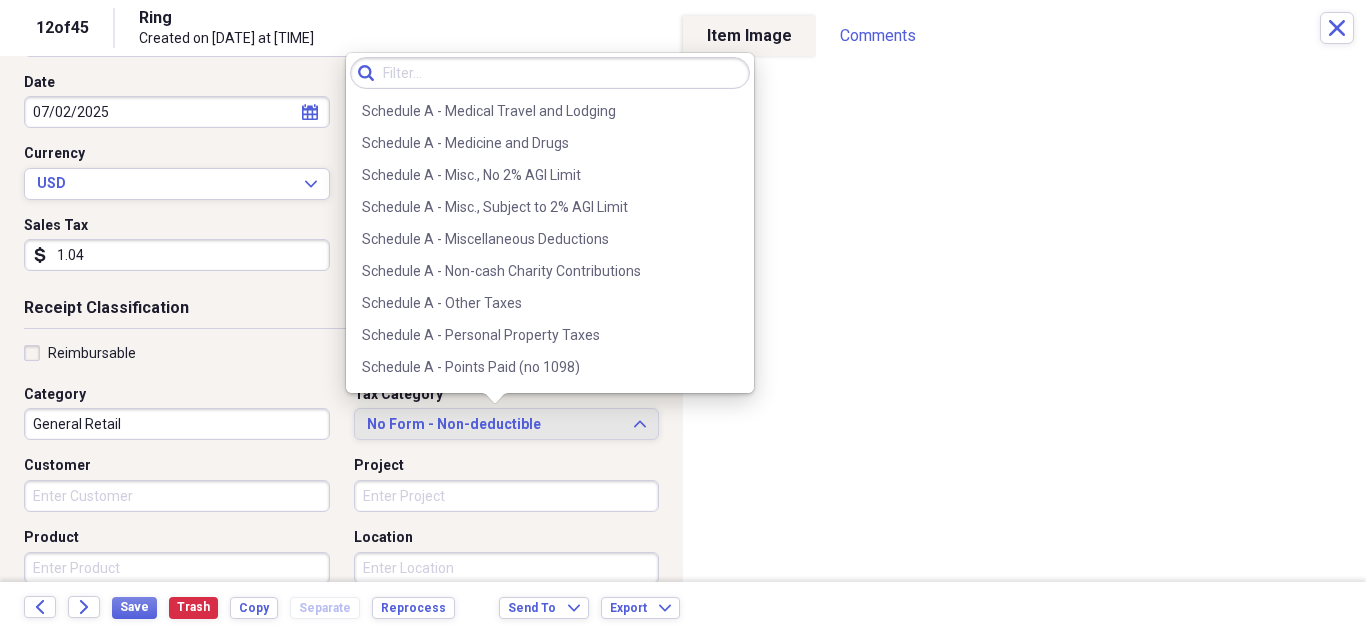 scroll, scrollTop: 3000, scrollLeft: 0, axis: vertical 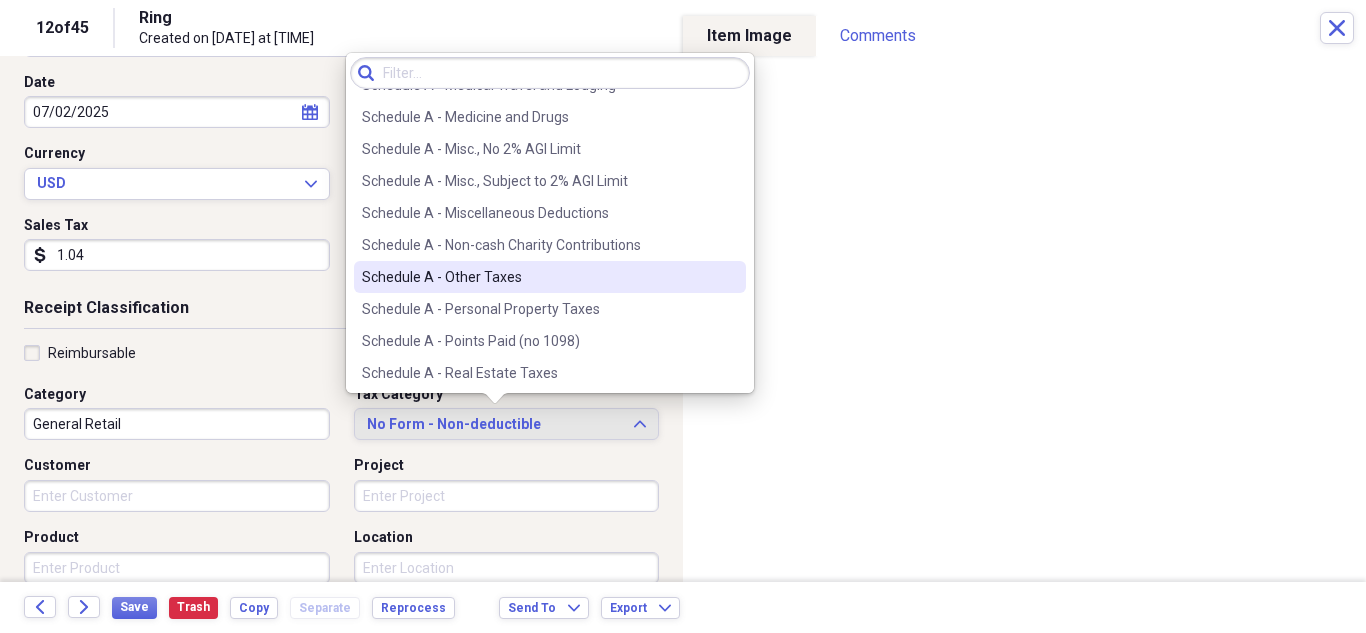 click on "Schedule A - Other Taxes" at bounding box center [538, 277] 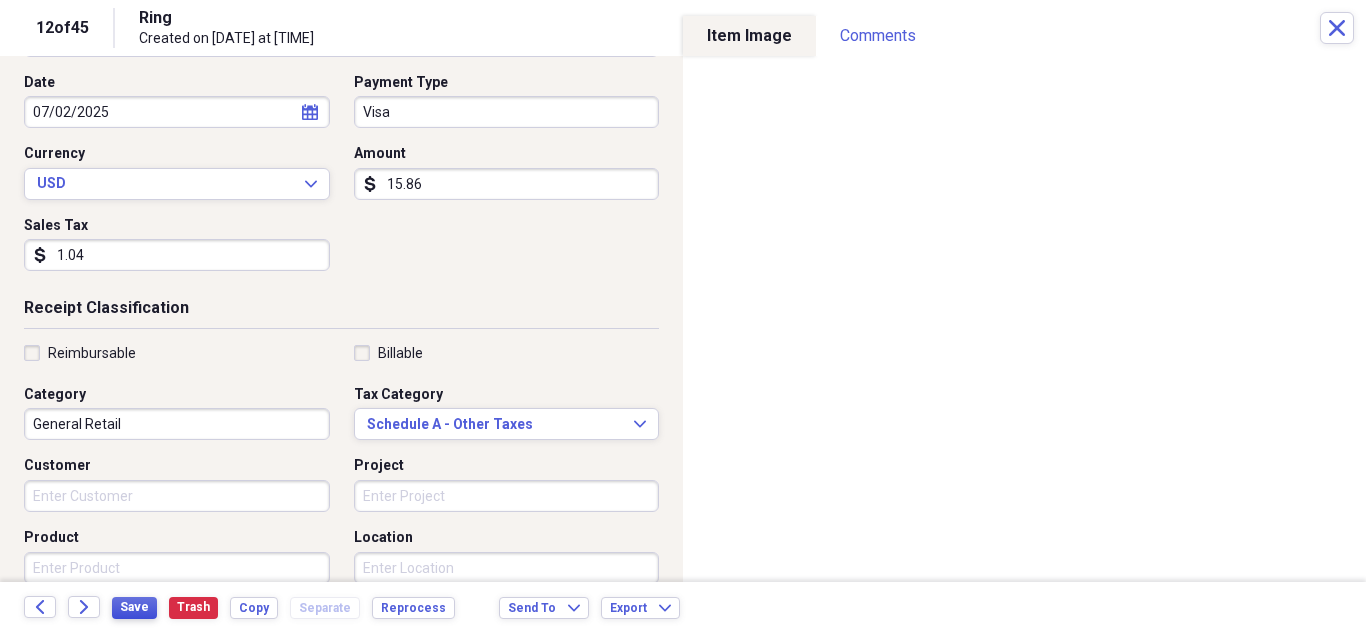 click on "Save" at bounding box center [134, 607] 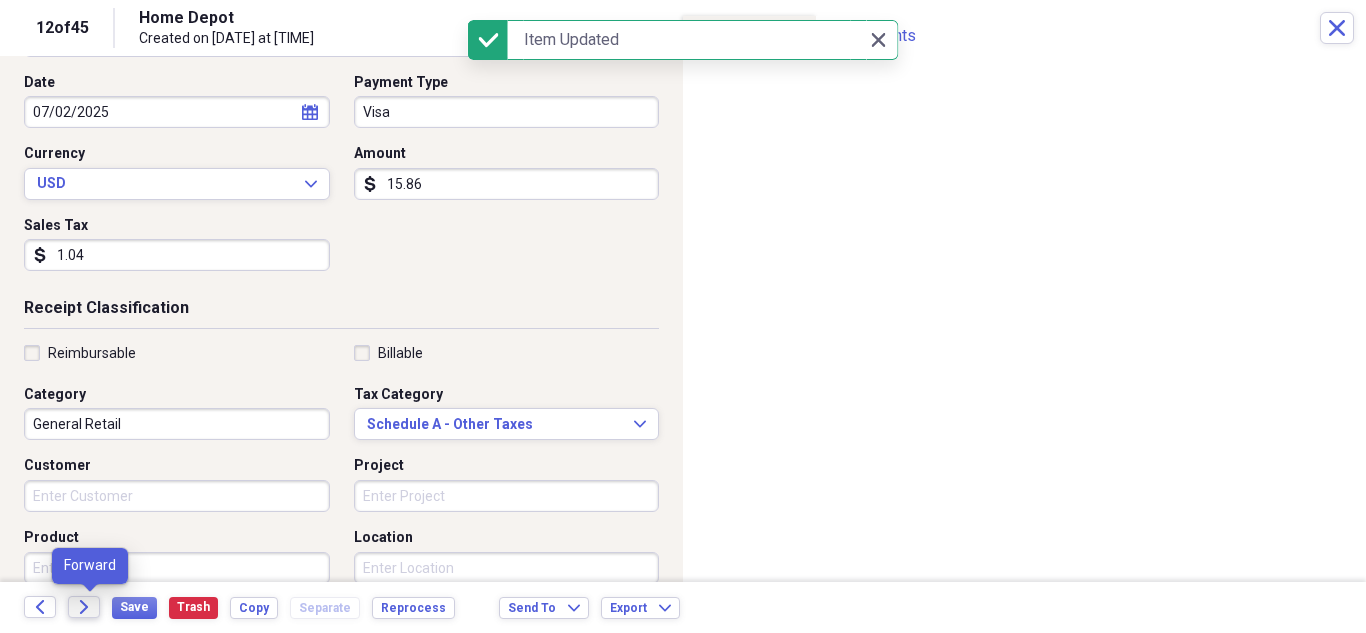 click on "Forward" at bounding box center (84, 607) 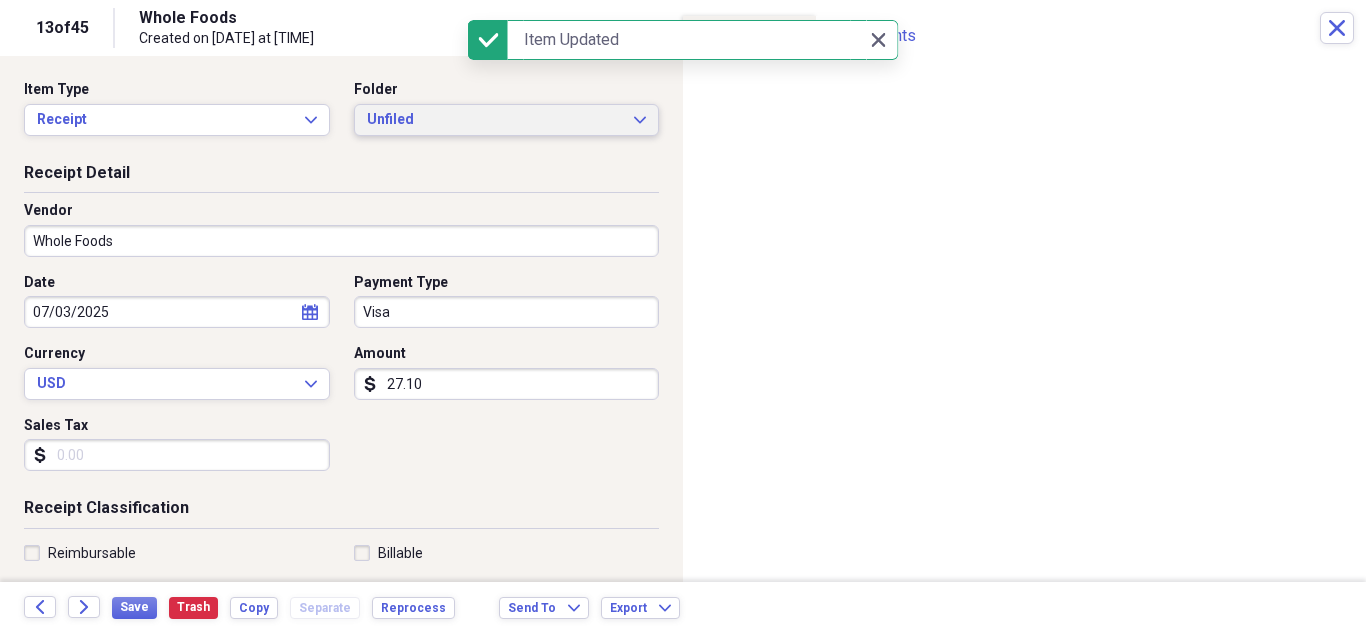 click on "Unfiled Expand" at bounding box center (507, 120) 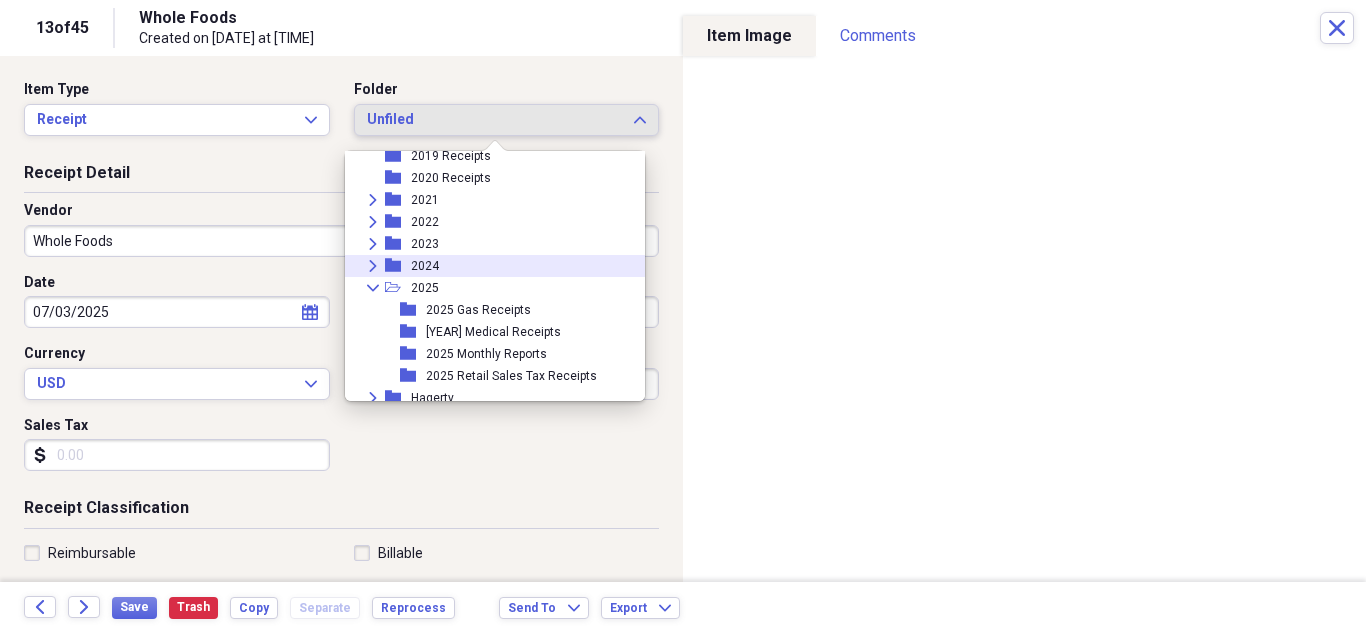 scroll, scrollTop: 95, scrollLeft: 0, axis: vertical 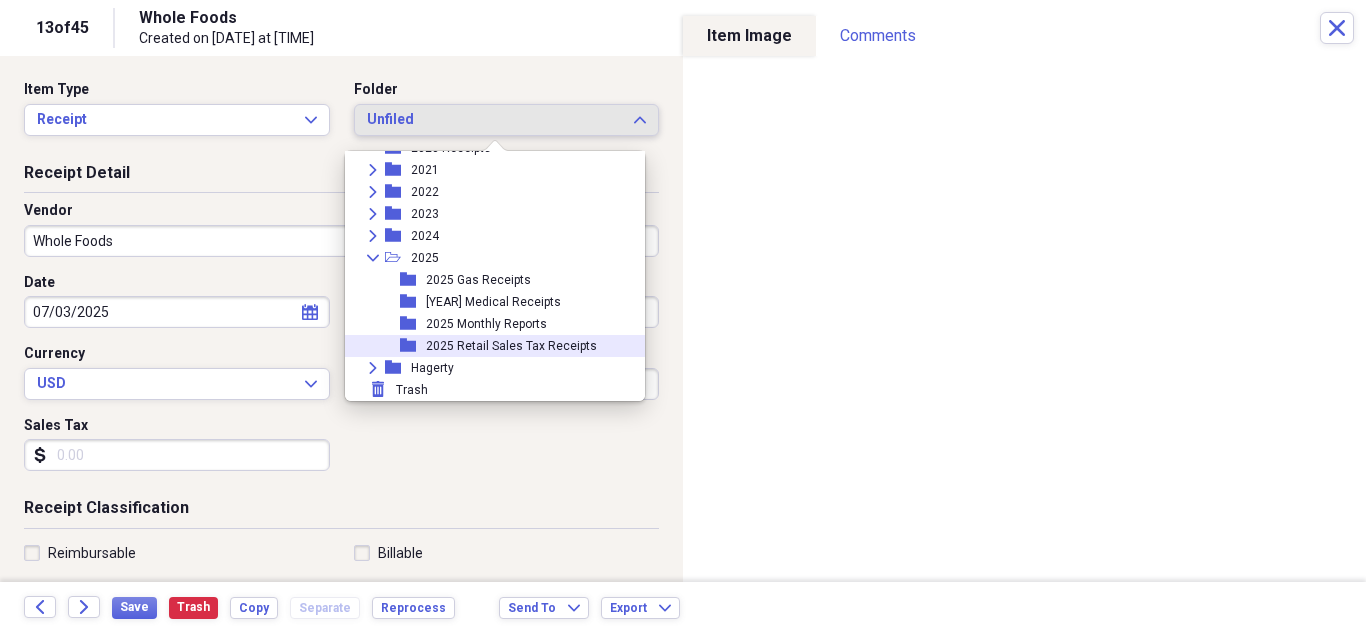 click on "2025 Retail Sales Tax Receipts" at bounding box center (511, 346) 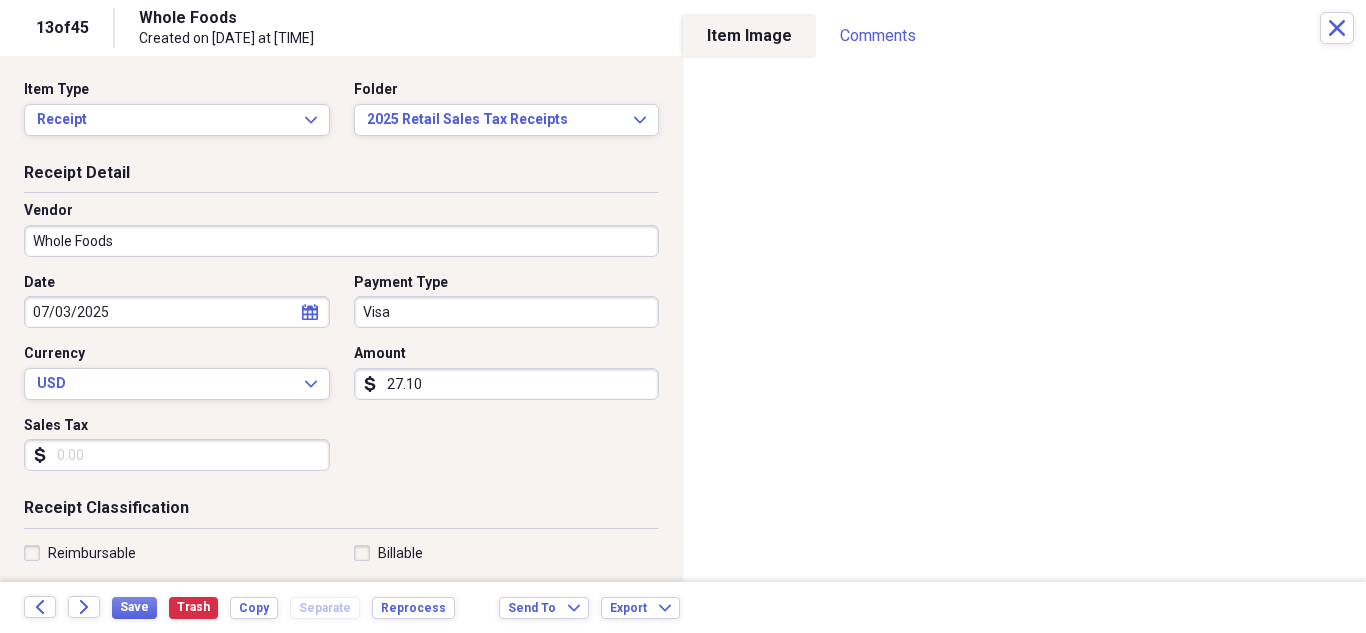 click on "Sales Tax" at bounding box center [177, 455] 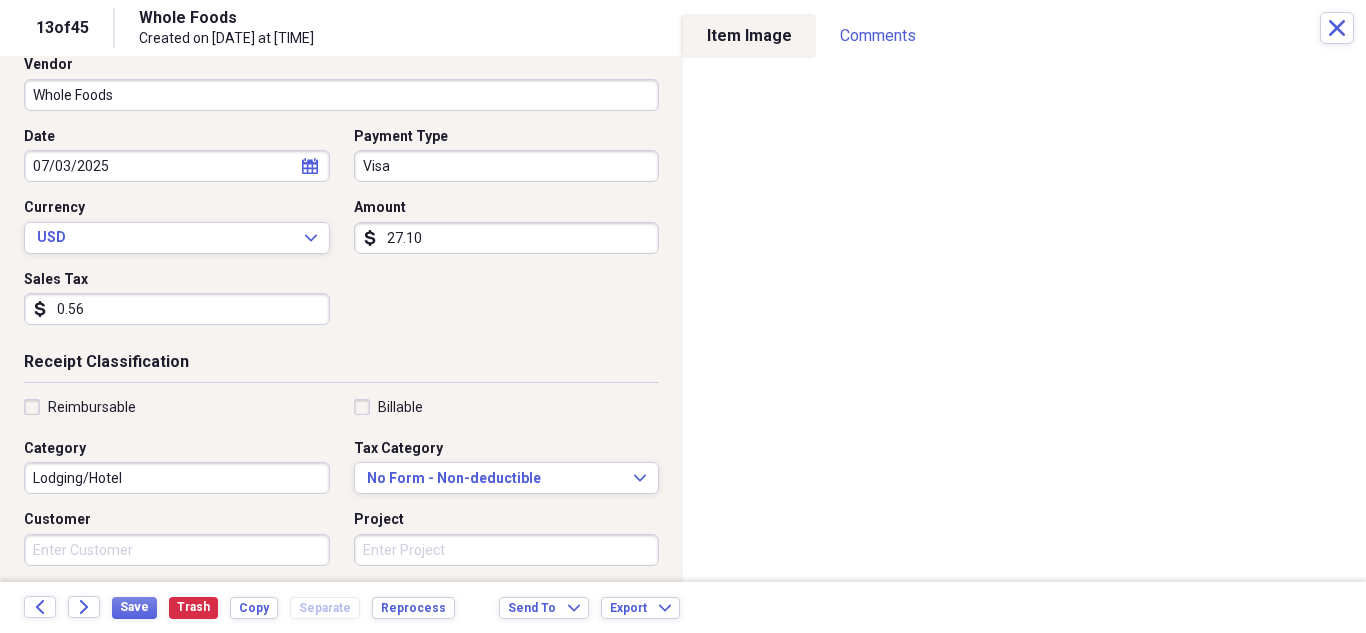 scroll, scrollTop: 200, scrollLeft: 0, axis: vertical 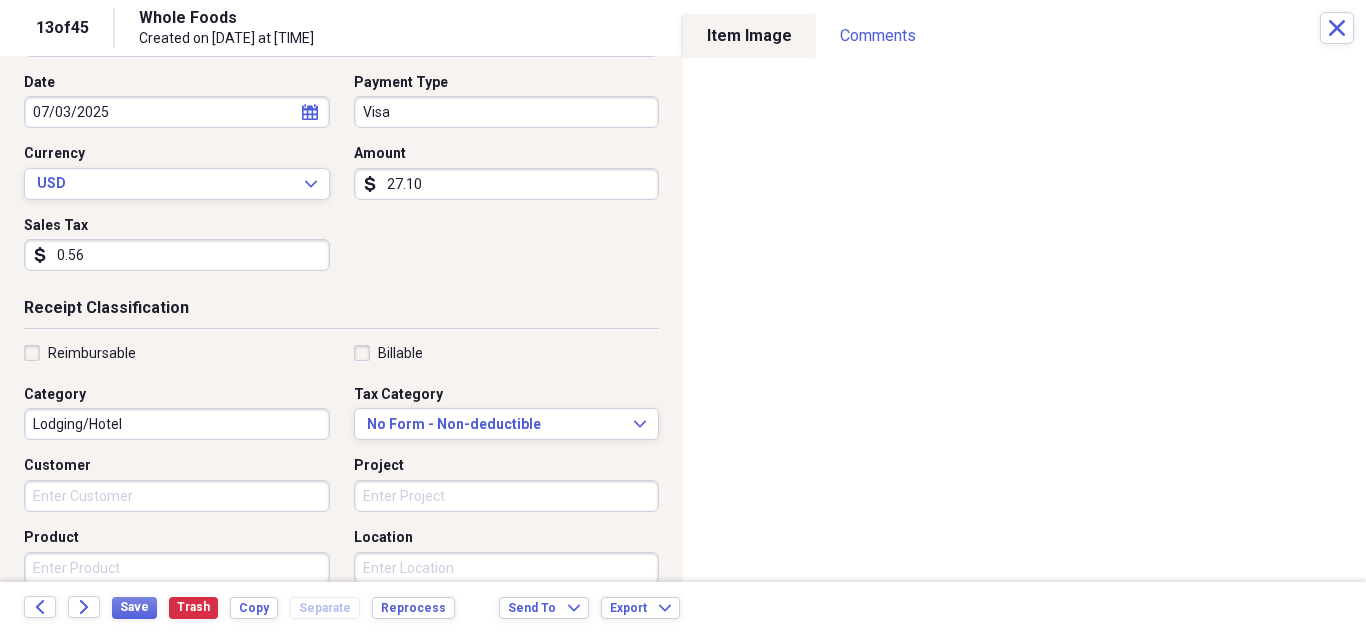 type on "0.56" 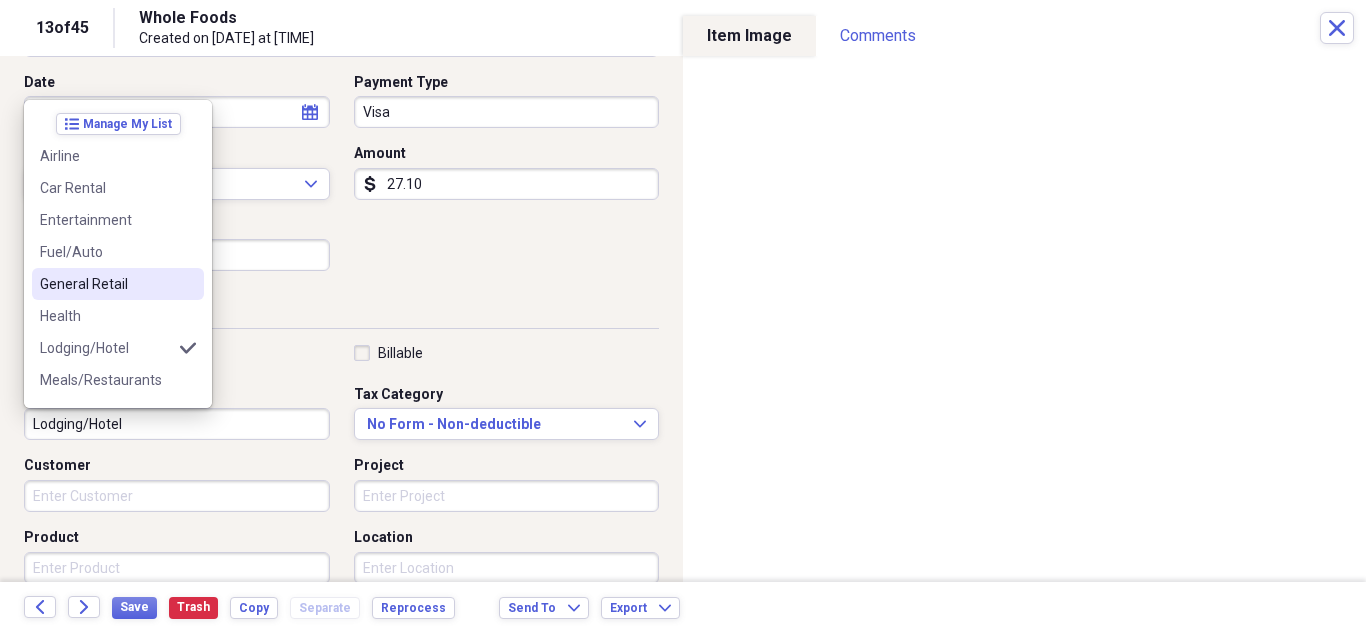 click on "General Retail" at bounding box center [106, 284] 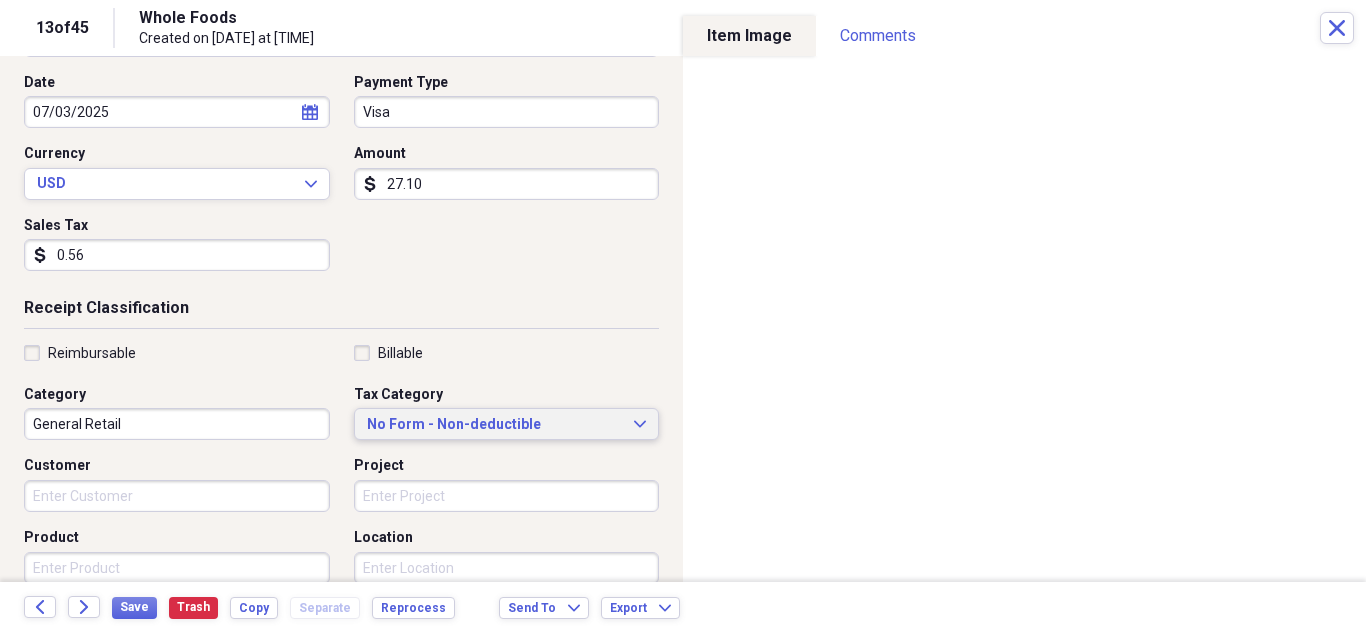 click on "Expand" 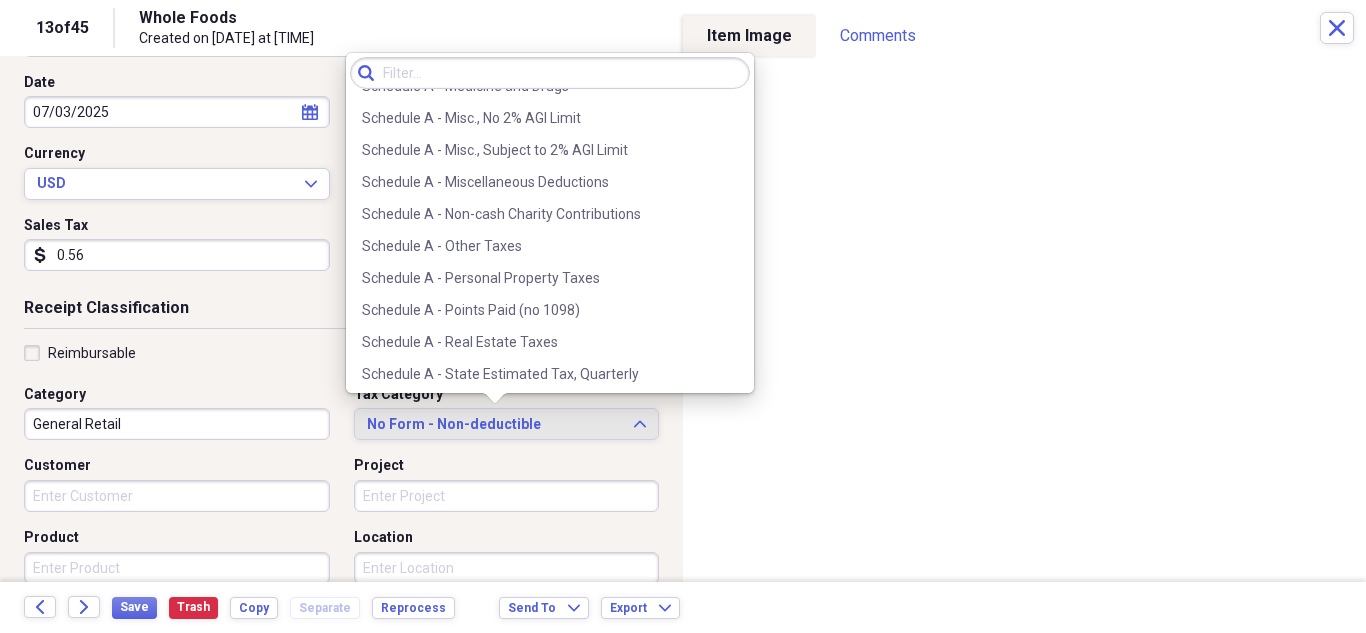 scroll, scrollTop: 3100, scrollLeft: 0, axis: vertical 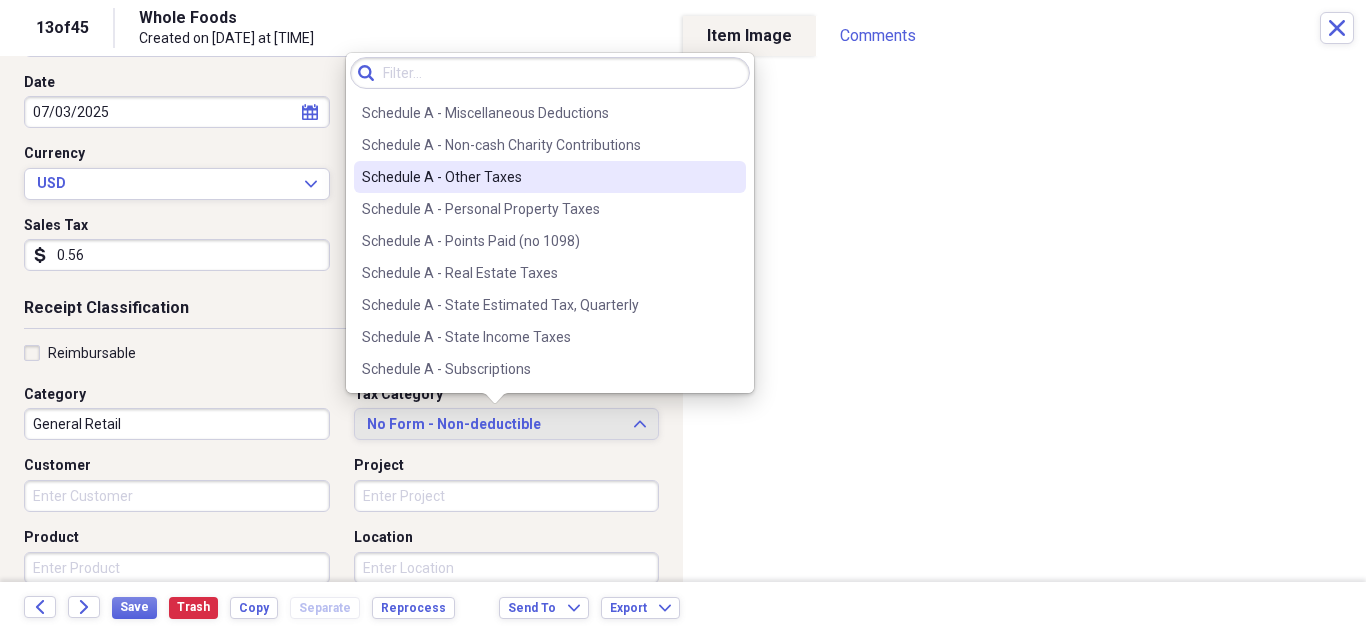 click on "Schedule A - Other Taxes" at bounding box center [550, 177] 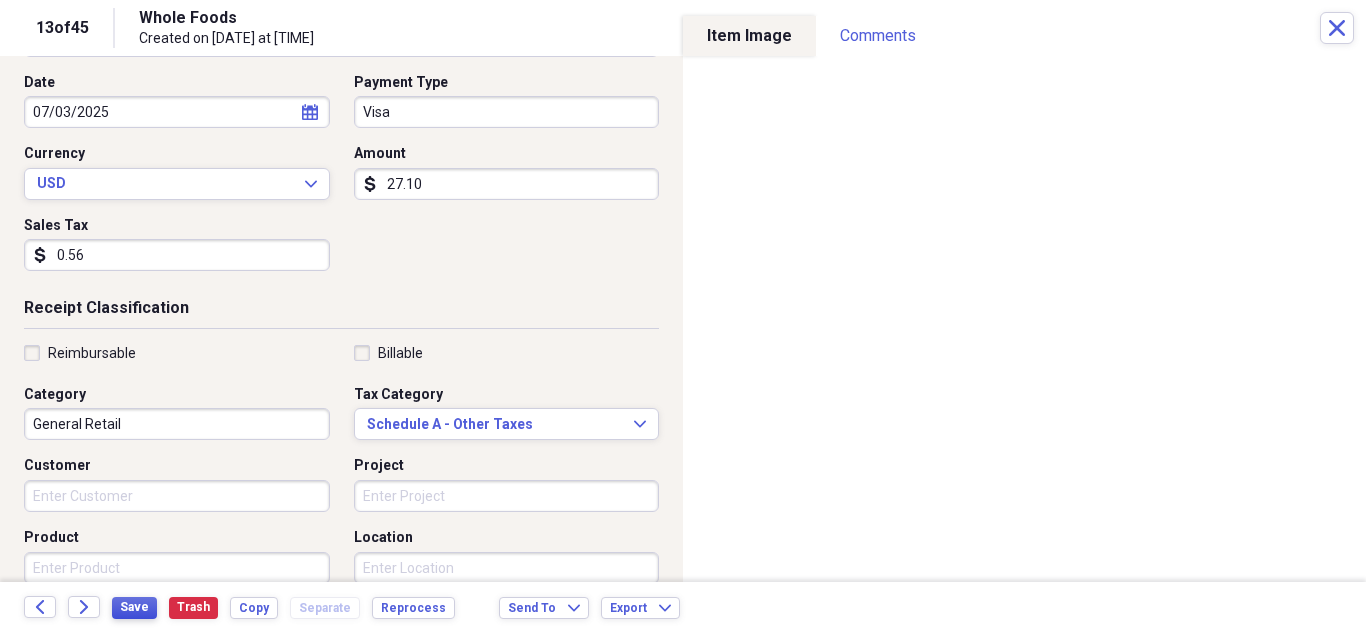 click on "Save" at bounding box center (134, 607) 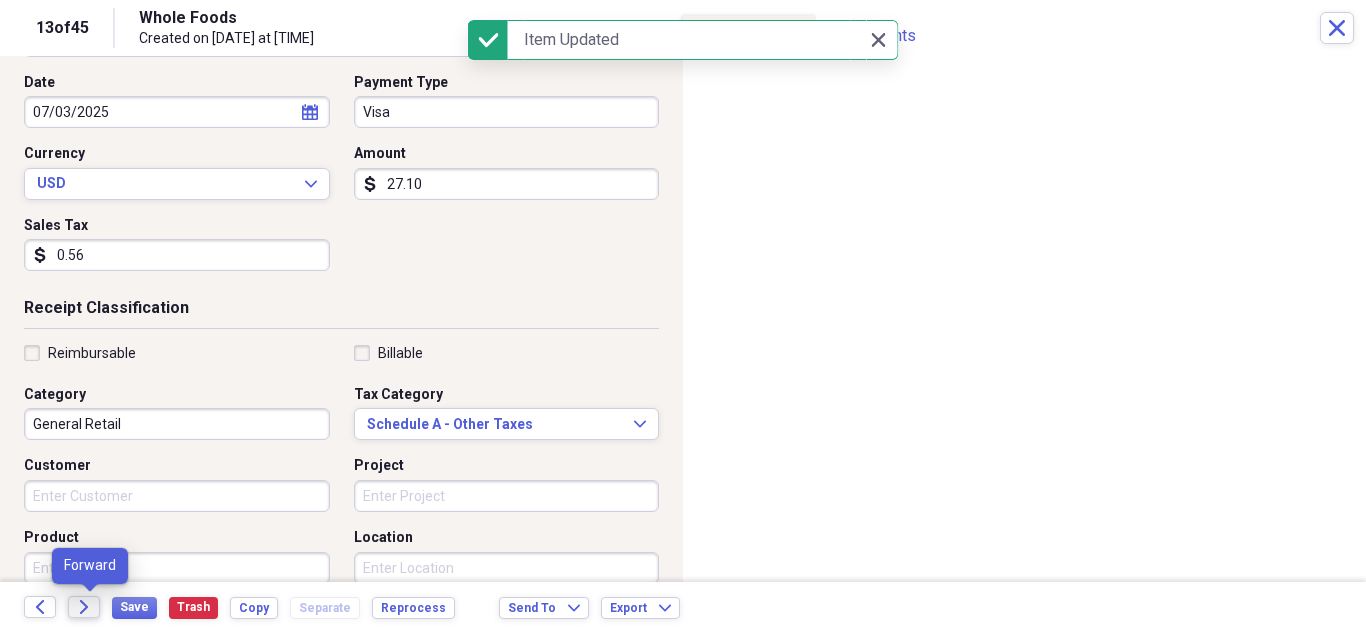 click on "Forward" 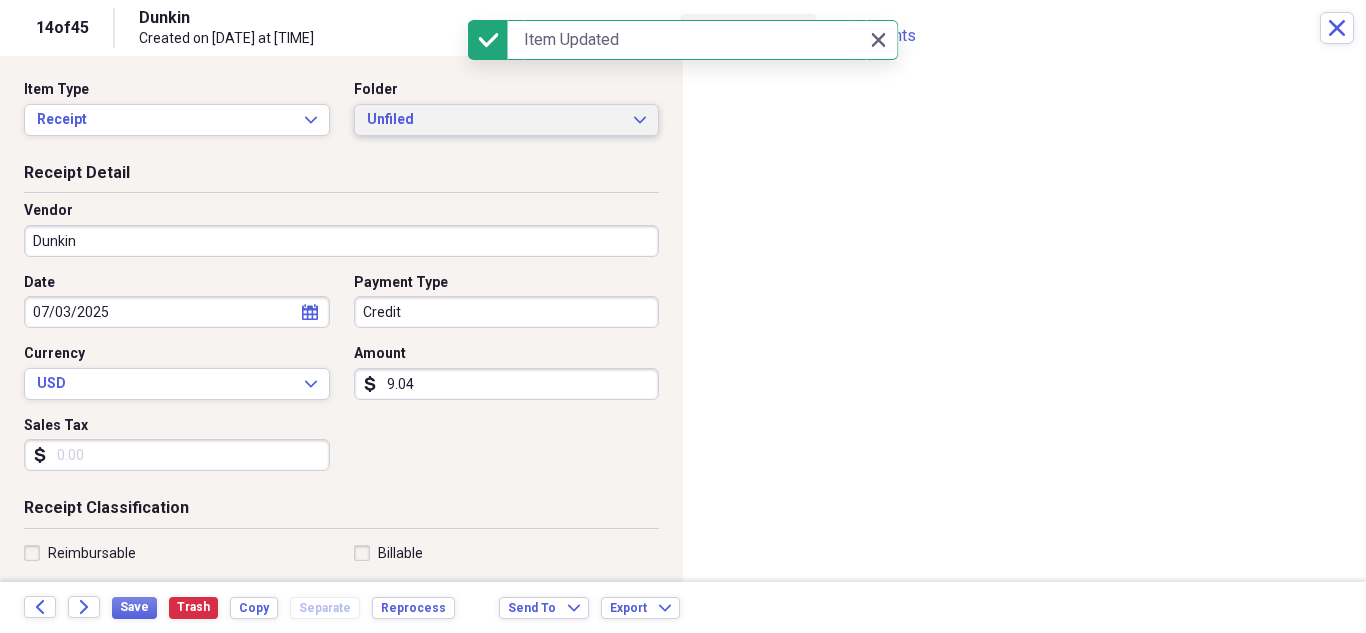 click on "Unfiled Expand" at bounding box center [507, 120] 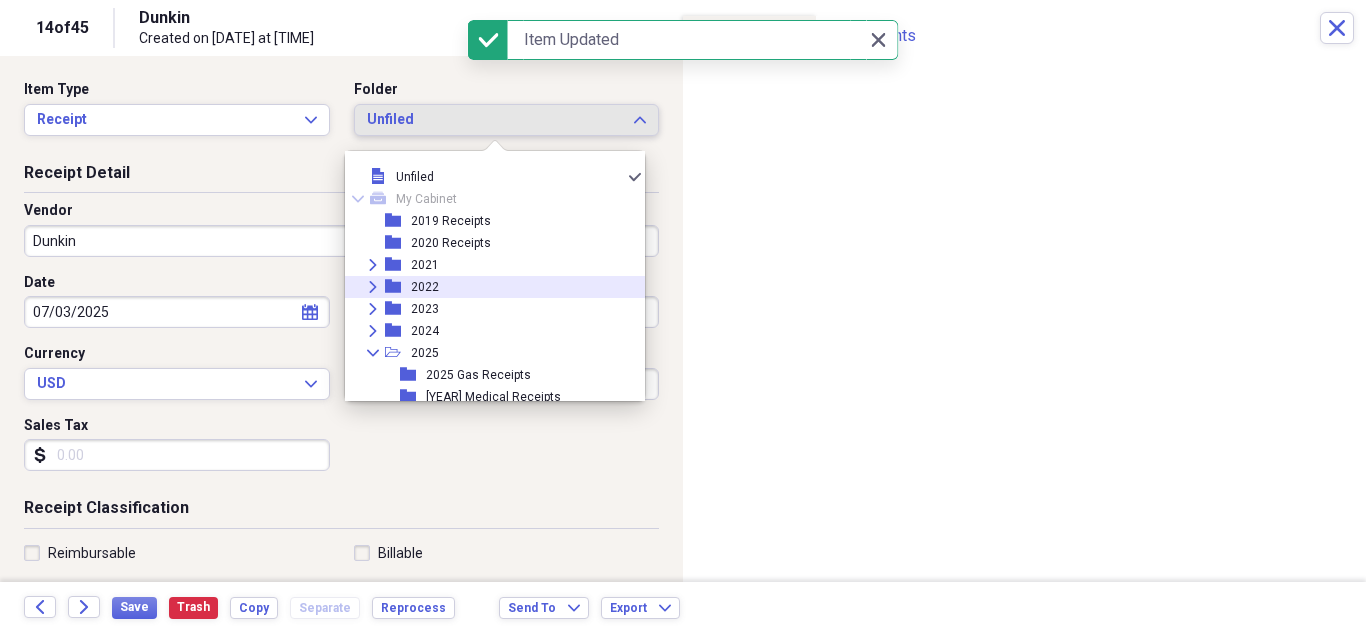 scroll, scrollTop: 95, scrollLeft: 0, axis: vertical 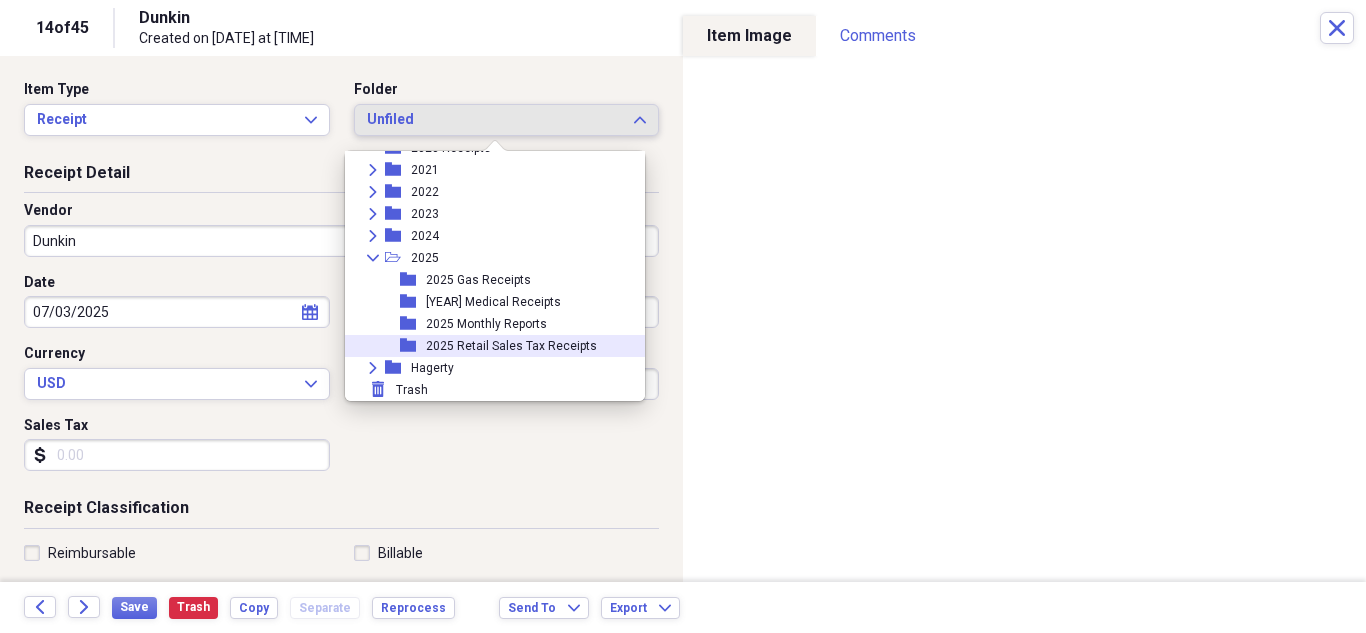 click on "folder 2025 Retail Sales Tax Receipts" at bounding box center (487, 346) 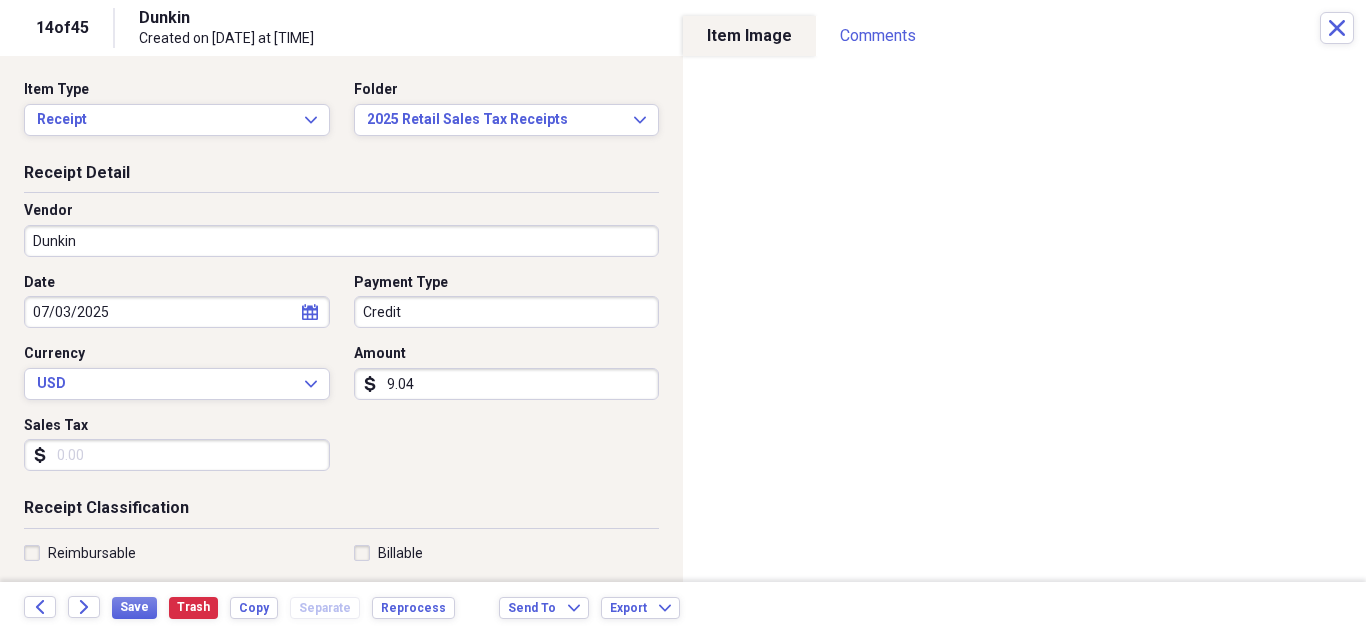 click on "9.04" at bounding box center (507, 384) 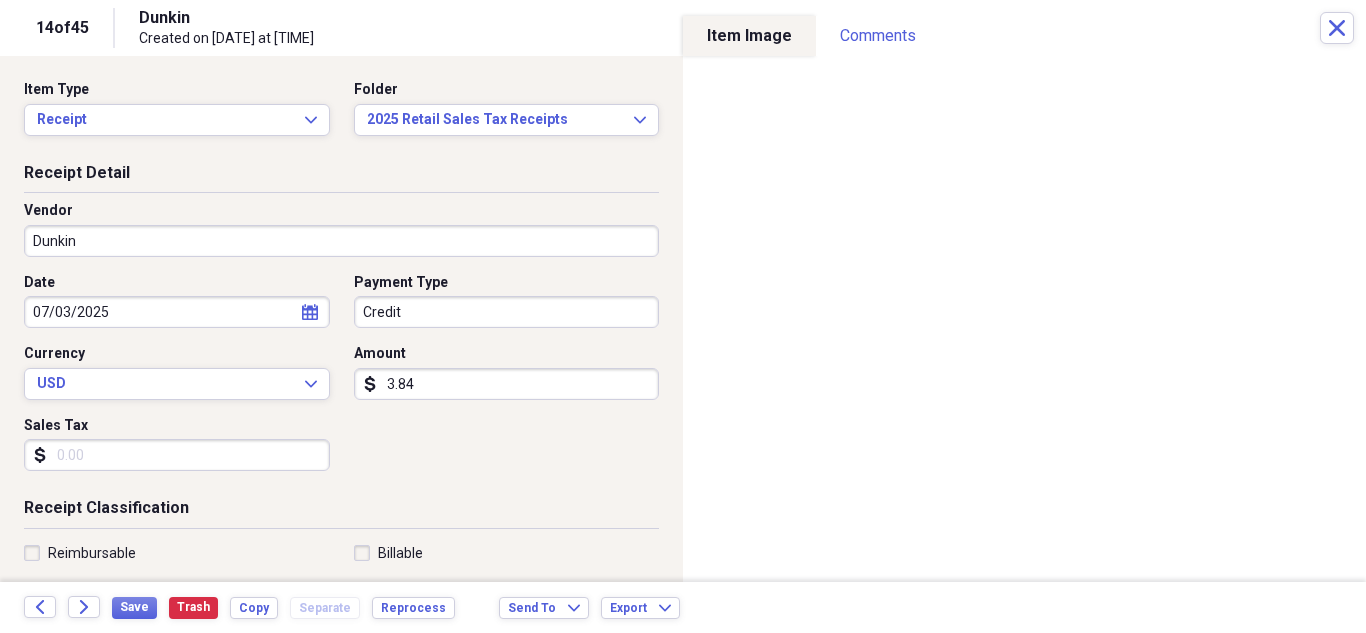 type on "3.84" 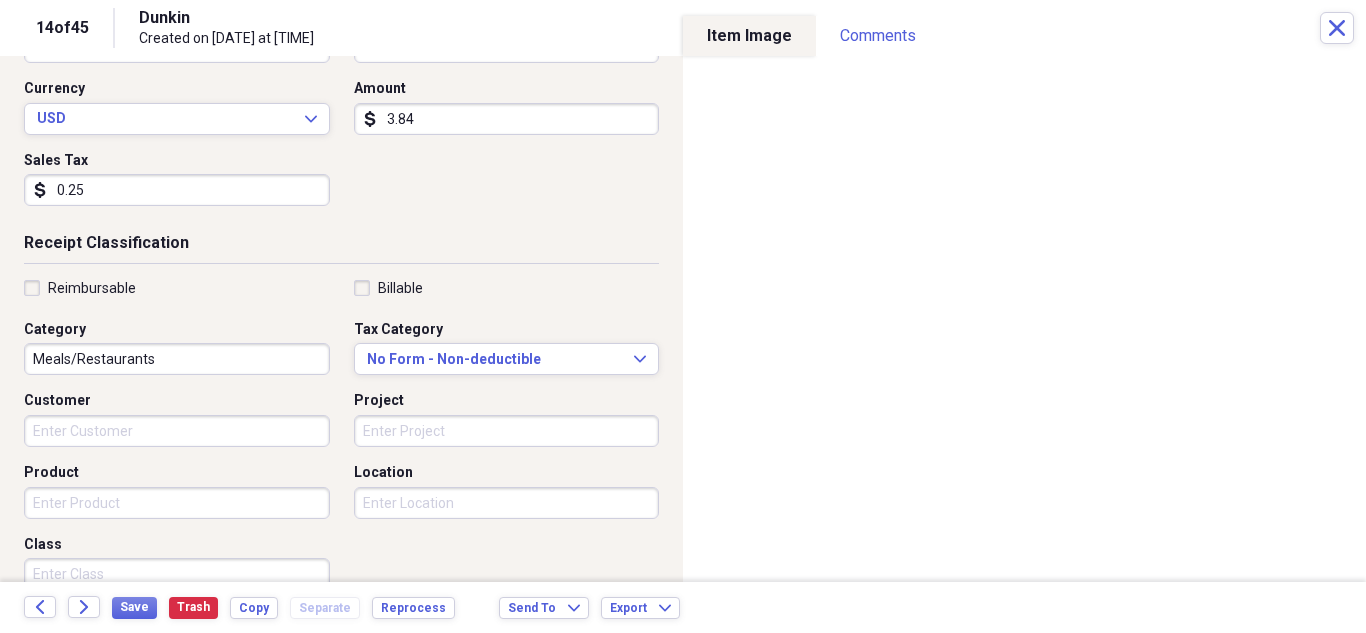 scroll, scrollTop: 300, scrollLeft: 0, axis: vertical 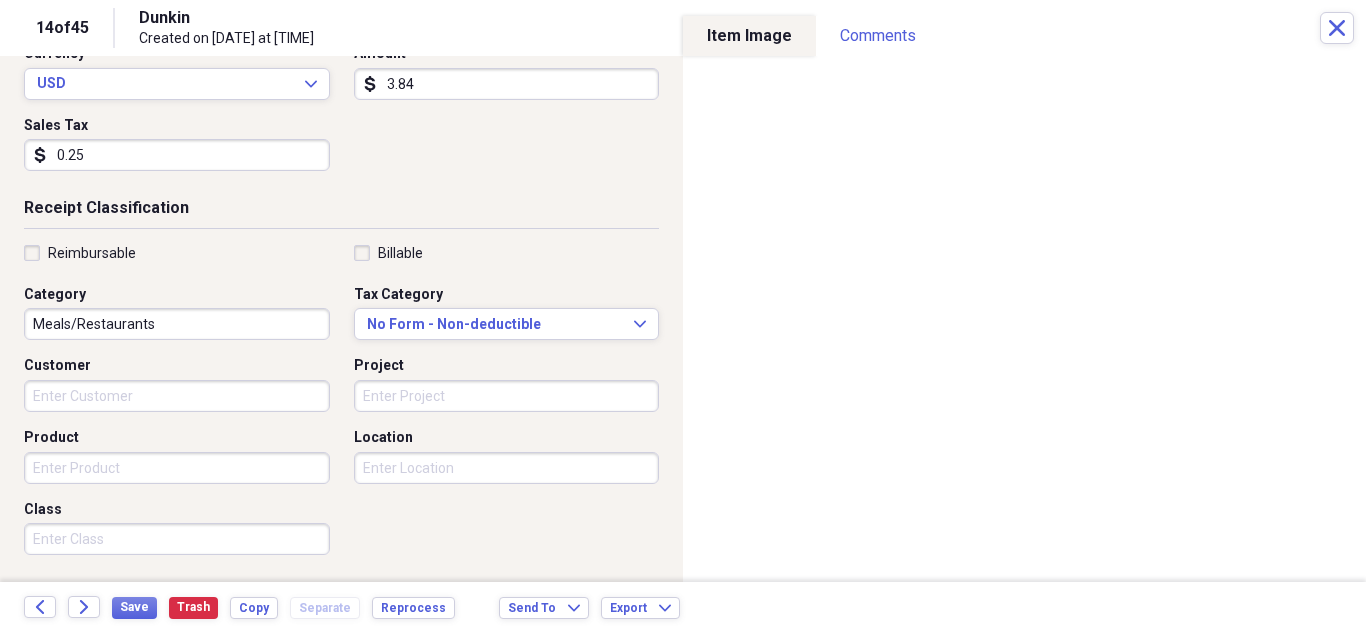 type on "0.25" 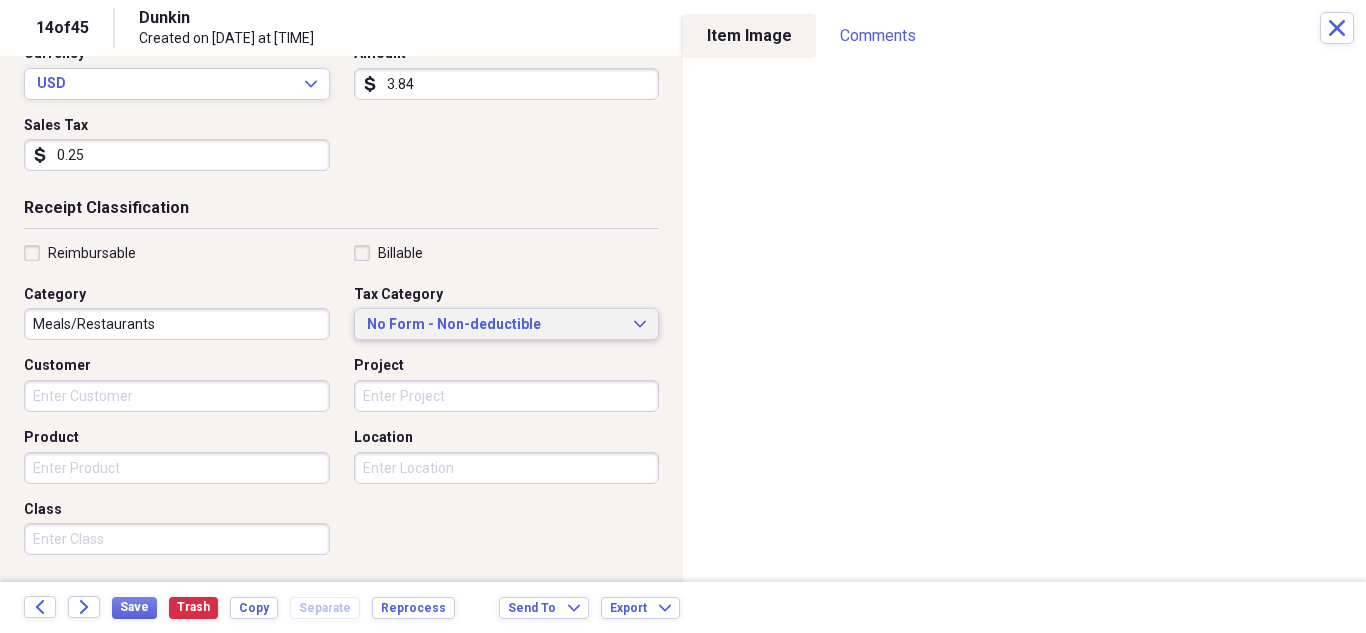 click on "Expand" 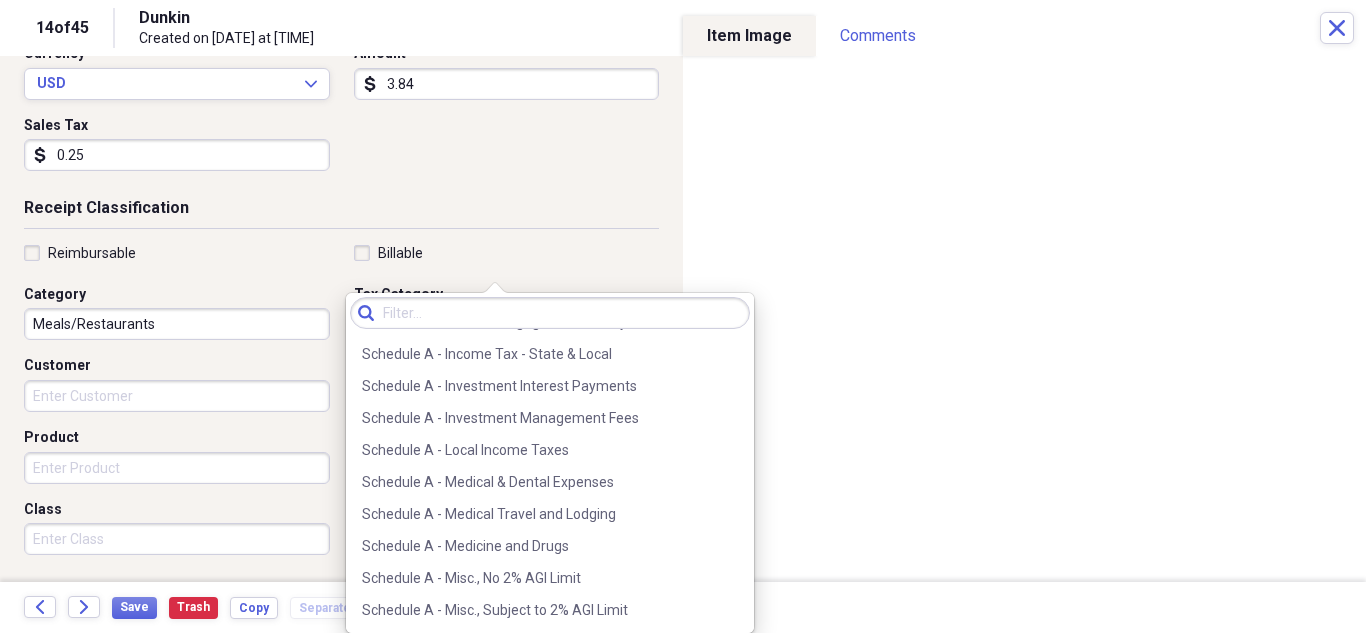 scroll, scrollTop: 3000, scrollLeft: 0, axis: vertical 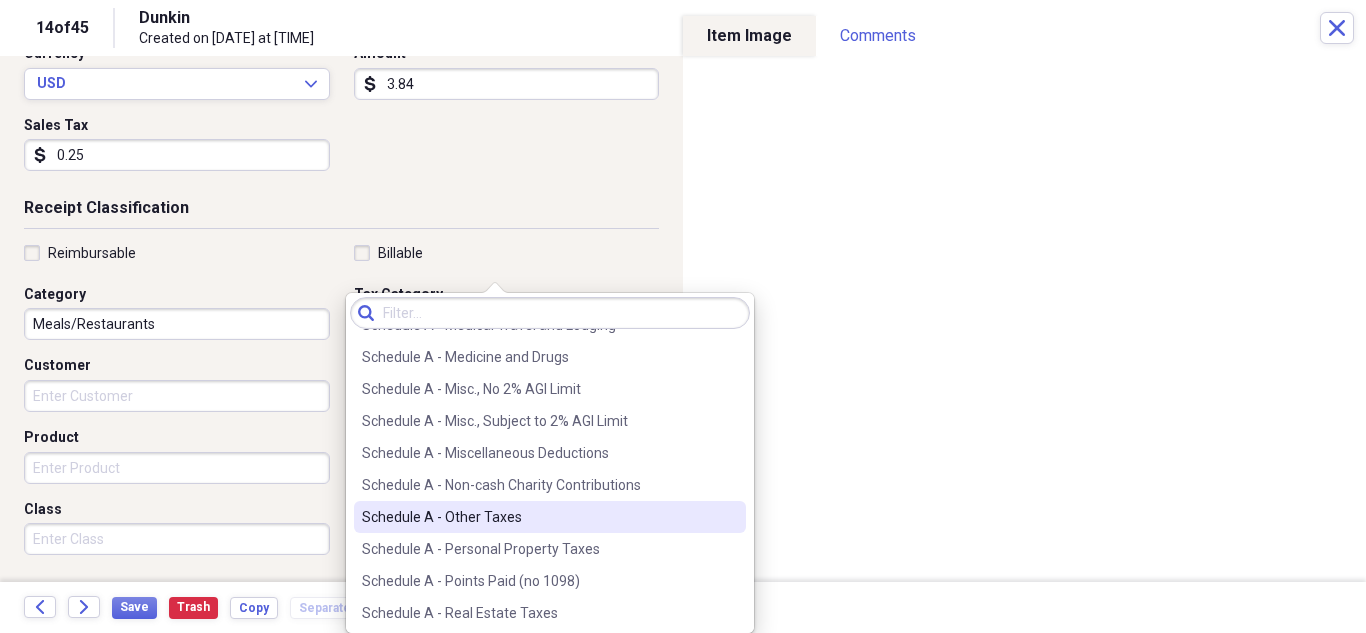 click on "Schedule A - Other Taxes" at bounding box center (538, 517) 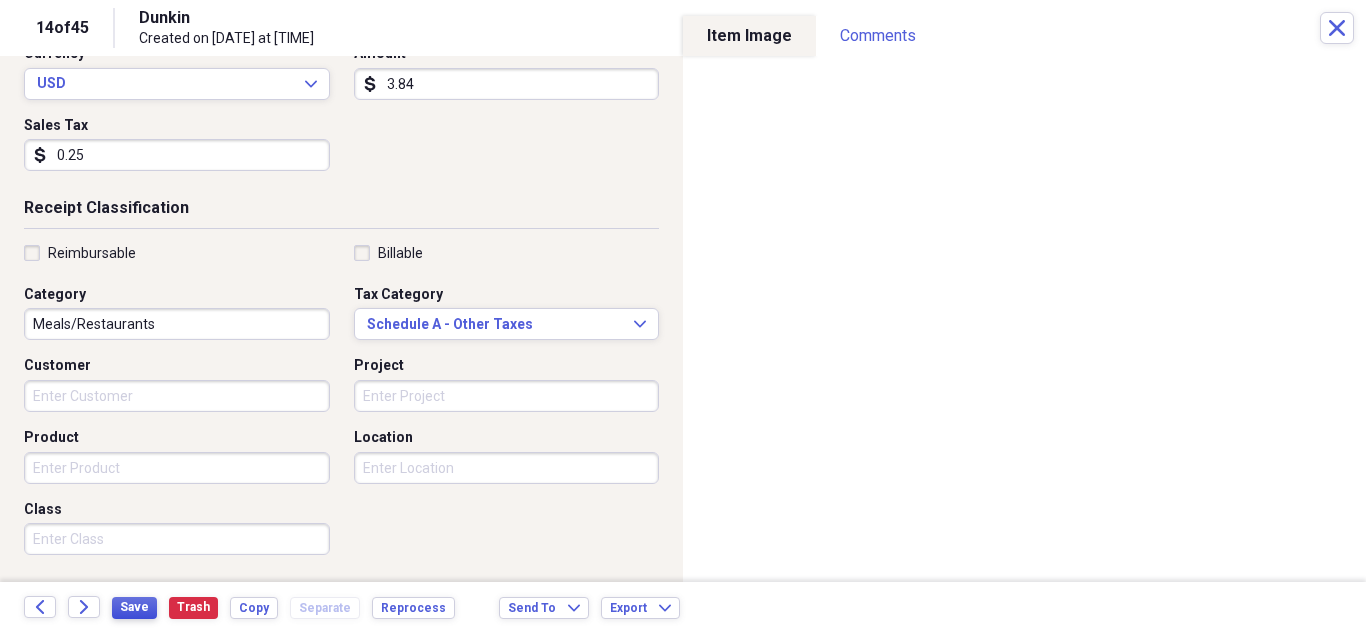 click on "Save" at bounding box center (134, 607) 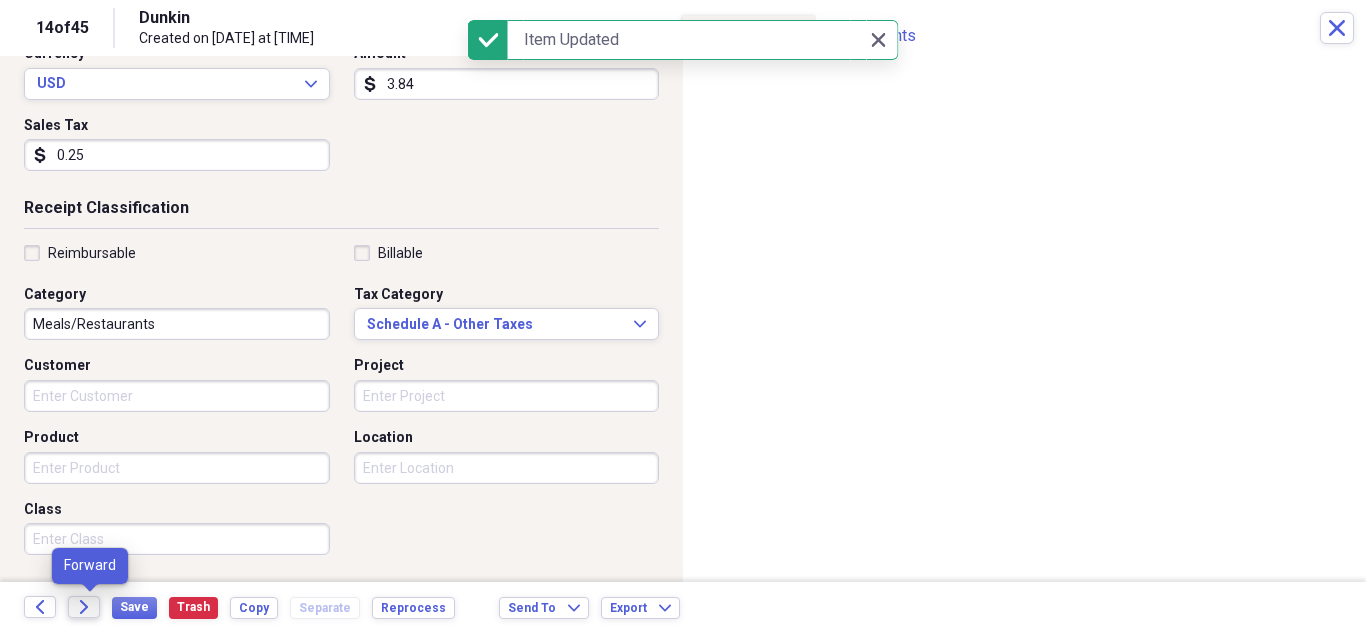 click on "Forward" 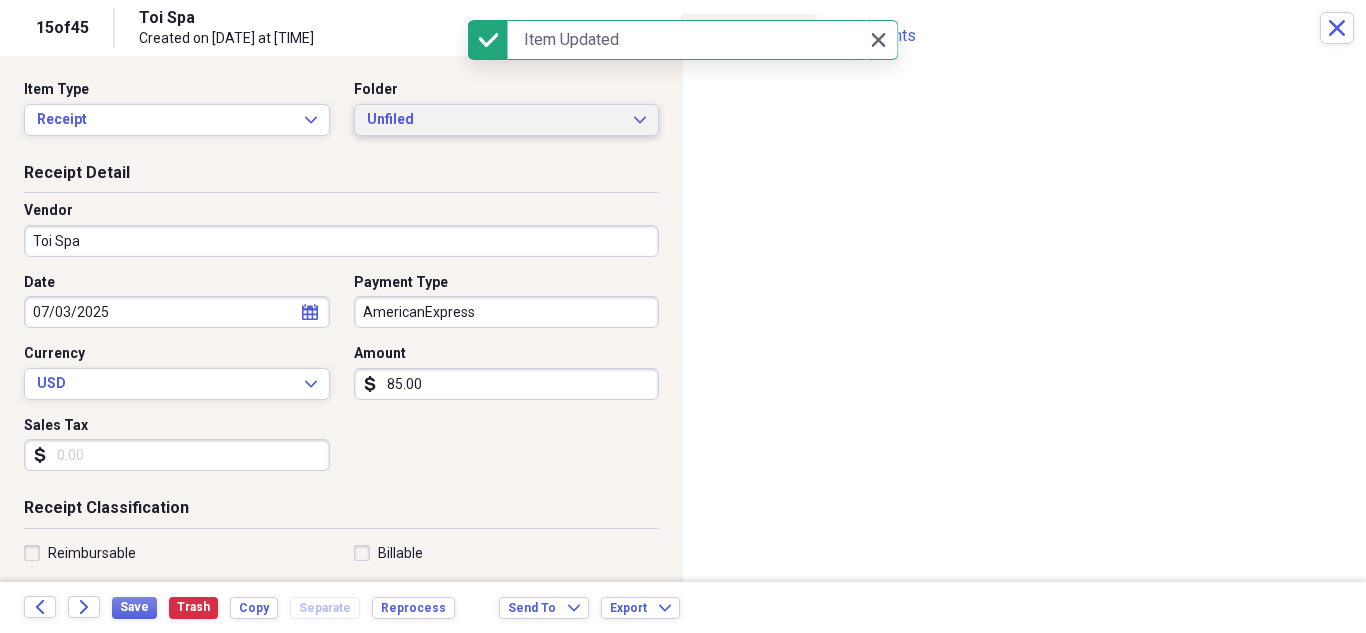 click on "Expand" 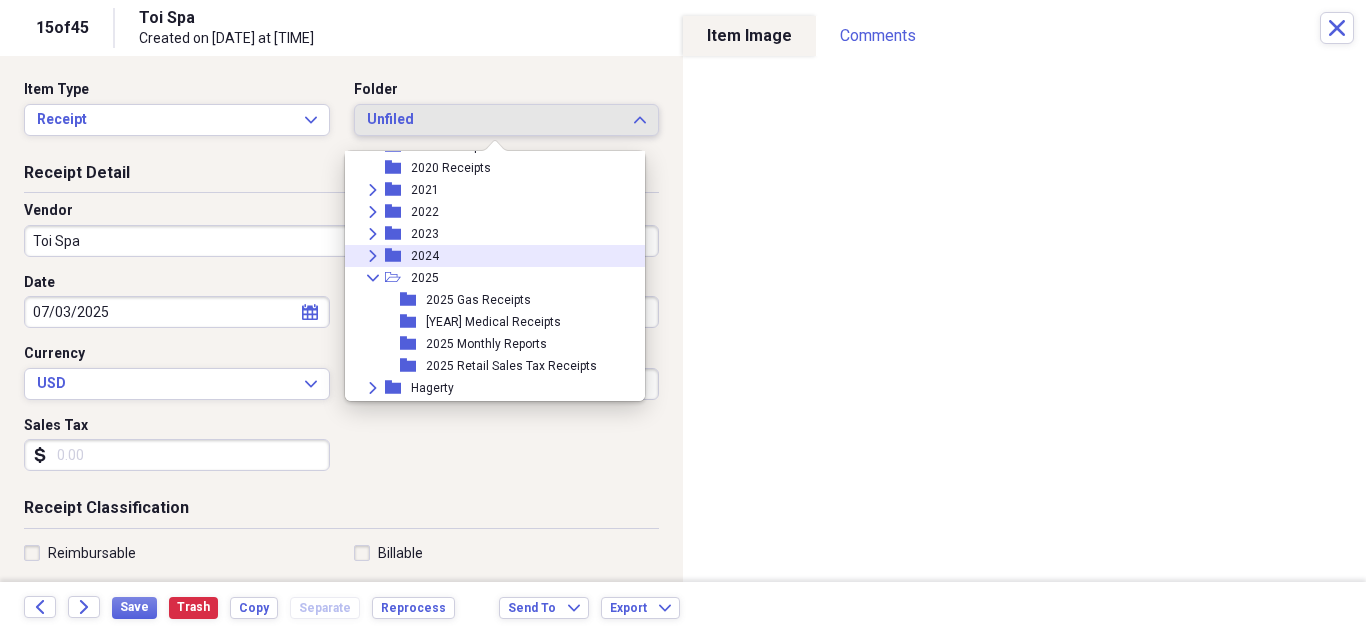 scroll, scrollTop: 95, scrollLeft: 0, axis: vertical 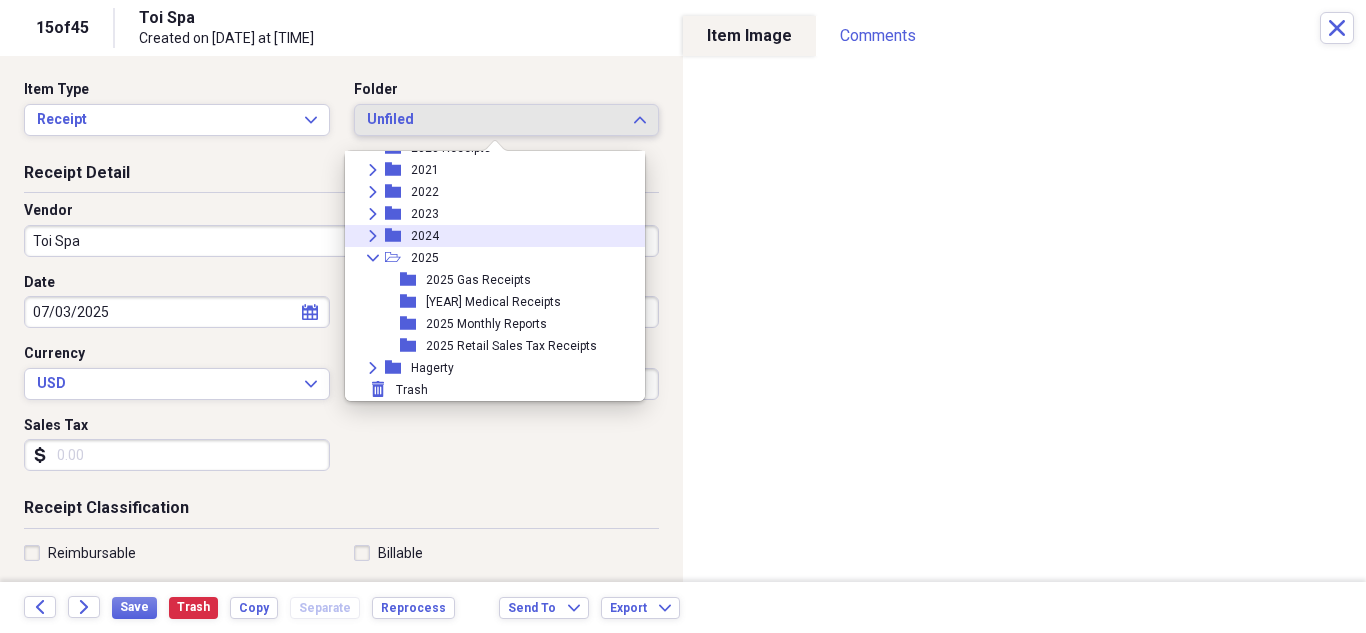 click on "2025 Retail Sales Tax Receipts" at bounding box center [511, 346] 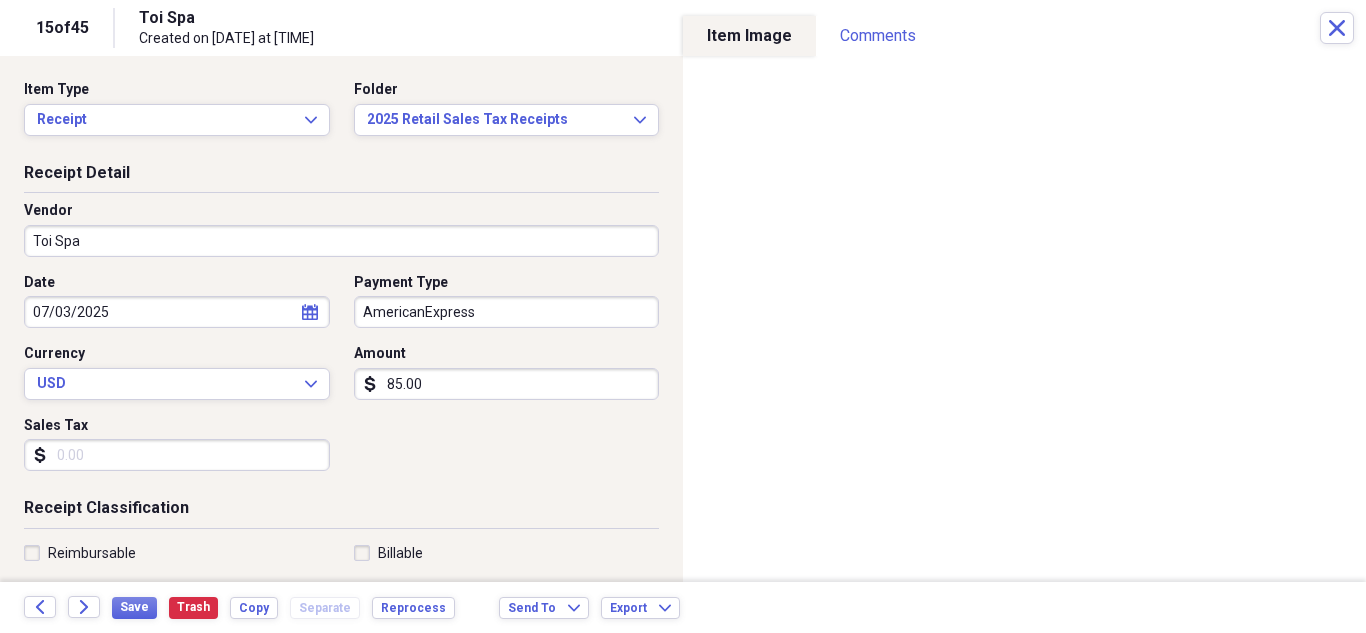 click on "Sales Tax" at bounding box center (177, 455) 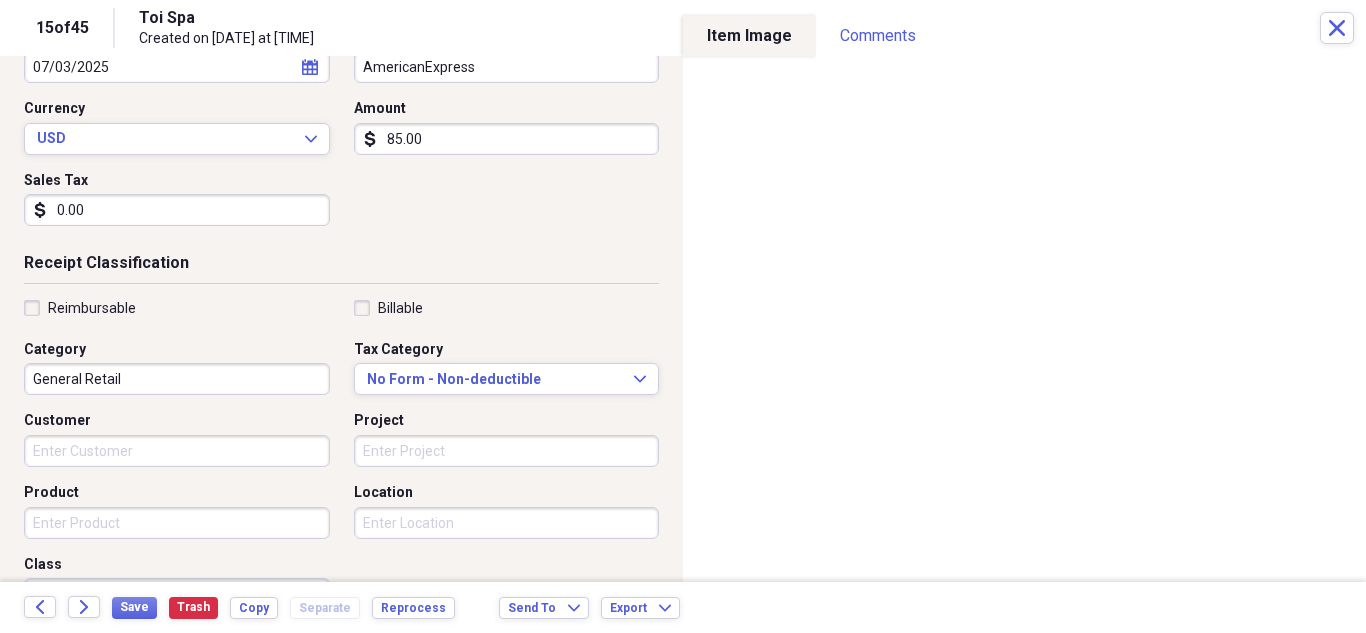scroll, scrollTop: 300, scrollLeft: 0, axis: vertical 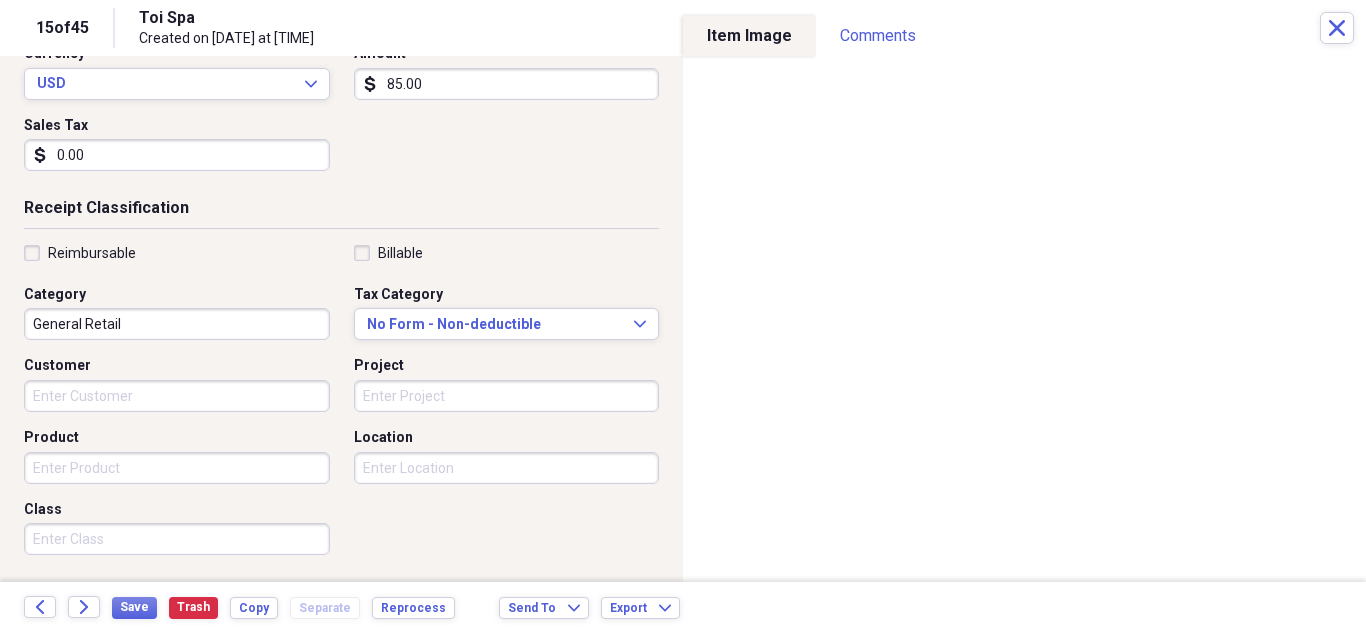 type on "0.00" 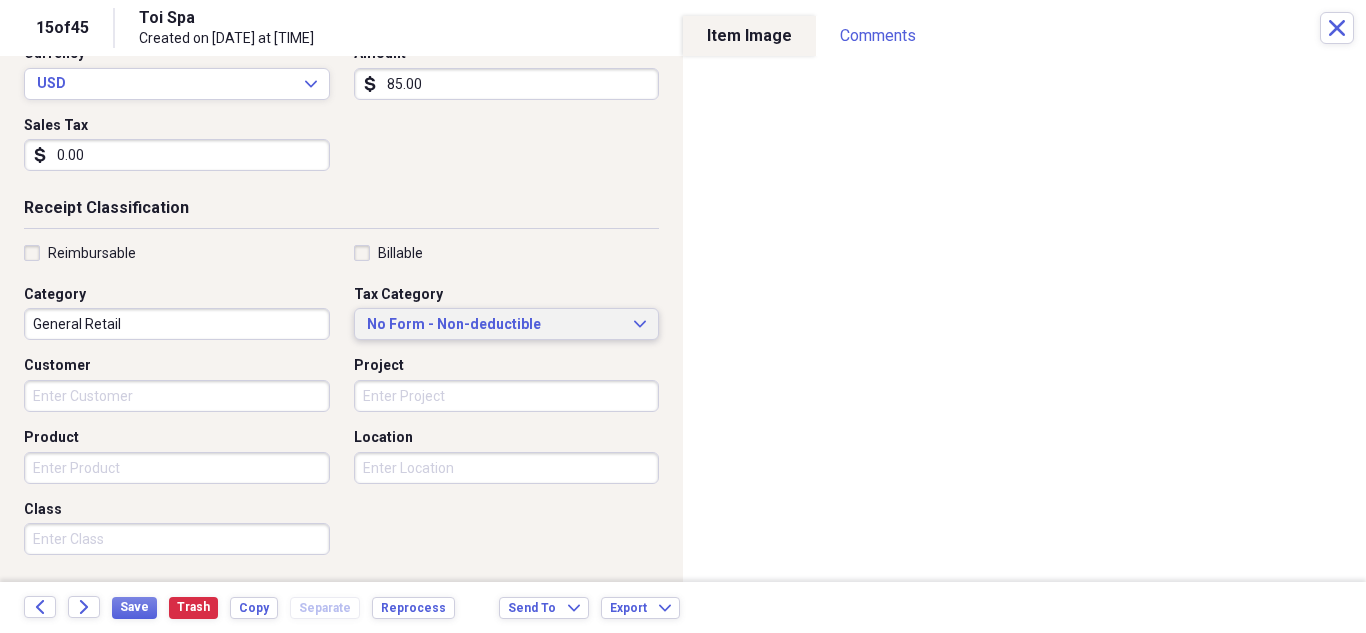 click on "Expand" 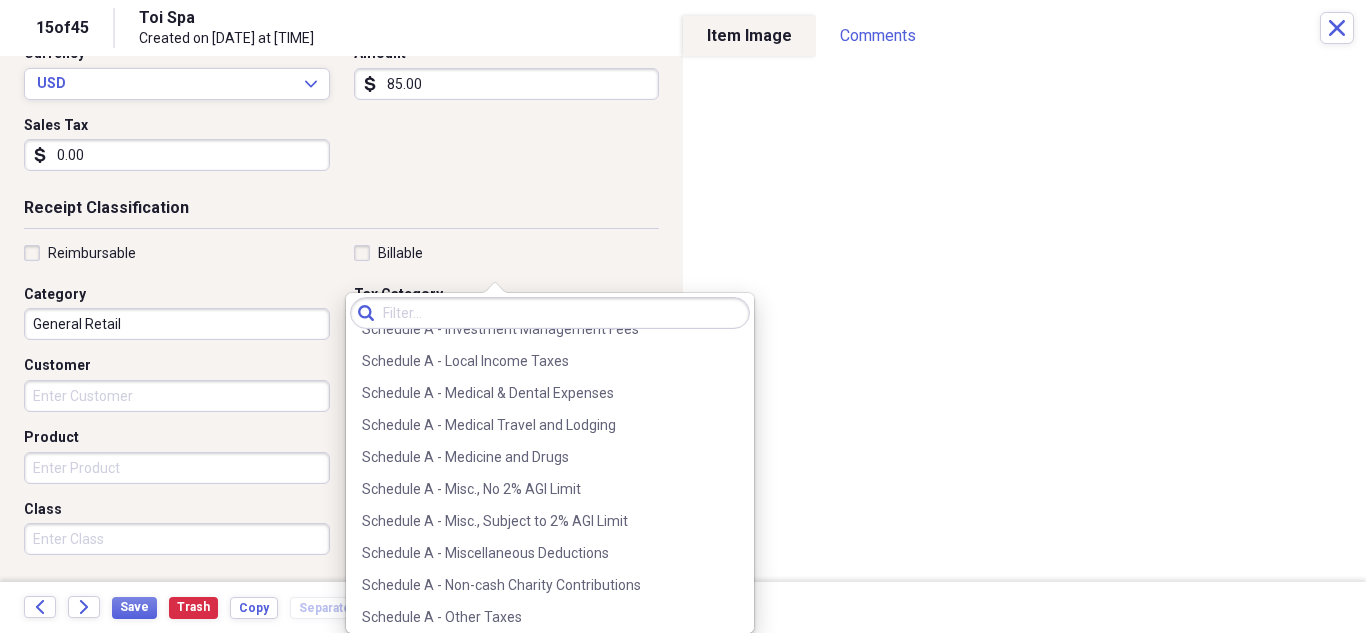 scroll, scrollTop: 3000, scrollLeft: 0, axis: vertical 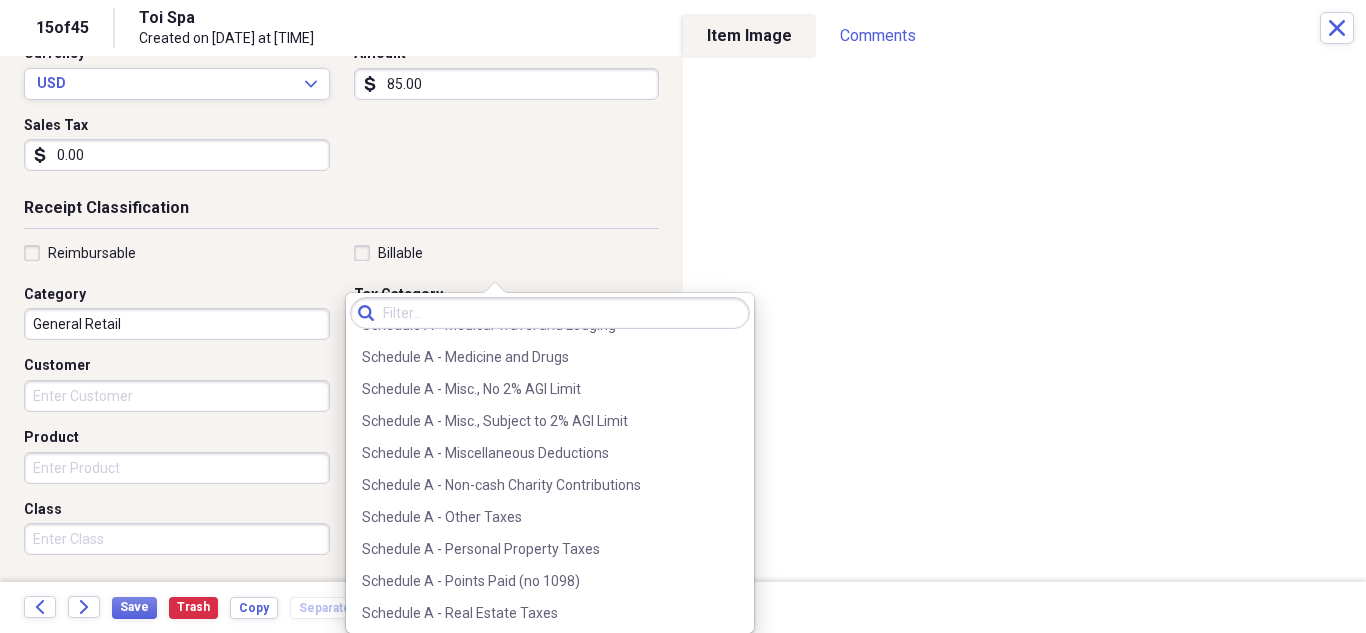 click on "Schedule A - Other Taxes" at bounding box center [550, 517] 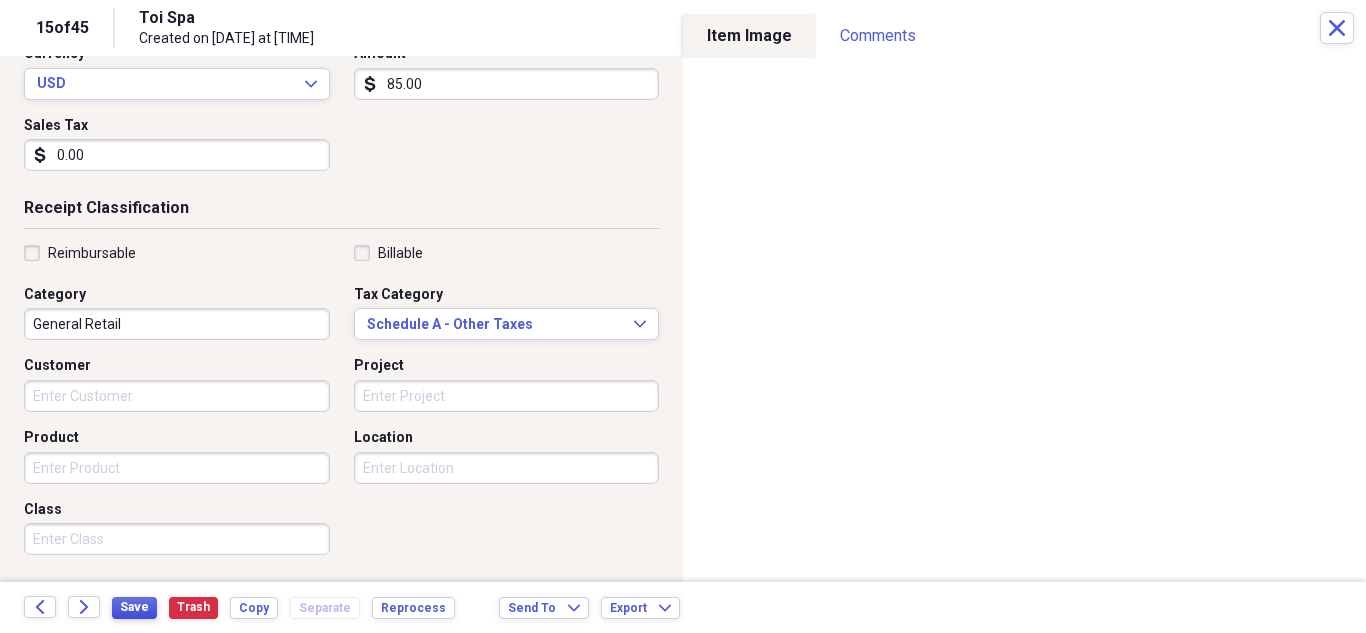 click on "Save" at bounding box center [134, 607] 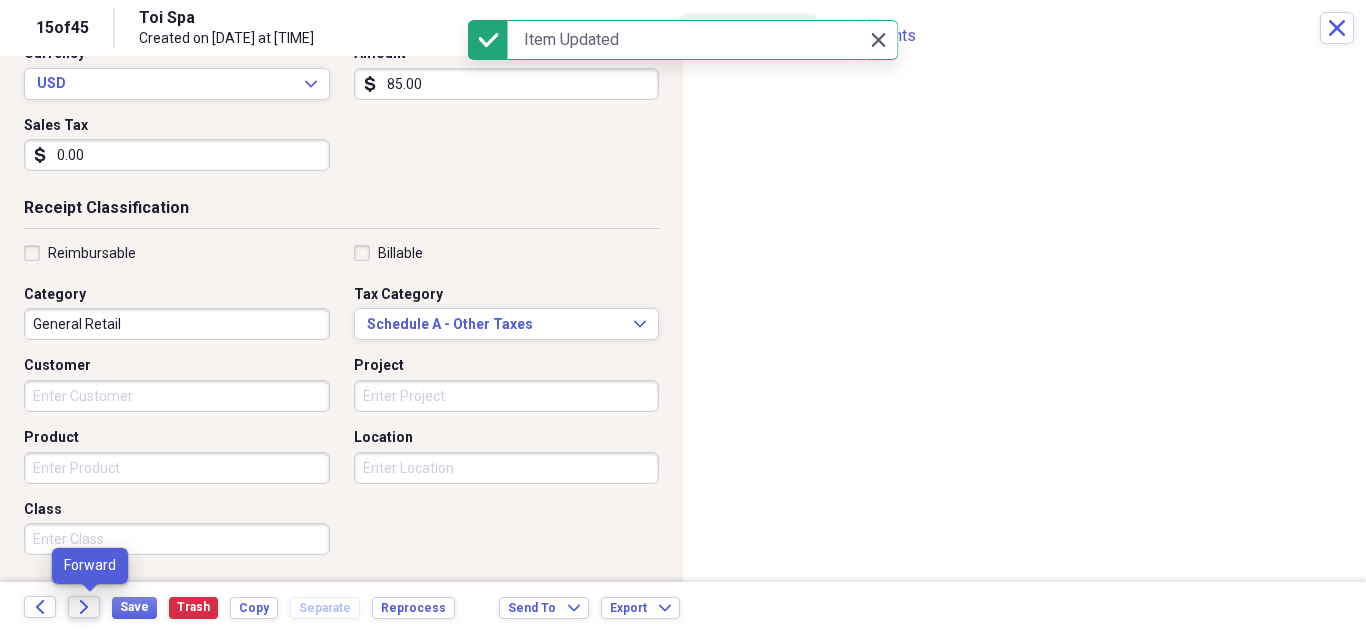 click on "Forward" 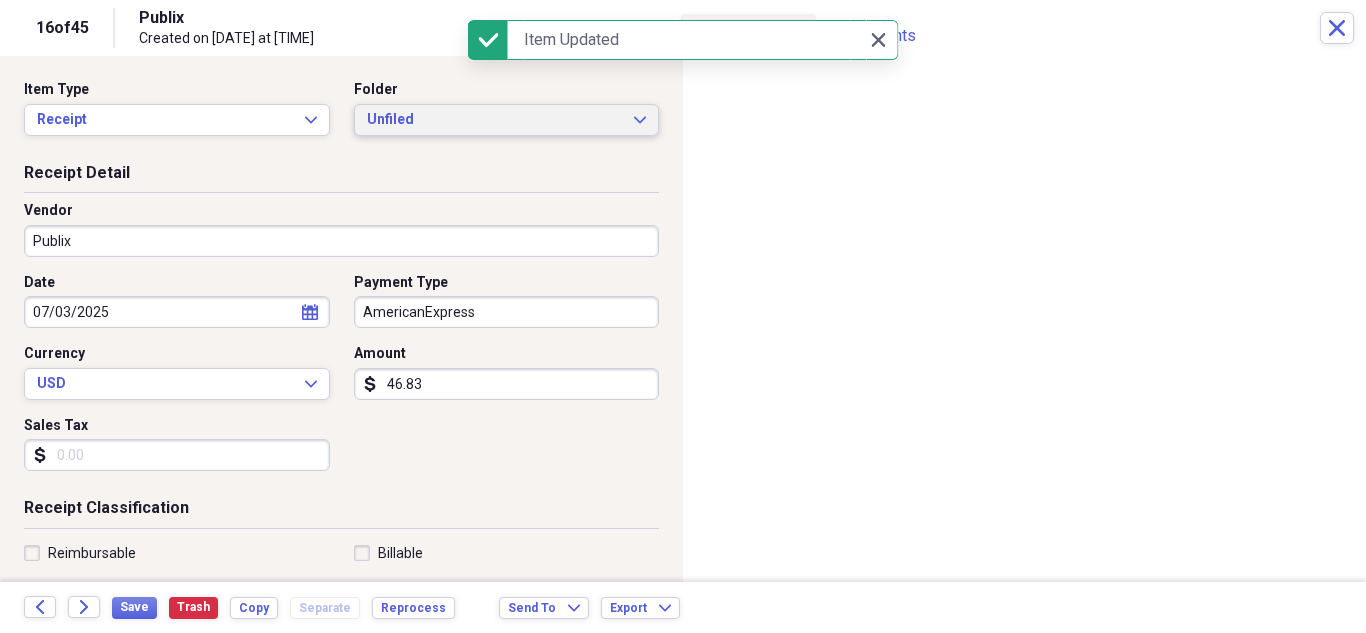 click on "Expand" 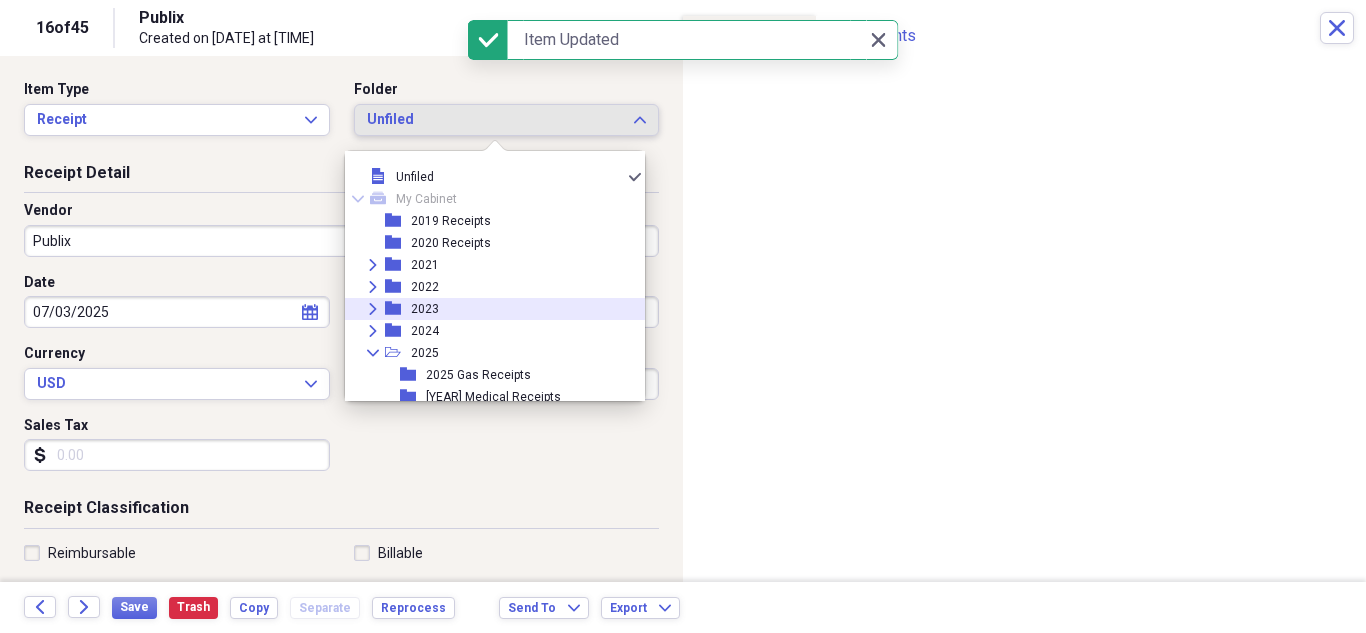 scroll, scrollTop: 95, scrollLeft: 0, axis: vertical 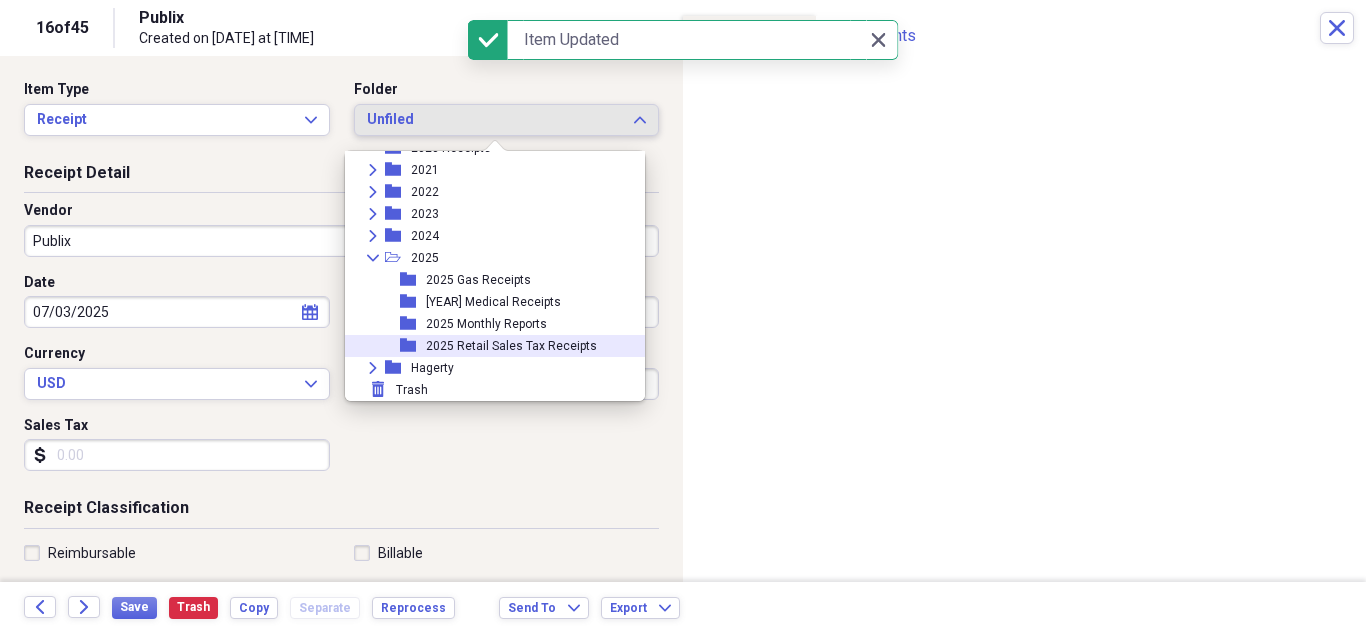 click on "2025 Retail Sales Tax Receipts" at bounding box center (511, 346) 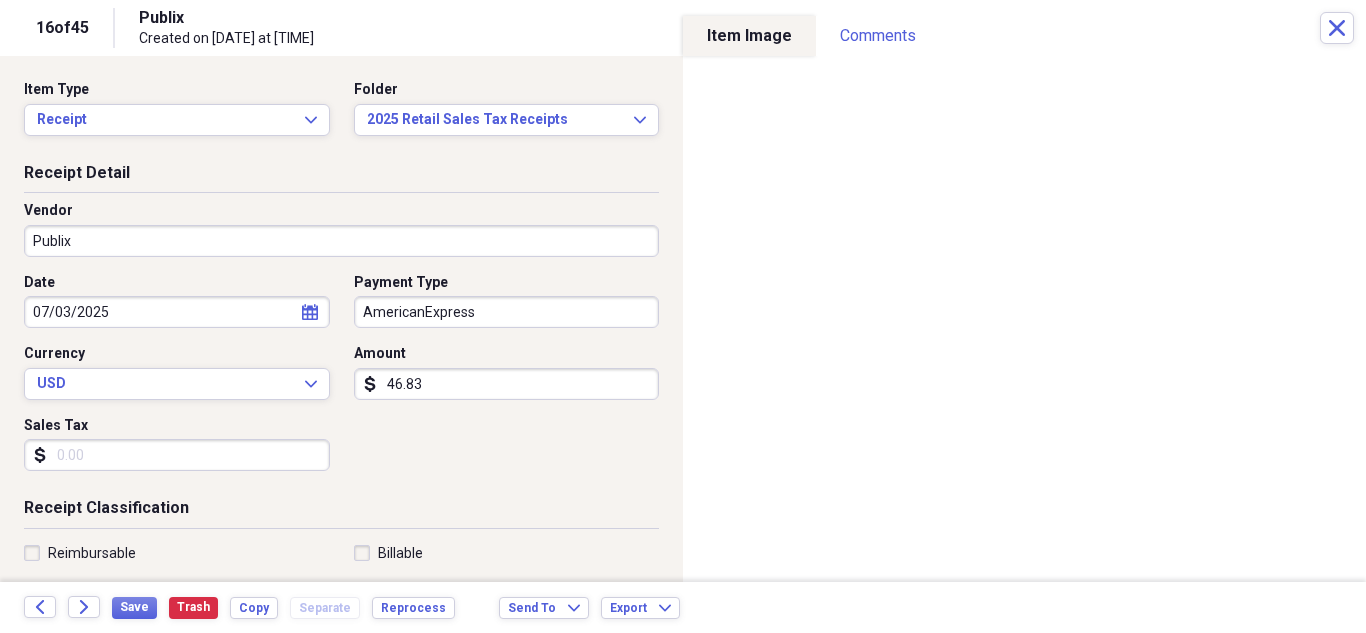 click on "Sales Tax" at bounding box center [177, 455] 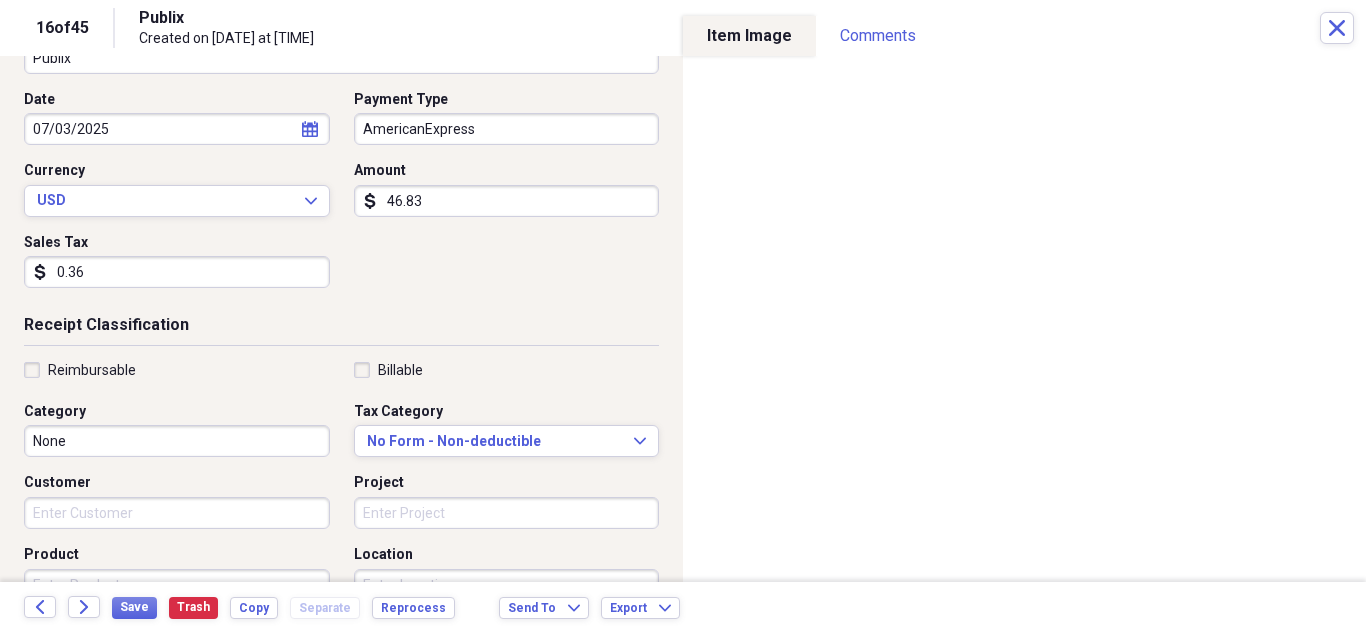 scroll, scrollTop: 200, scrollLeft: 0, axis: vertical 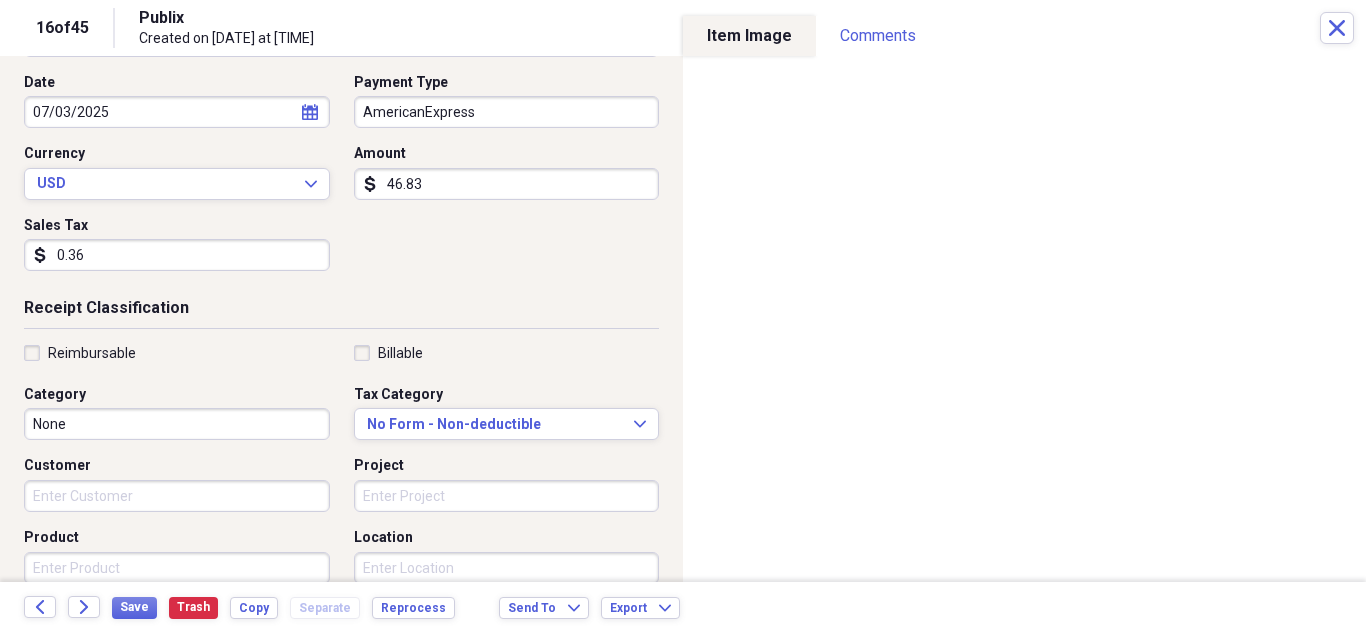 type on "0.36" 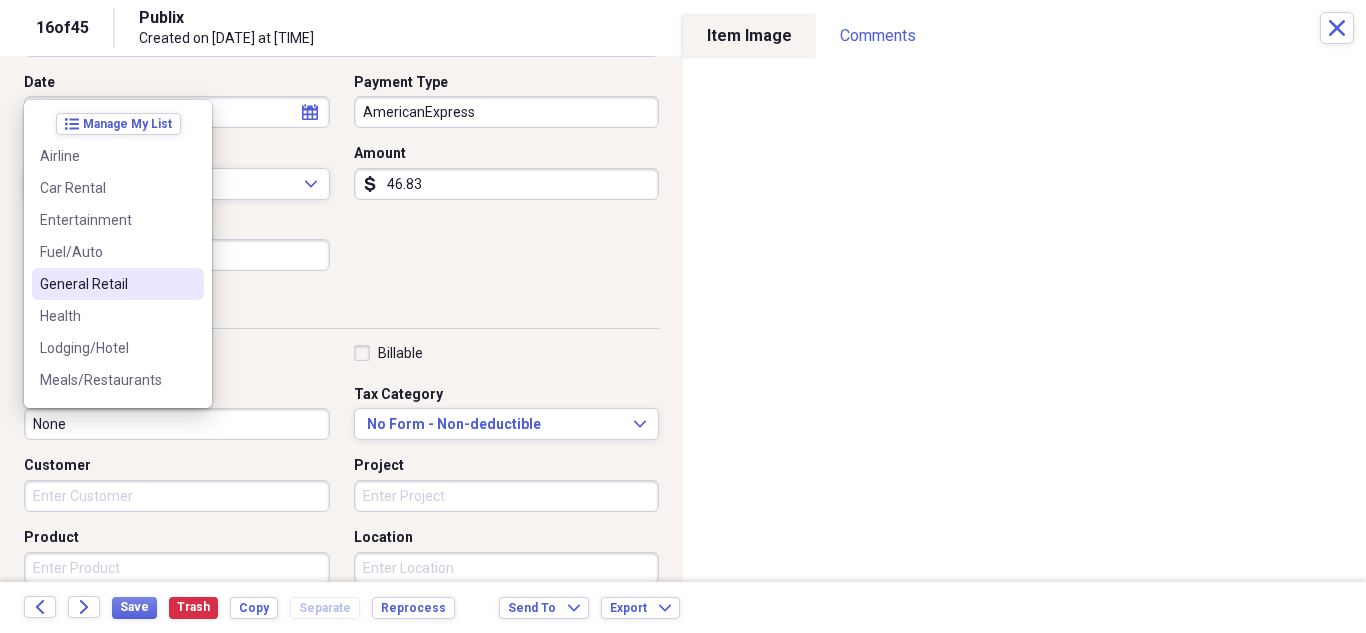 click on "General Retail" at bounding box center [106, 284] 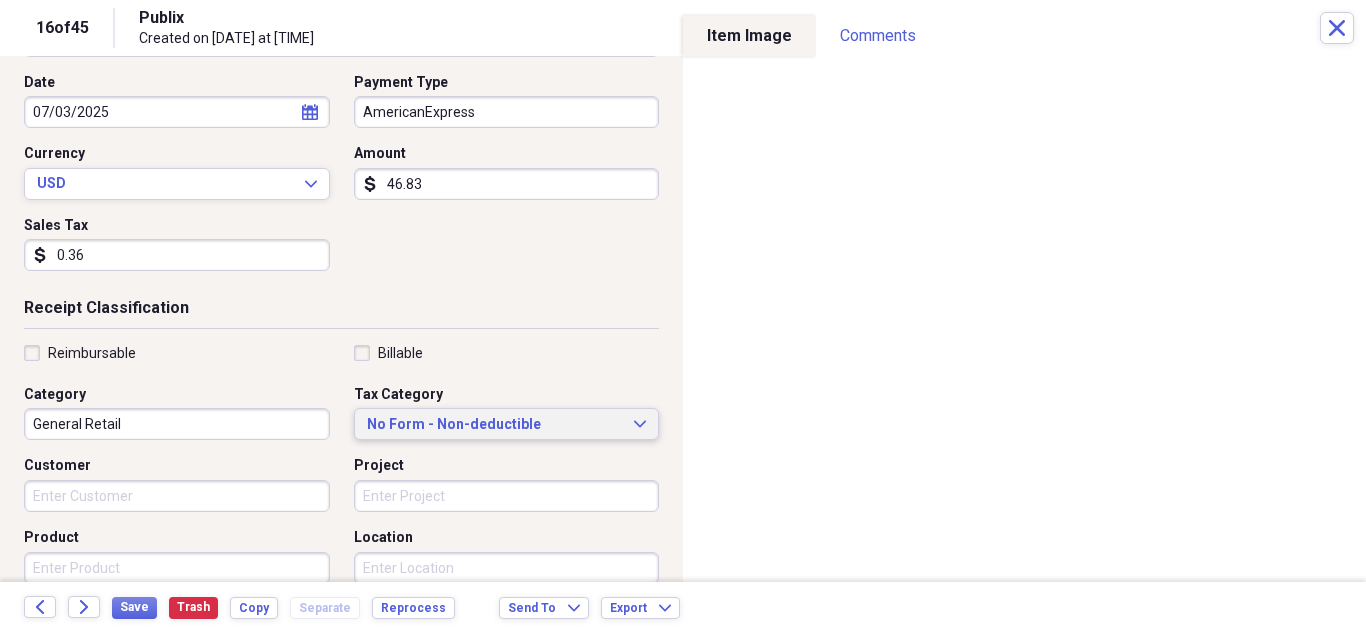 click on "No Form - Non-deductible Expand" at bounding box center (507, 424) 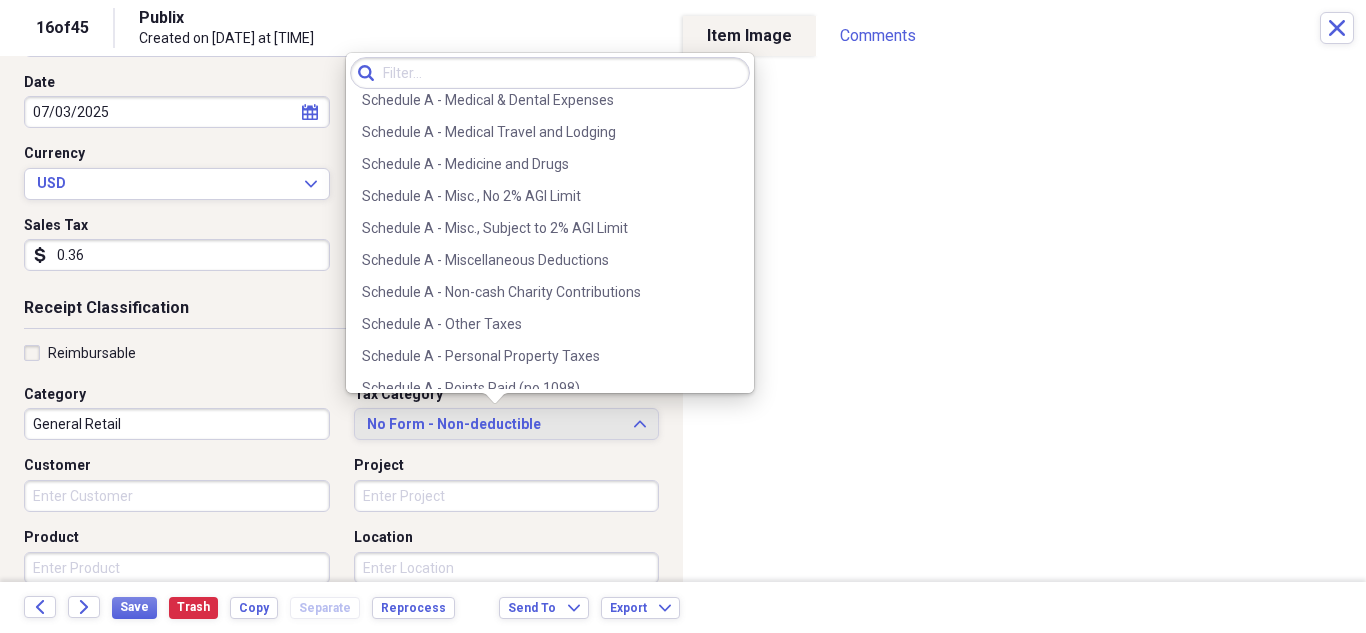 scroll, scrollTop: 3000, scrollLeft: 0, axis: vertical 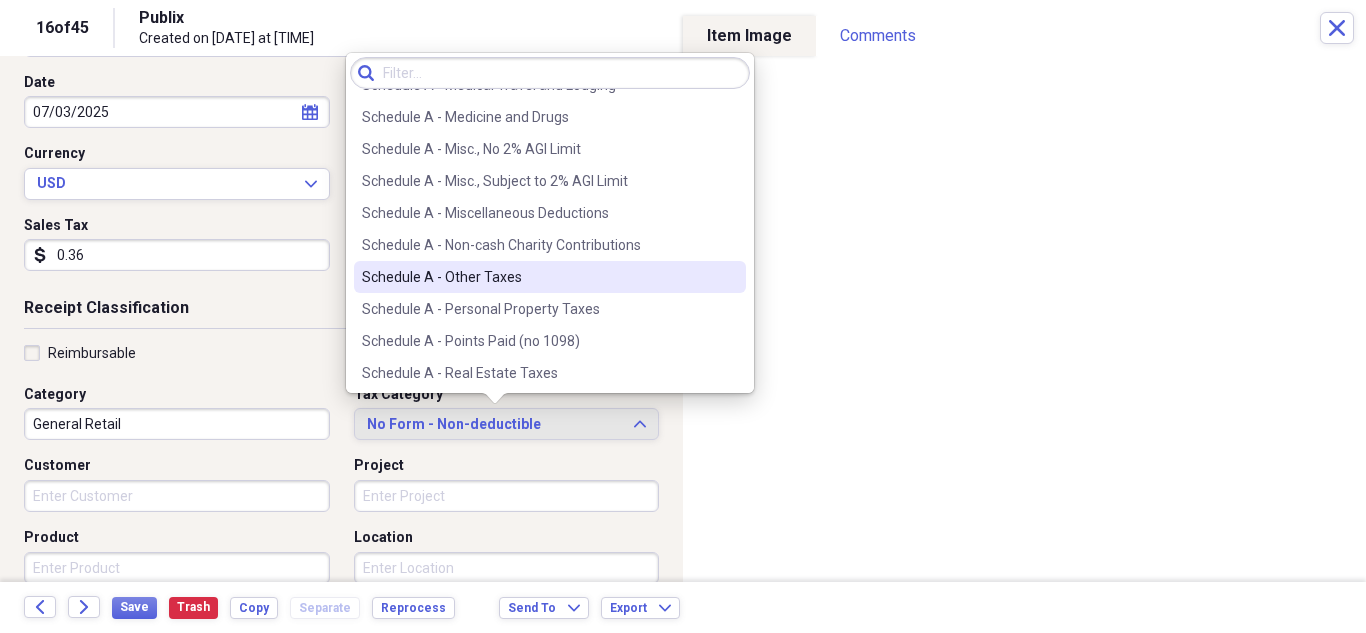 click on "Schedule A - Other Taxes" at bounding box center (550, 277) 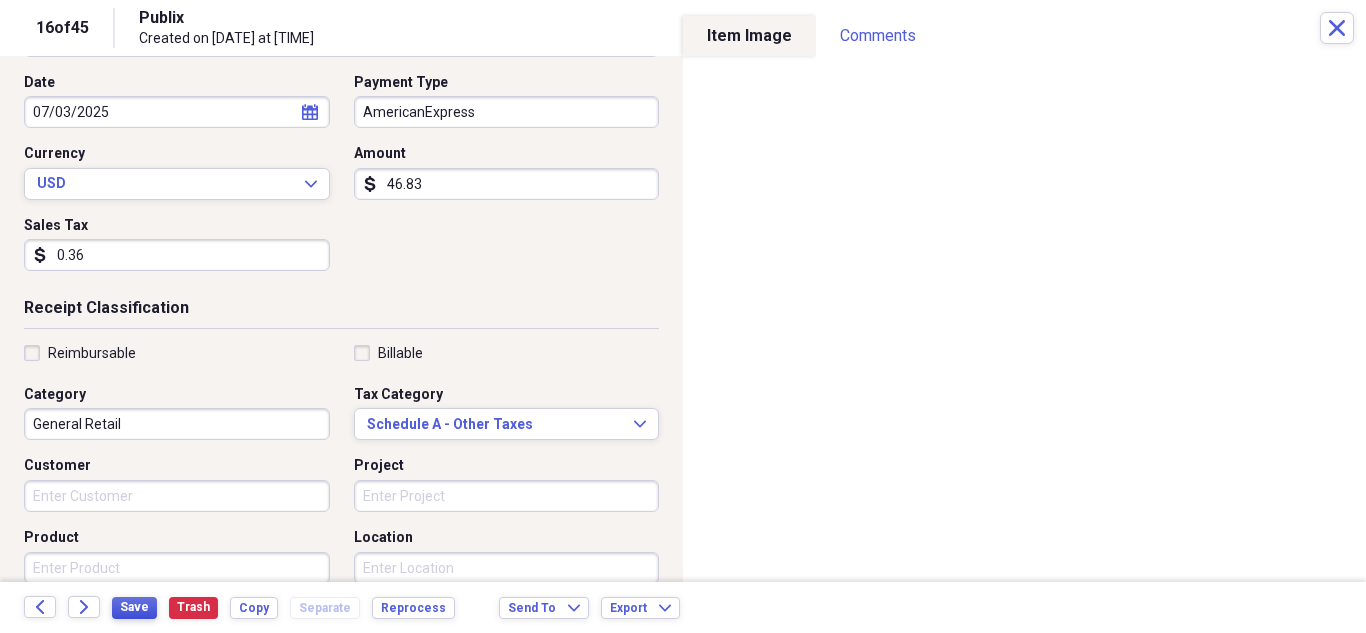 click on "Save" at bounding box center [134, 607] 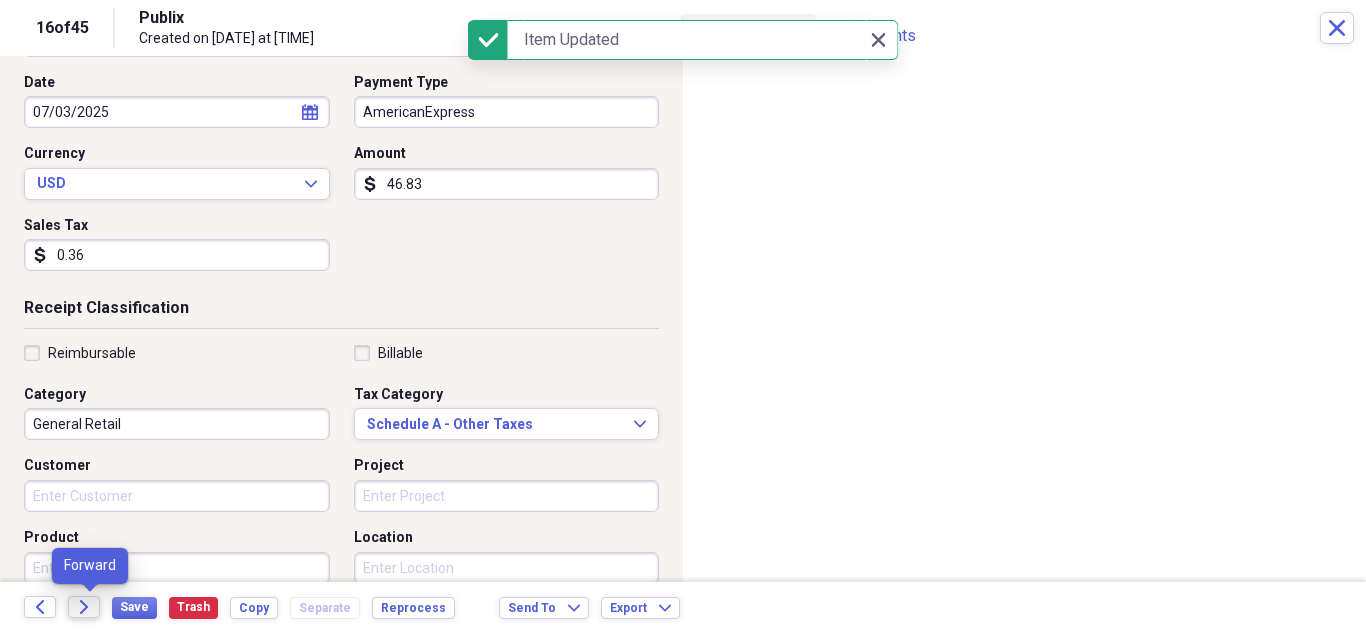 click 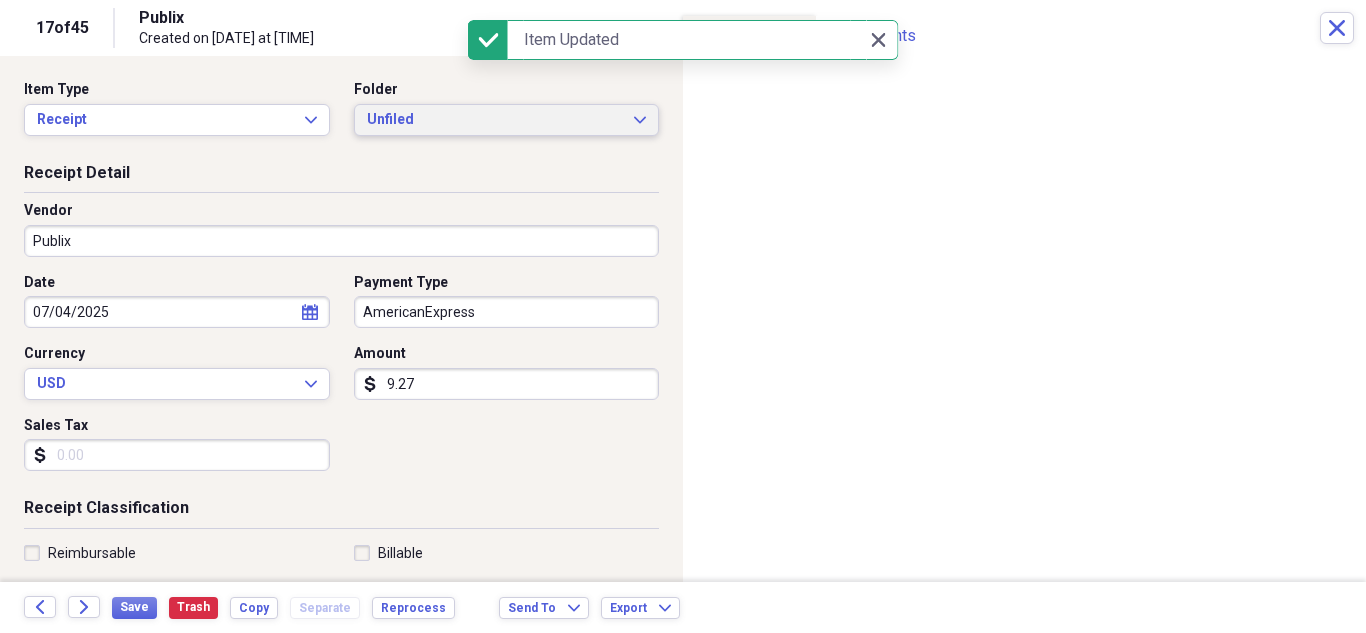 click on "Expand" 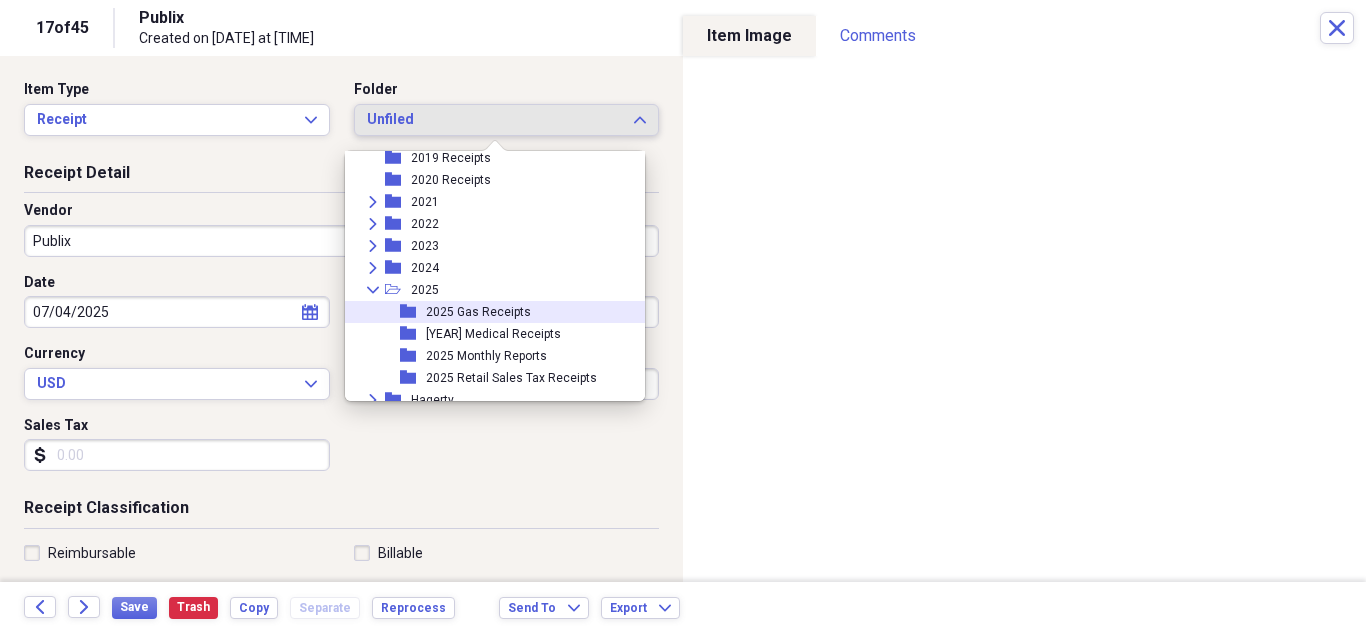scroll, scrollTop: 95, scrollLeft: 0, axis: vertical 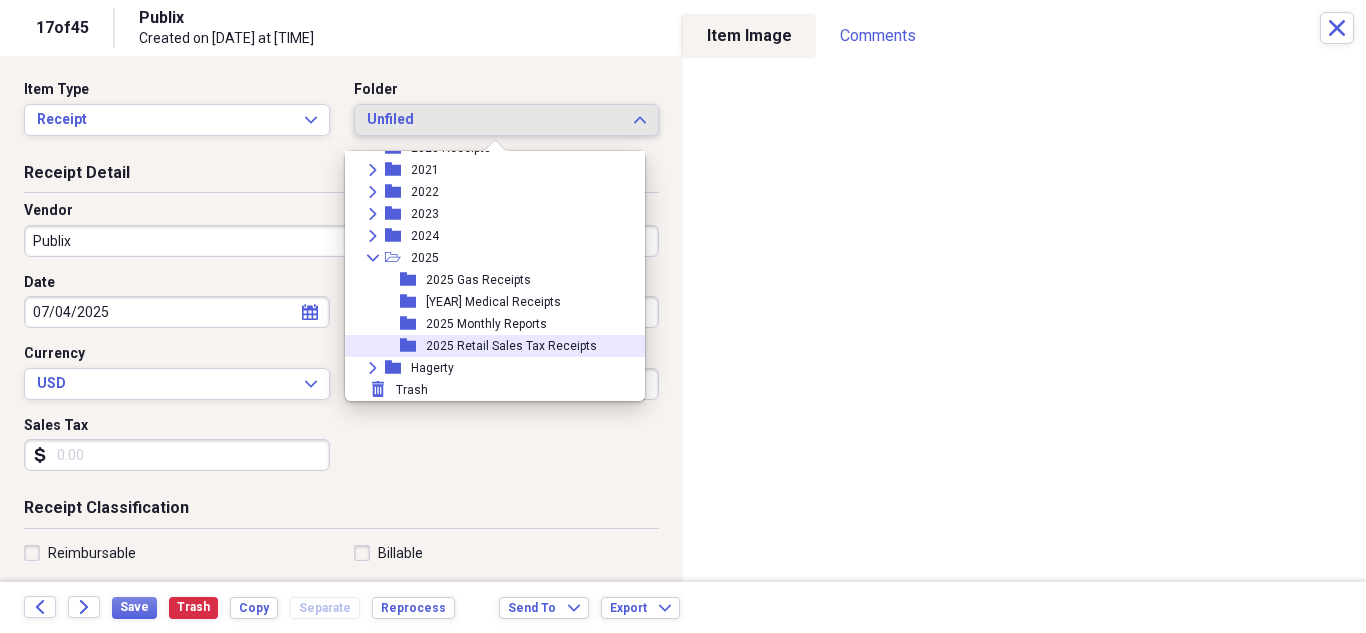 click on "2025 Retail Sales Tax Receipts" at bounding box center (511, 346) 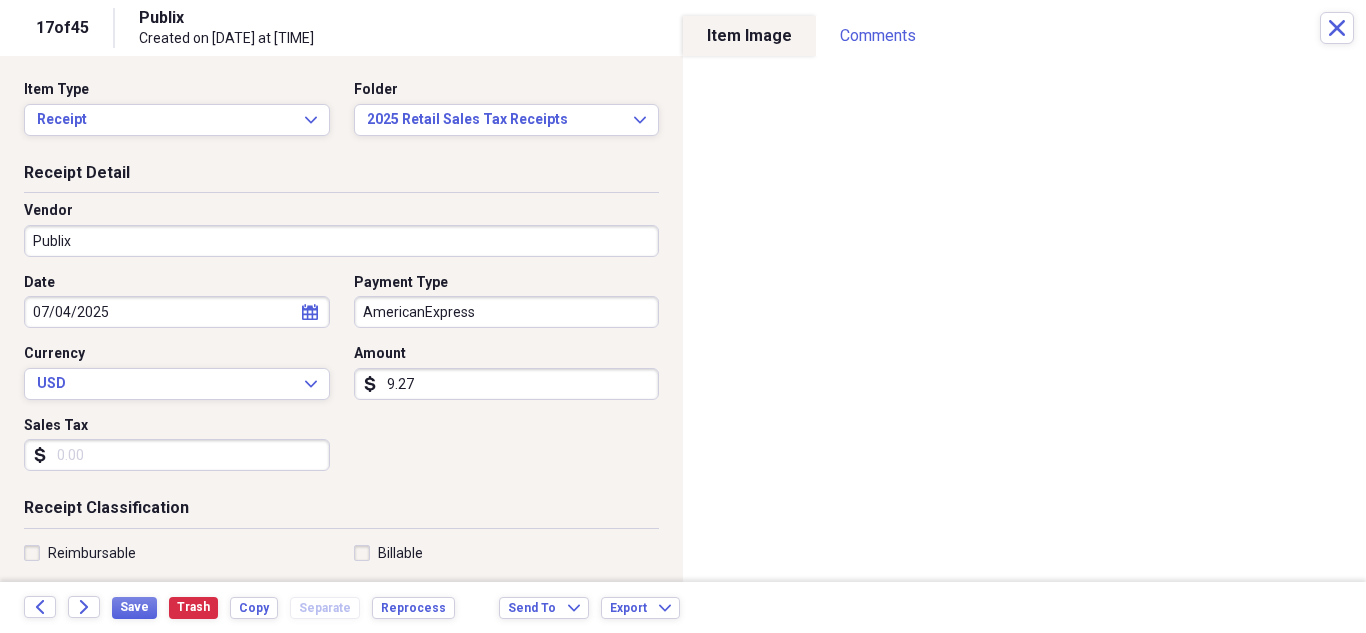 click on "Sales Tax" at bounding box center (177, 455) 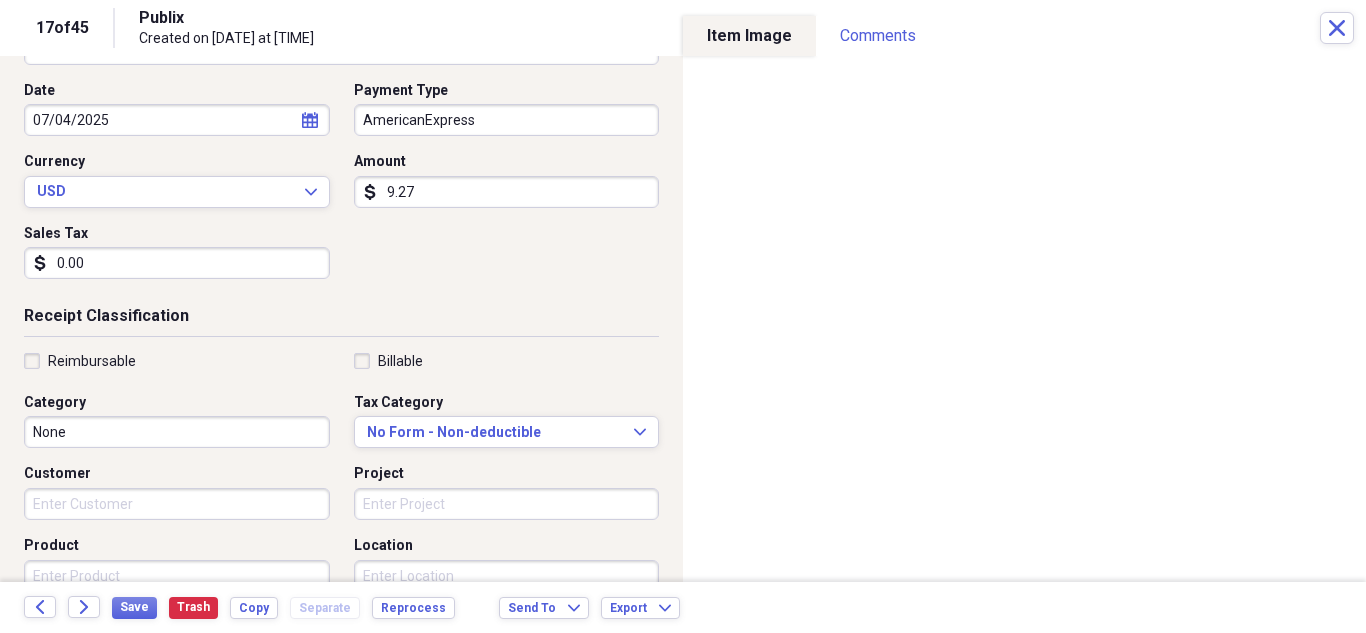 scroll, scrollTop: 200, scrollLeft: 0, axis: vertical 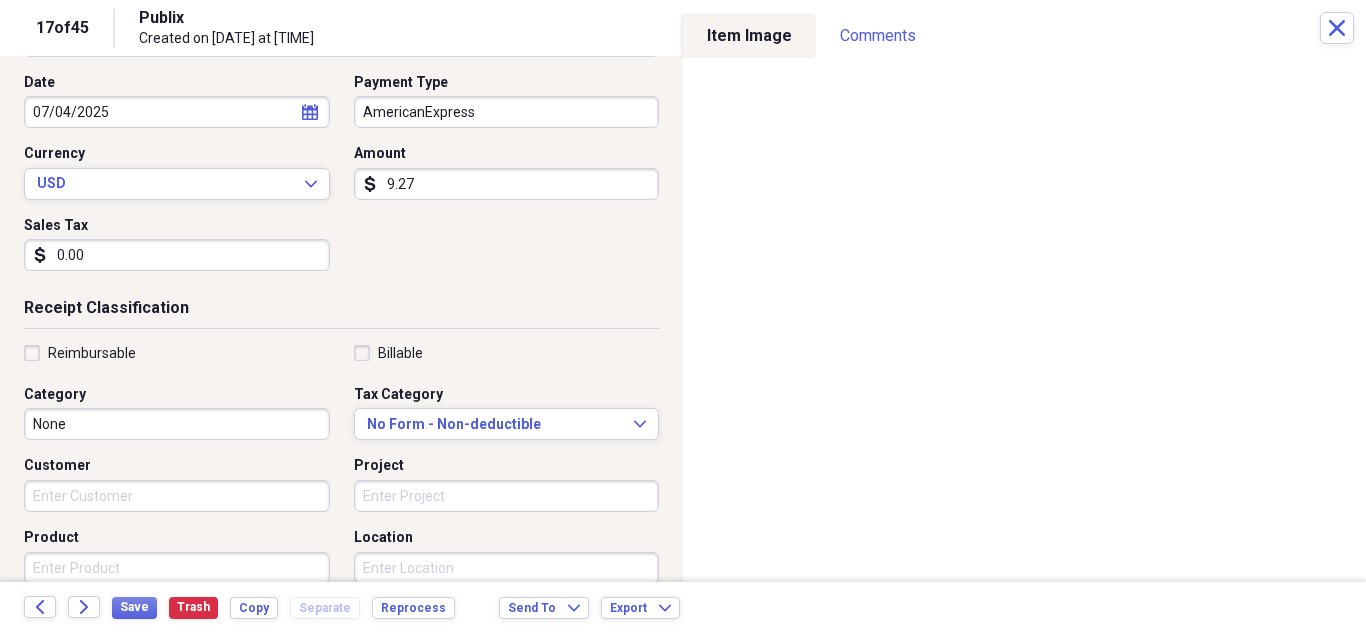 type on "0.00" 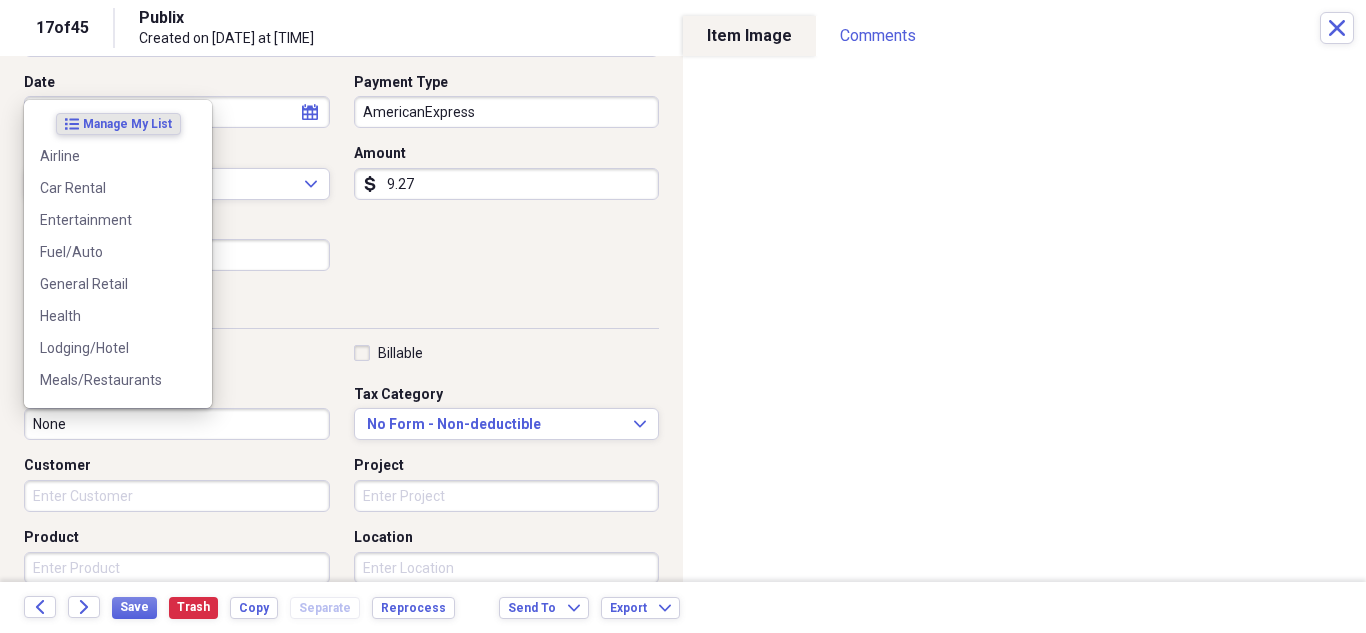 click on "None" at bounding box center [177, 424] 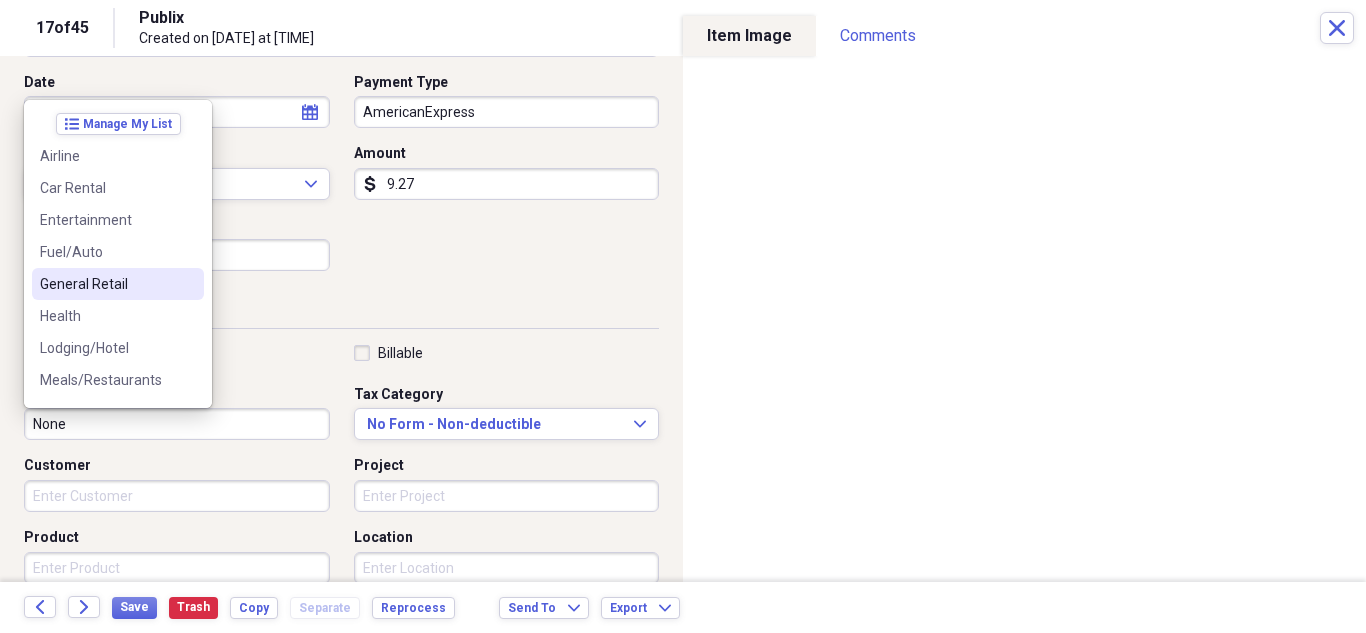 click on "General Retail" at bounding box center [118, 284] 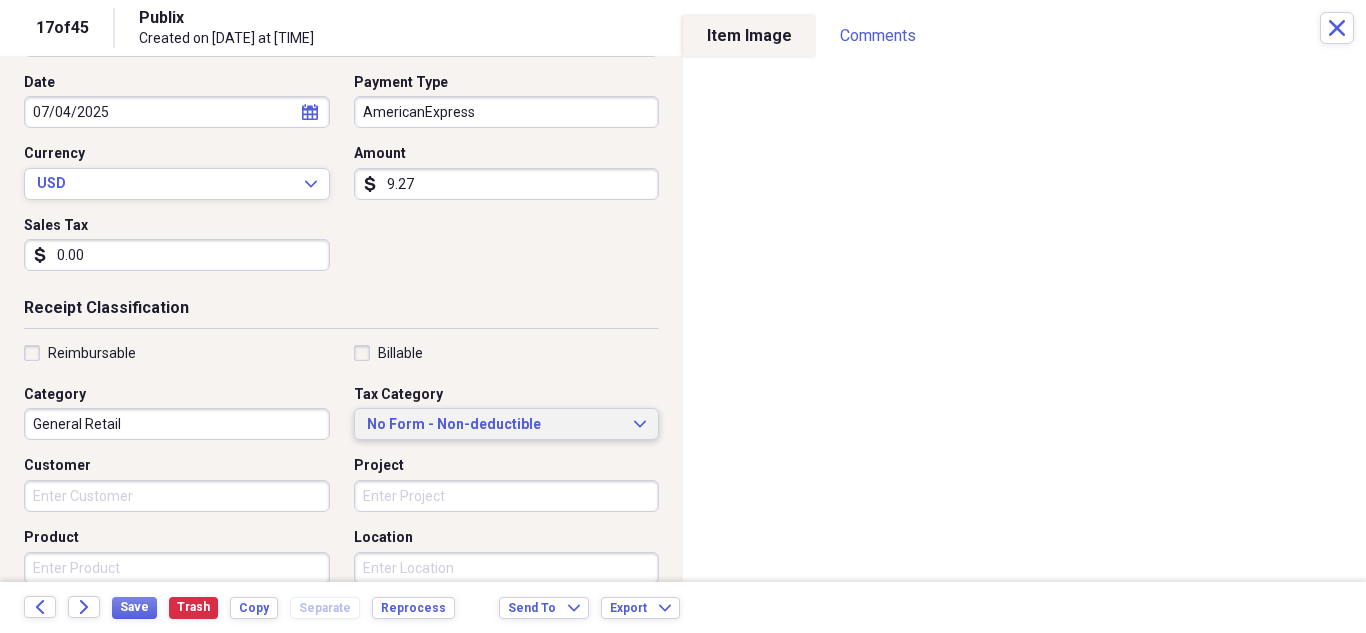click on "Expand" 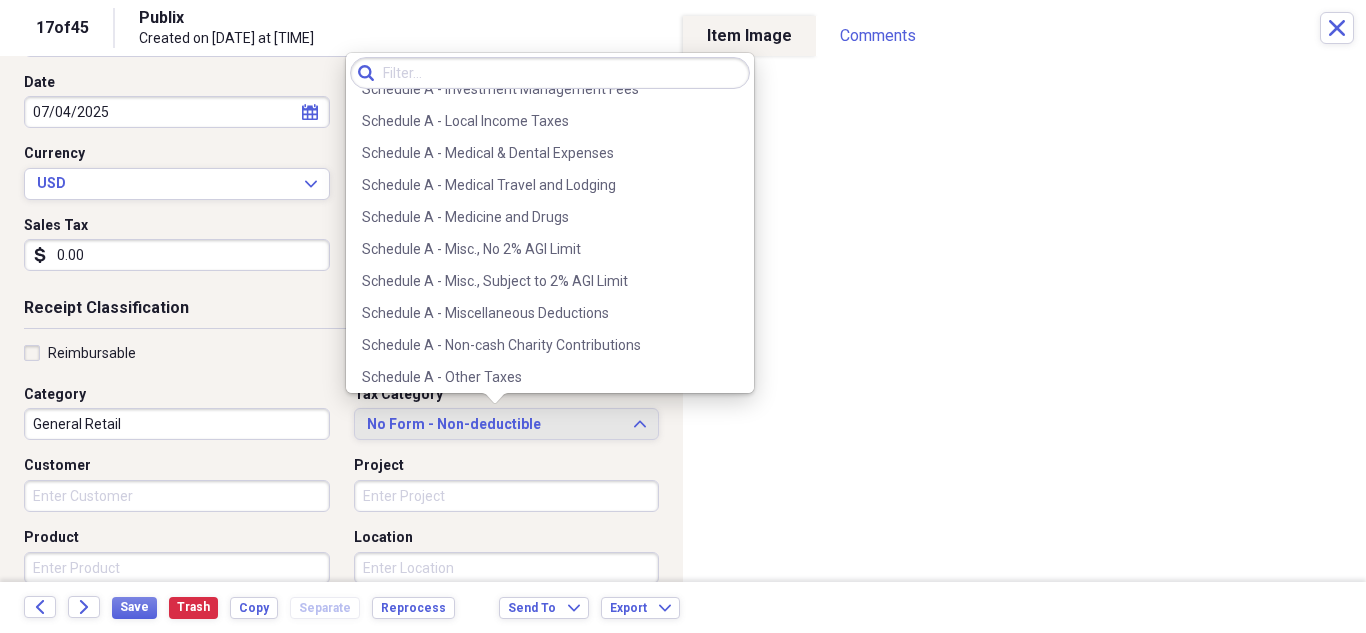 scroll, scrollTop: 3000, scrollLeft: 0, axis: vertical 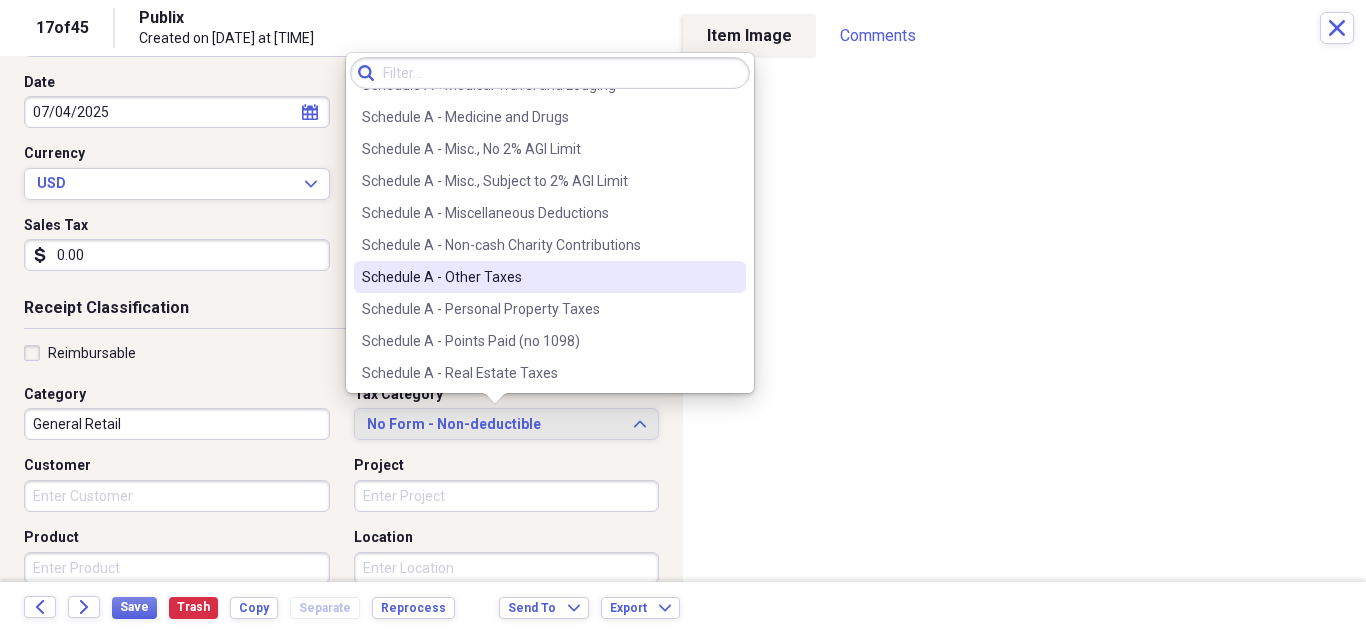 click on "Schedule A - Other Taxes" at bounding box center (538, 277) 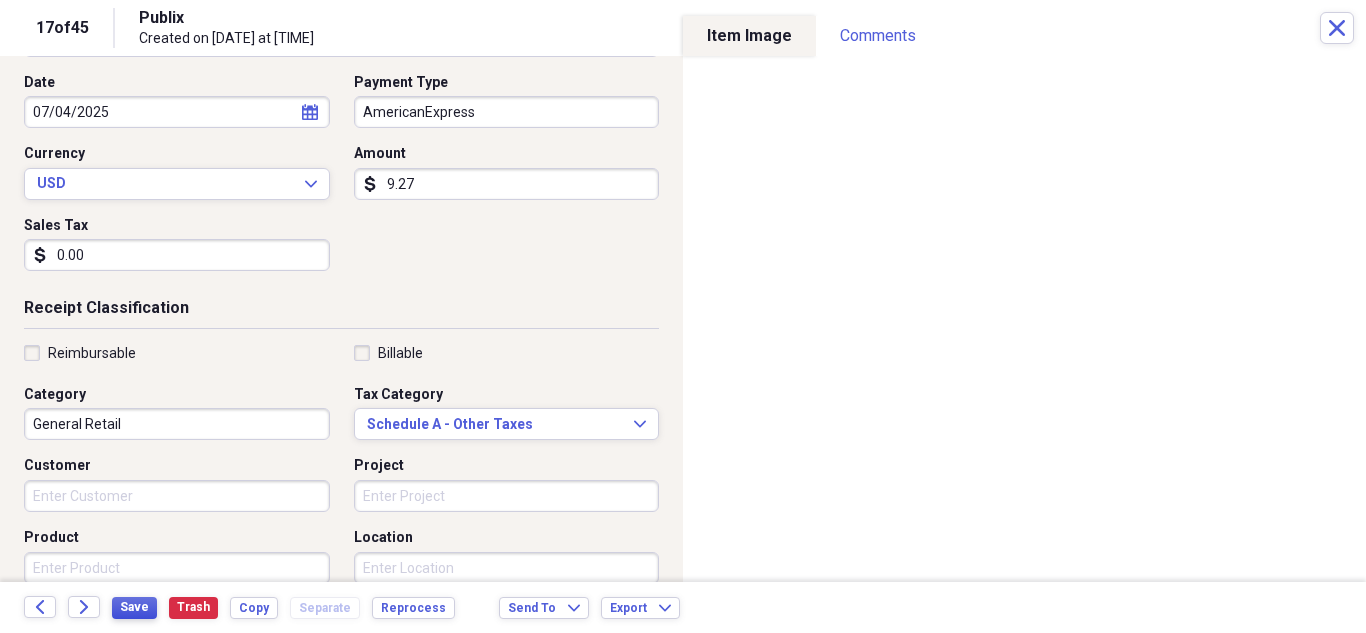 click on "Save" at bounding box center (134, 607) 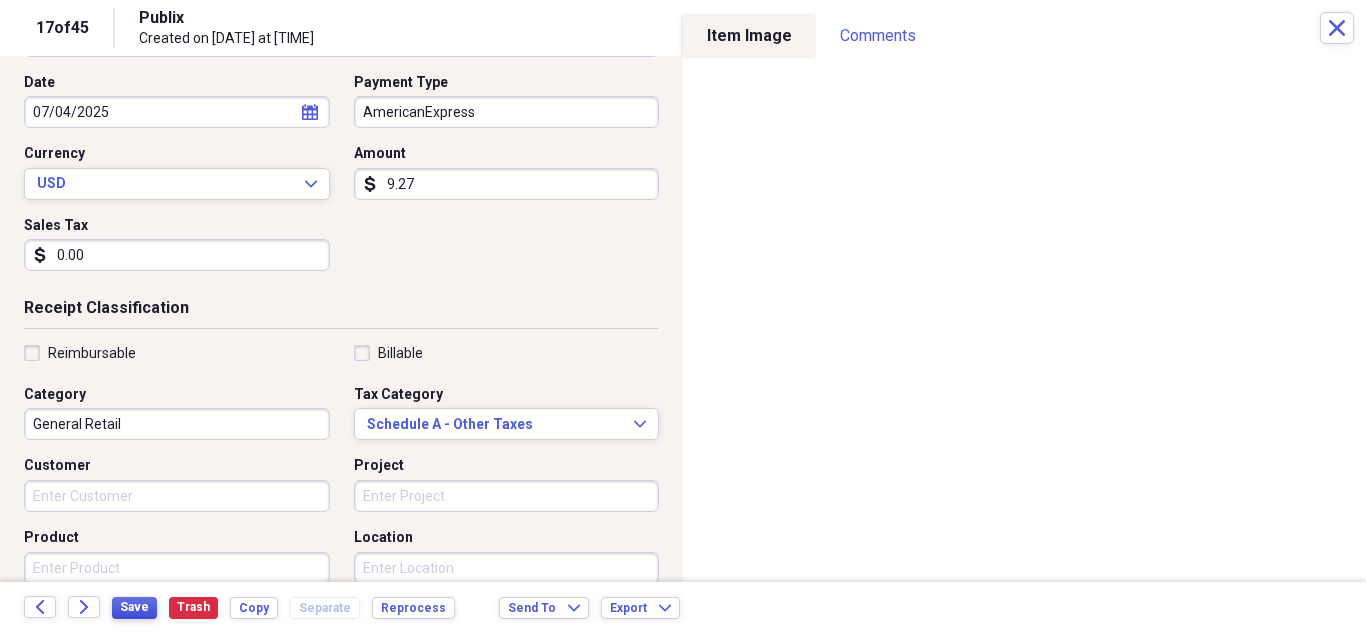 click on "Save" at bounding box center (134, 607) 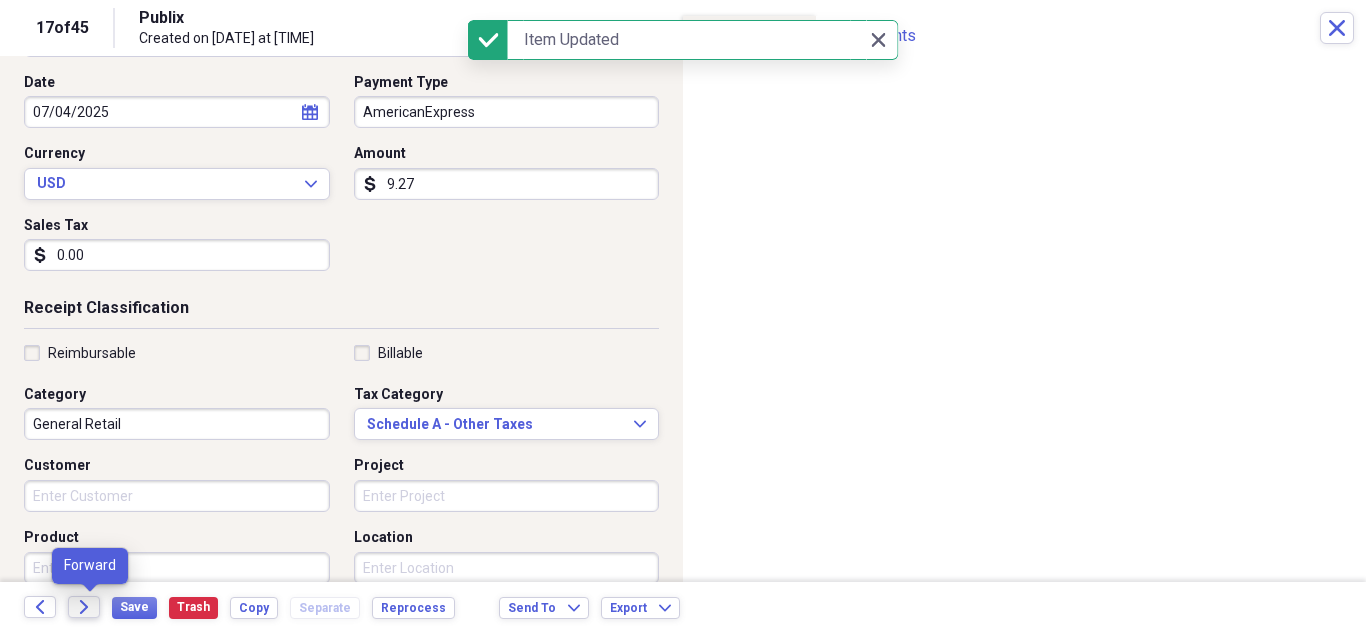 click on "Forward" 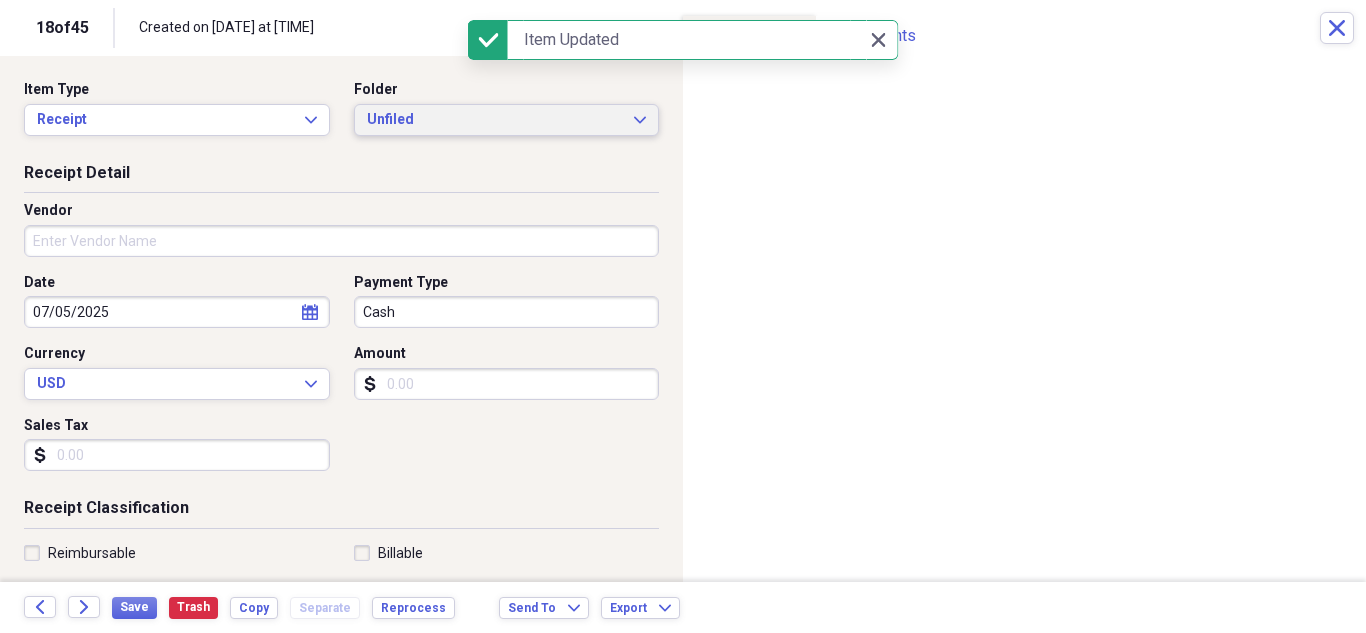 click on "Expand" 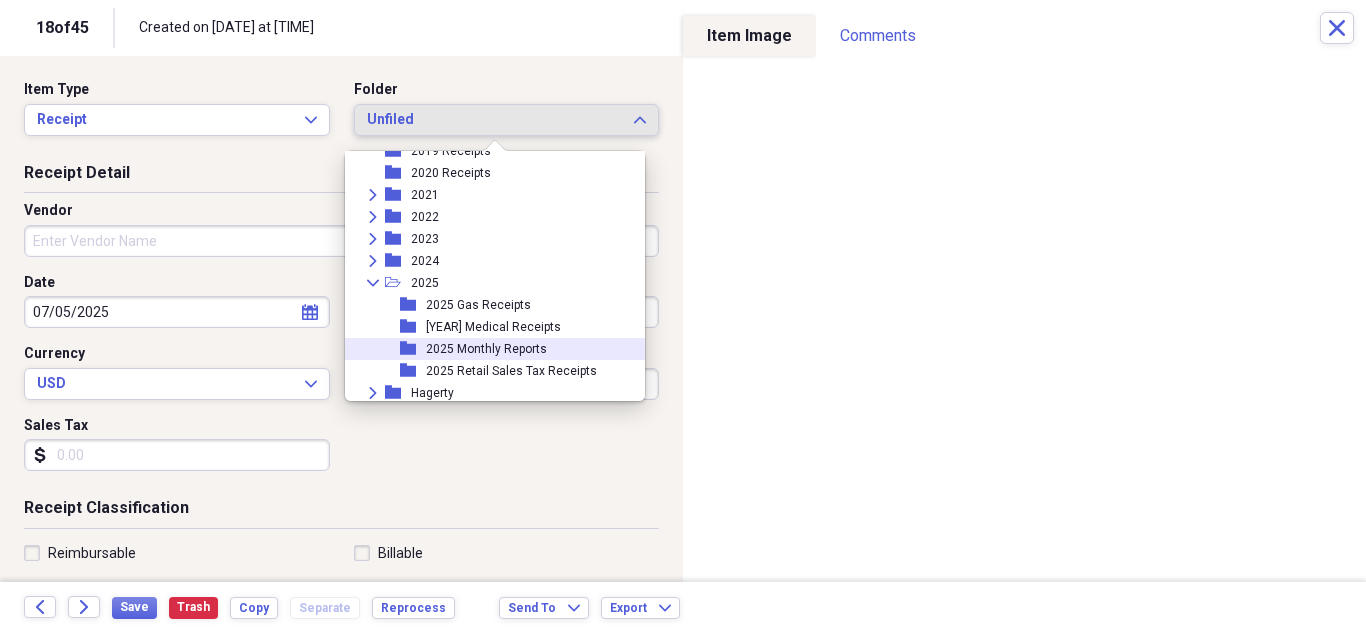 scroll, scrollTop: 95, scrollLeft: 0, axis: vertical 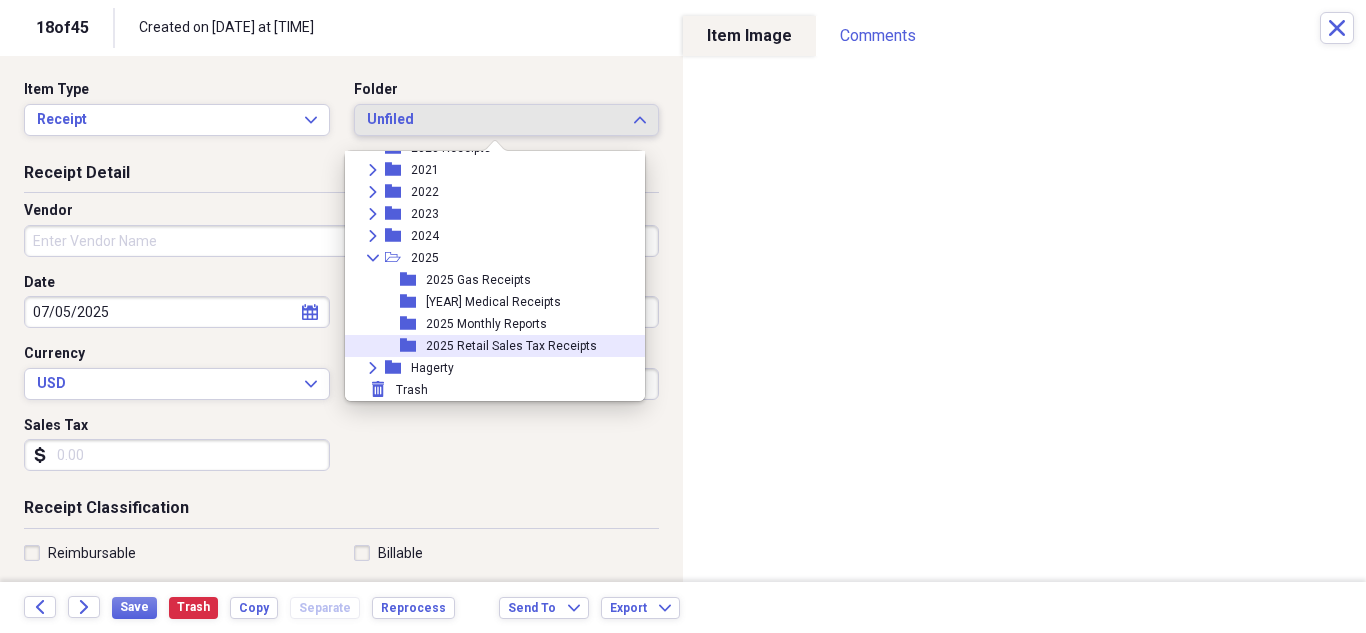 click on "2025 Retail Sales Tax Receipts" at bounding box center [511, 346] 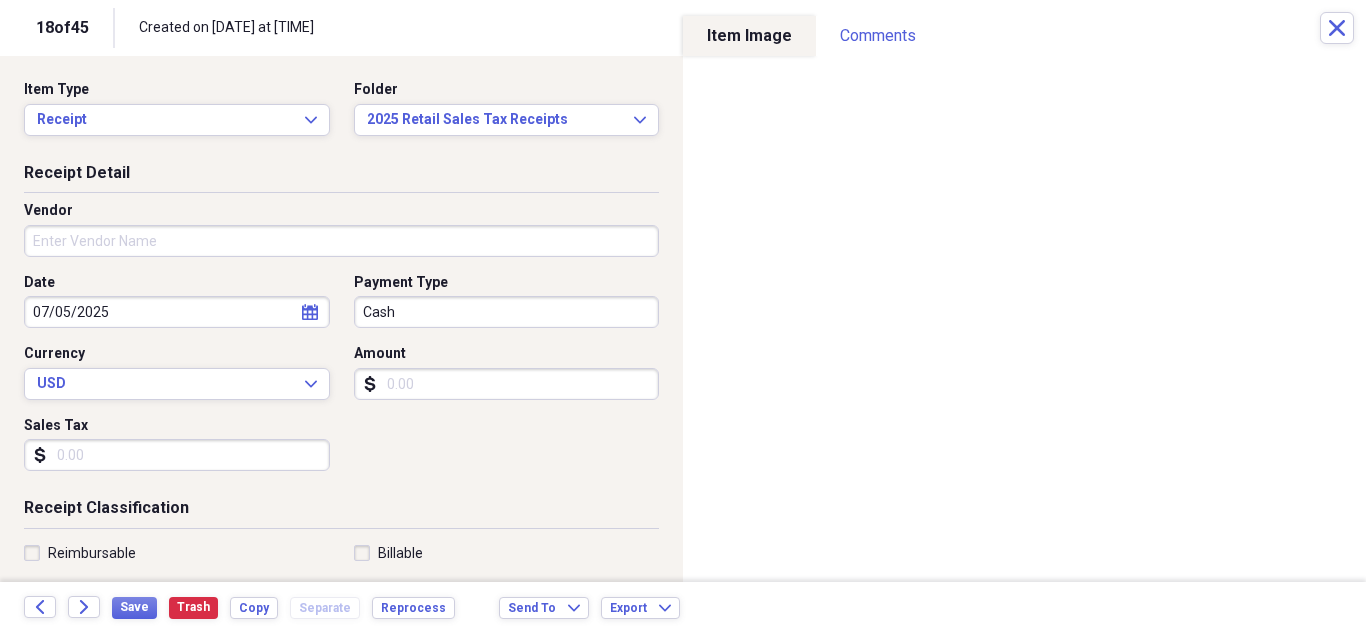 click on "Vendor" at bounding box center [341, 241] 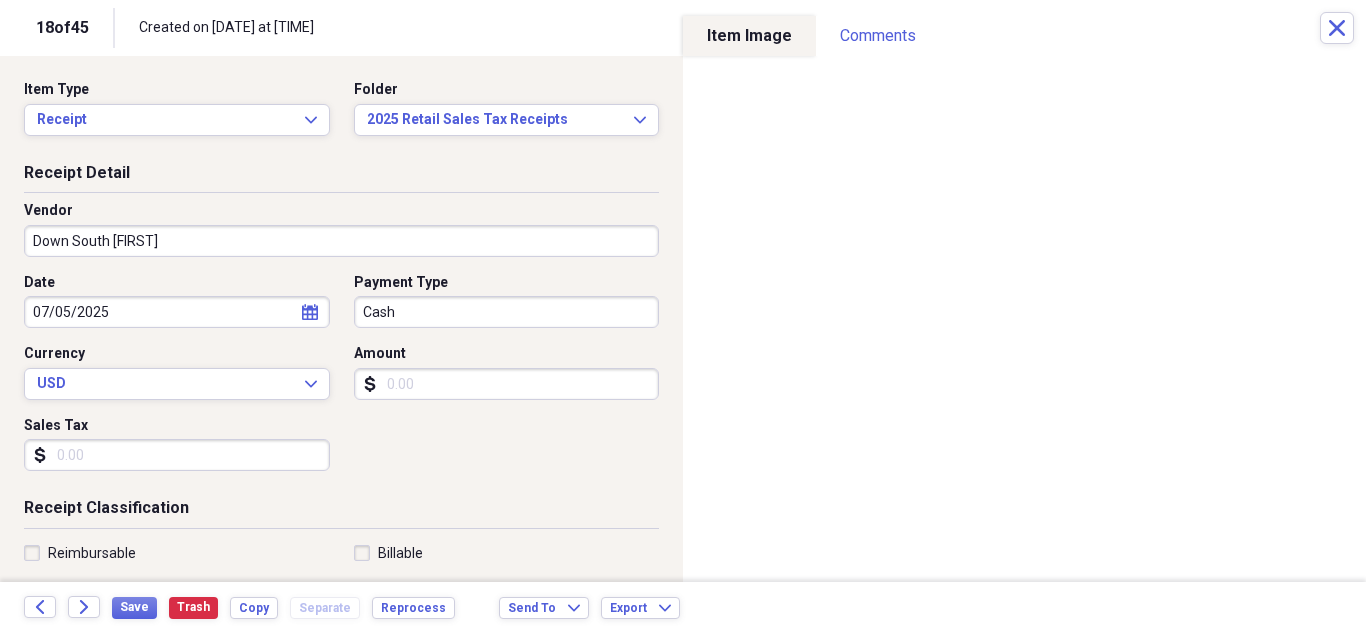 type on "Down South [FIRST]" 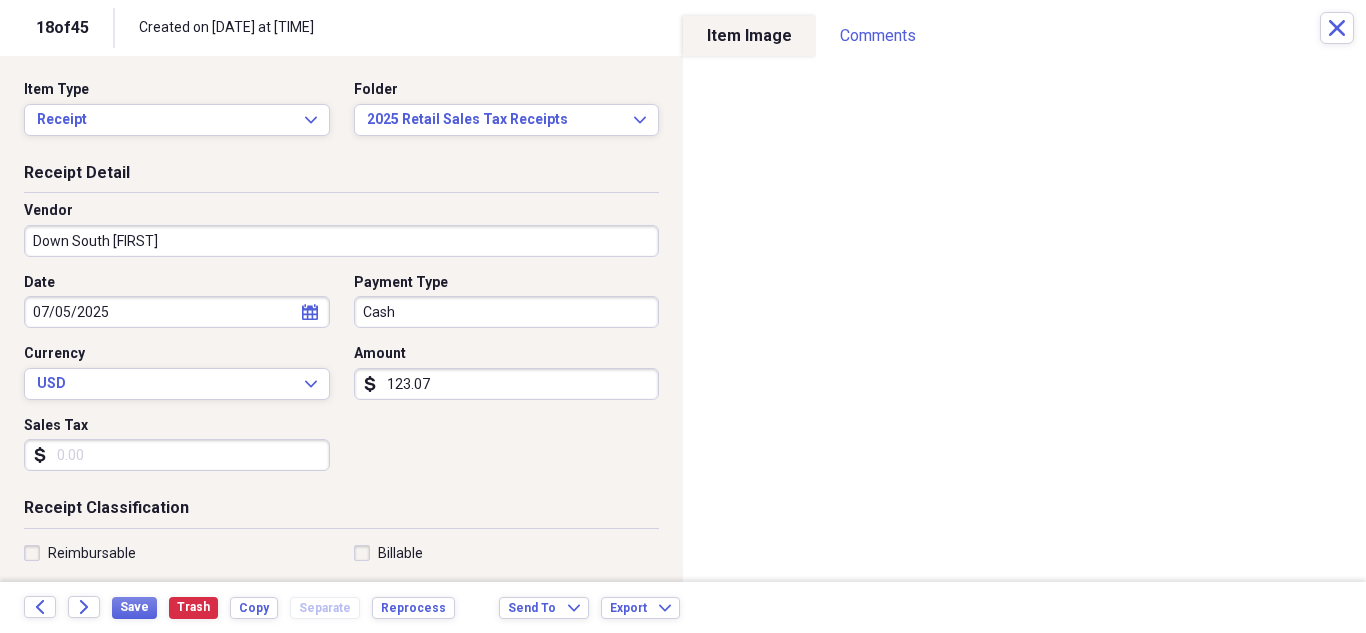 type on "123.07" 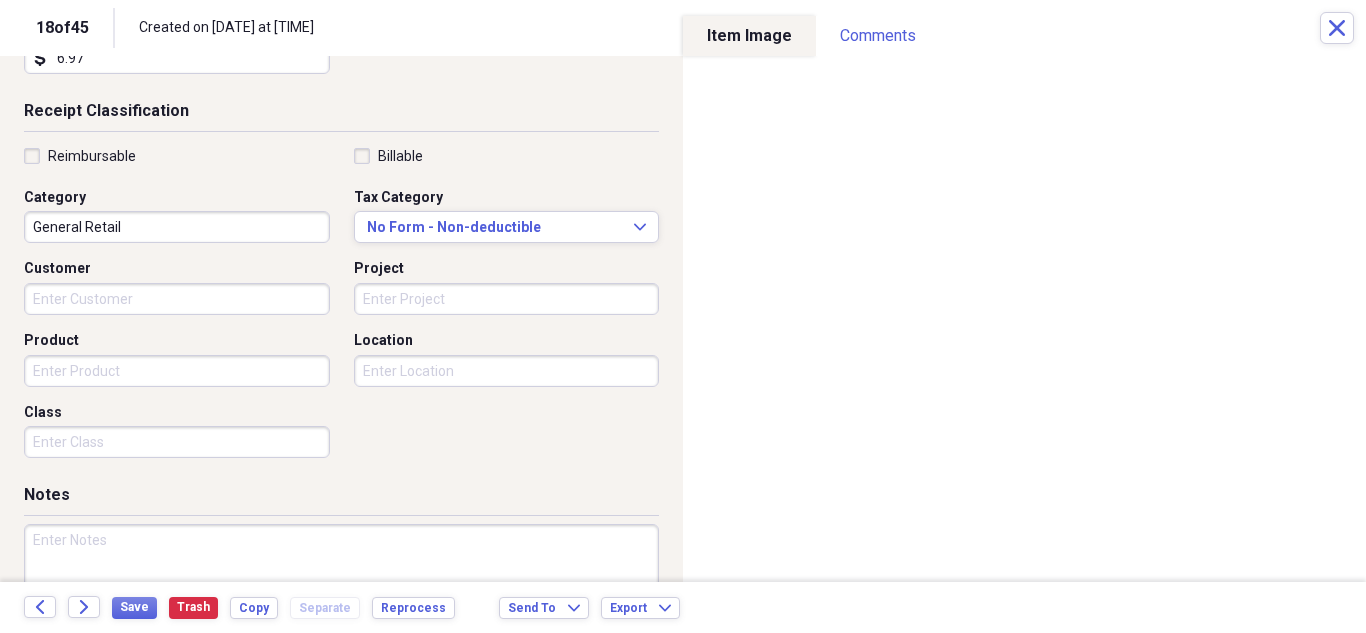 scroll, scrollTop: 400, scrollLeft: 0, axis: vertical 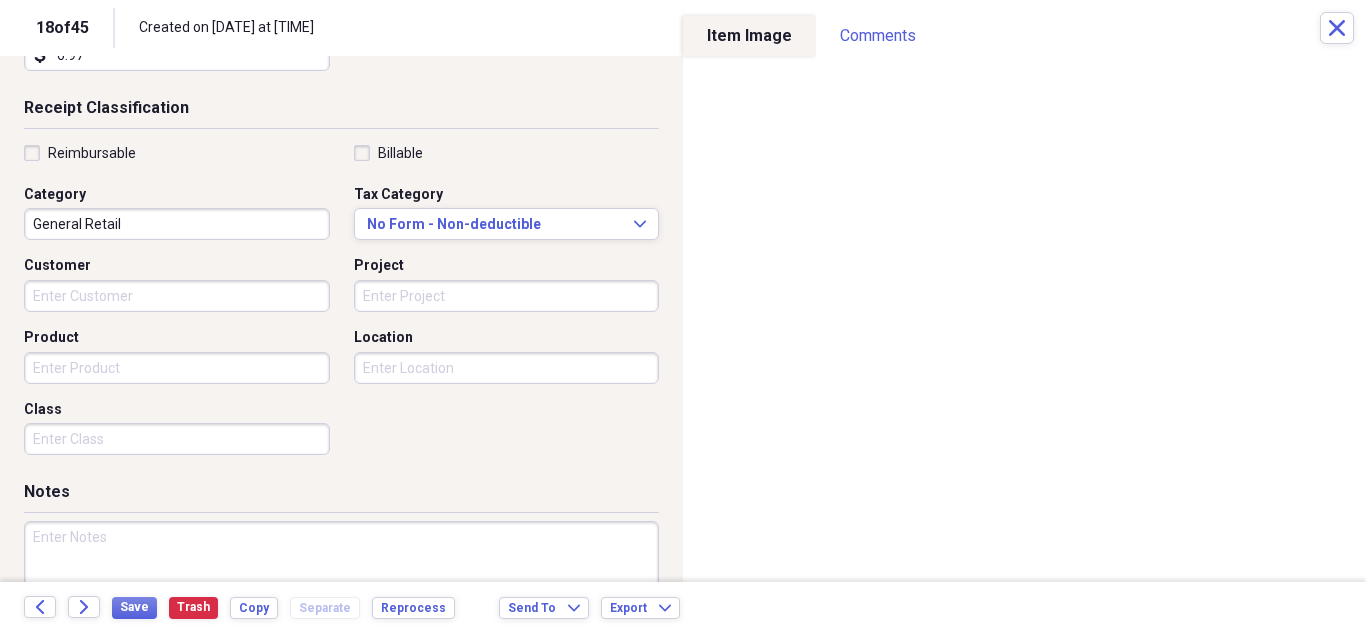 type on "6.97" 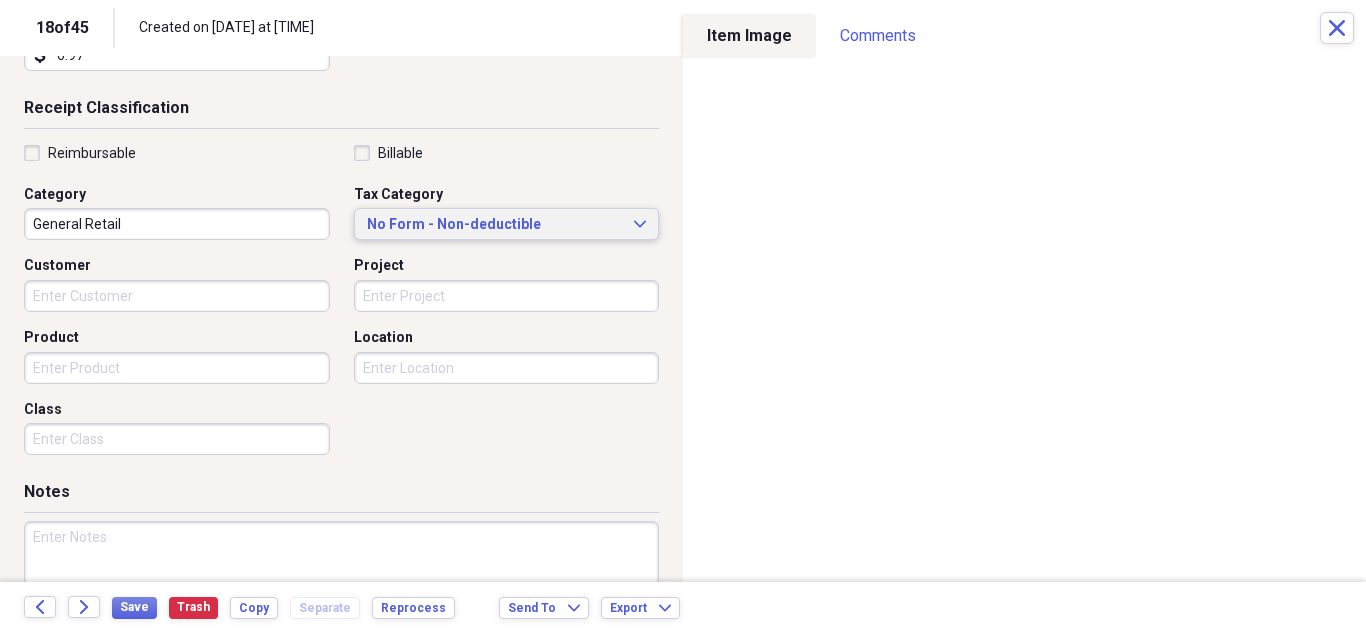 click on "No Form - Non-deductible Expand" at bounding box center (507, 224) 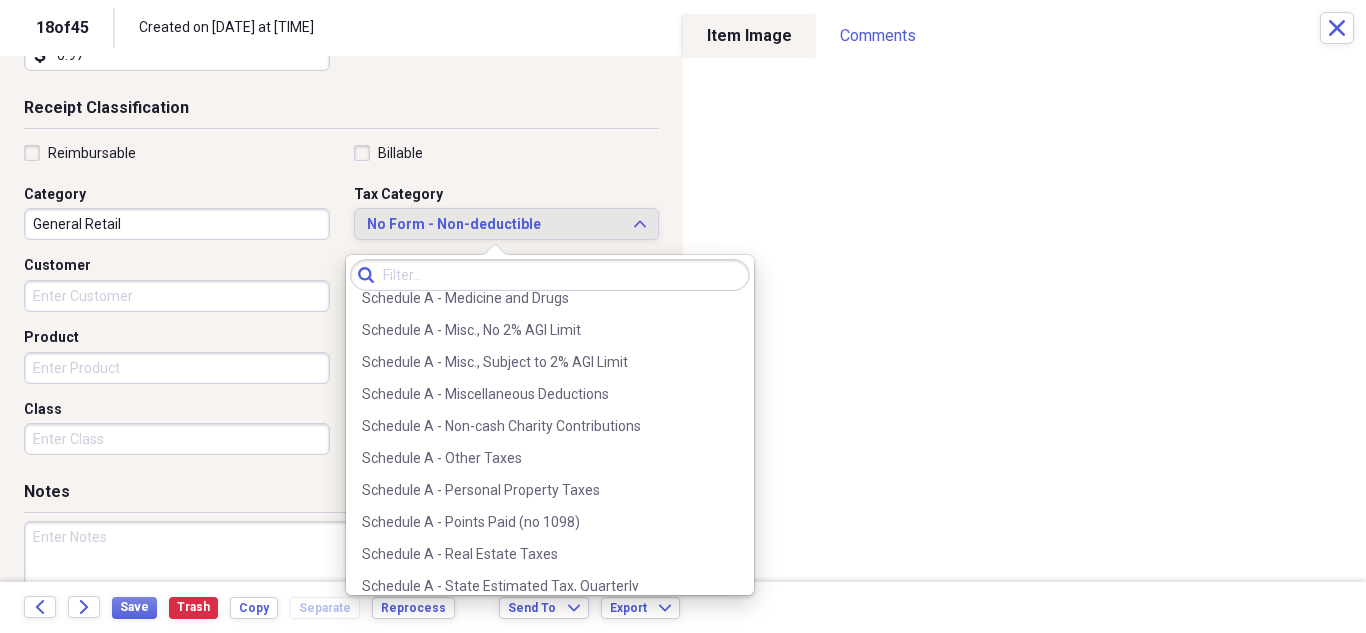 scroll, scrollTop: 3100, scrollLeft: 0, axis: vertical 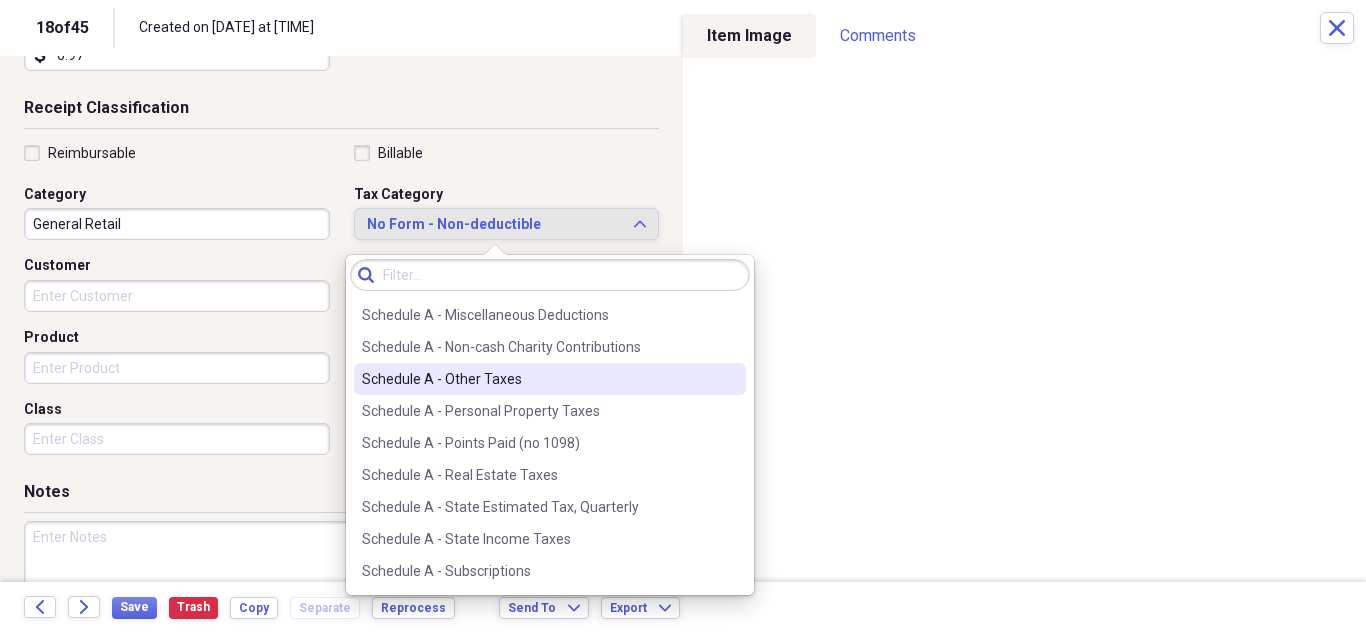click on "Schedule A - Other Taxes" at bounding box center (538, 379) 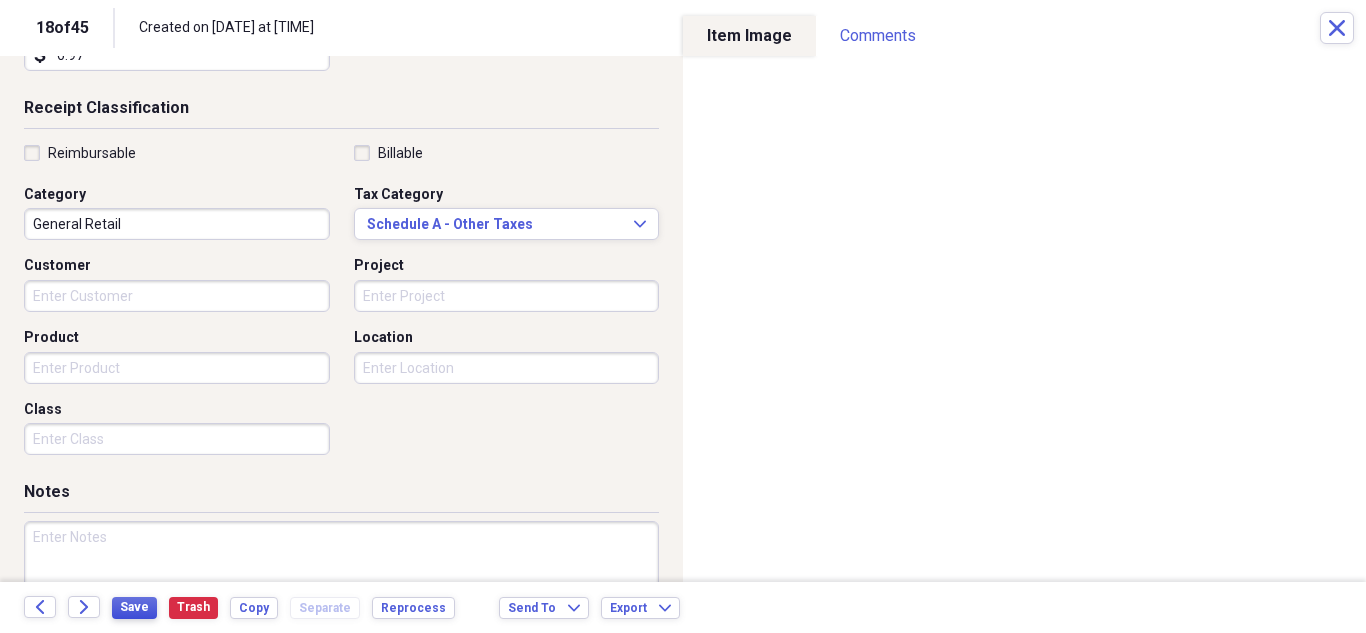 click on "Save" at bounding box center [134, 607] 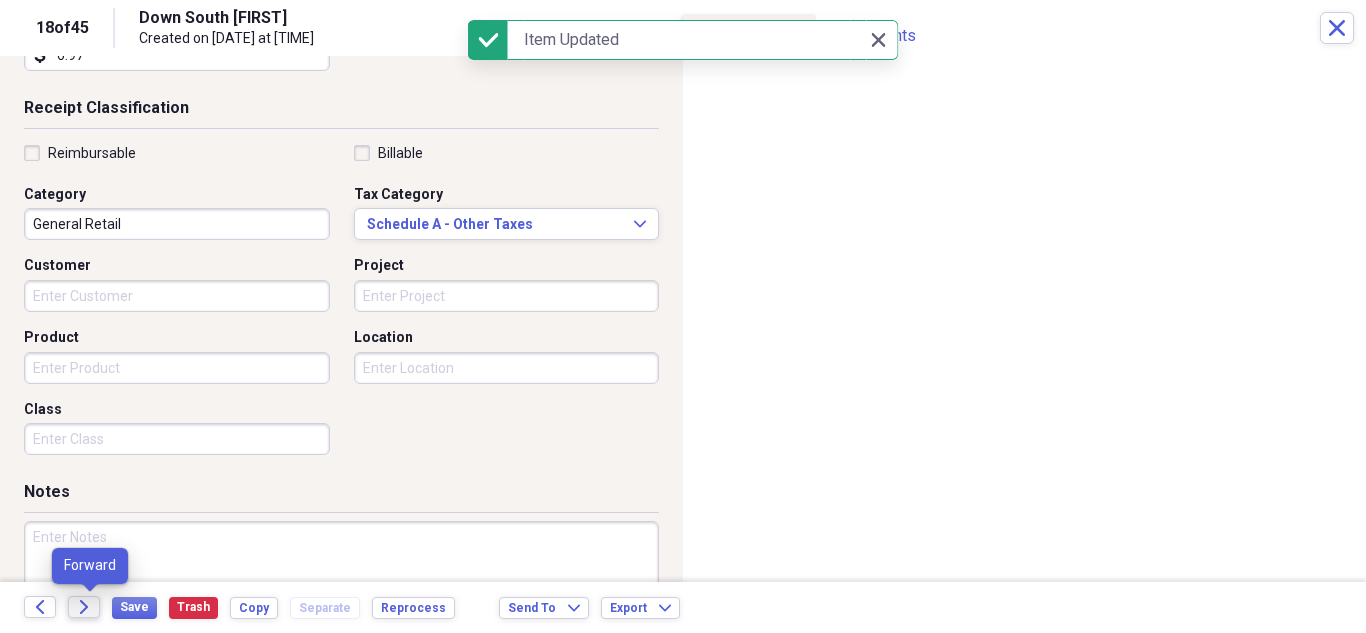 click on "Forward" 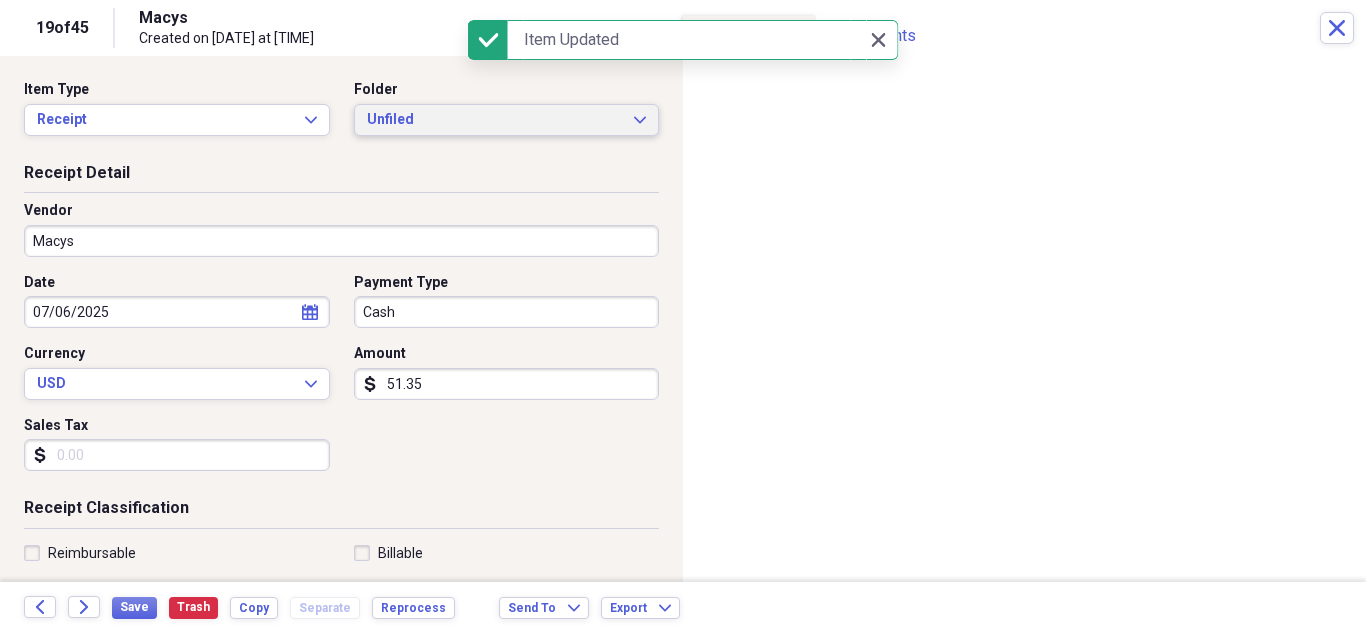 click on "Expand" 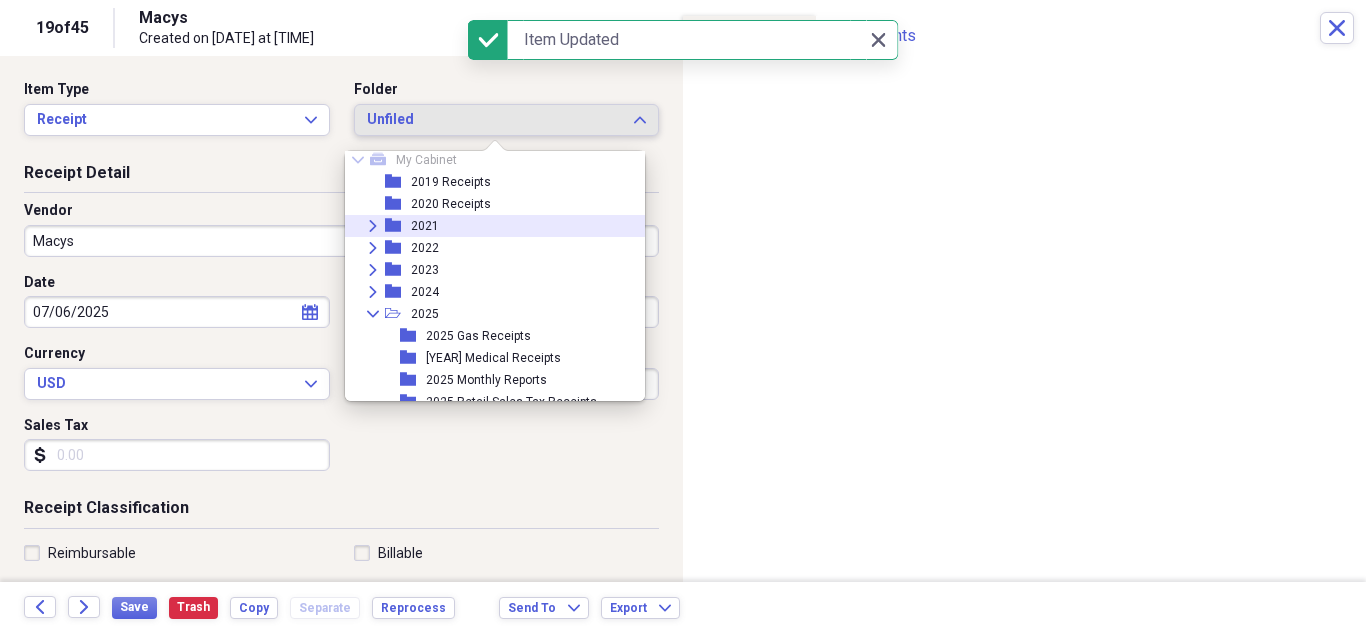 scroll, scrollTop: 95, scrollLeft: 0, axis: vertical 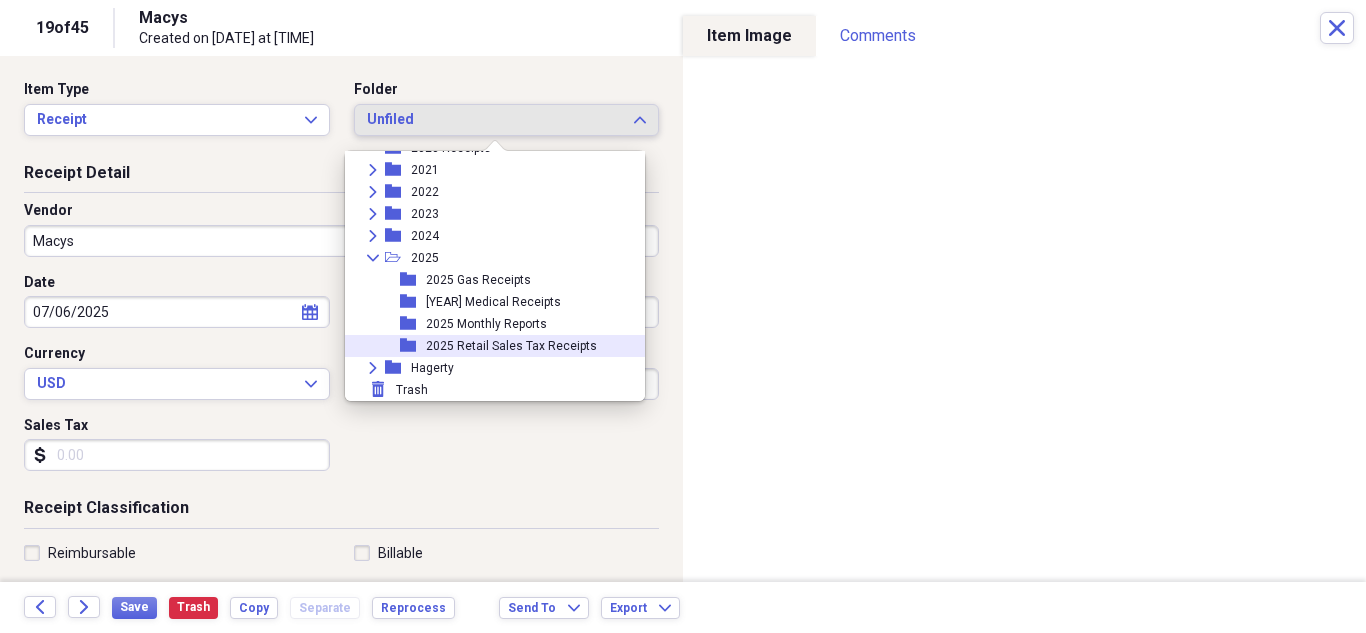 click on "2025 Retail Sales Tax Receipts" at bounding box center [511, 346] 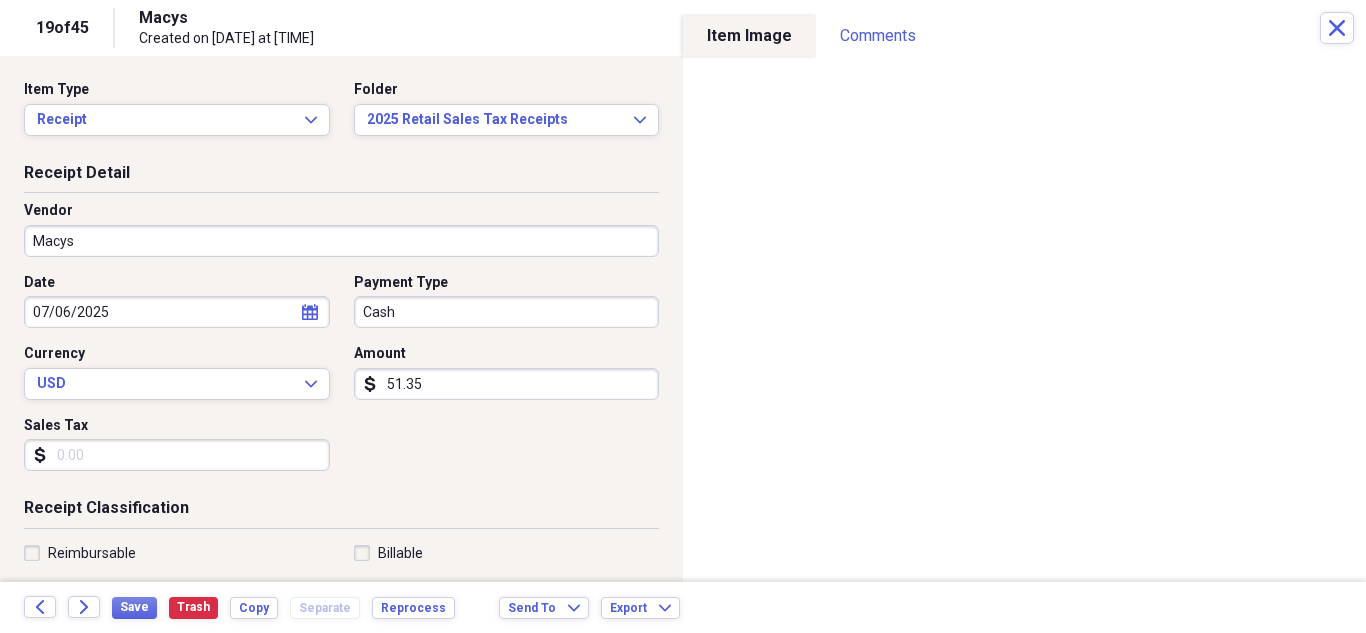click on "Sales Tax" at bounding box center (177, 455) 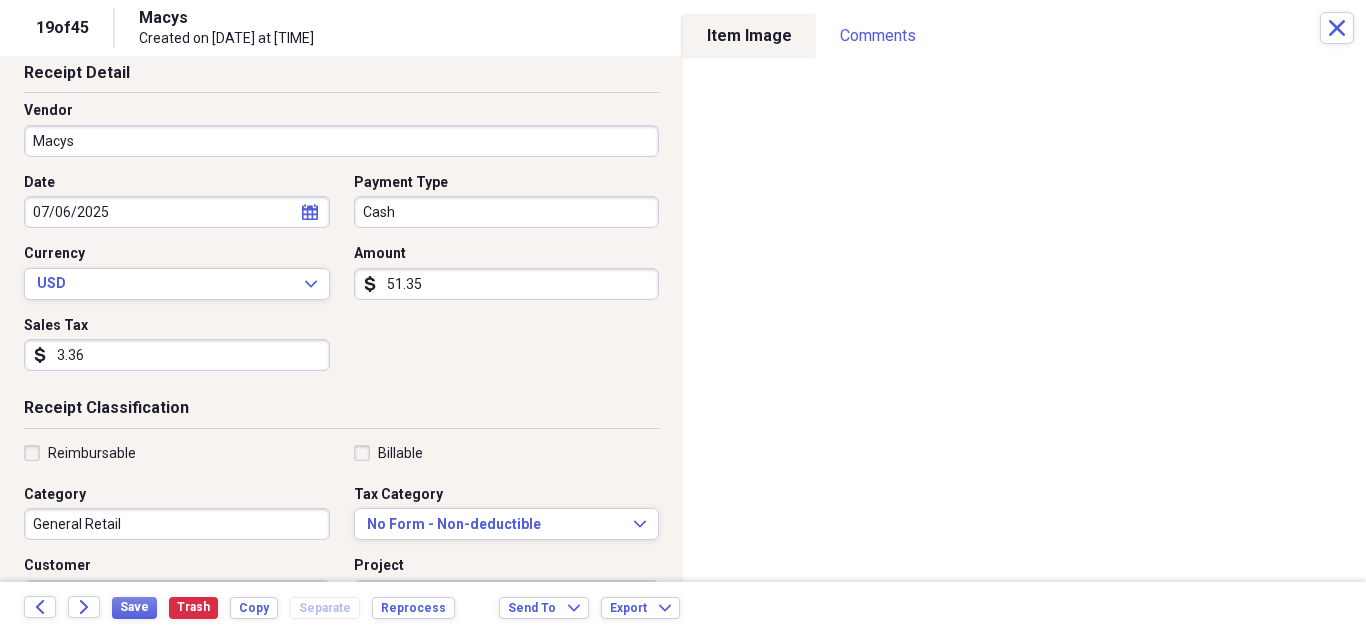 scroll, scrollTop: 200, scrollLeft: 0, axis: vertical 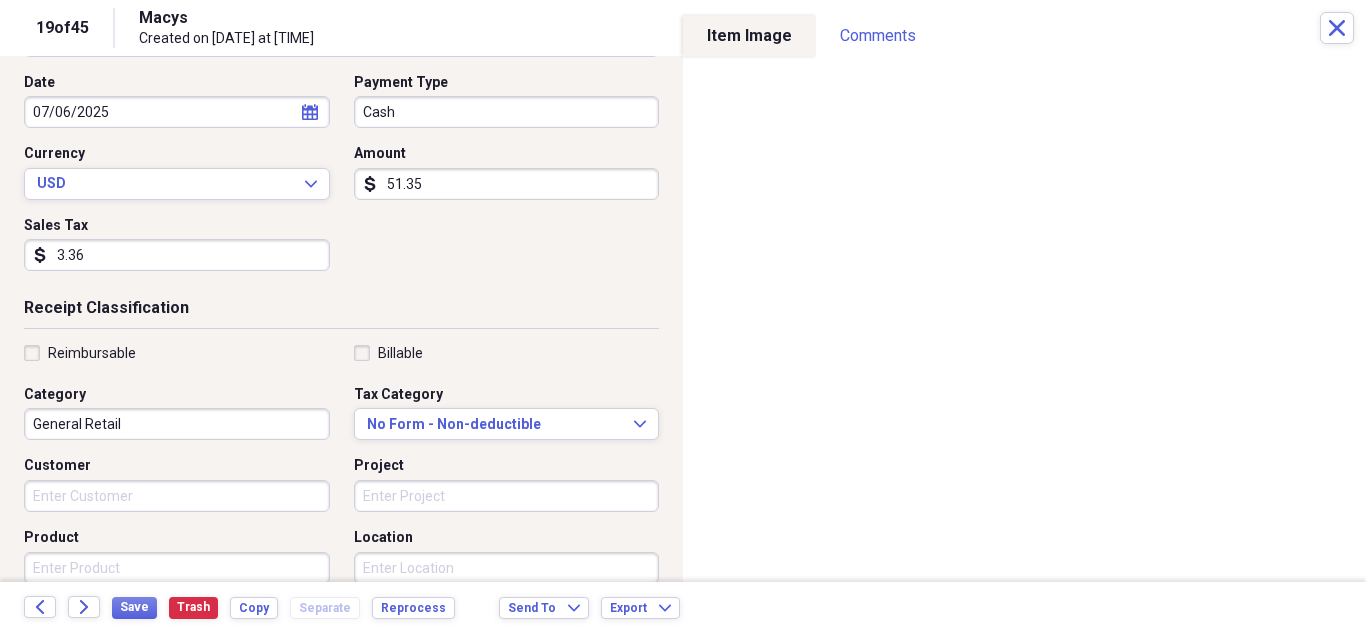 type on "3.36" 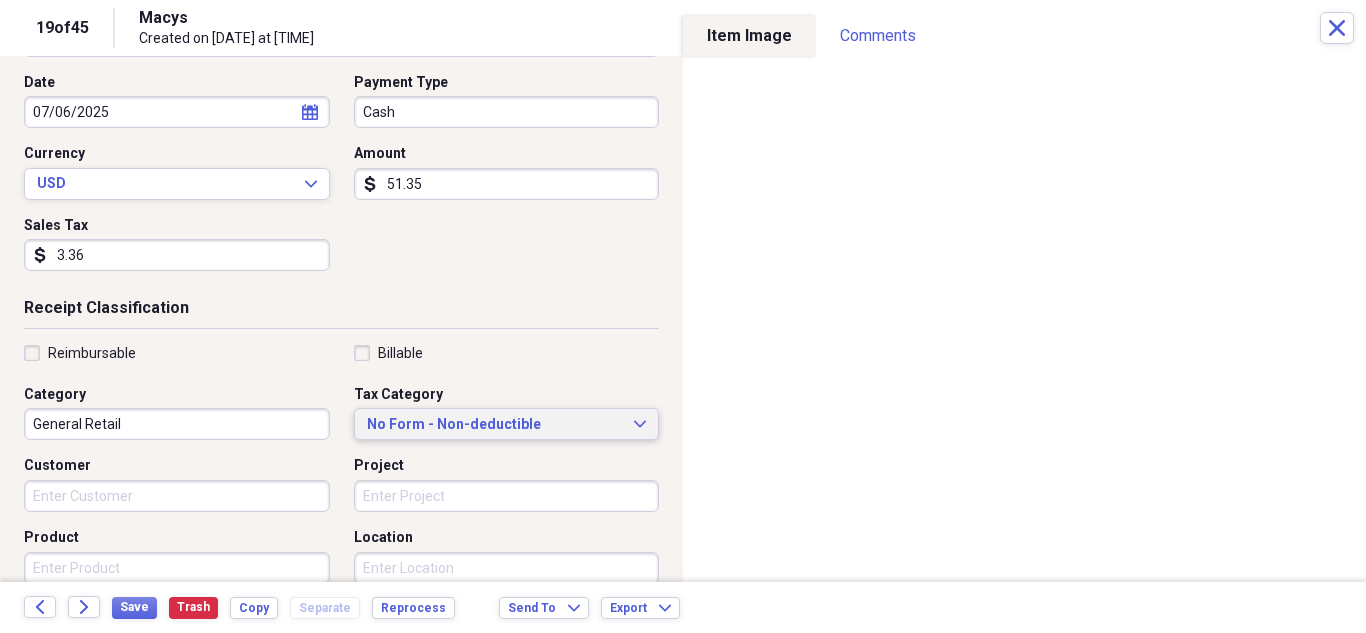 click on "No Form - Non-deductible Expand" at bounding box center (507, 424) 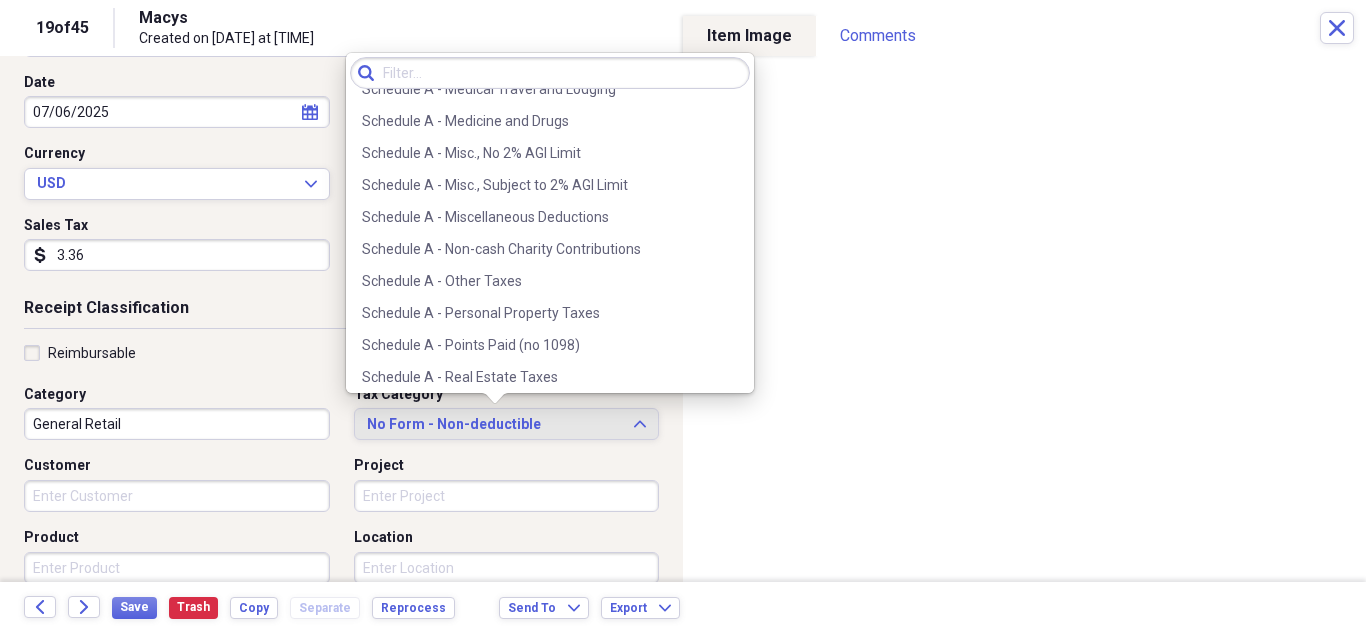 scroll, scrollTop: 3000, scrollLeft: 0, axis: vertical 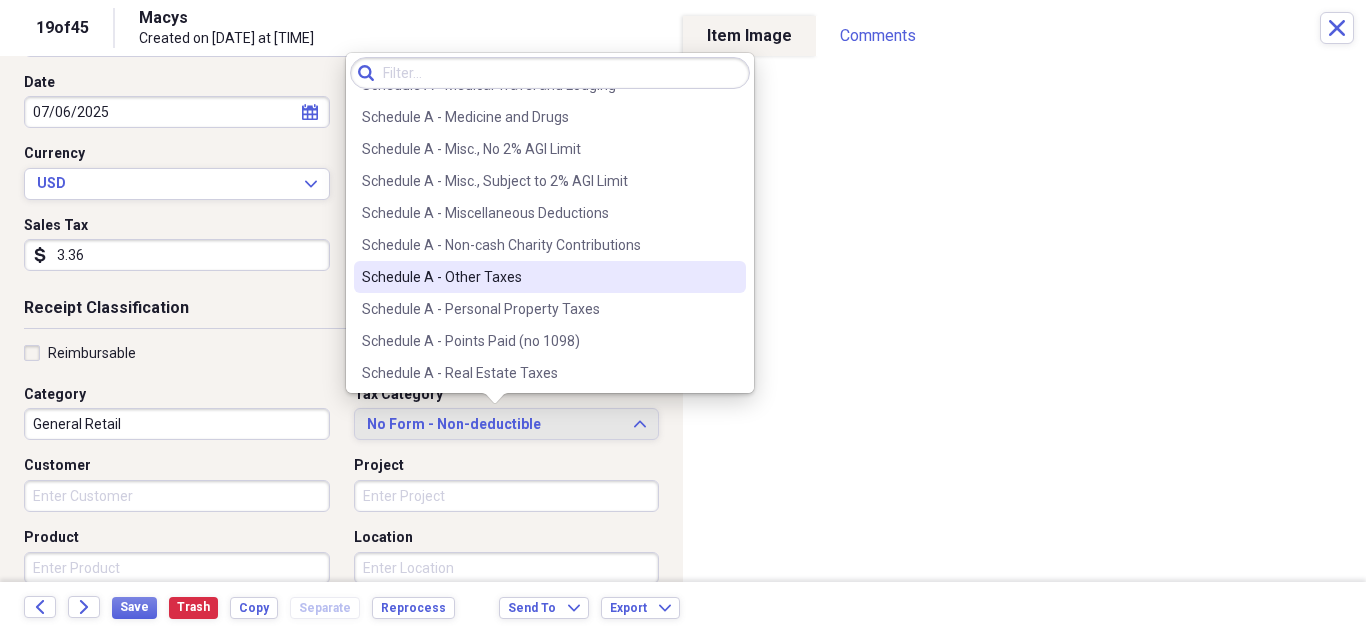 click on "Schedule A - Other Taxes" at bounding box center (538, 277) 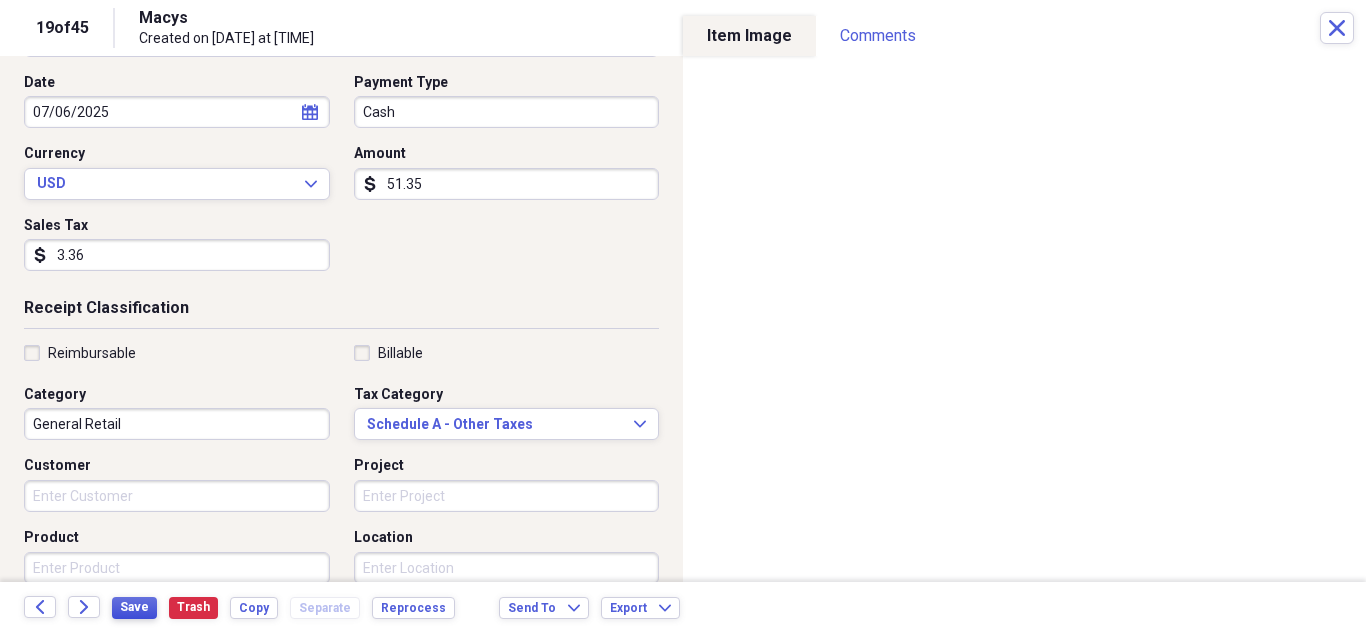 click on "Save" at bounding box center (134, 607) 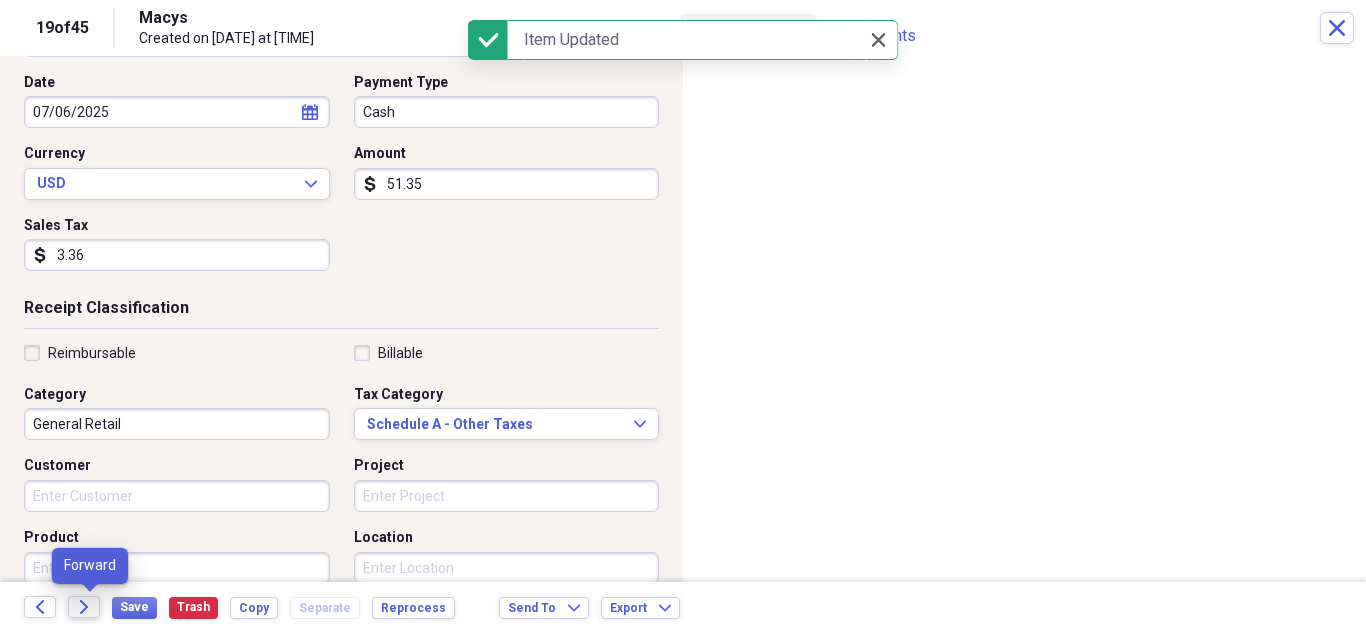 click on "Forward" 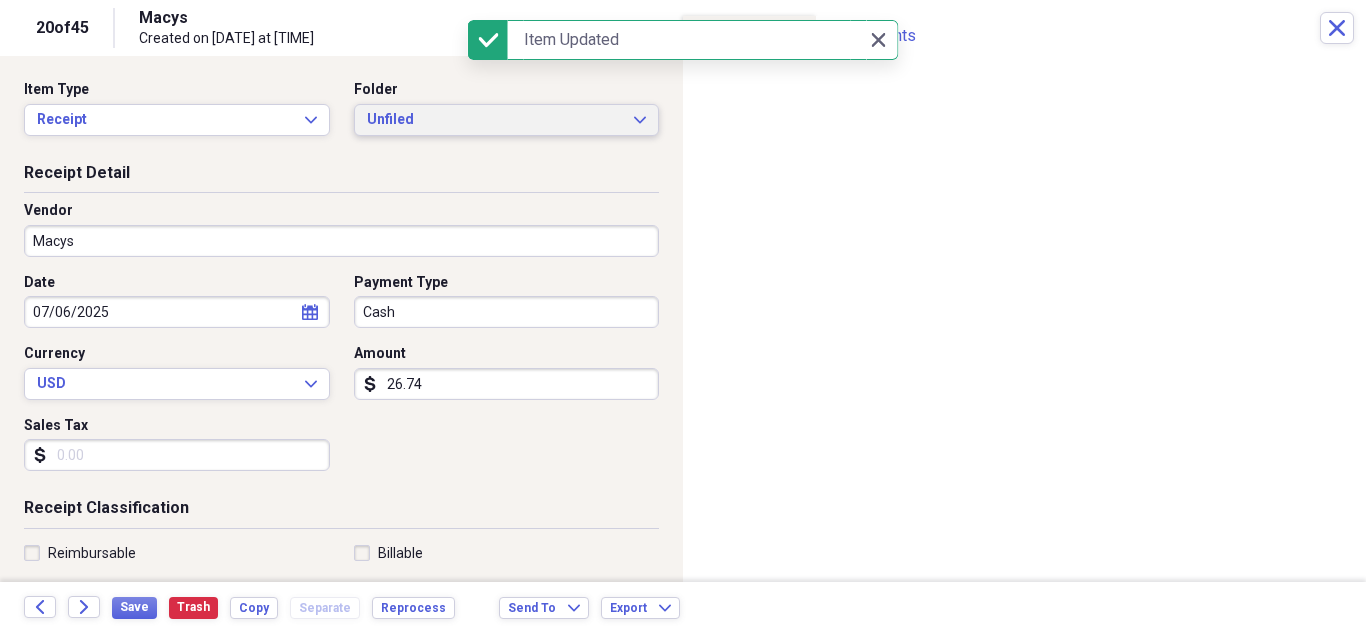 click on "Unfiled Expand" at bounding box center [507, 120] 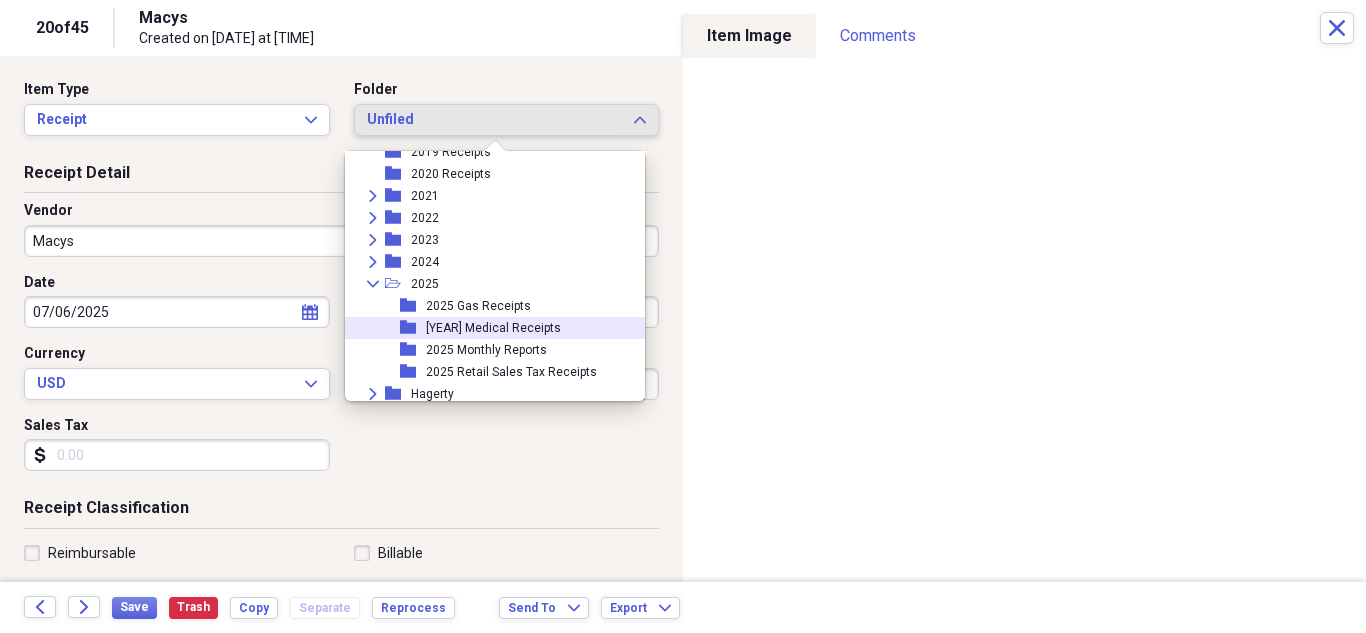 scroll, scrollTop: 95, scrollLeft: 0, axis: vertical 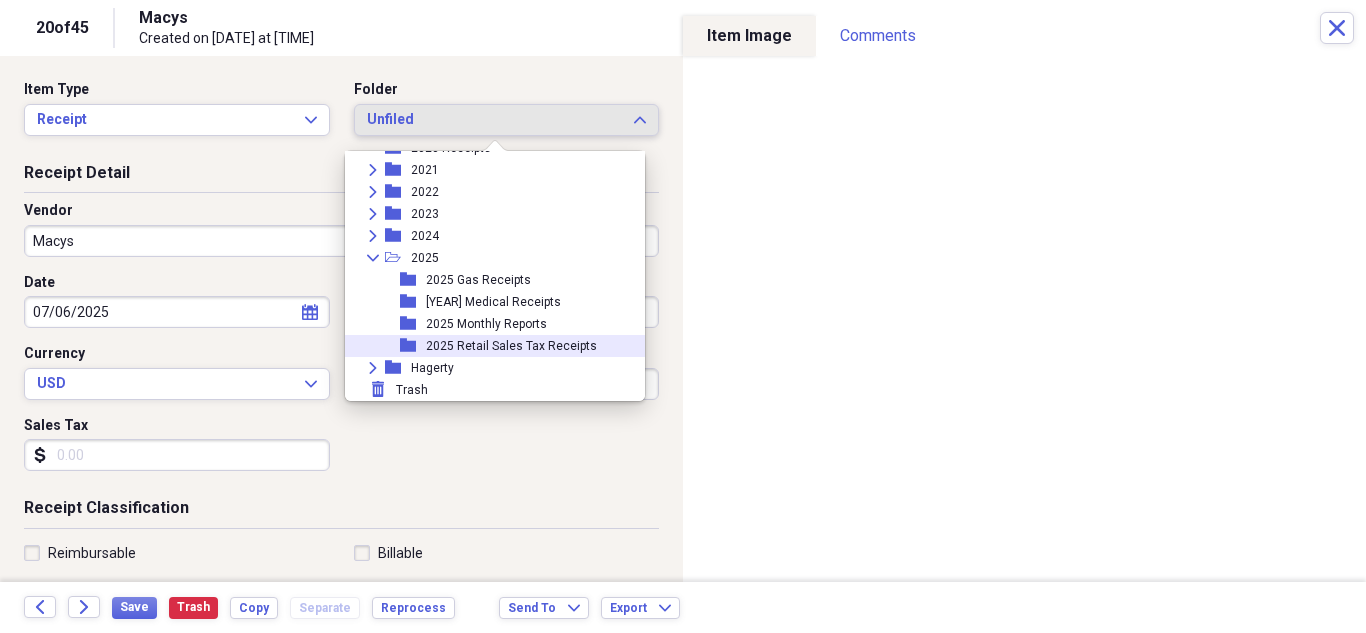 click on "2025 Retail Sales Tax Receipts" at bounding box center [511, 346] 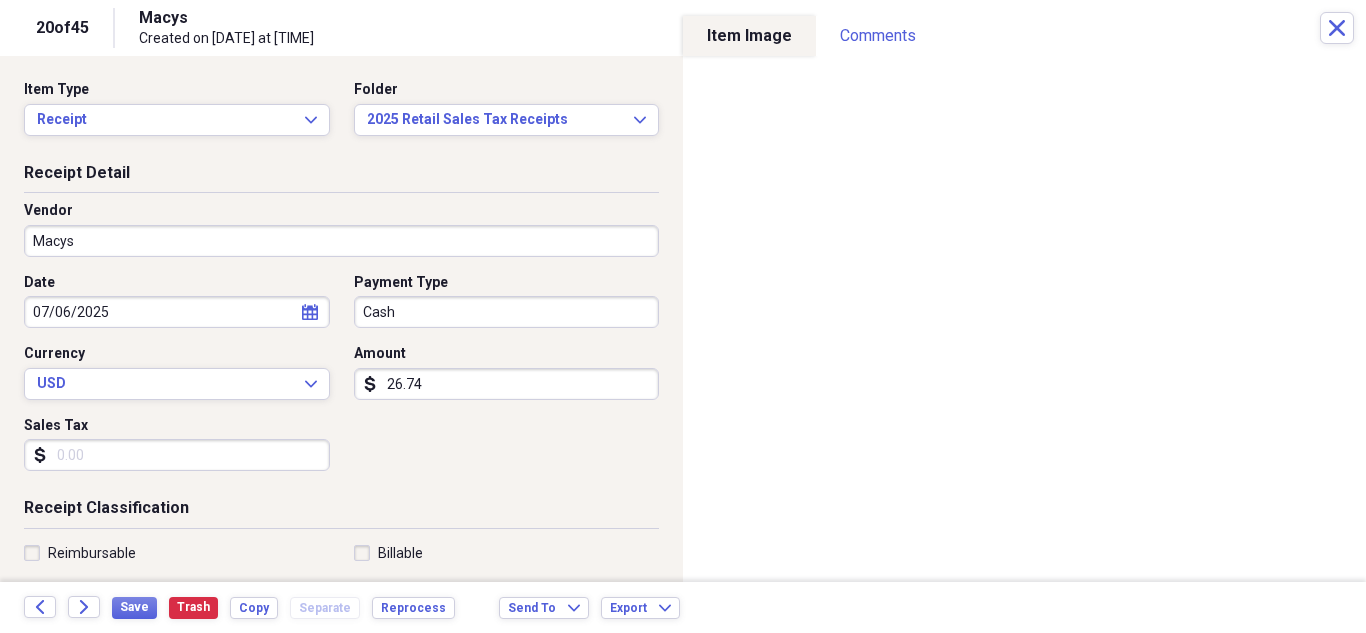 click on "Sales Tax" at bounding box center (177, 455) 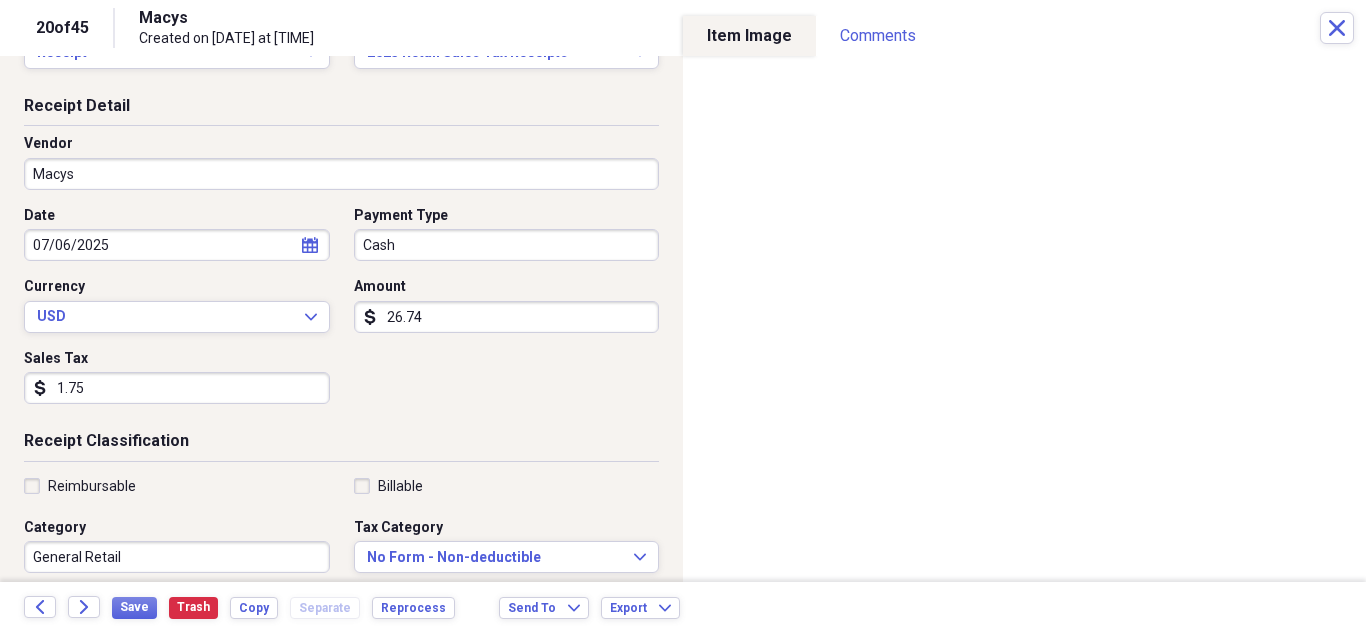 scroll, scrollTop: 200, scrollLeft: 0, axis: vertical 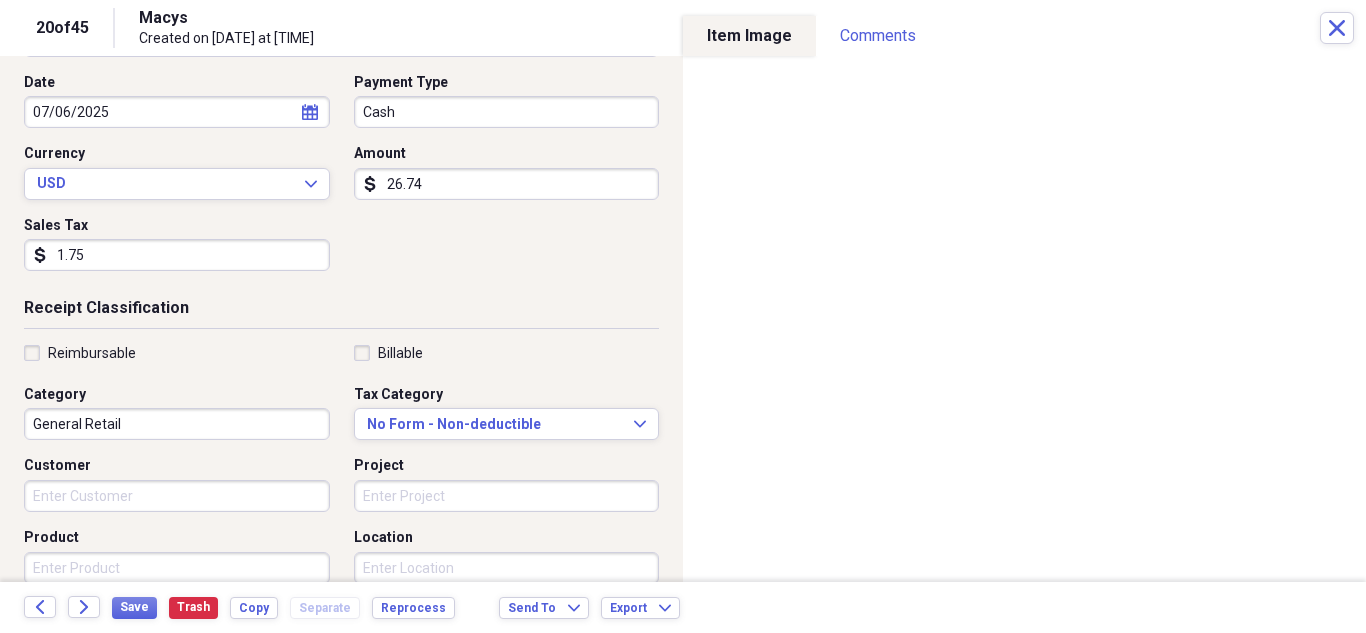 type on "1.75" 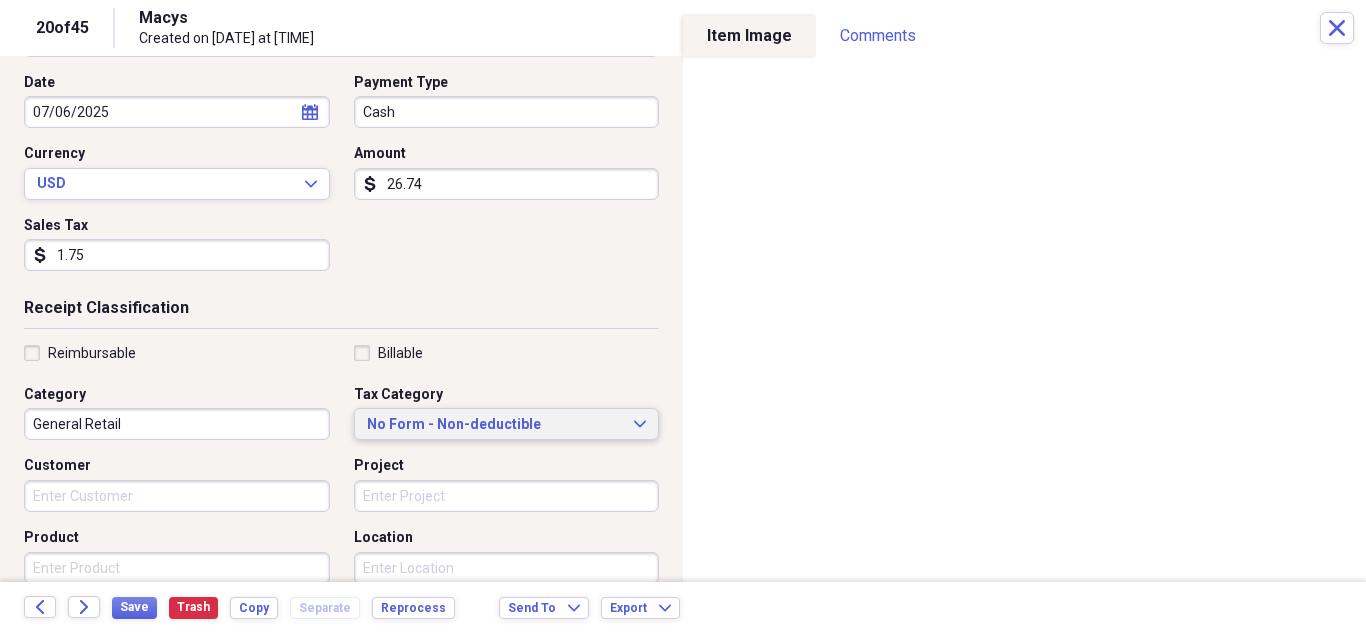click on "No Form - Non-deductible Expand" at bounding box center (507, 424) 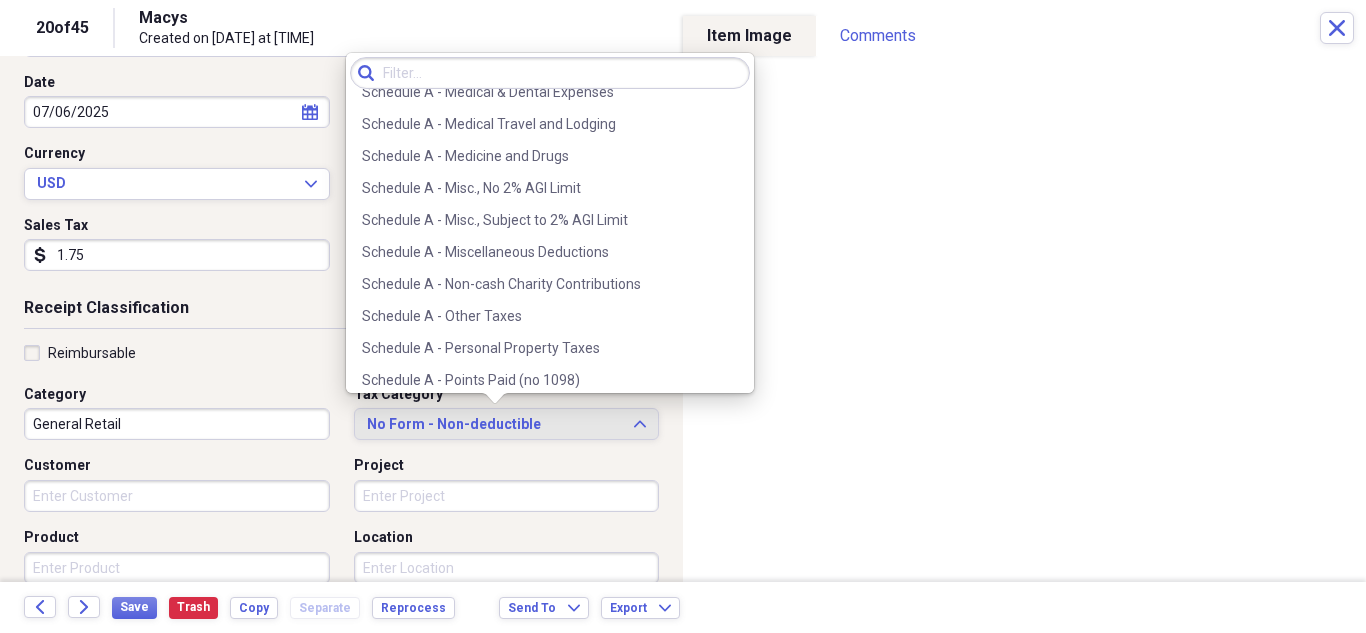 scroll, scrollTop: 3000, scrollLeft: 0, axis: vertical 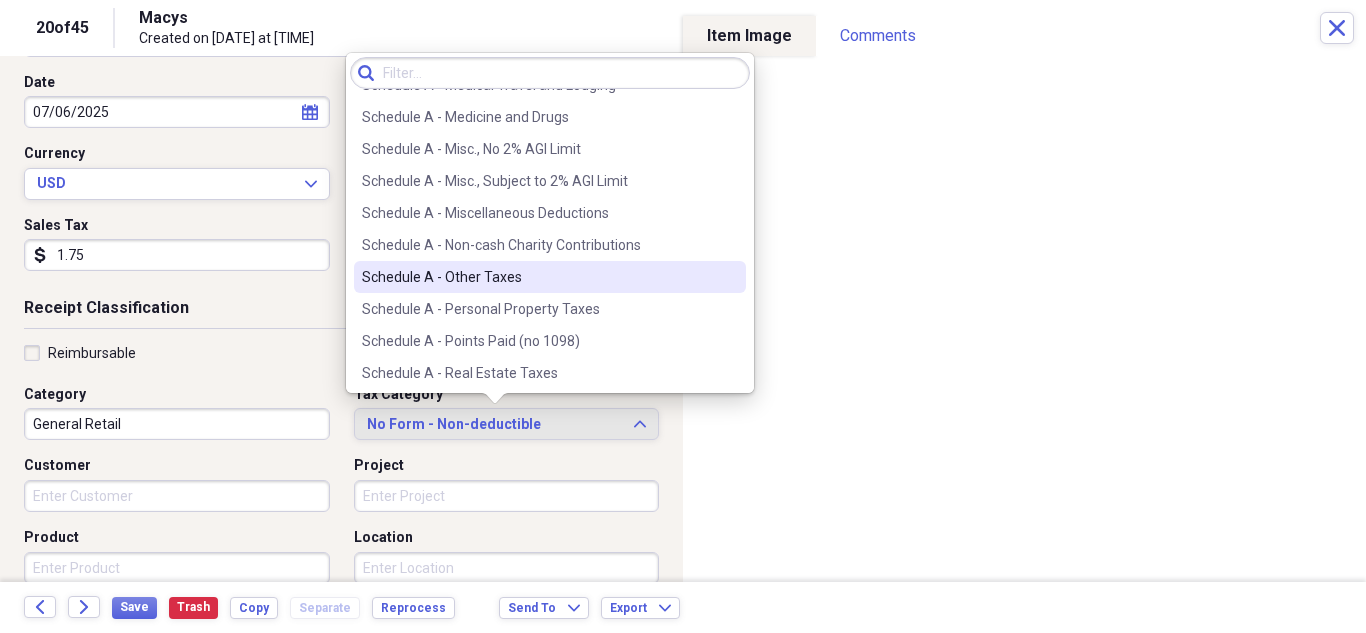 click on "Schedule A - Other Taxes" at bounding box center [550, 277] 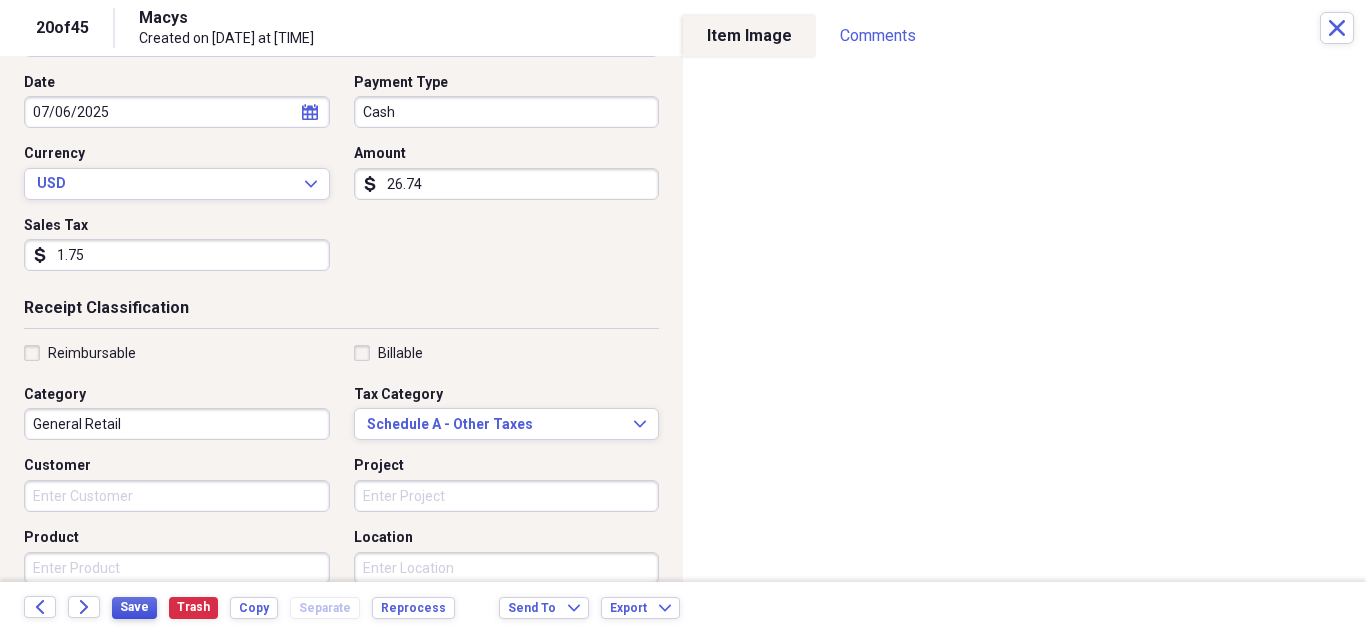 click on "Save" at bounding box center (134, 608) 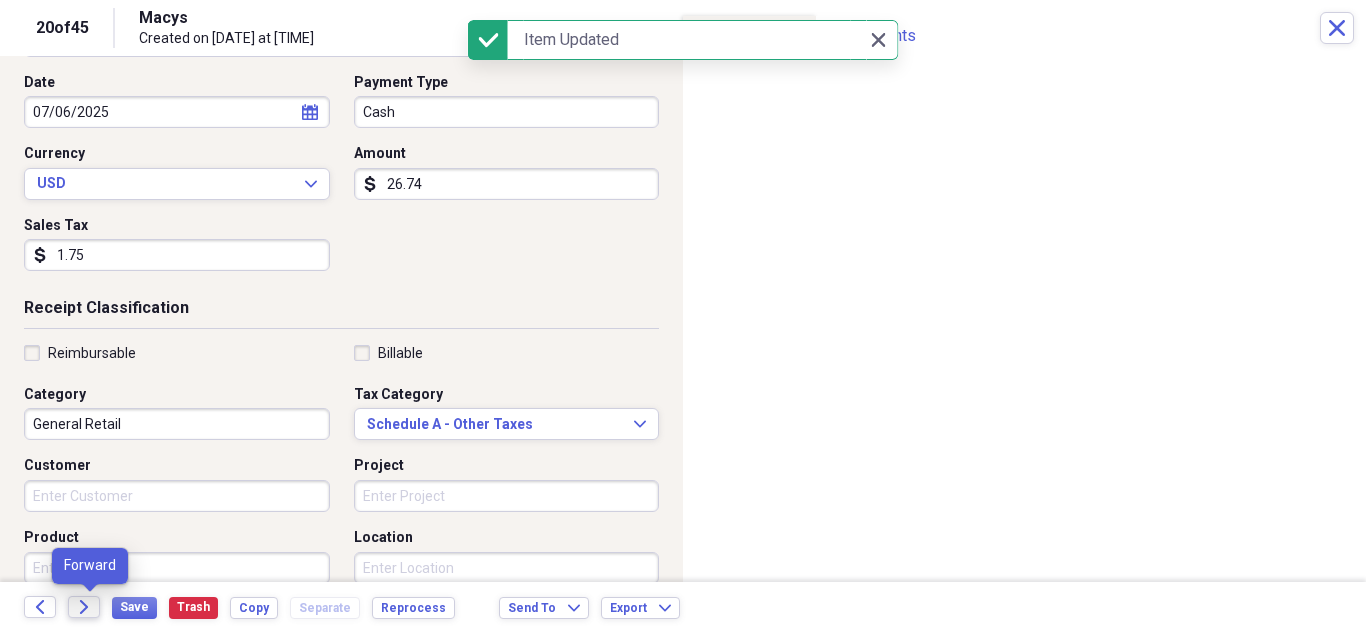 click on "Forward" 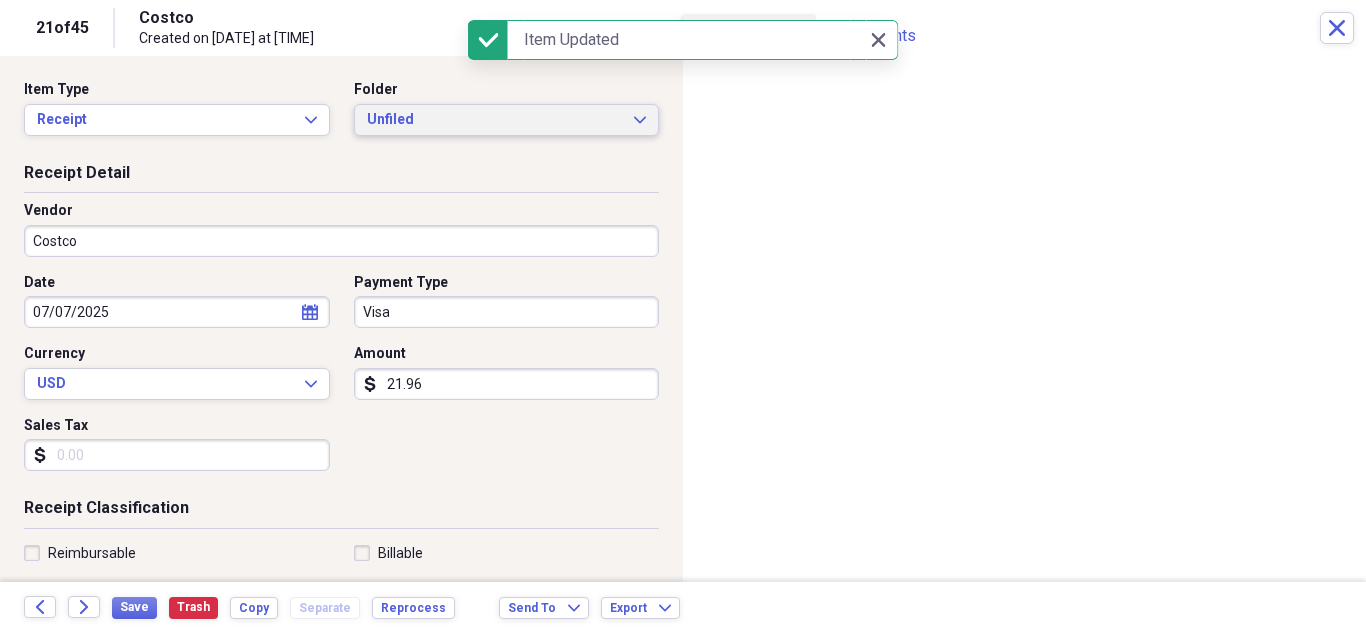 click on "Expand" 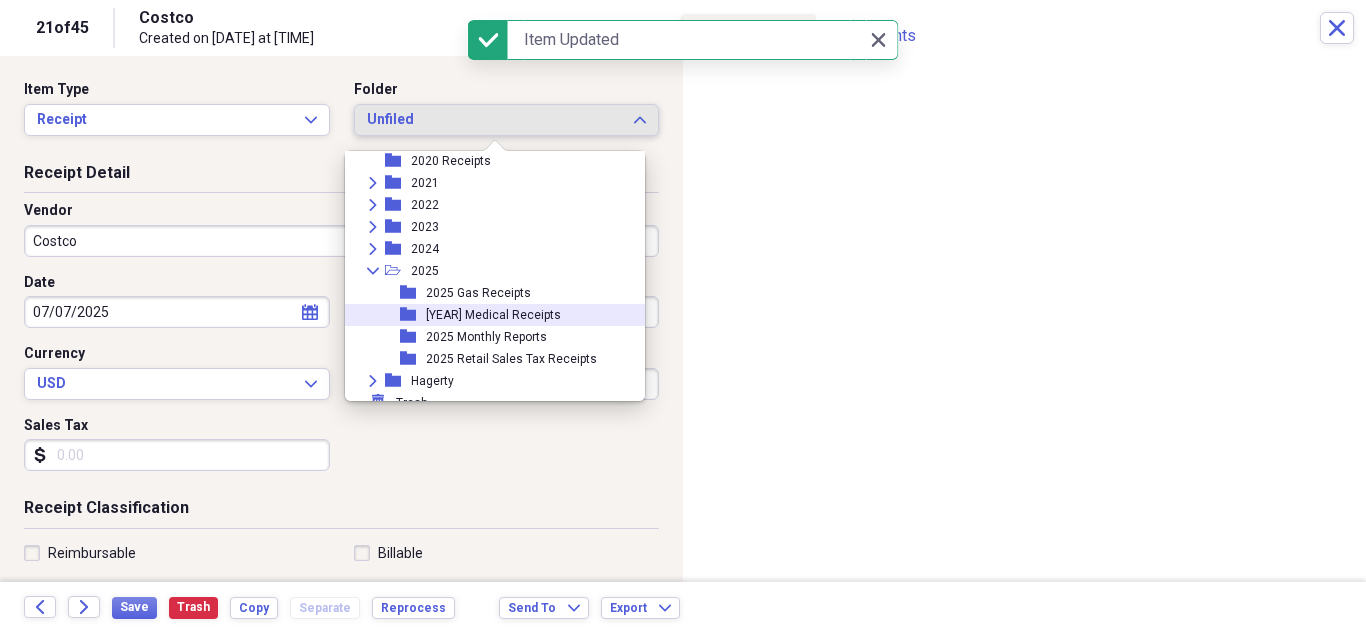 scroll, scrollTop: 95, scrollLeft: 0, axis: vertical 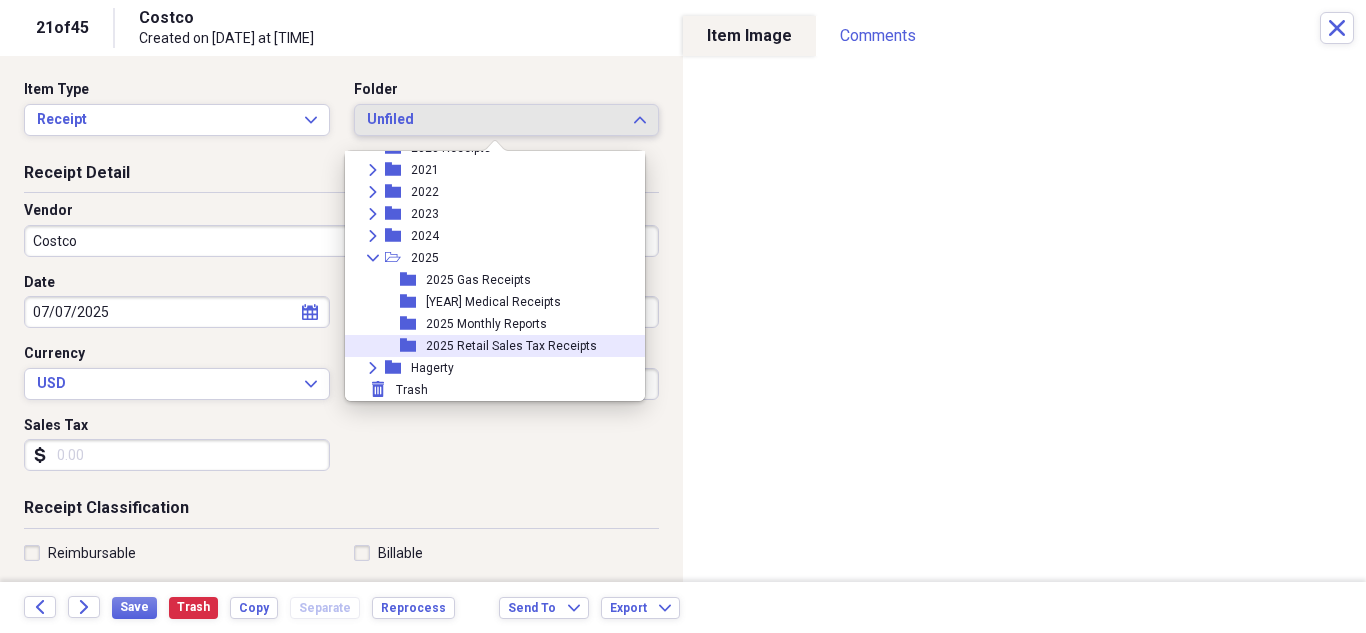 click on "2025 Retail Sales Tax Receipts" at bounding box center [511, 346] 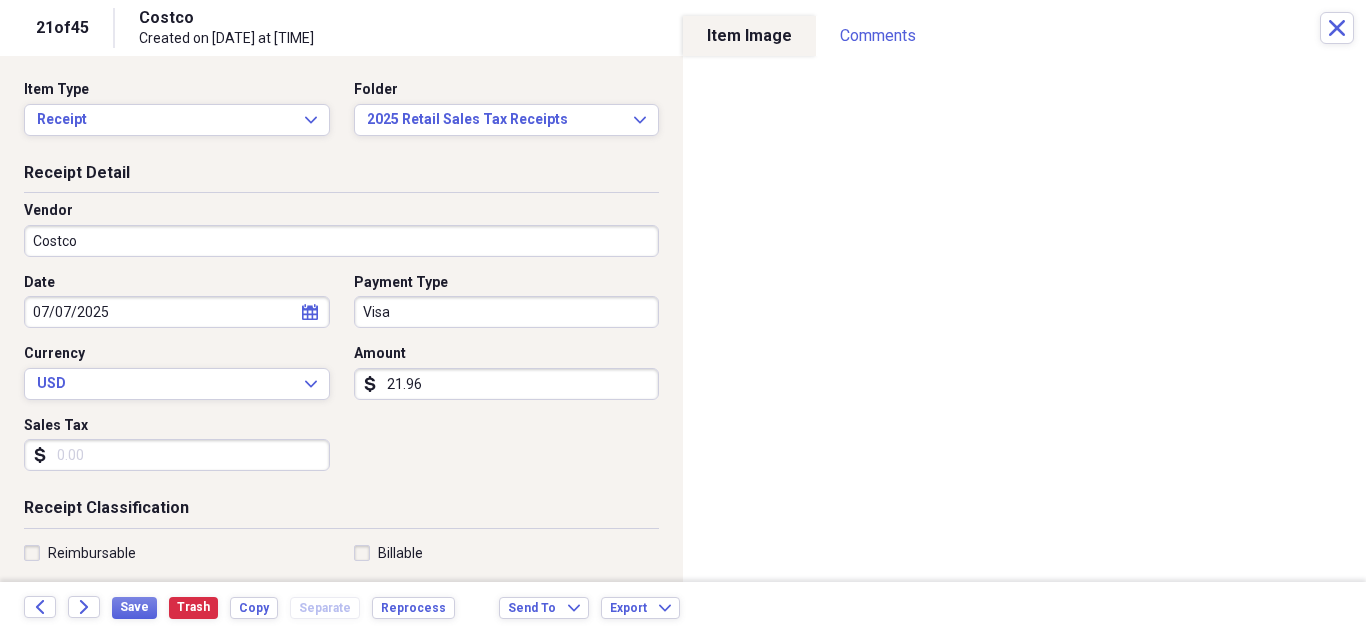 click on "Sales Tax" at bounding box center (177, 455) 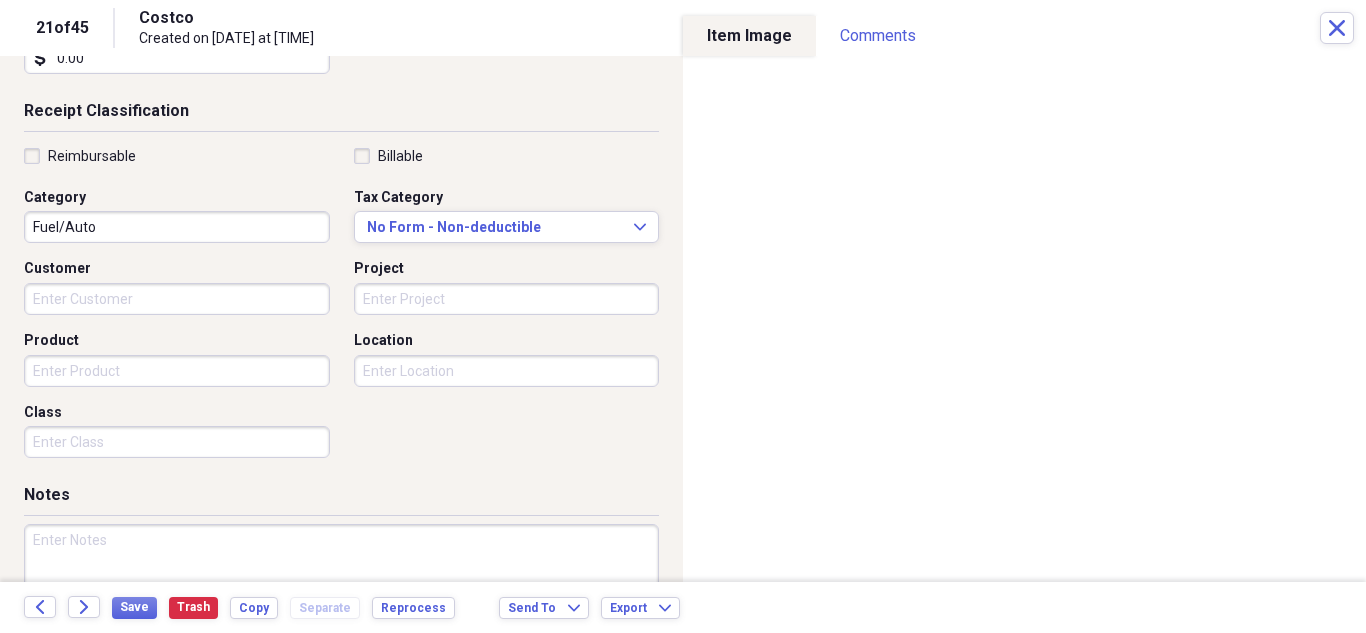 scroll, scrollTop: 400, scrollLeft: 0, axis: vertical 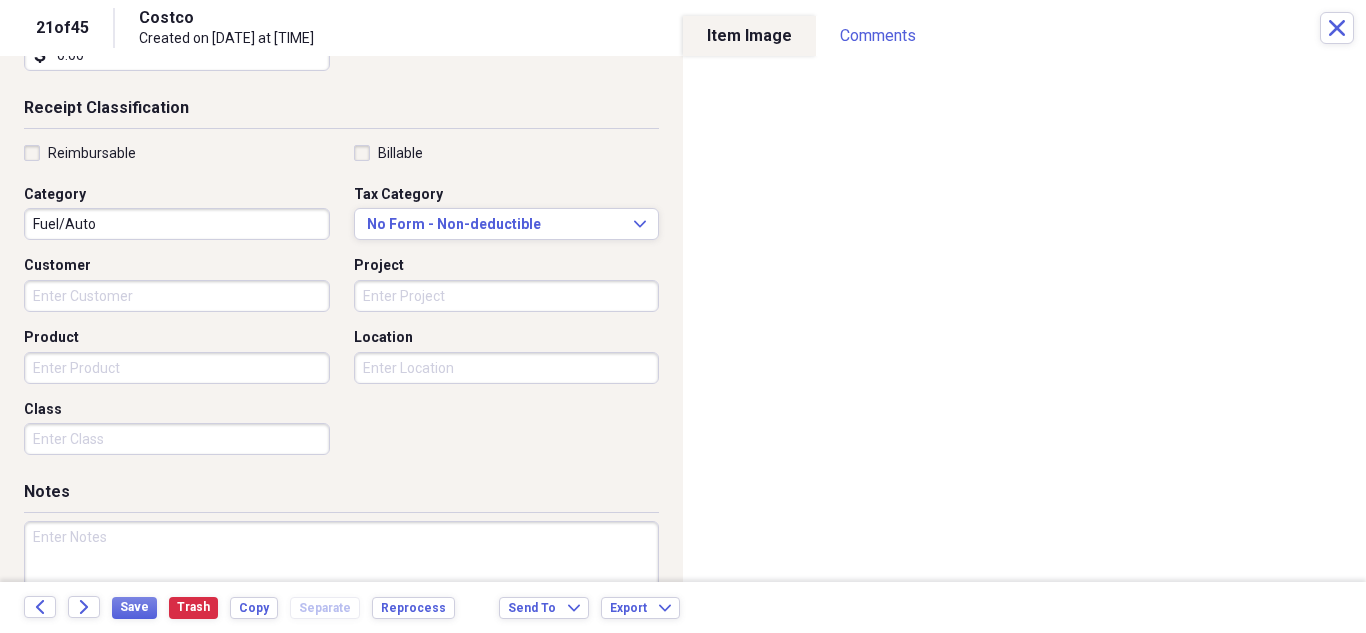type on "0.00" 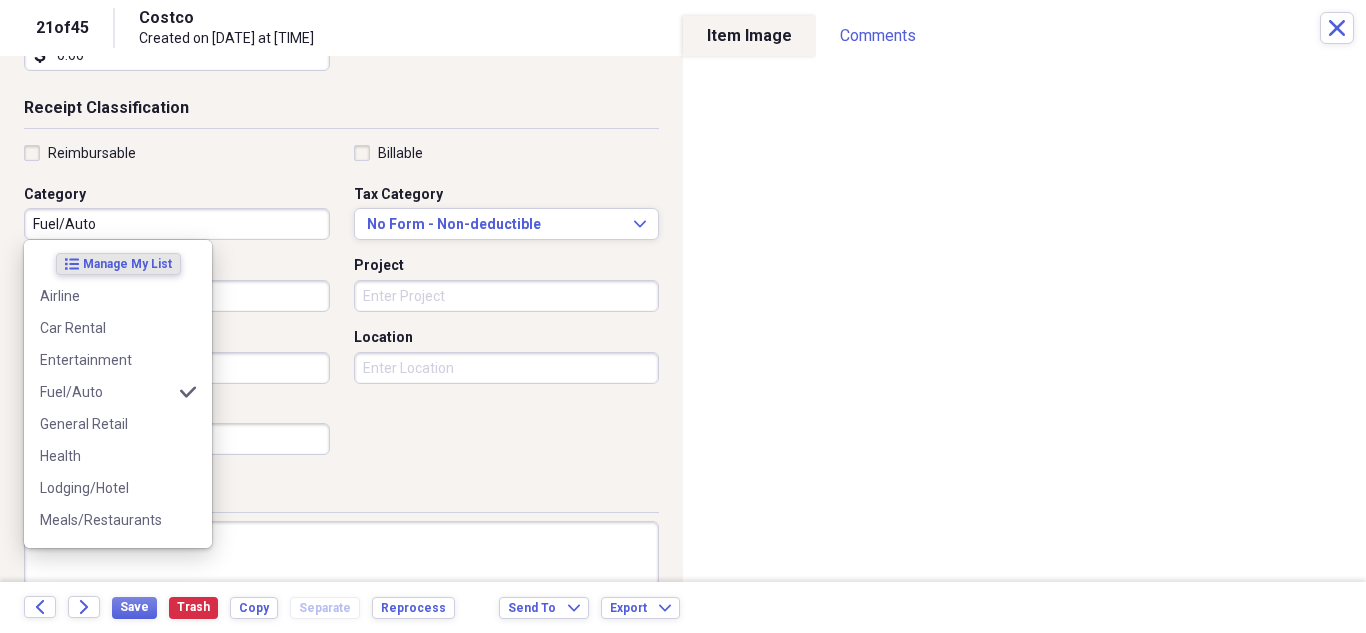 click on "Fuel/Auto" at bounding box center (177, 224) 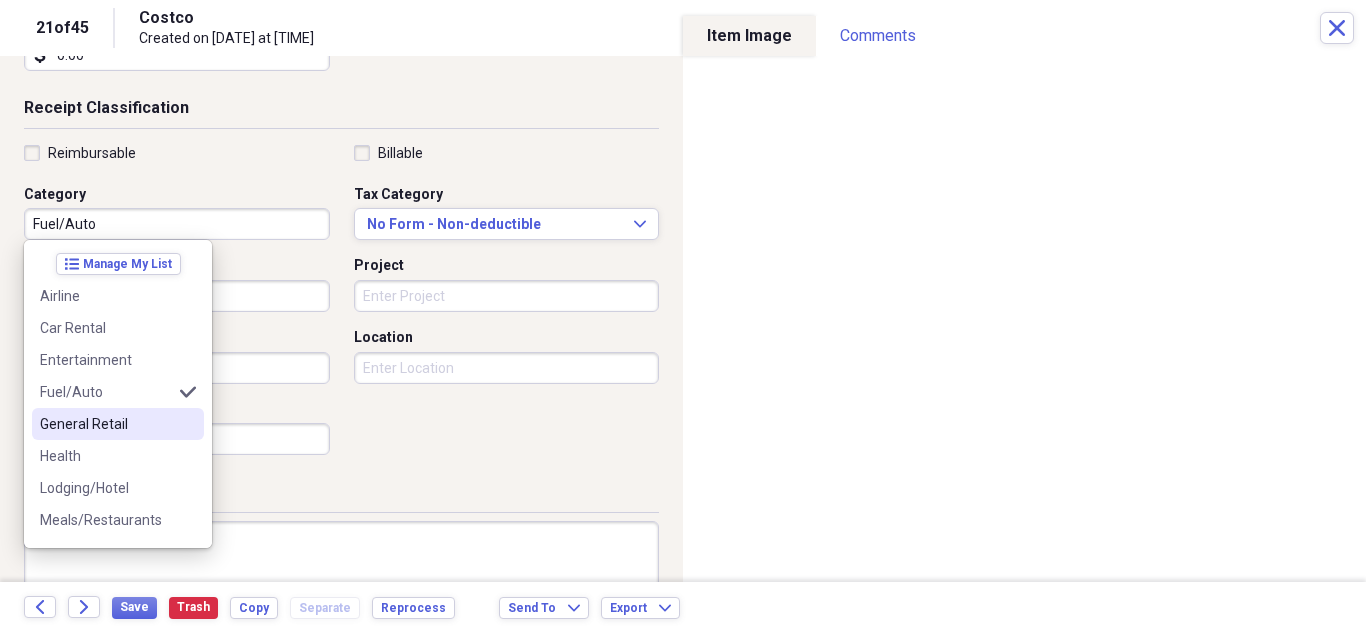click on "General Retail" at bounding box center [106, 424] 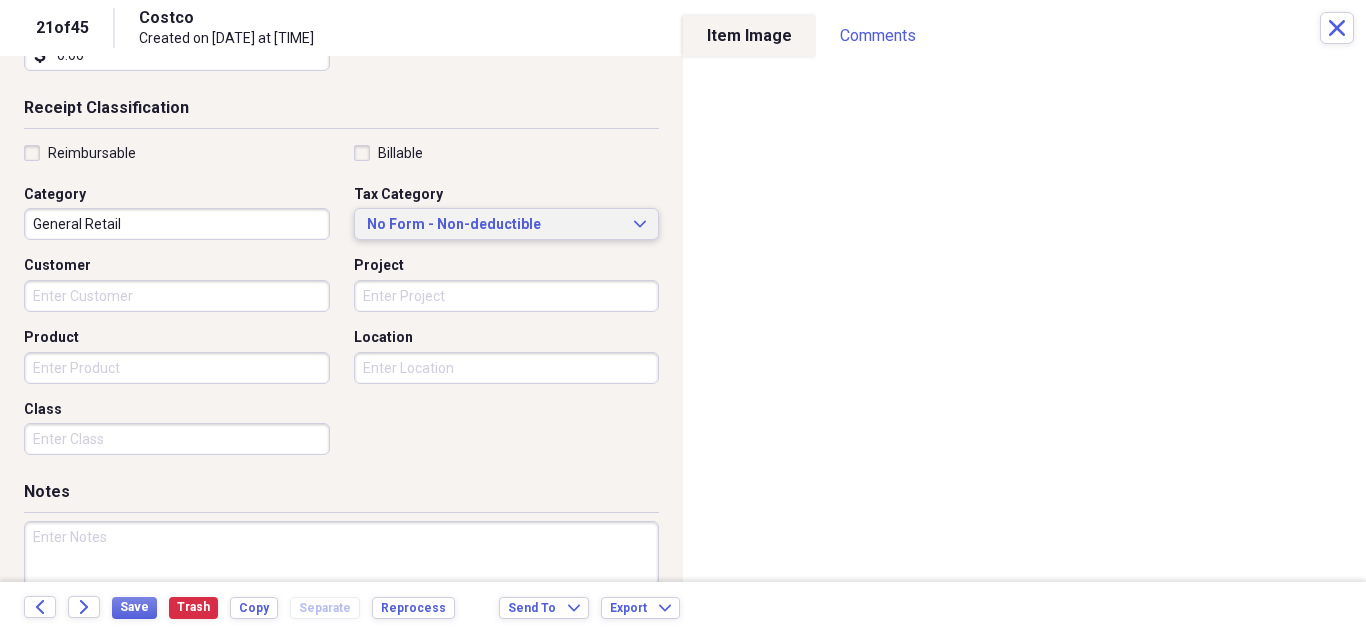 click on "No Form - Non-deductible Expand" at bounding box center (507, 224) 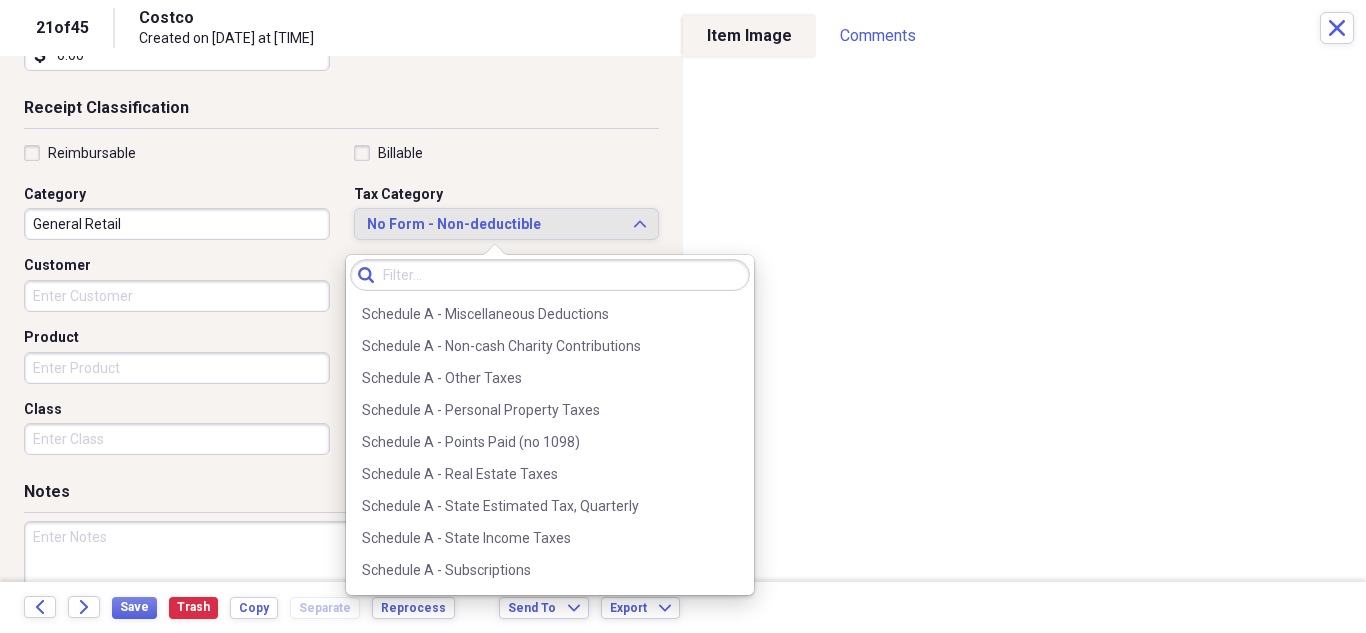 scroll, scrollTop: 3100, scrollLeft: 0, axis: vertical 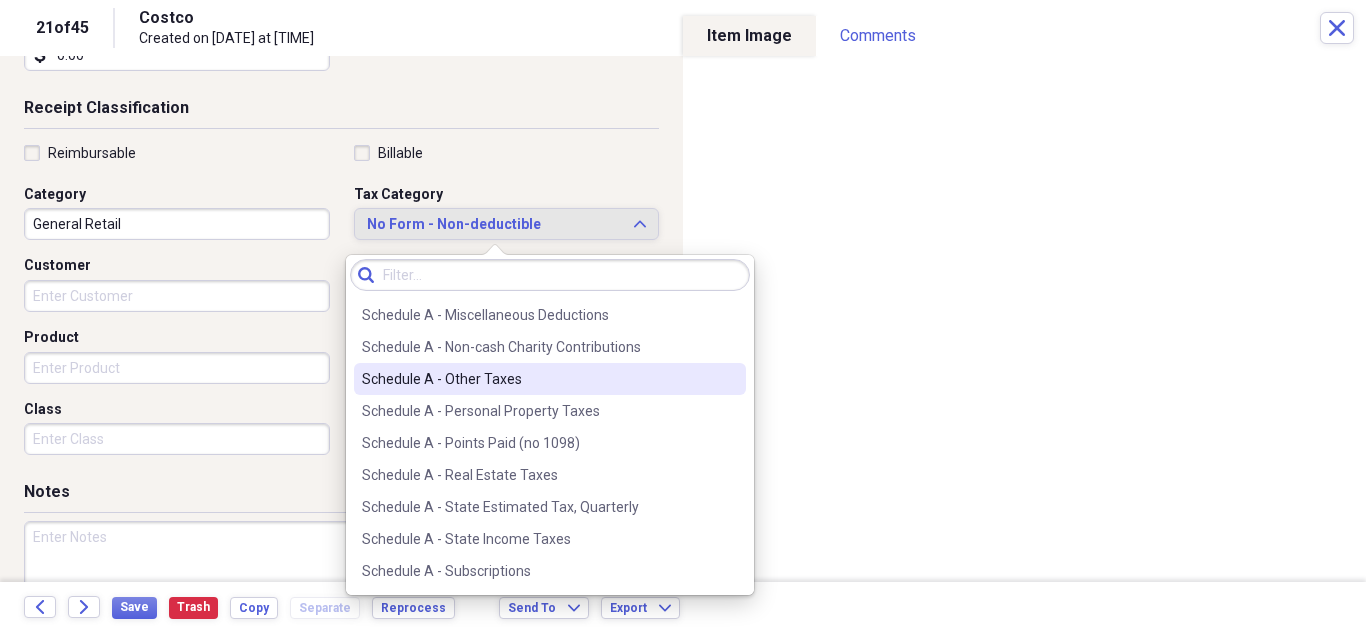 click on "Schedule A - Other Taxes" at bounding box center (538, 379) 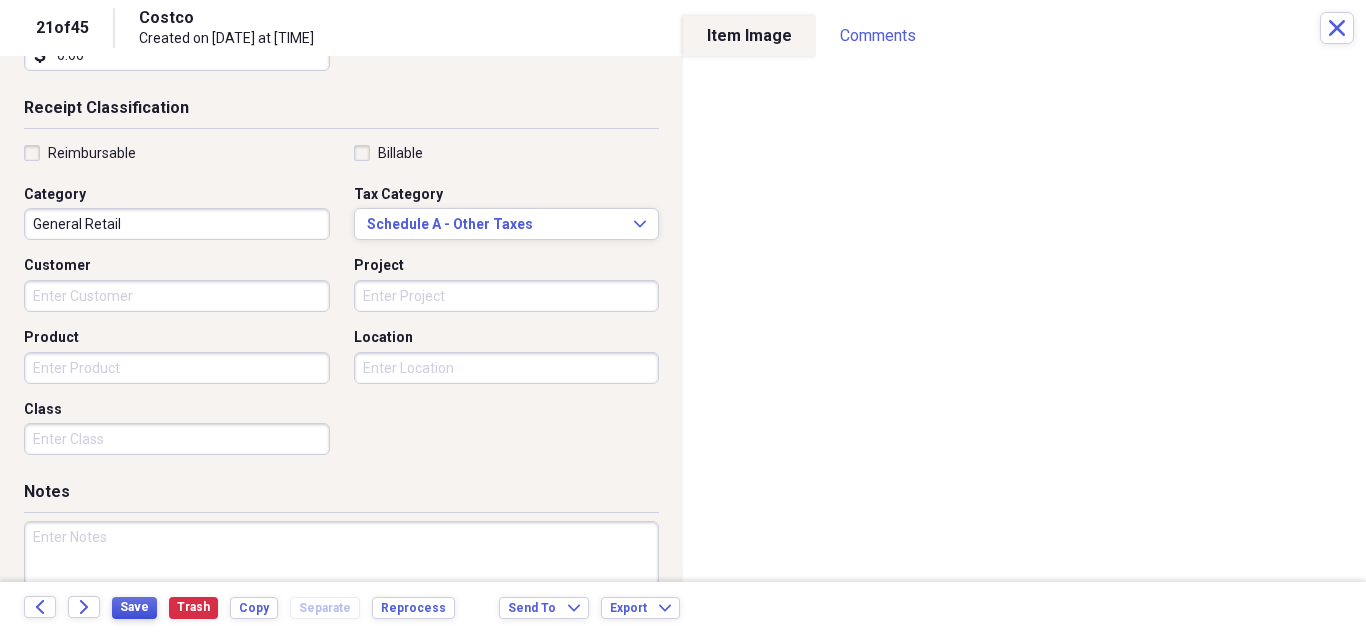 click on "Save" at bounding box center [134, 607] 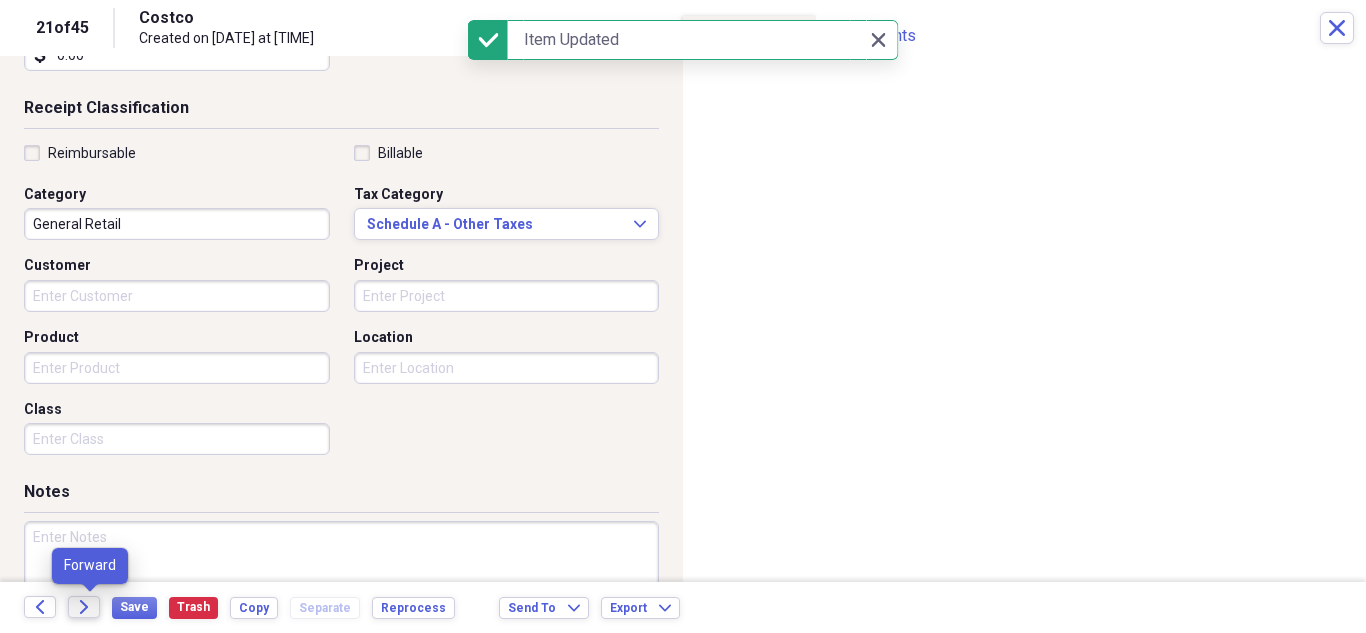 click on "Forward" at bounding box center (84, 607) 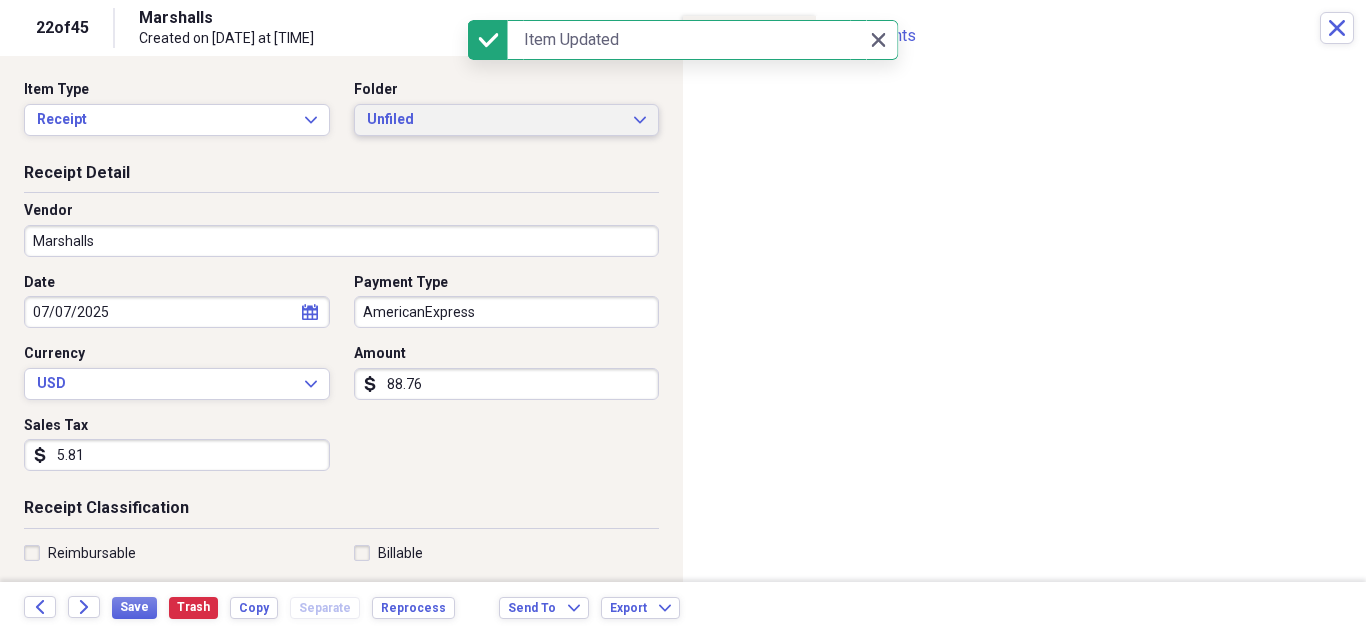 click on "Unfiled Expand" at bounding box center (507, 120) 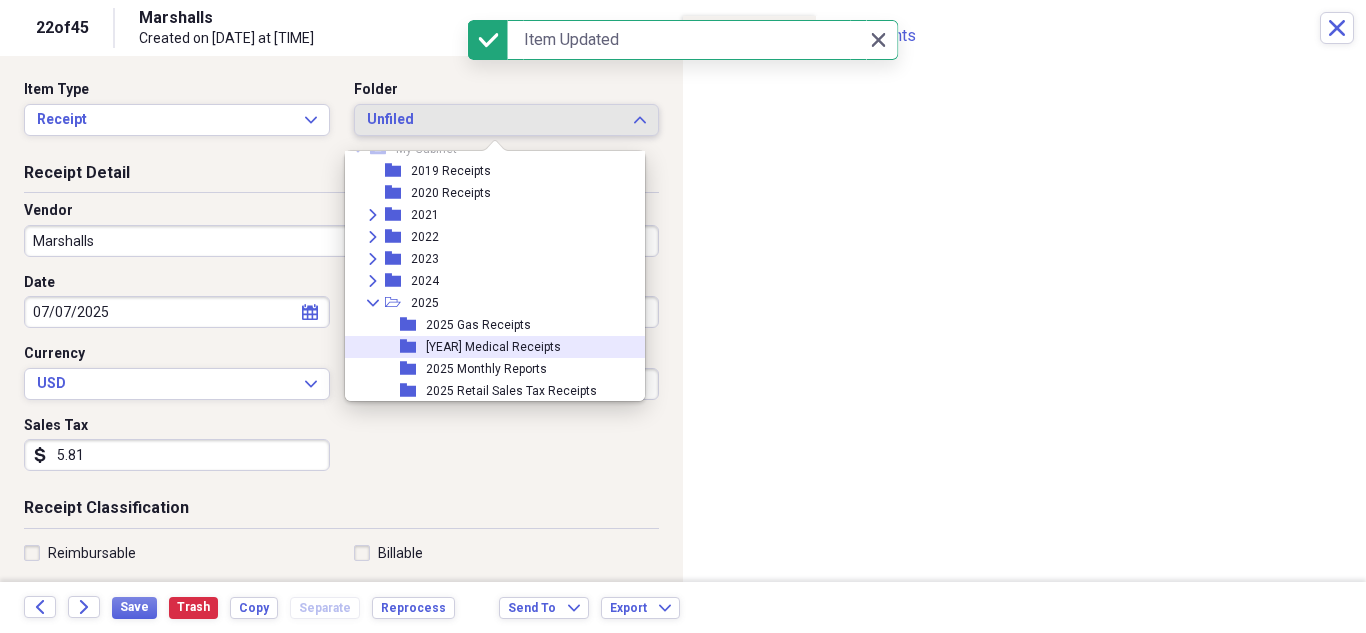 scroll, scrollTop: 95, scrollLeft: 0, axis: vertical 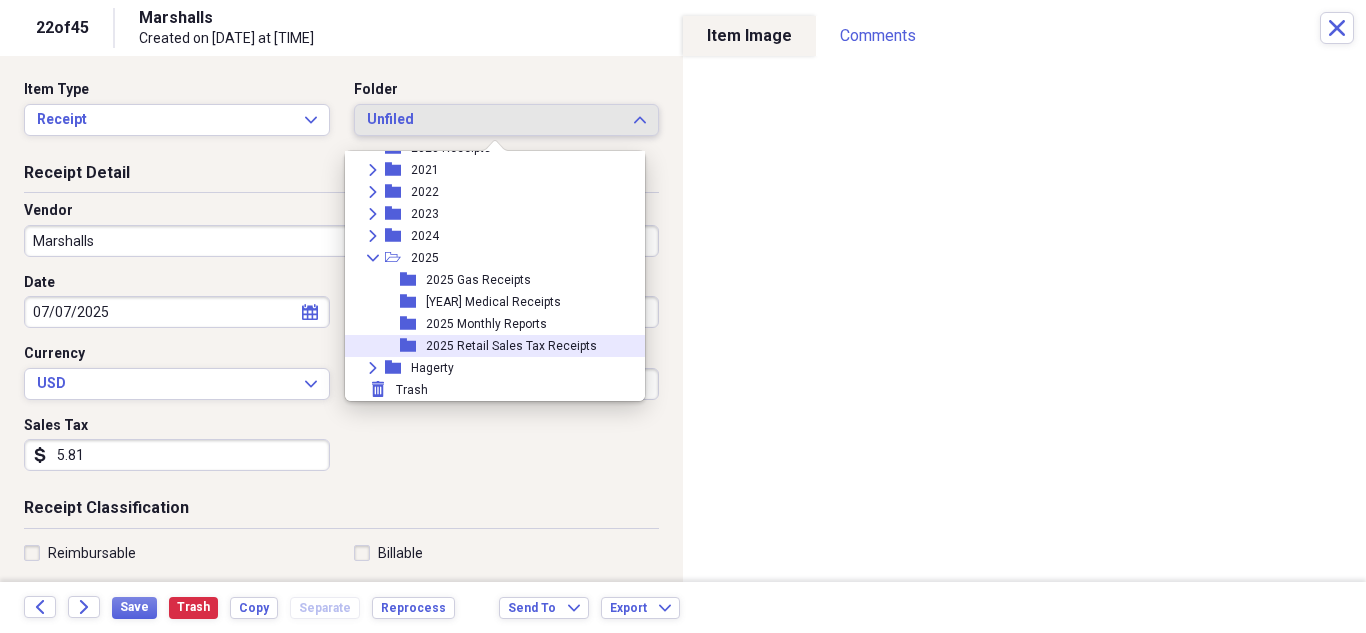 click on "2025 Retail Sales Tax Receipts" at bounding box center (511, 346) 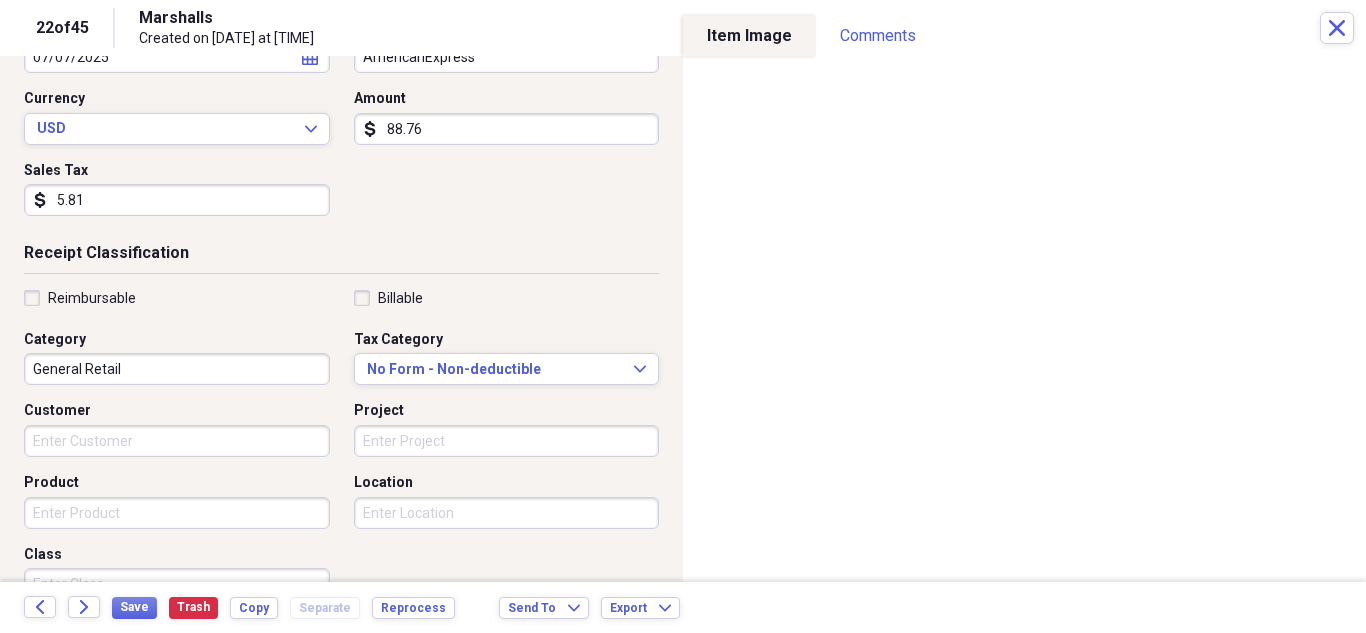 scroll, scrollTop: 300, scrollLeft: 0, axis: vertical 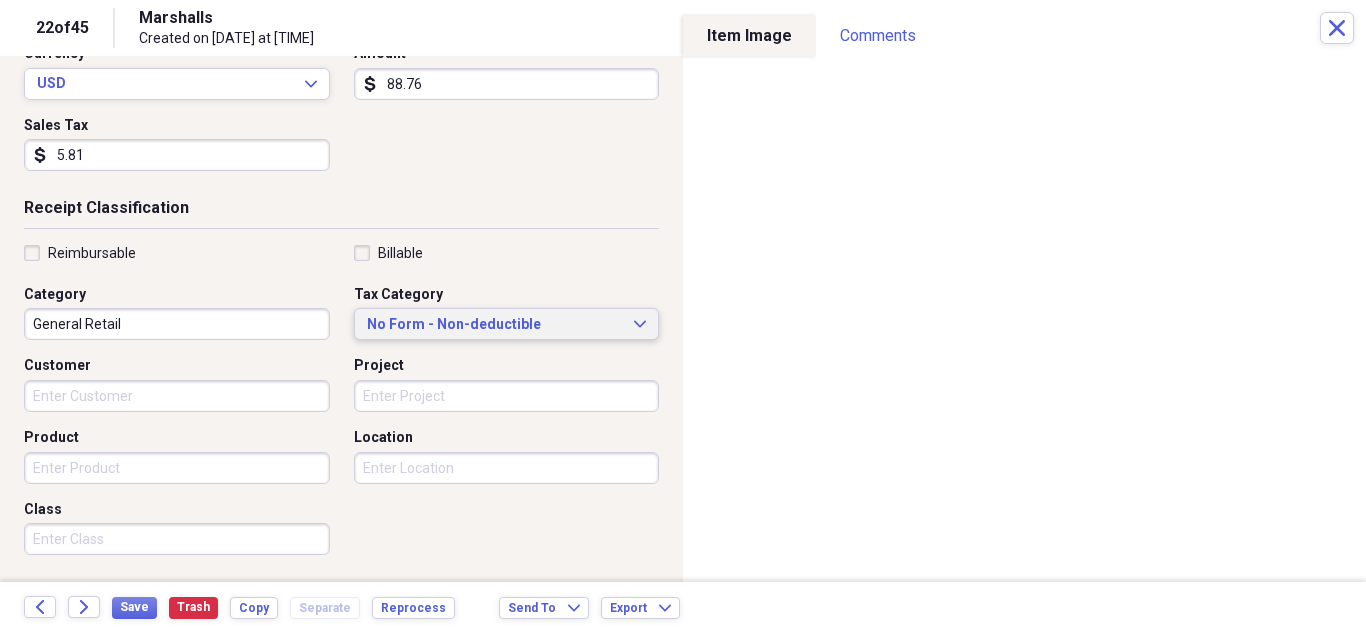 click on "Expand" 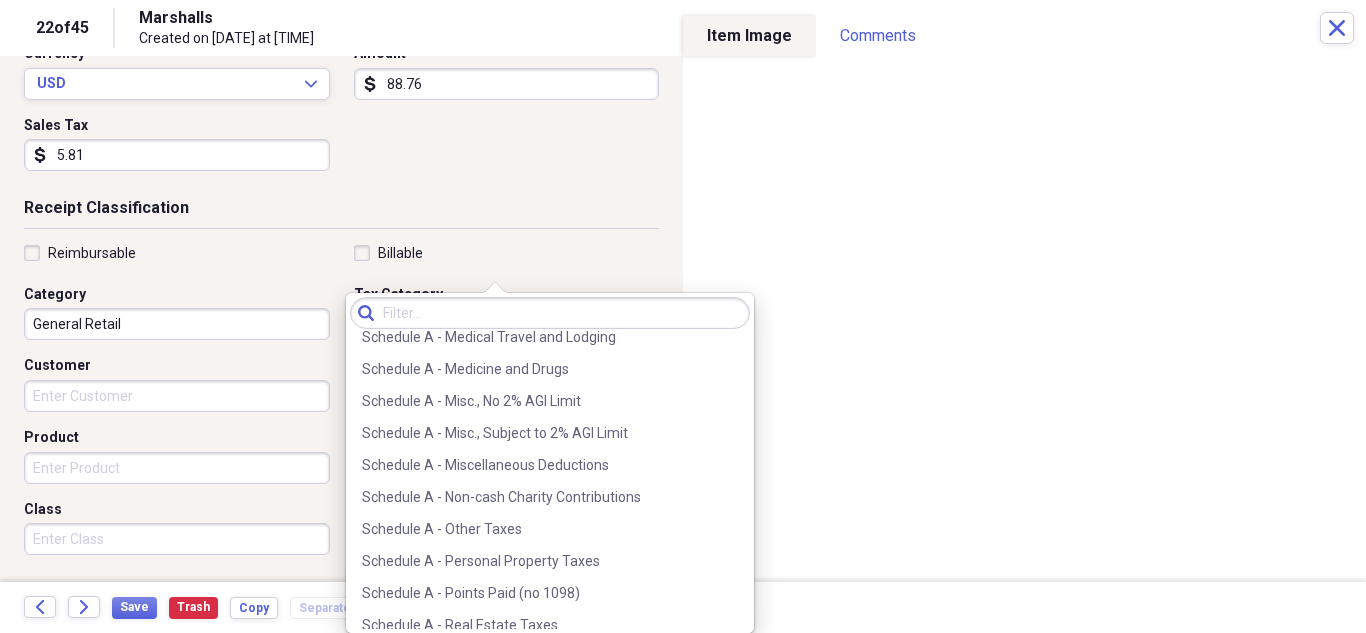 scroll, scrollTop: 3000, scrollLeft: 0, axis: vertical 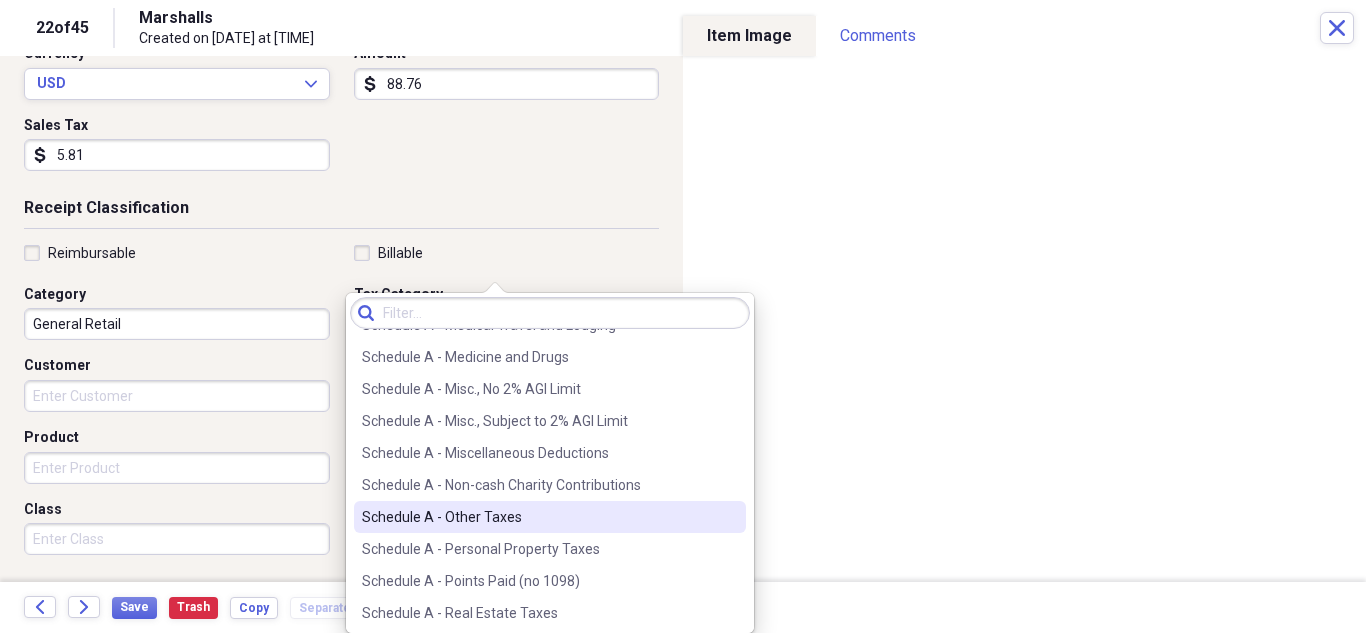 click on "Schedule A - Other Taxes" at bounding box center [538, 517] 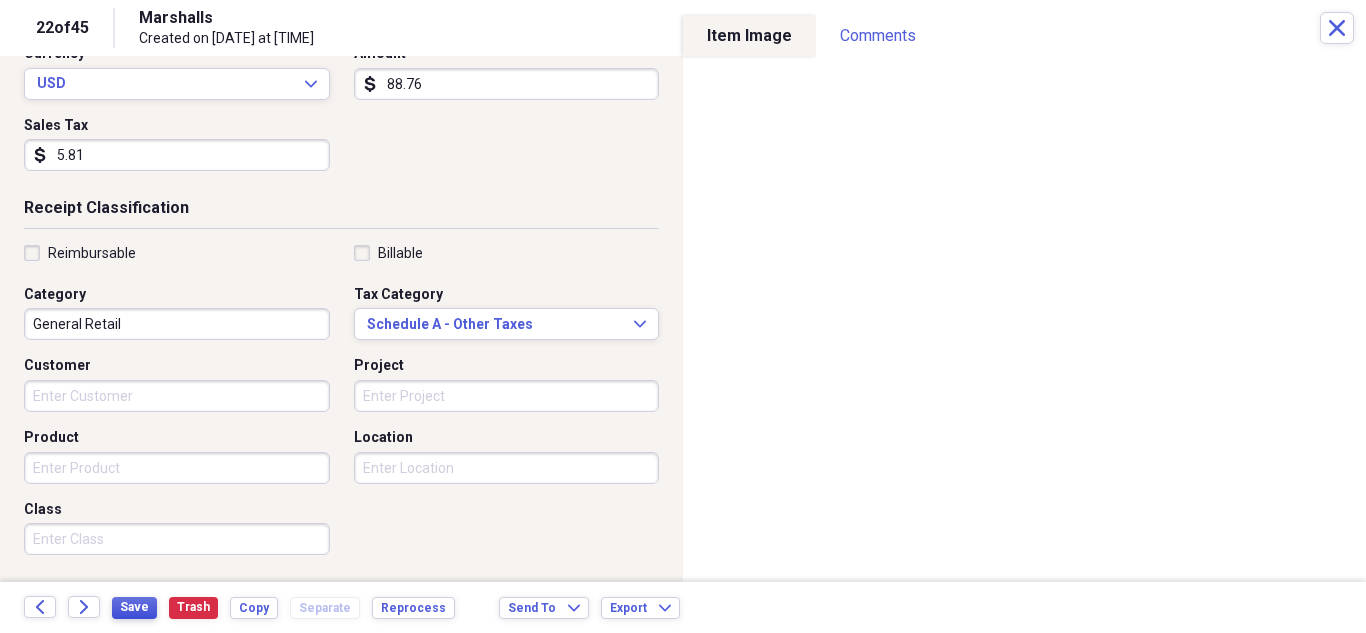 click on "Save" at bounding box center (134, 608) 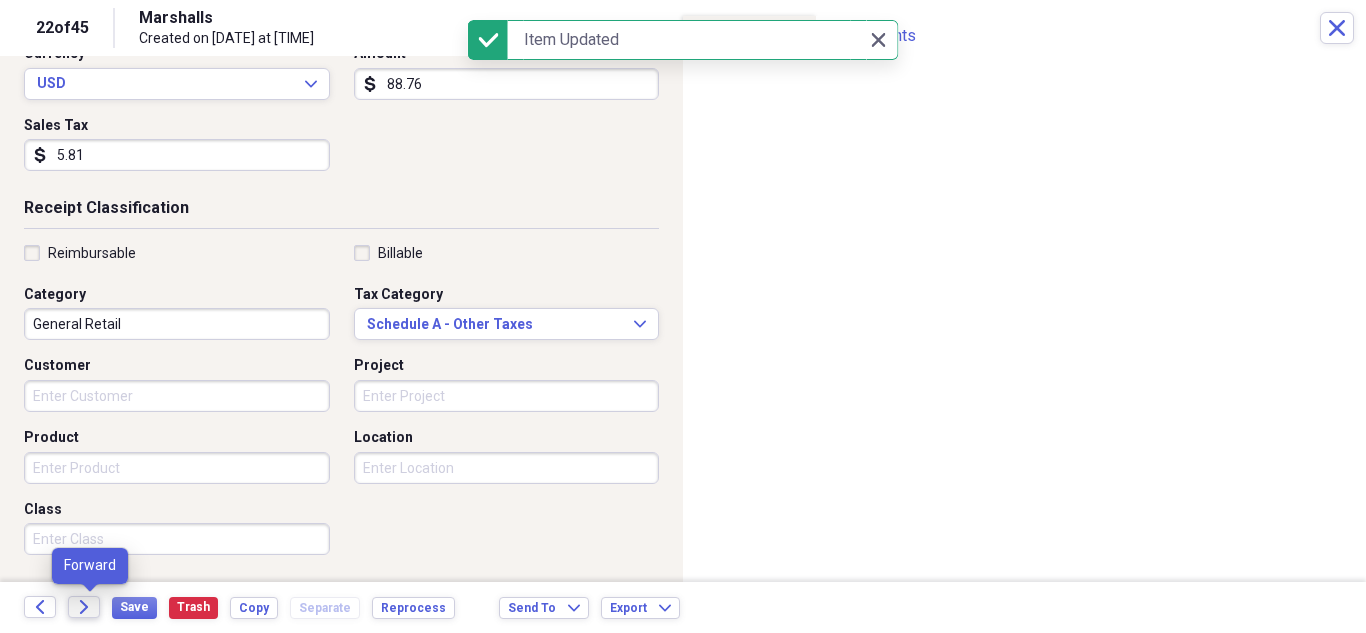 click on "Forward" 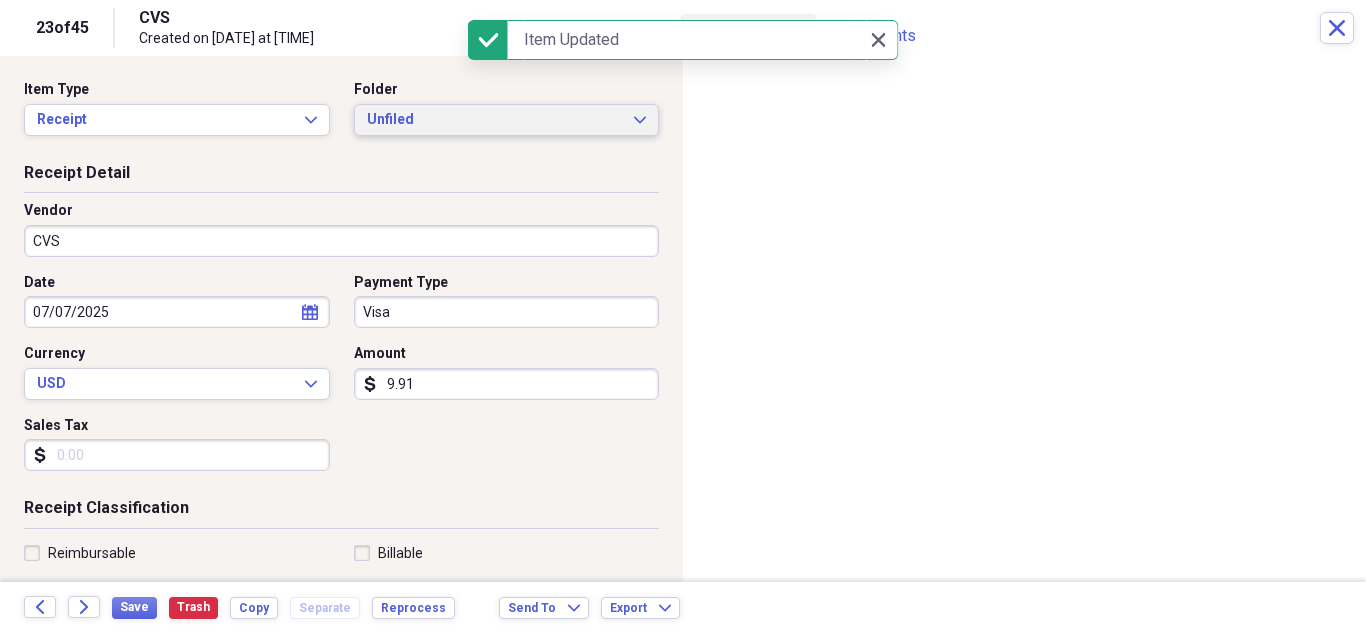 click on "Unfiled Expand" at bounding box center [507, 120] 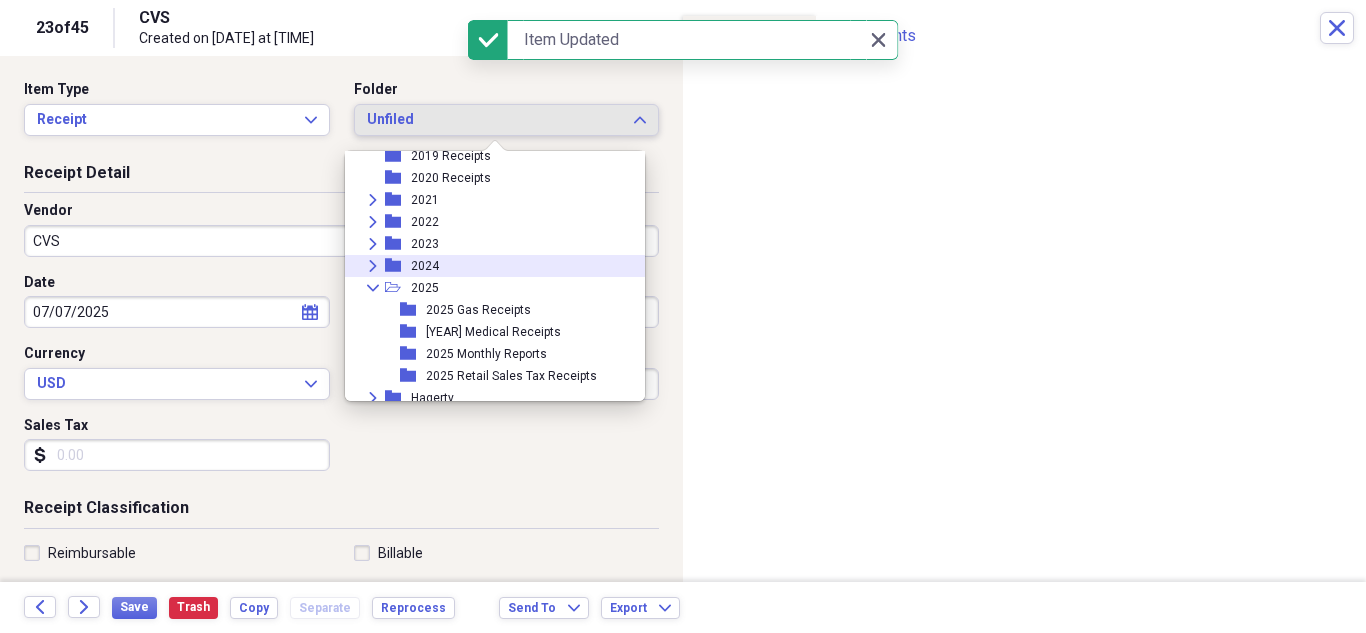 scroll, scrollTop: 95, scrollLeft: 0, axis: vertical 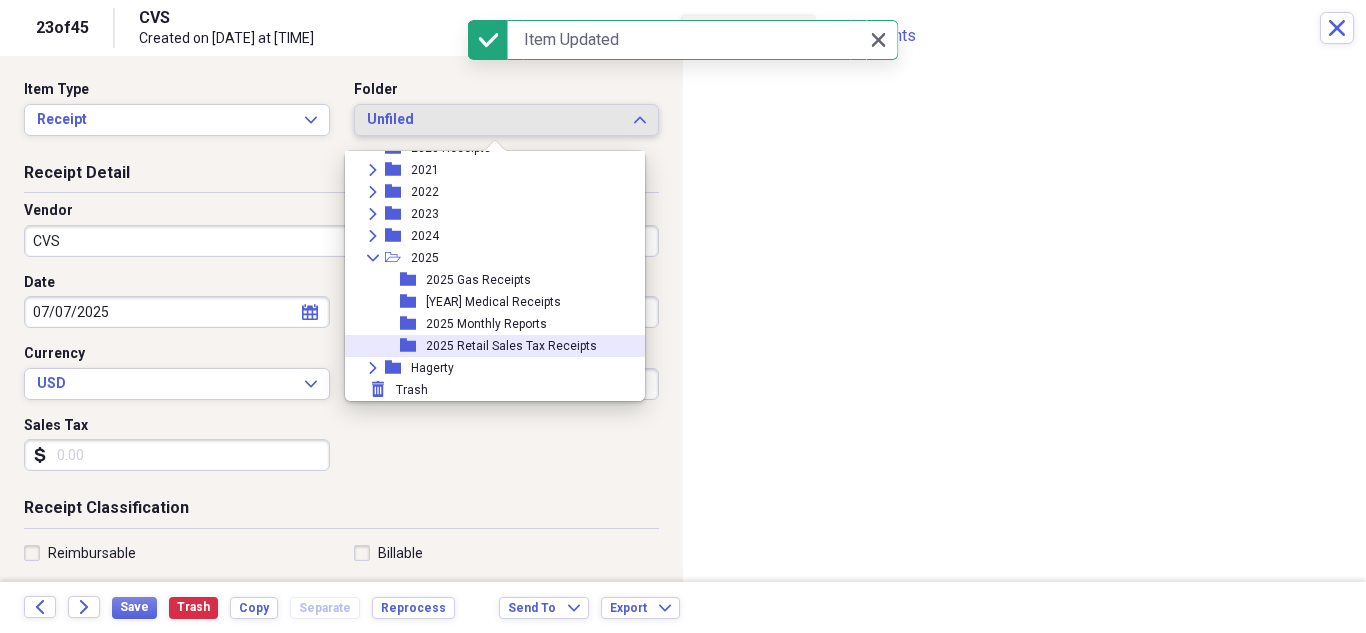 click on "2025 Retail Sales Tax Receipts" at bounding box center [511, 346] 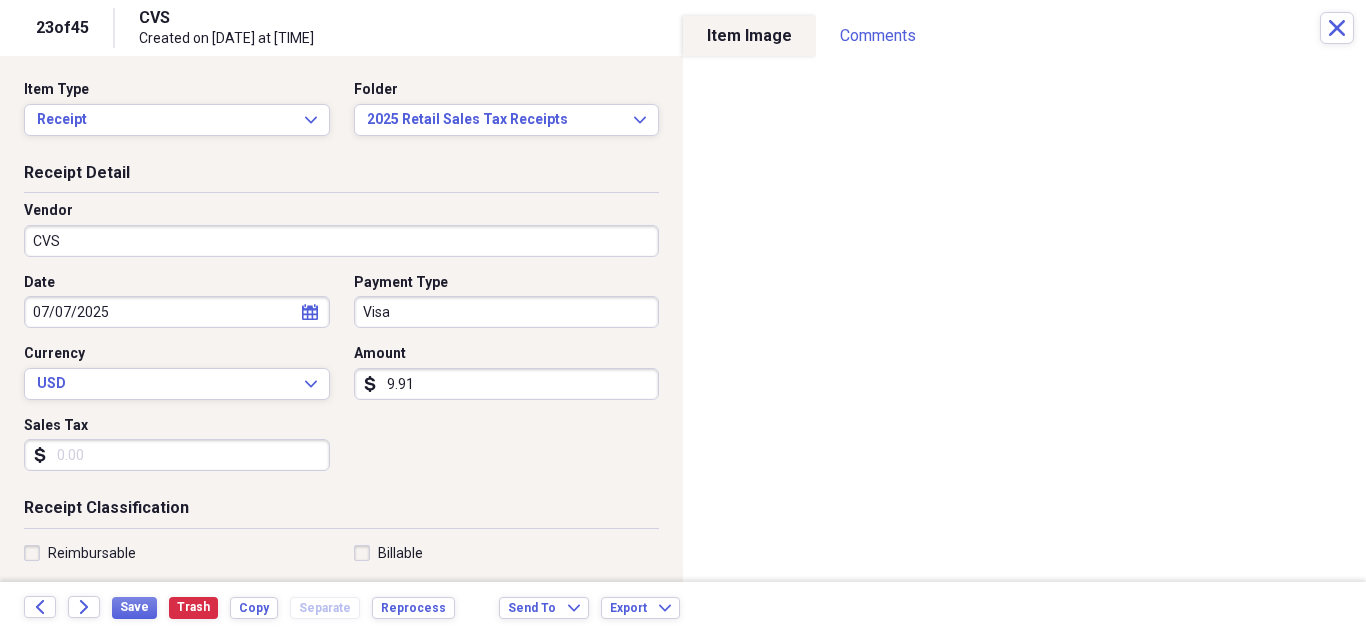 click on "Sales Tax" at bounding box center [177, 455] 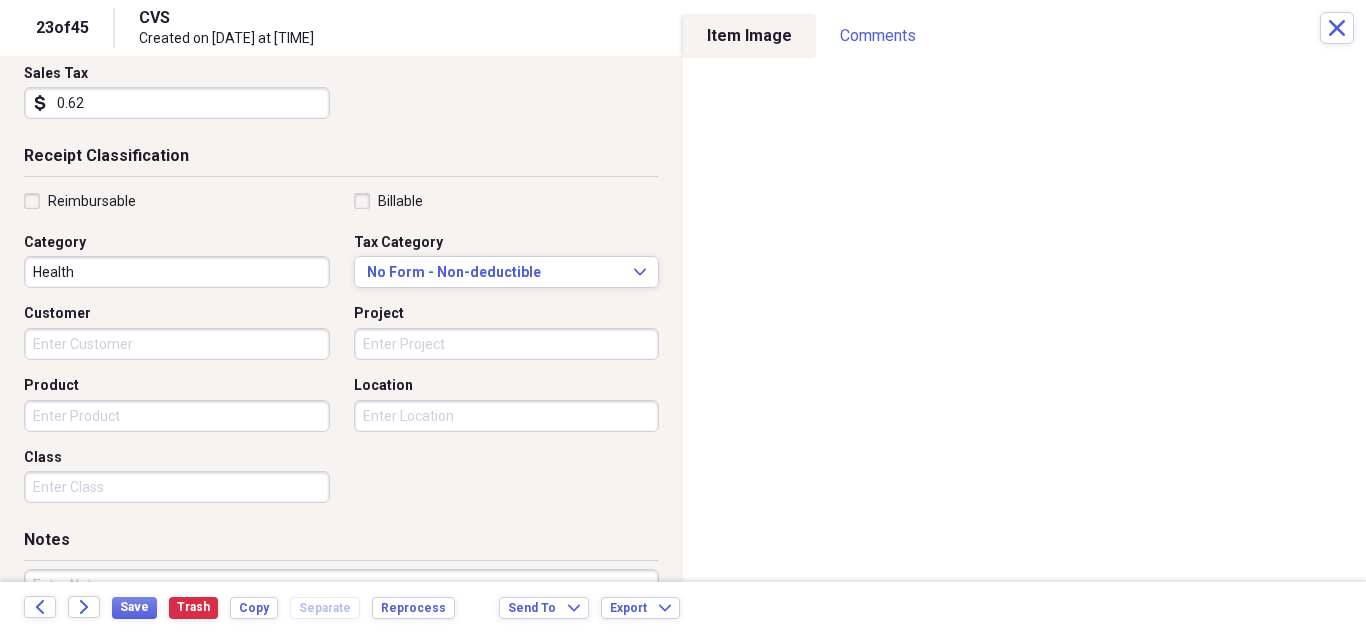 scroll, scrollTop: 400, scrollLeft: 0, axis: vertical 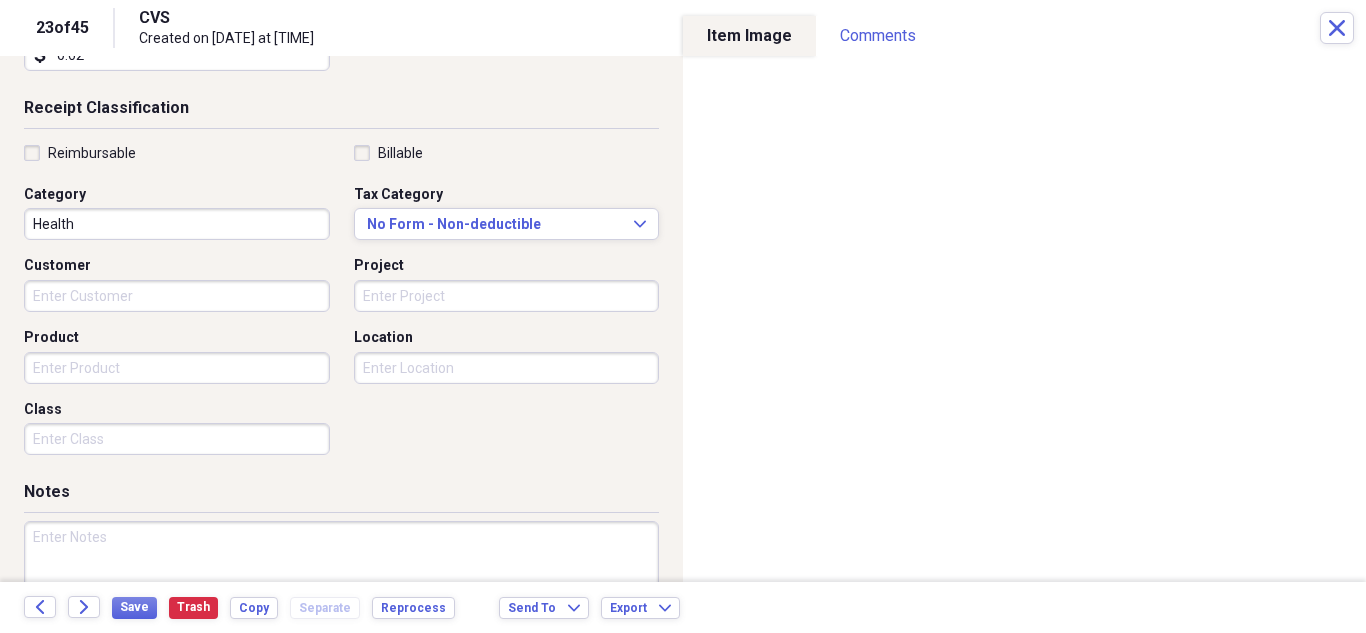 type on "0.62" 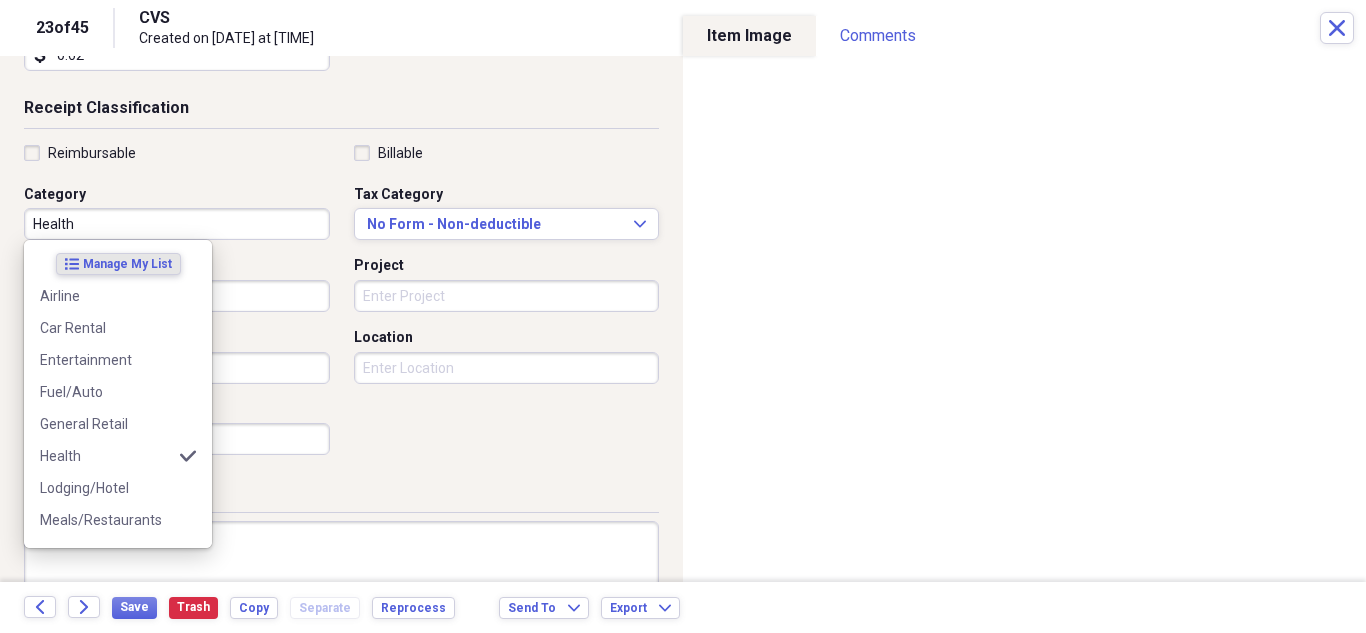 click on "Health" at bounding box center [177, 224] 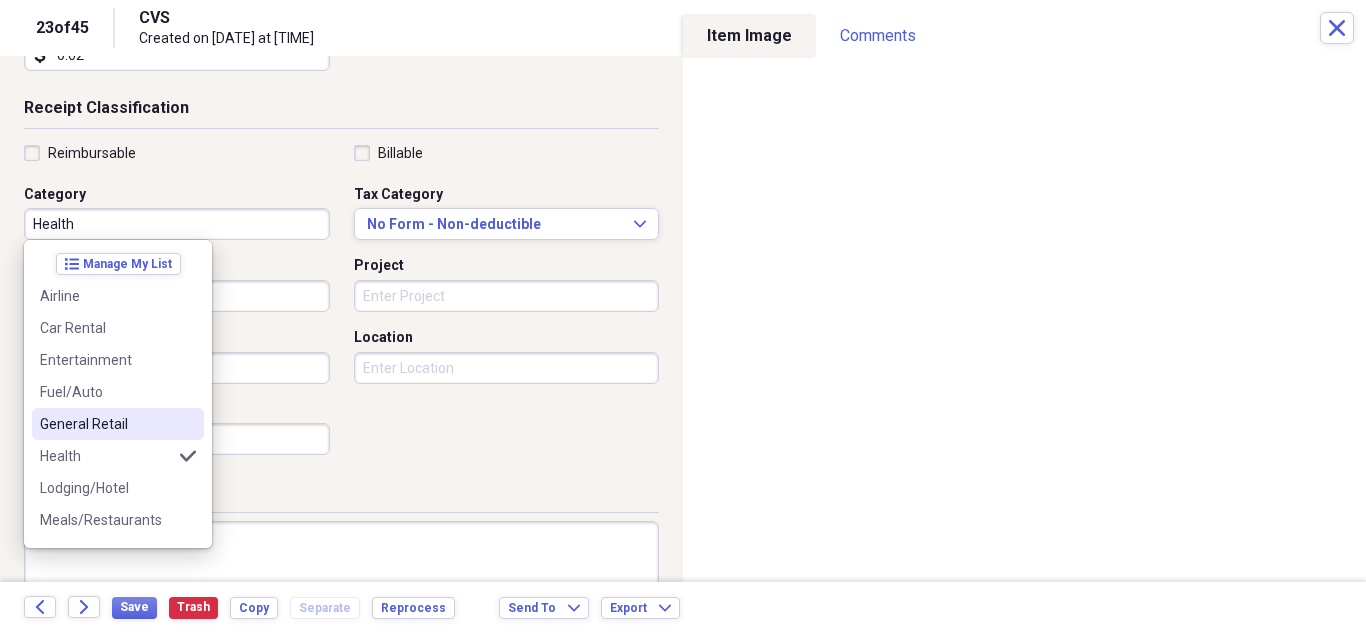 click on "General Retail" at bounding box center (106, 424) 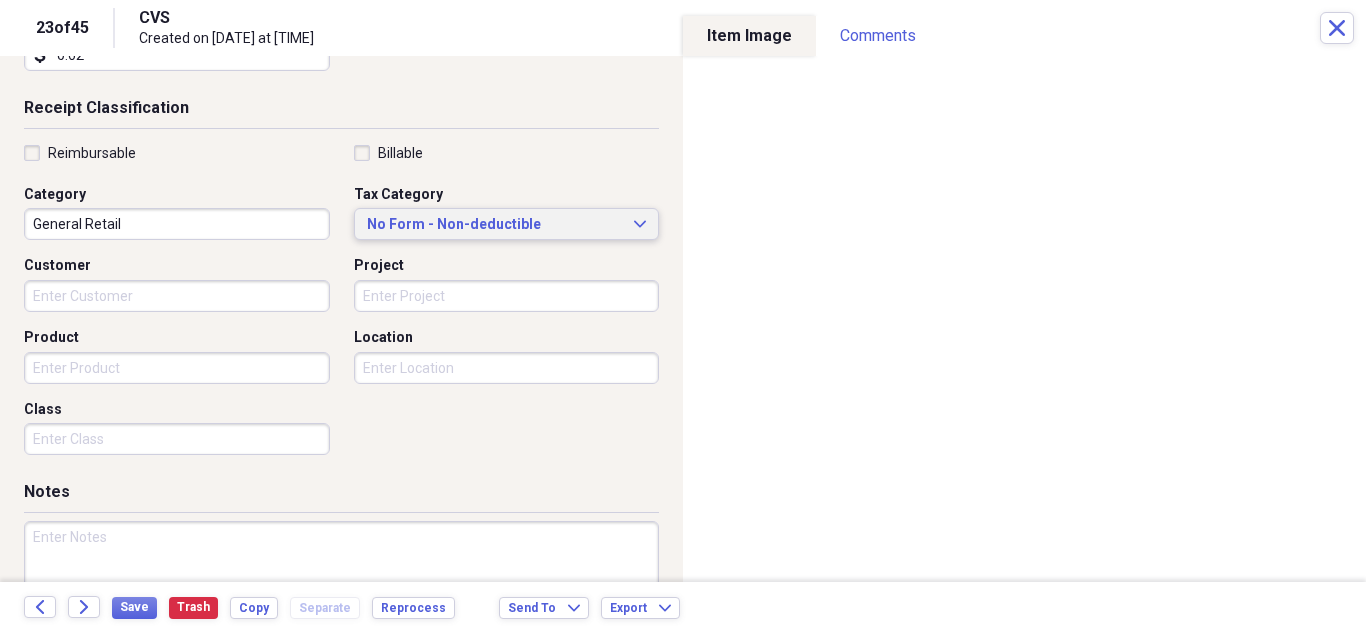 click on "No Form - Non-deductible Expand" at bounding box center (507, 224) 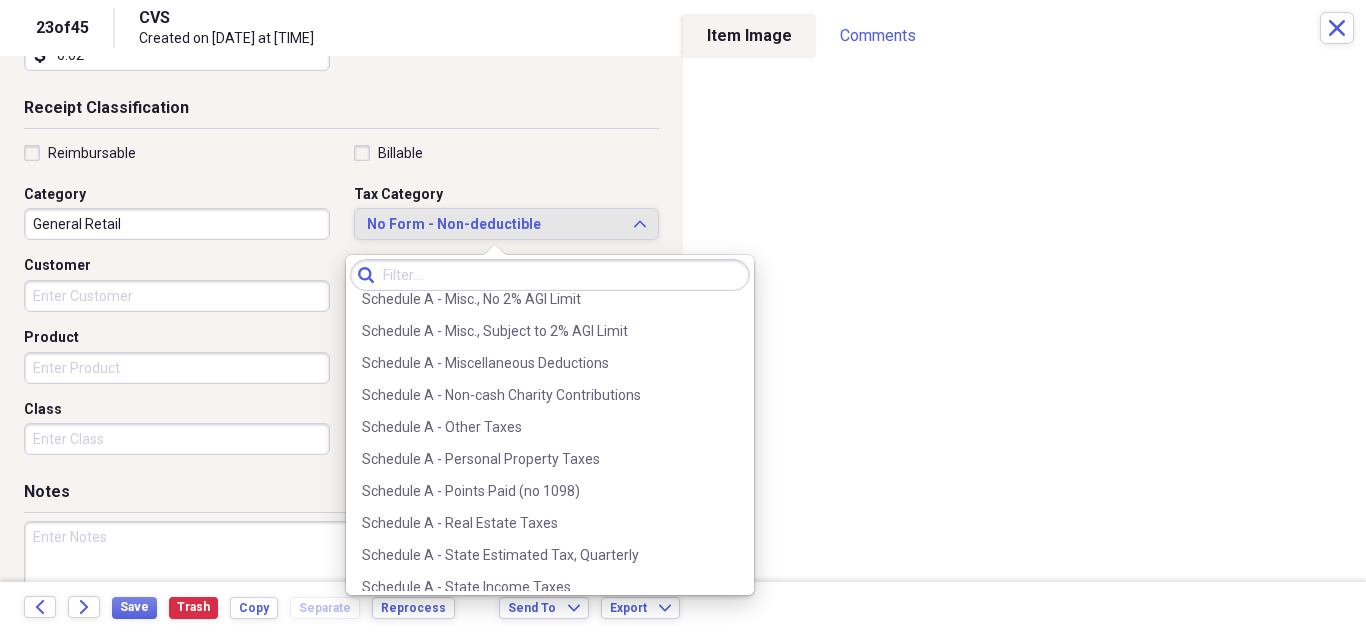 scroll, scrollTop: 3100, scrollLeft: 0, axis: vertical 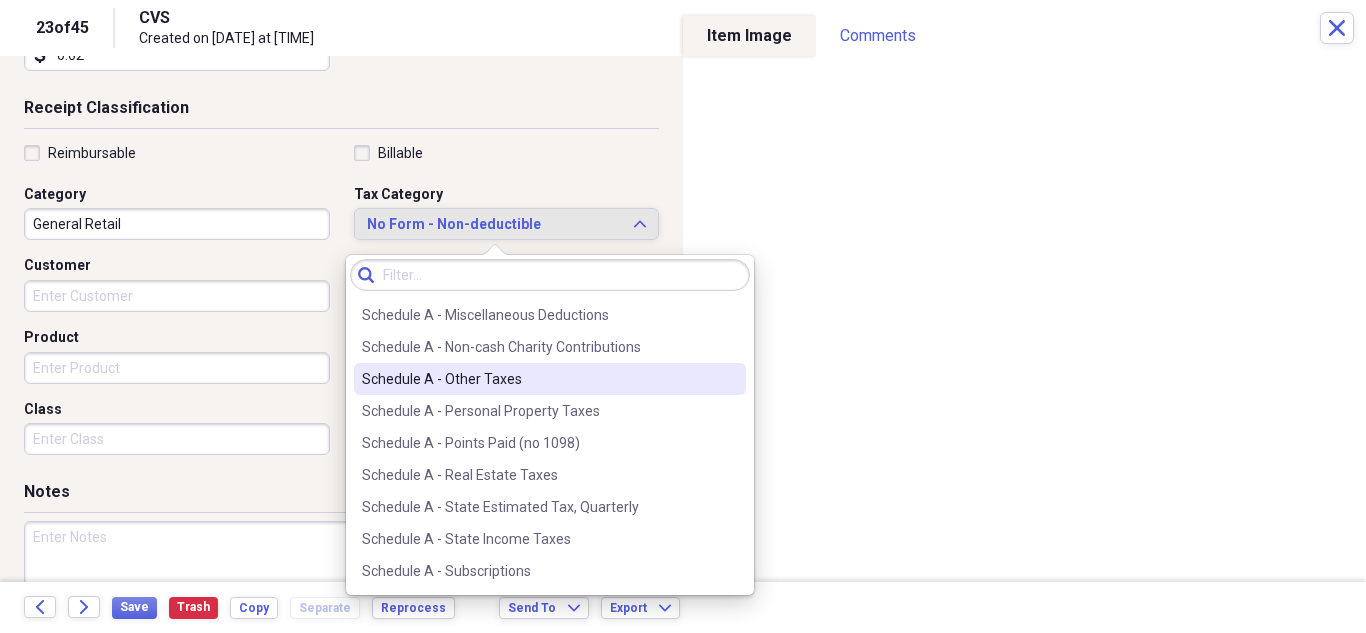 click on "Schedule A - Other Taxes" at bounding box center (538, 379) 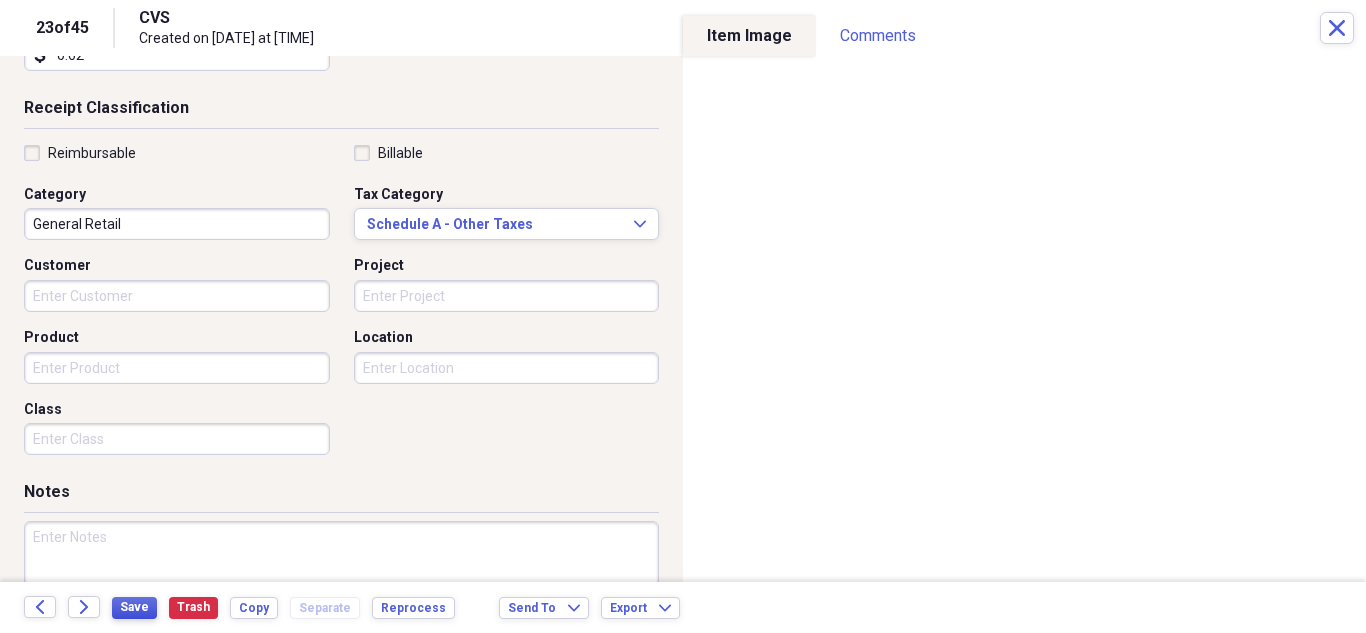 click on "Save" at bounding box center [134, 607] 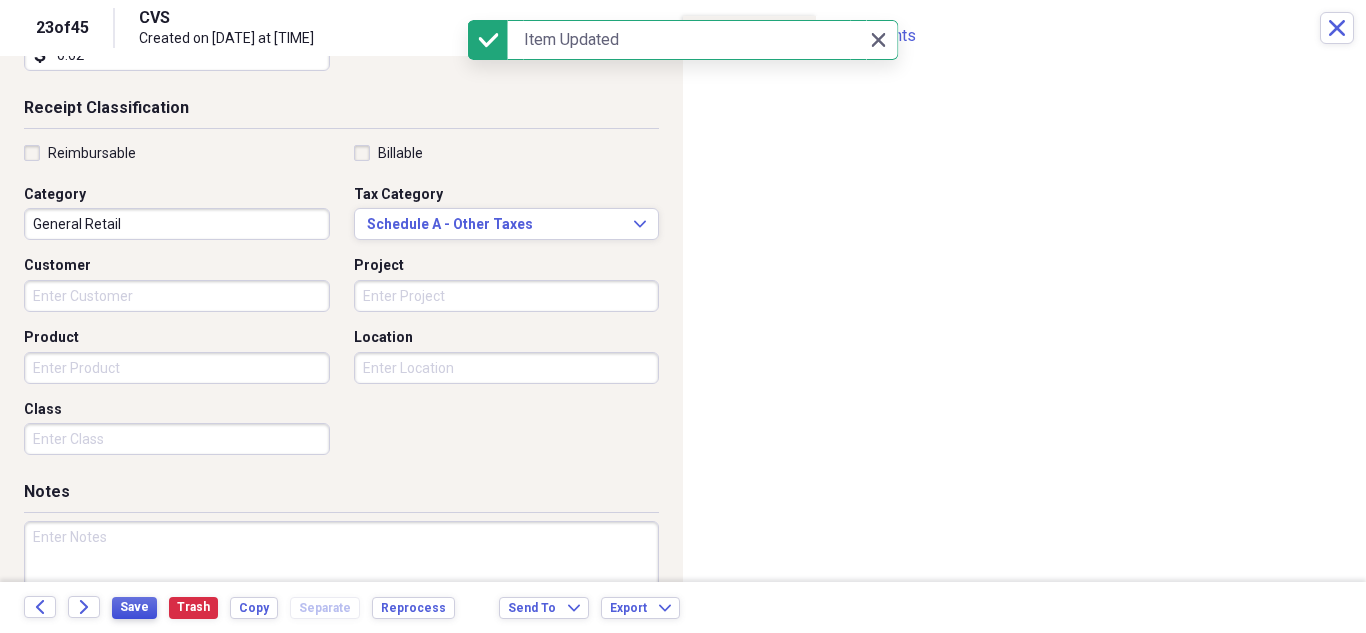 click on "Save" at bounding box center (134, 607) 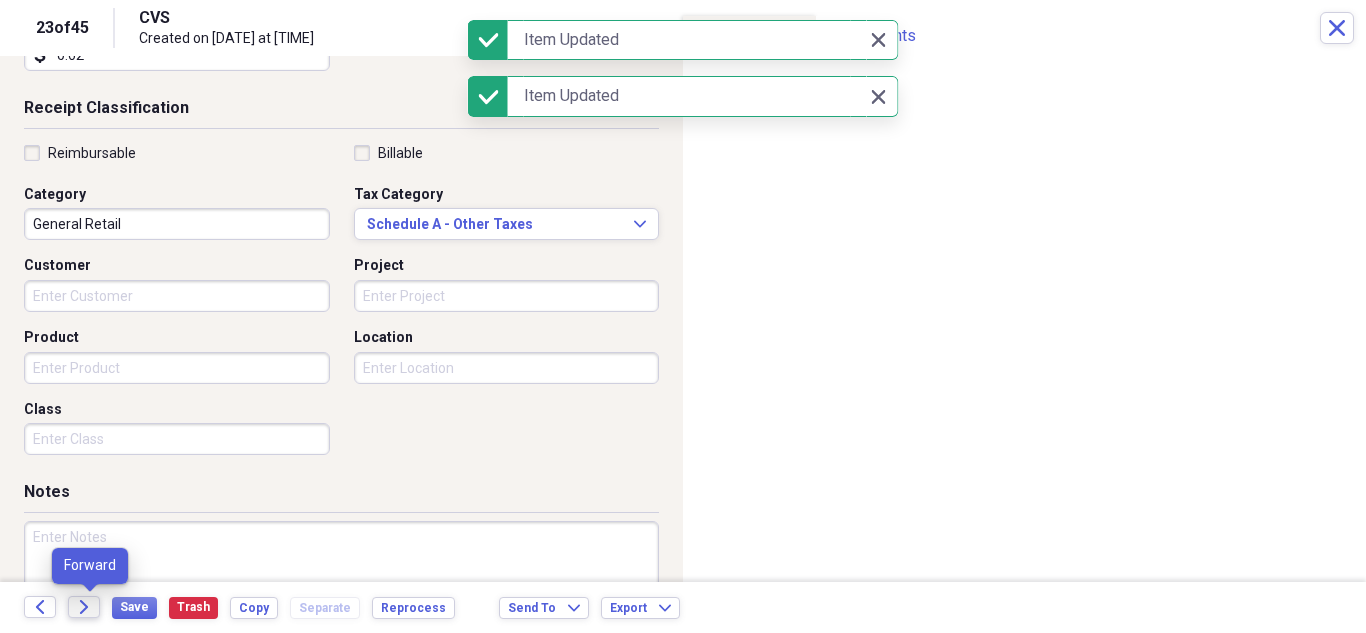 click on "Forward" 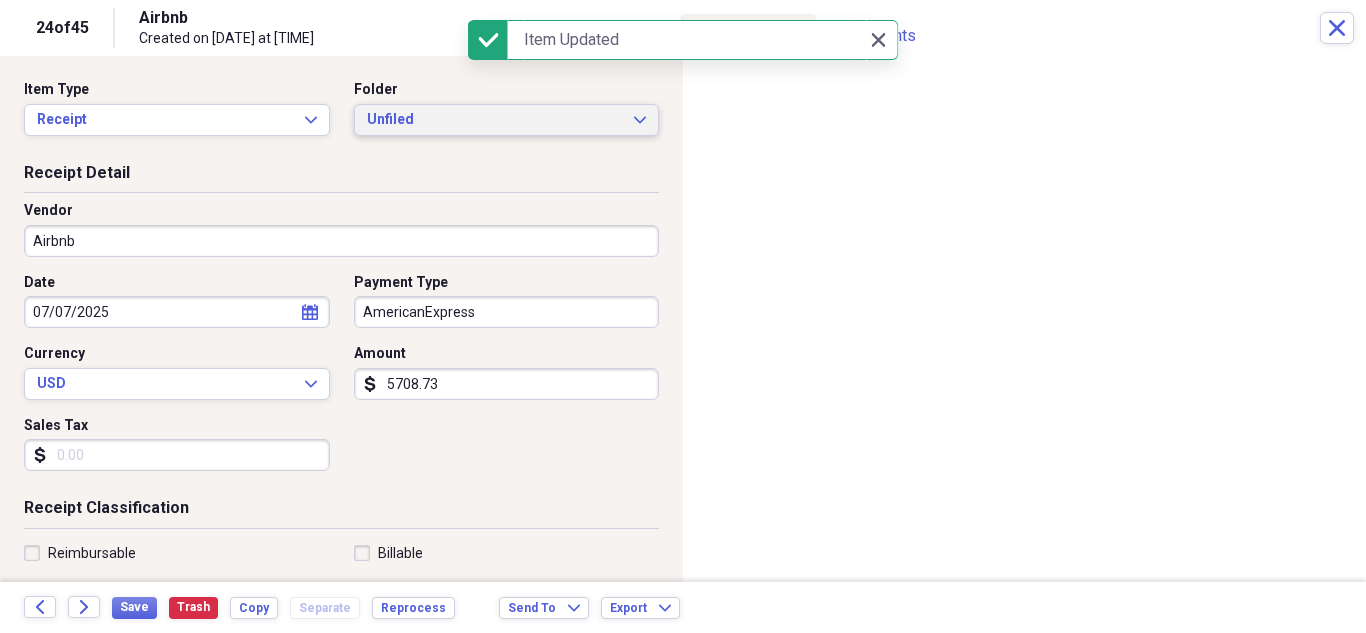 click on "Unfiled Expand" at bounding box center [507, 120] 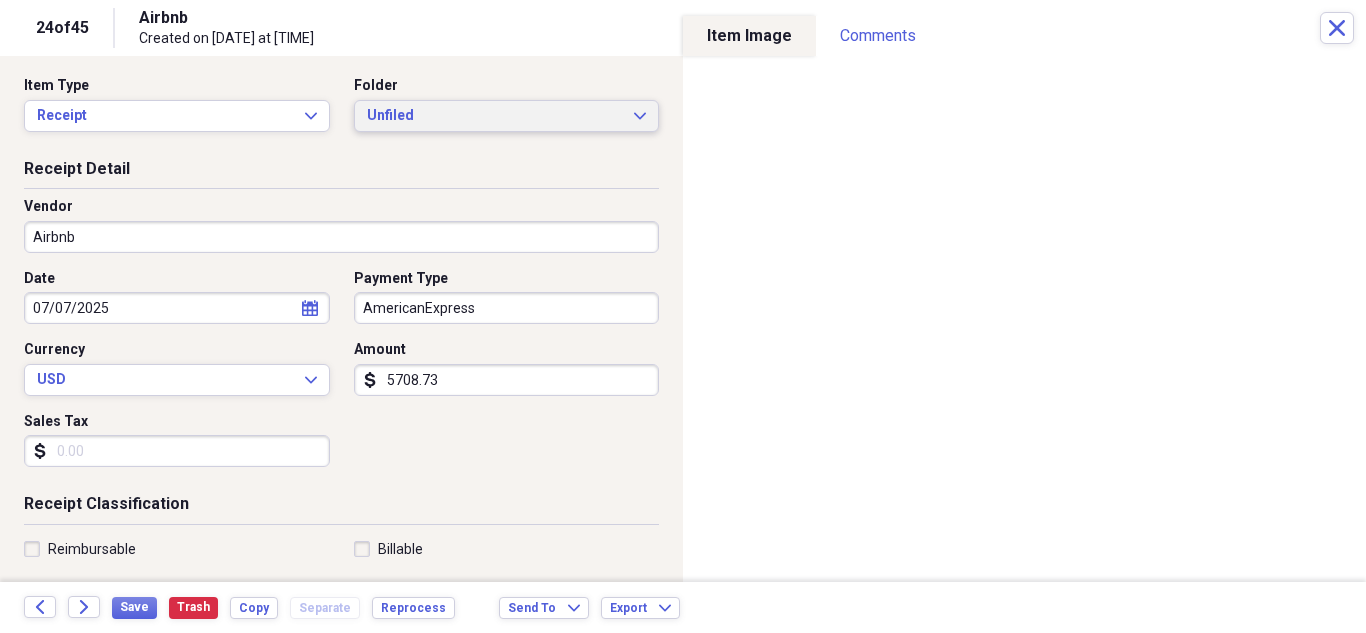 scroll, scrollTop: 0, scrollLeft: 0, axis: both 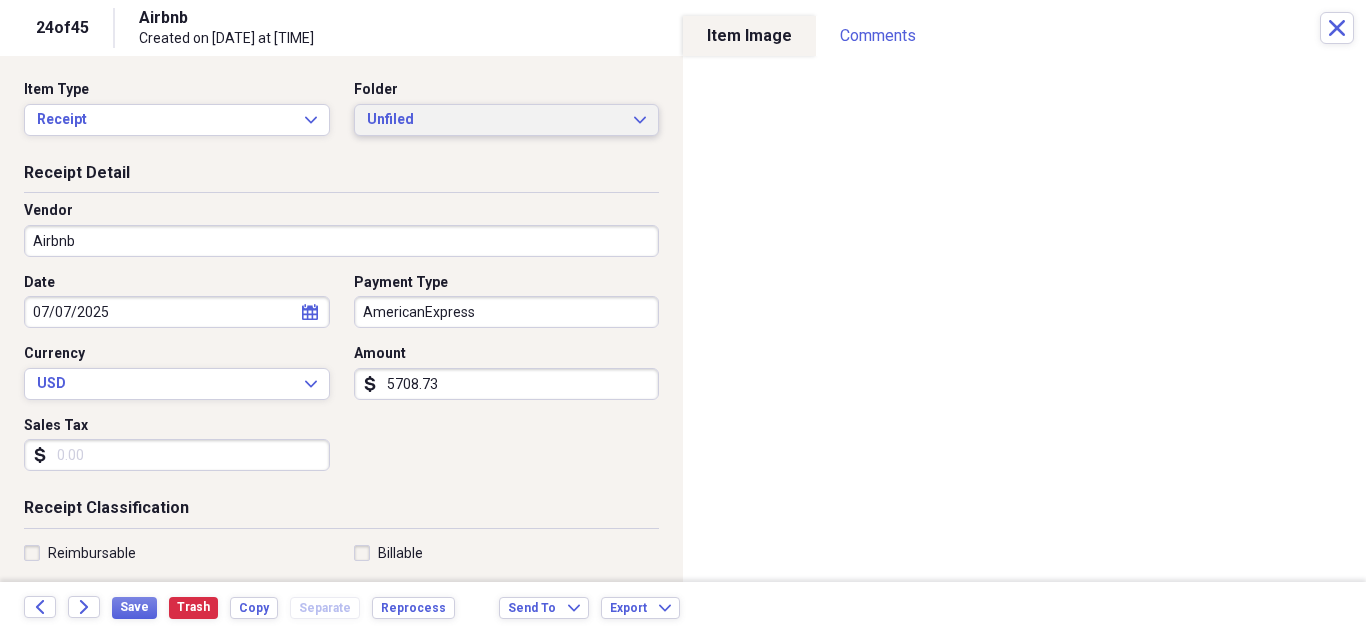 click on "Unfiled" at bounding box center [495, 120] 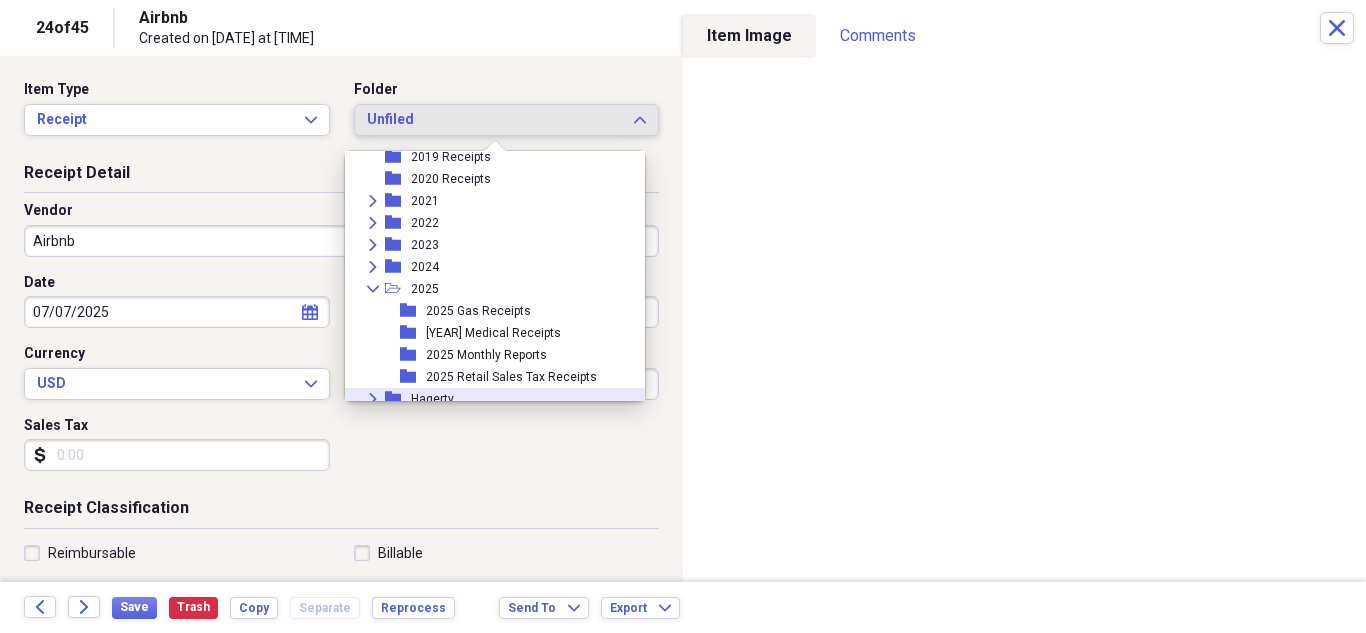 scroll, scrollTop: 95, scrollLeft: 0, axis: vertical 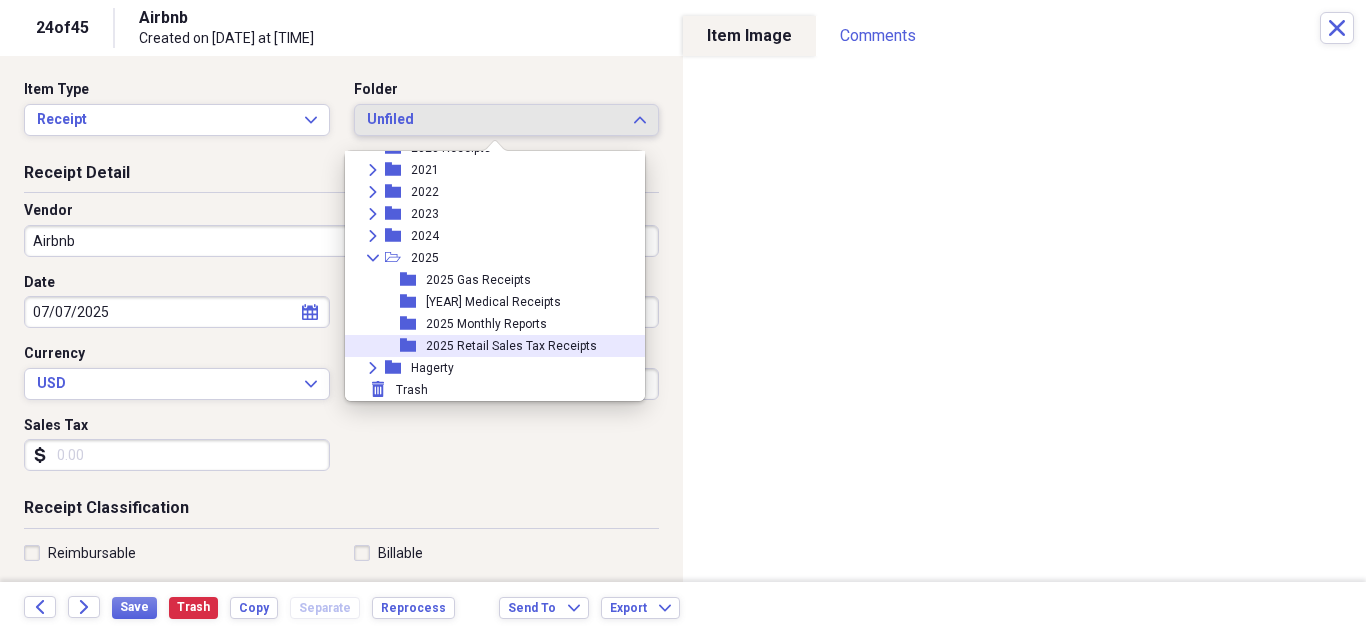 click on "2025 Retail Sales Tax Receipts" at bounding box center (511, 346) 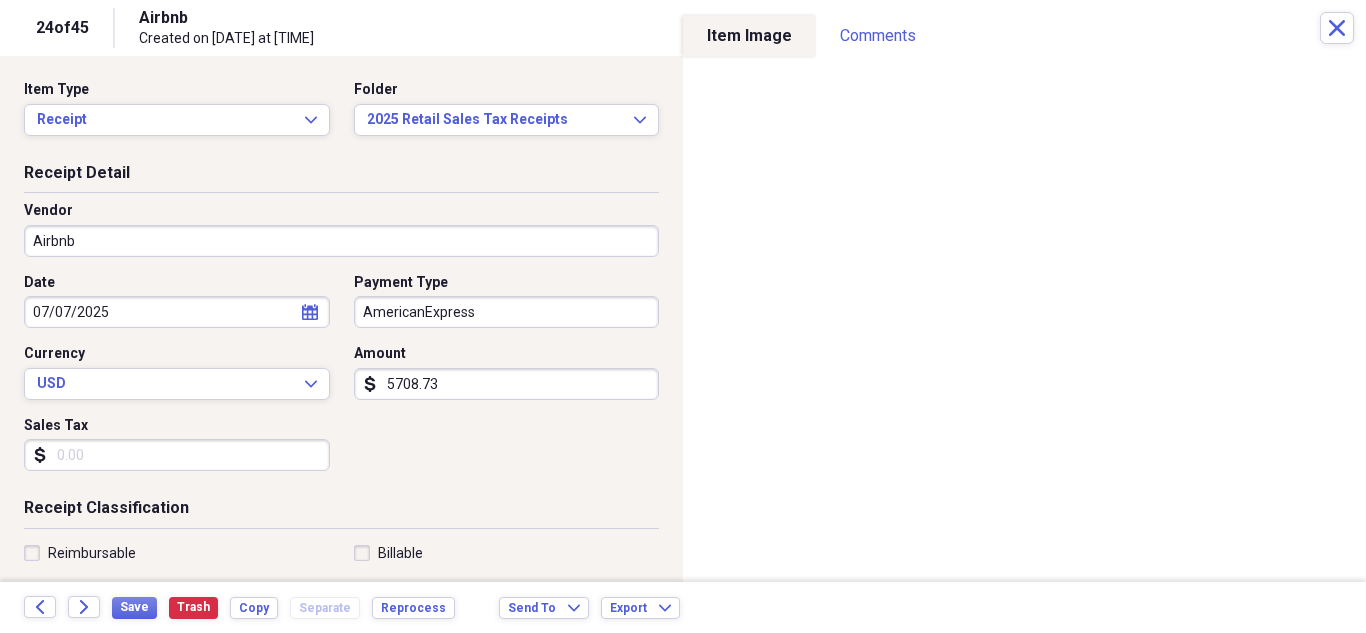 scroll, scrollTop: 100, scrollLeft: 0, axis: vertical 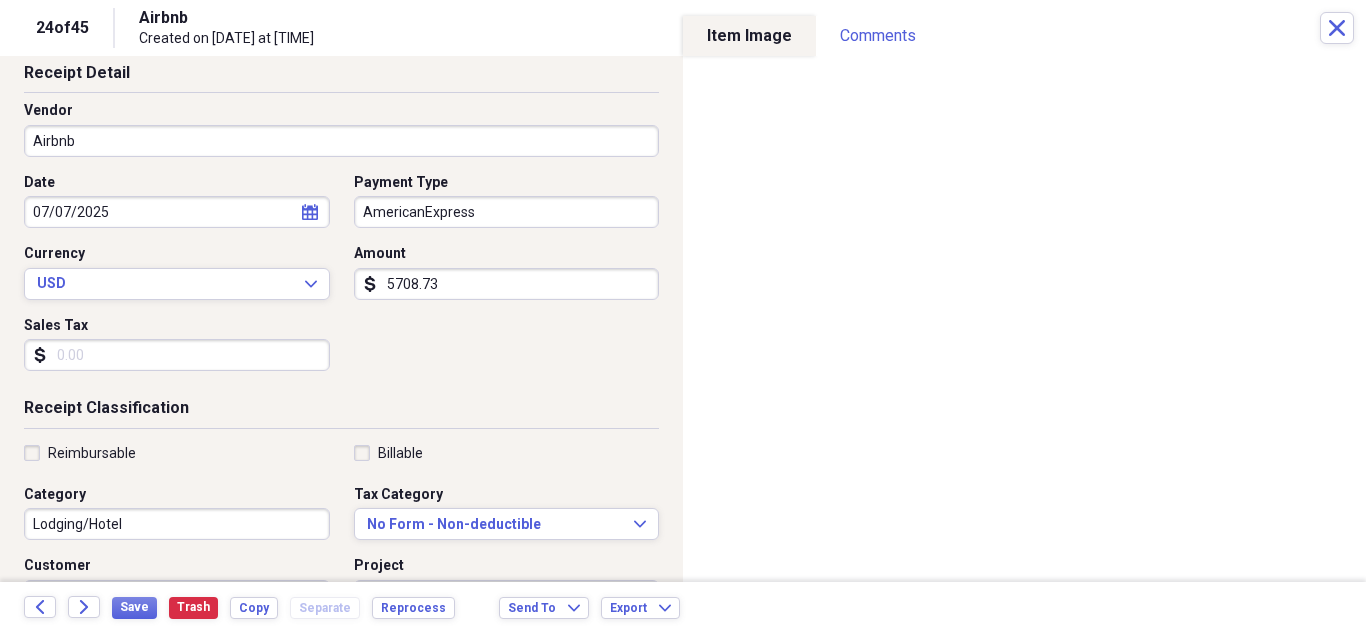 click on "Sales Tax" at bounding box center (177, 355) 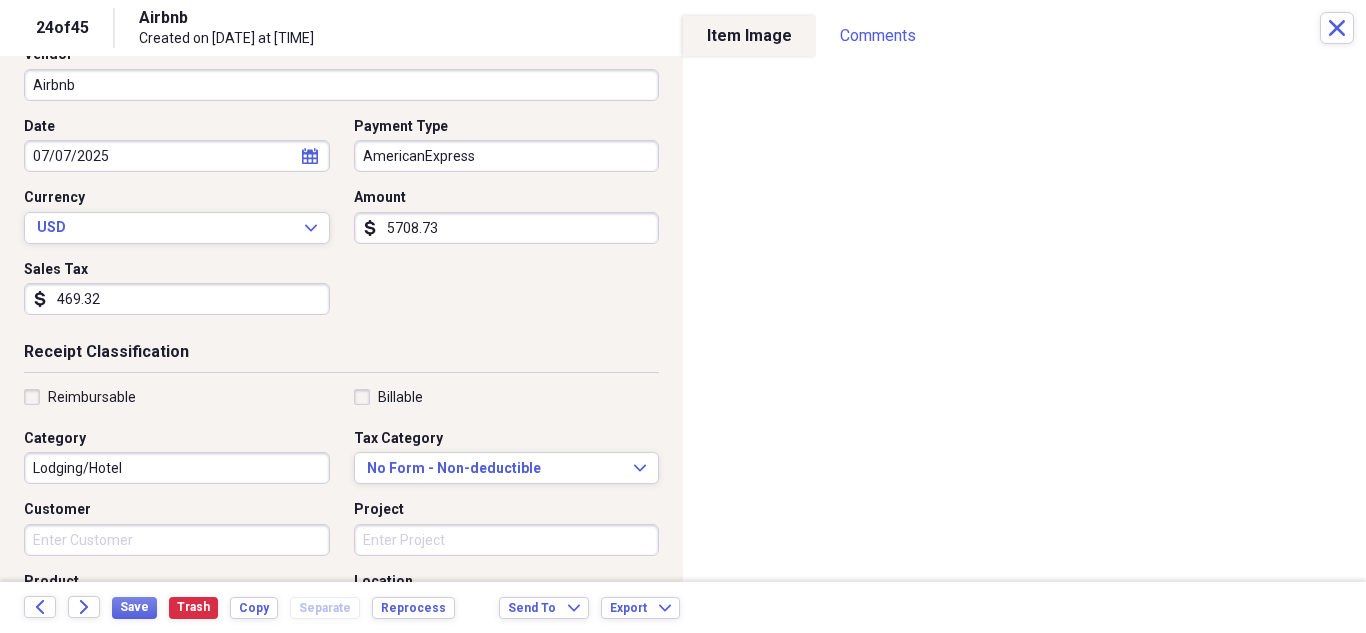 scroll, scrollTop: 200, scrollLeft: 0, axis: vertical 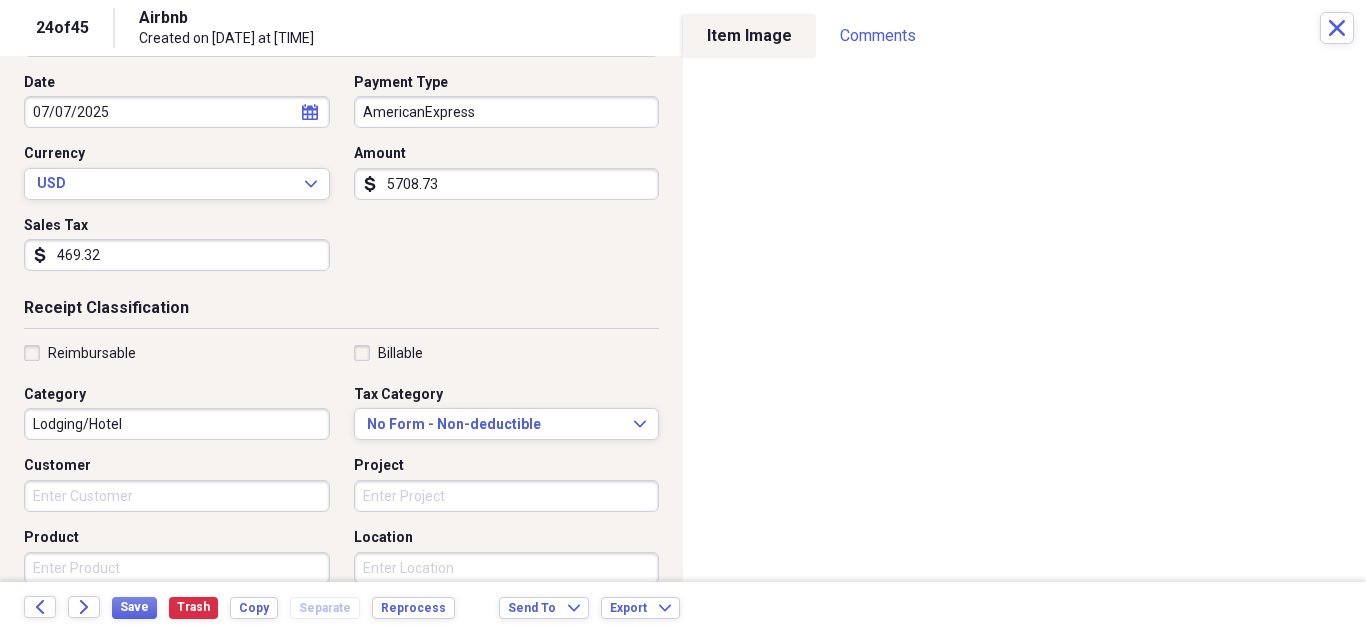type on "469.32" 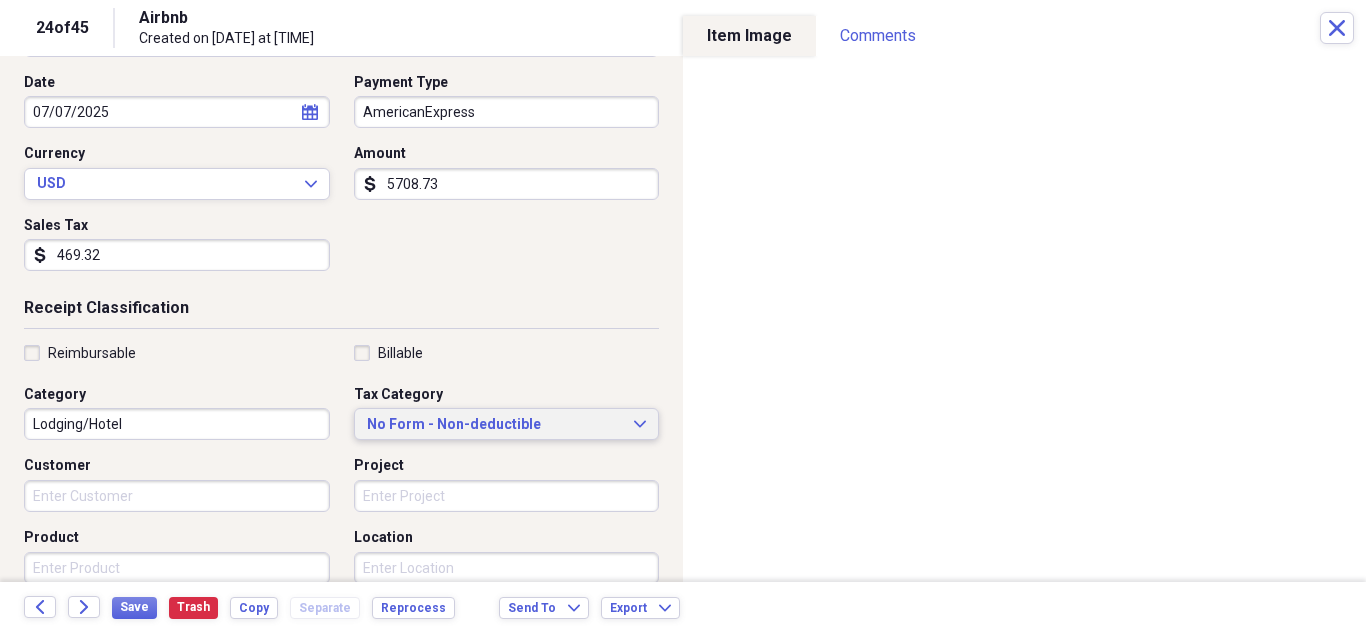 click on "No Form - Non-deductible Expand" at bounding box center (507, 425) 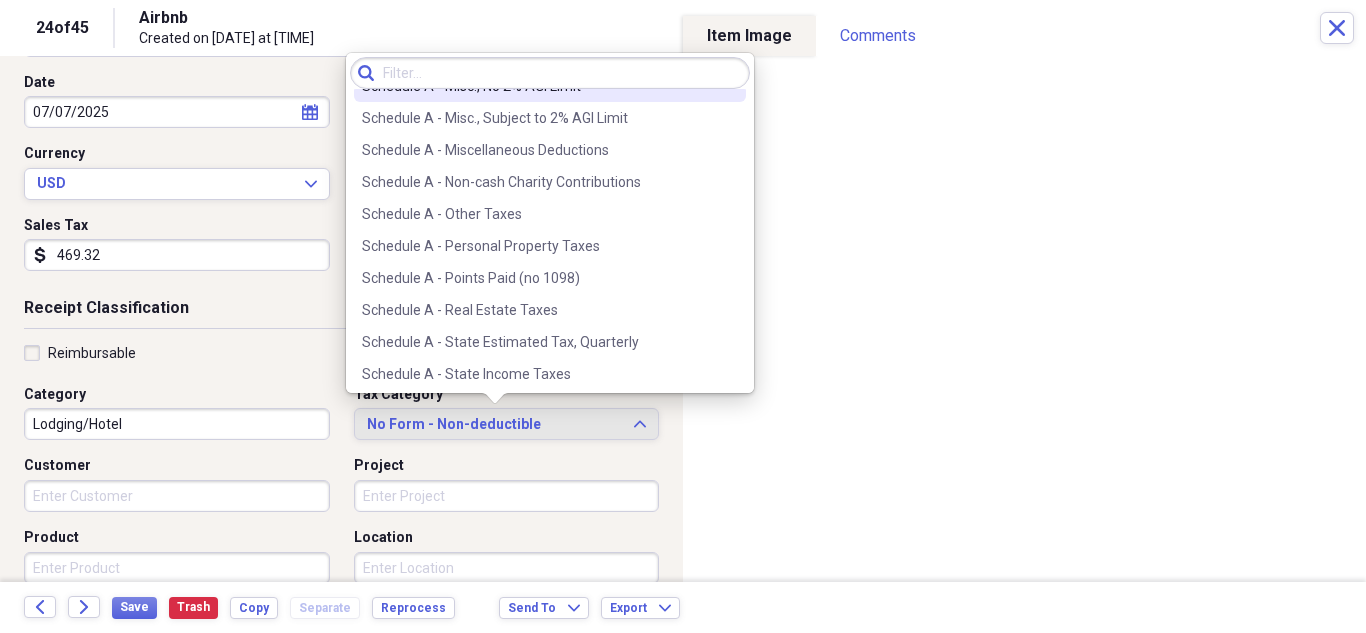scroll, scrollTop: 3100, scrollLeft: 0, axis: vertical 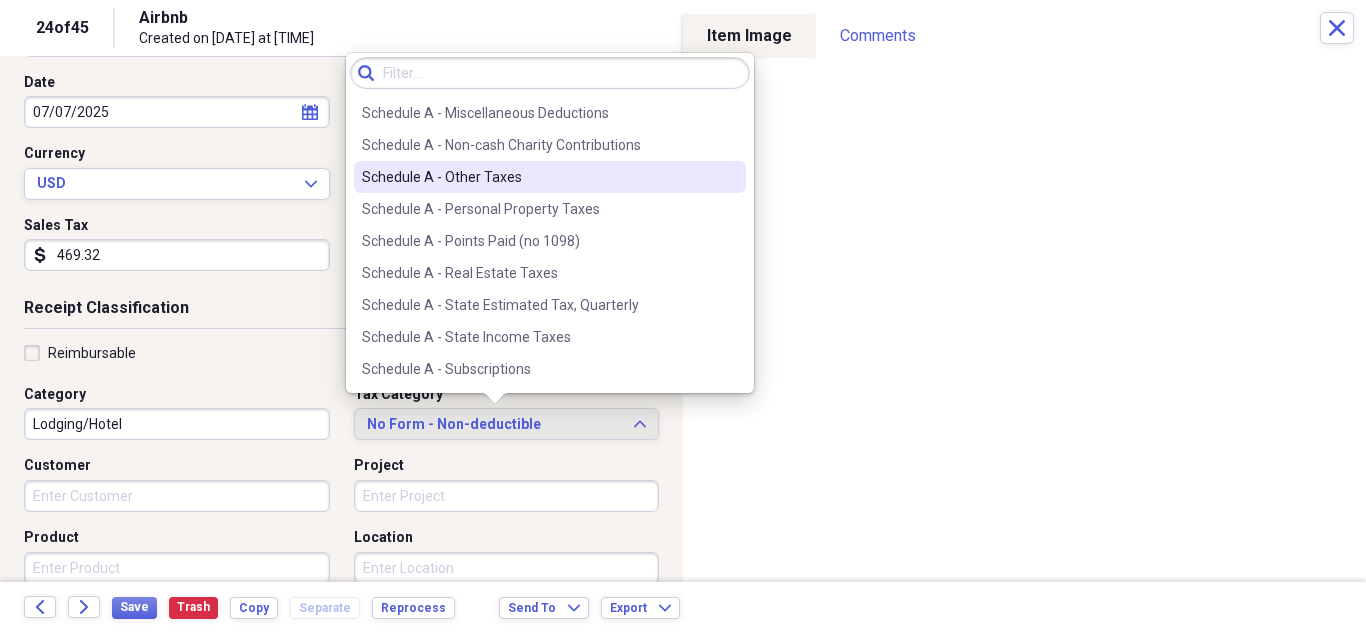 click on "Schedule A - Other Taxes" at bounding box center [538, 177] 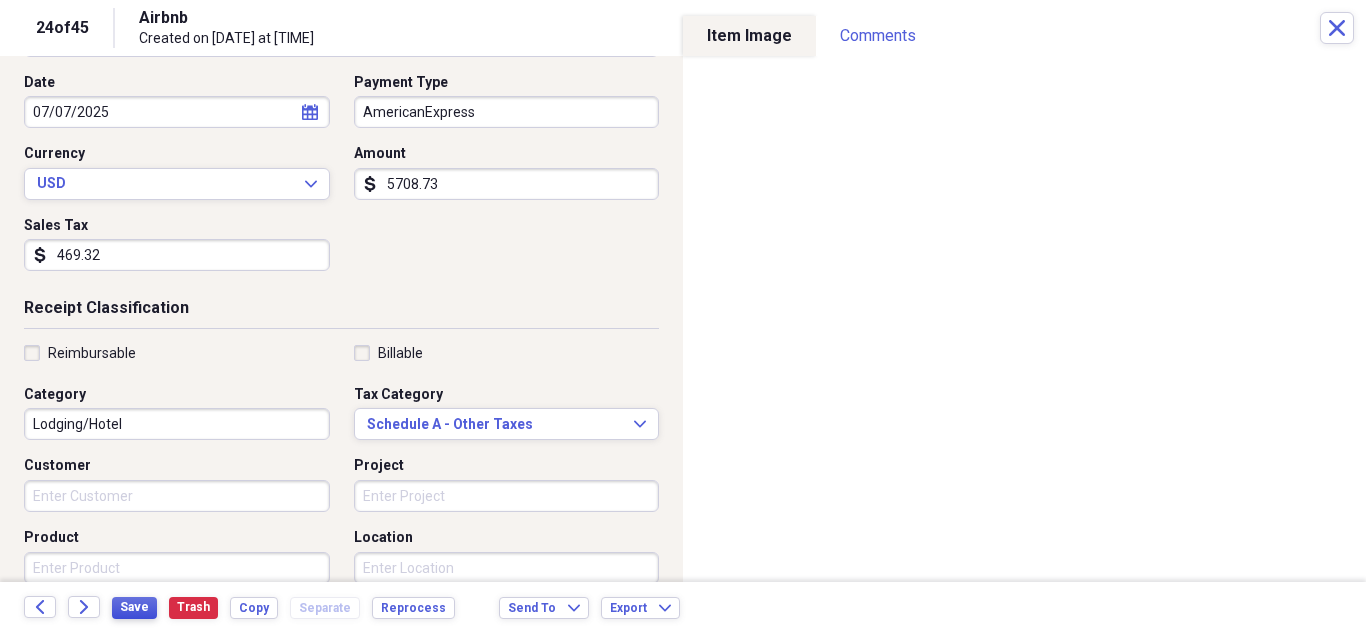 click on "Save" at bounding box center (134, 608) 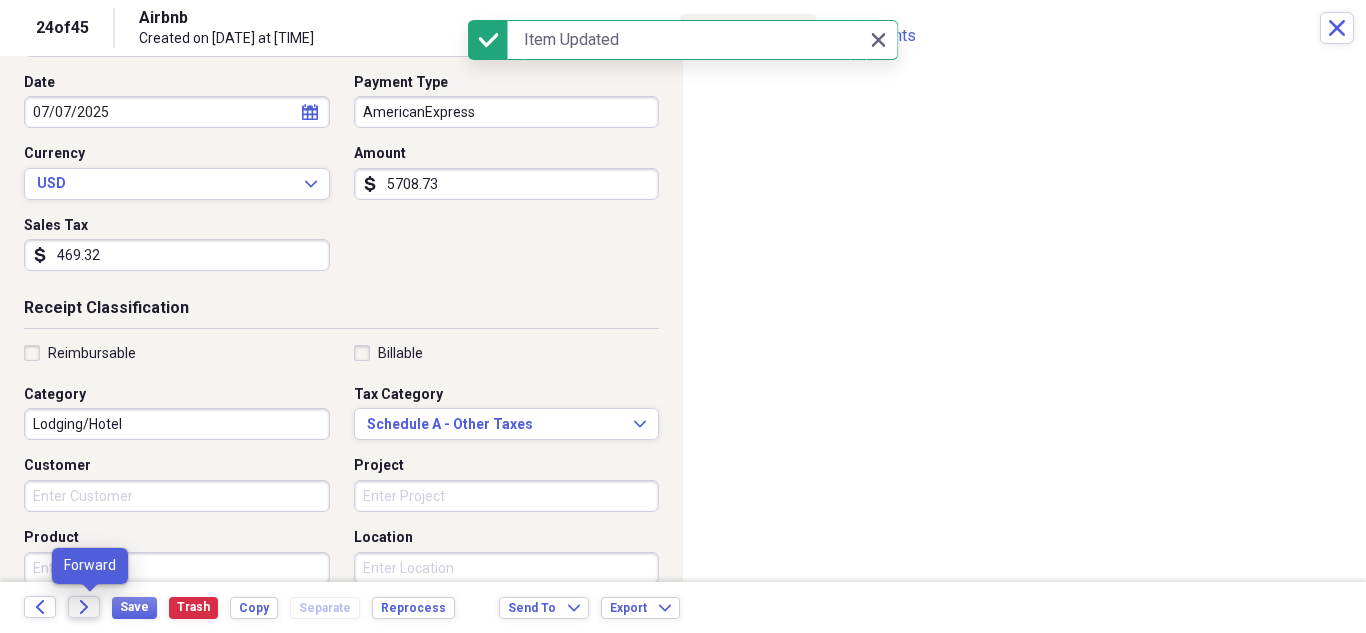 click on "Forward" 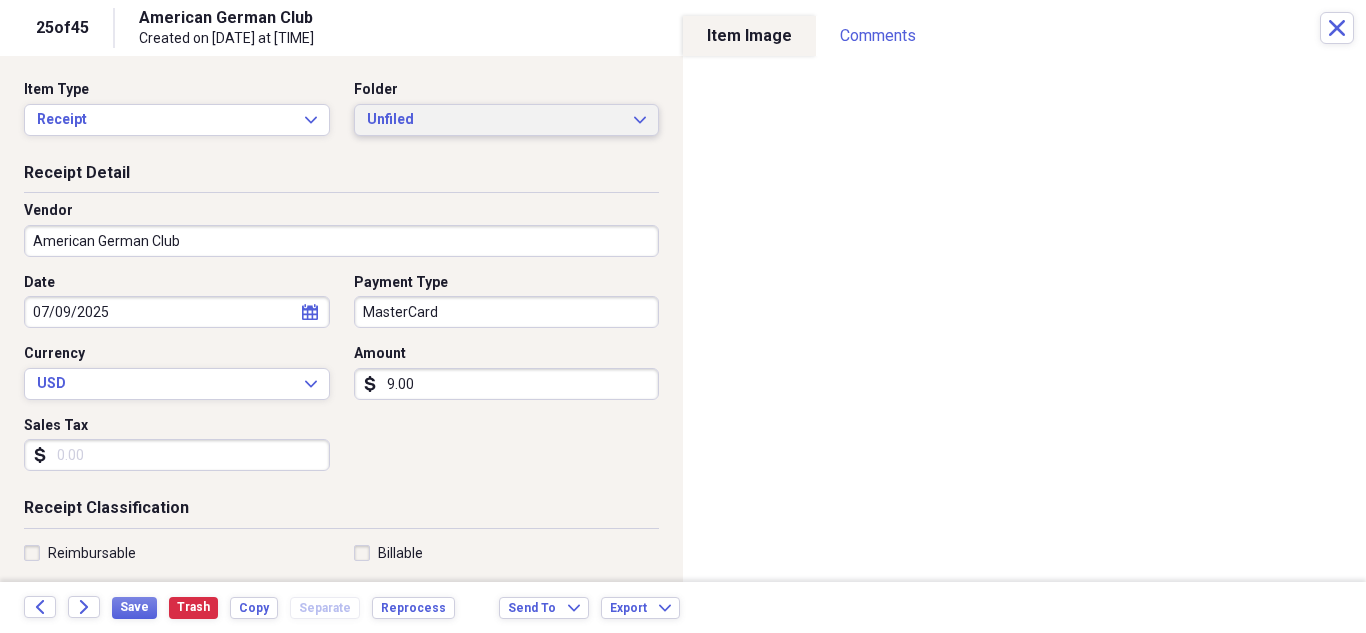 click on "Unfiled Expand" at bounding box center [507, 120] 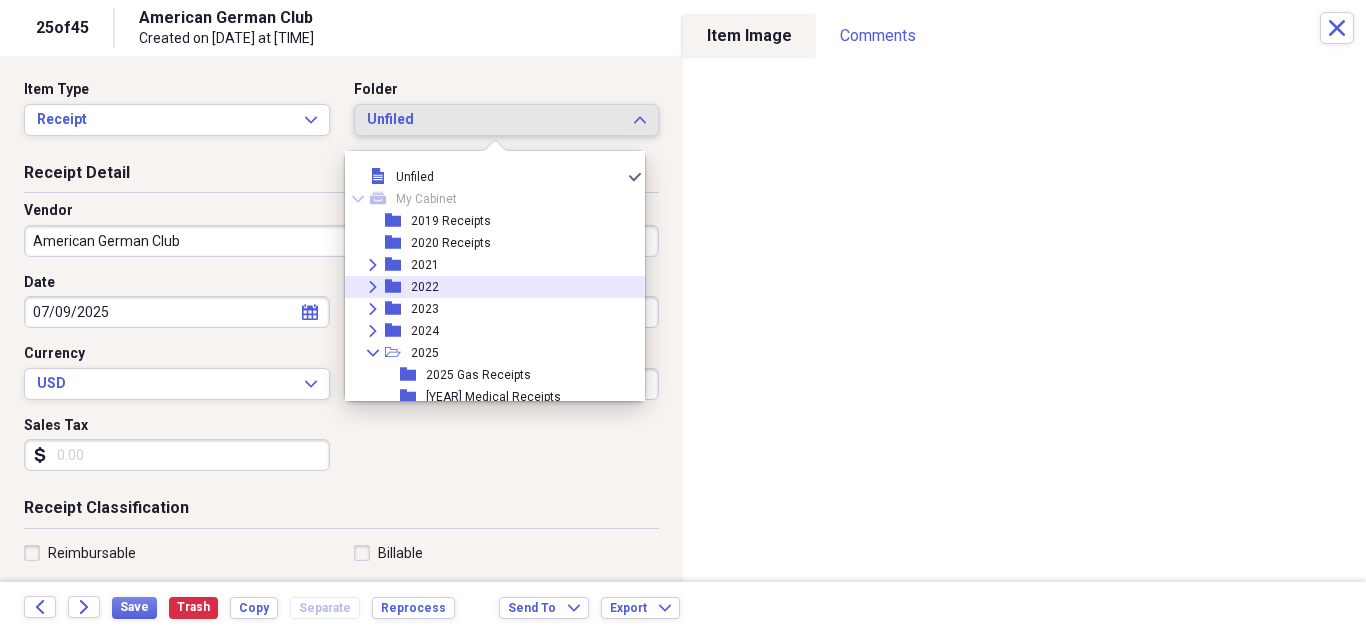 scroll, scrollTop: 95, scrollLeft: 0, axis: vertical 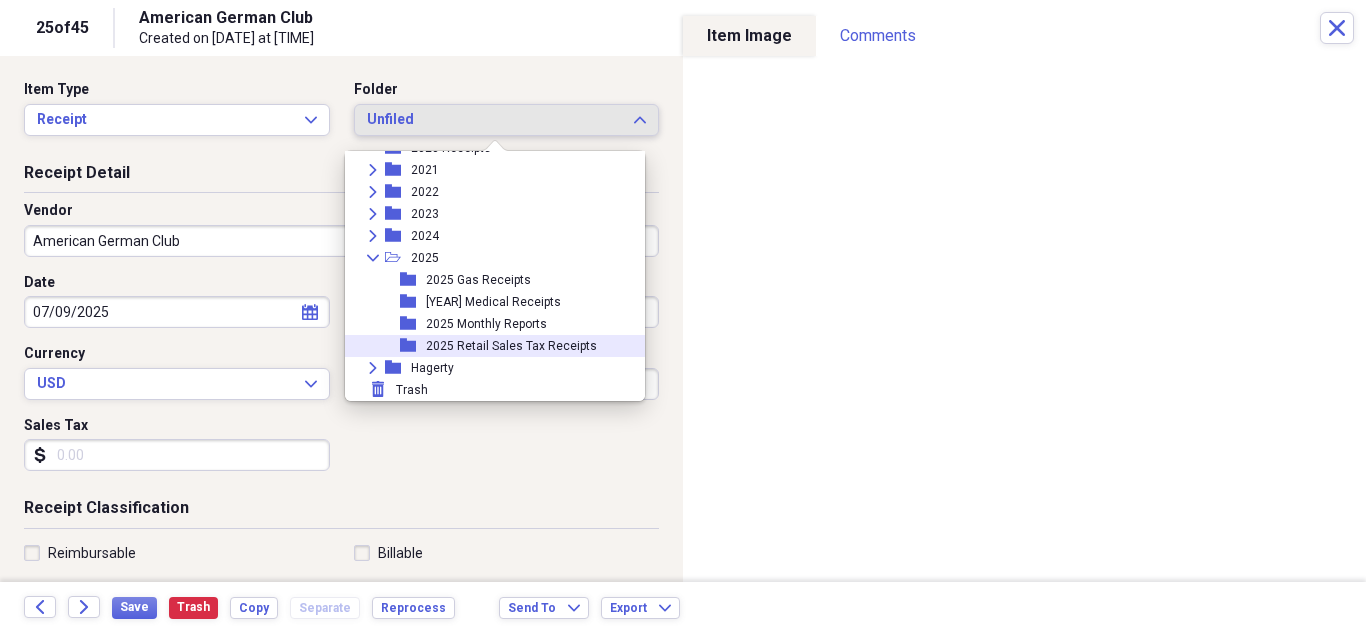 click on "2025 Retail Sales Tax Receipts" at bounding box center (511, 346) 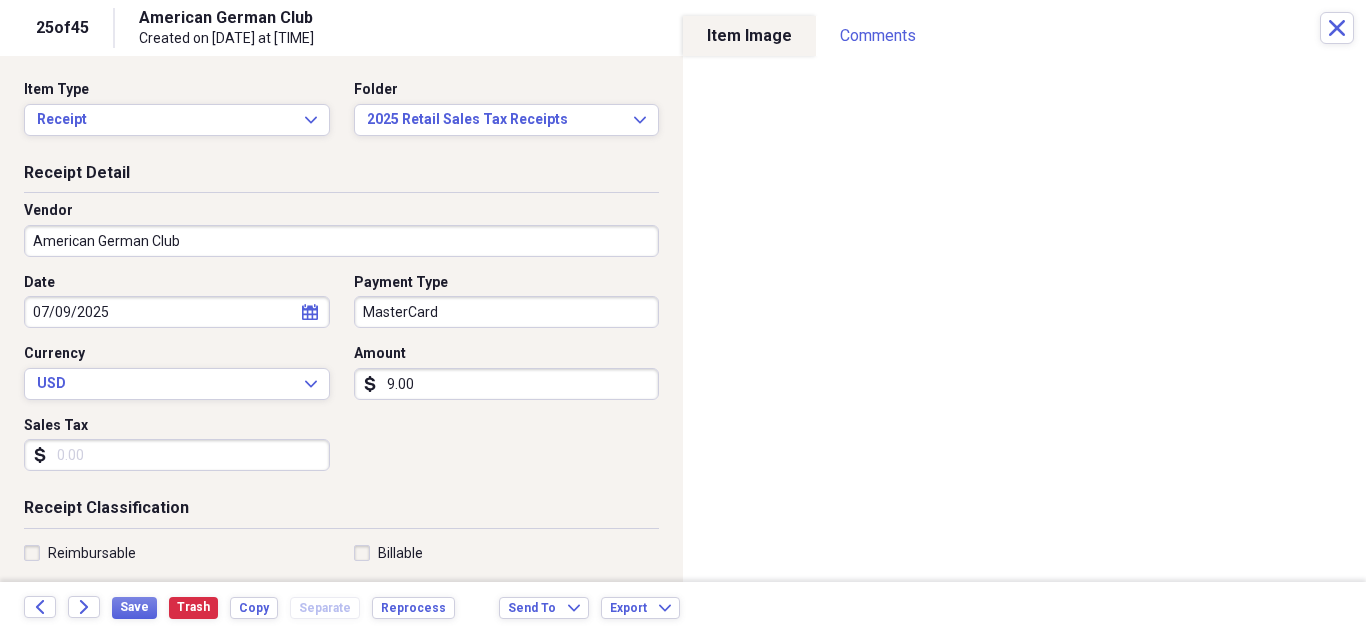 click on "Sales Tax" at bounding box center (177, 455) 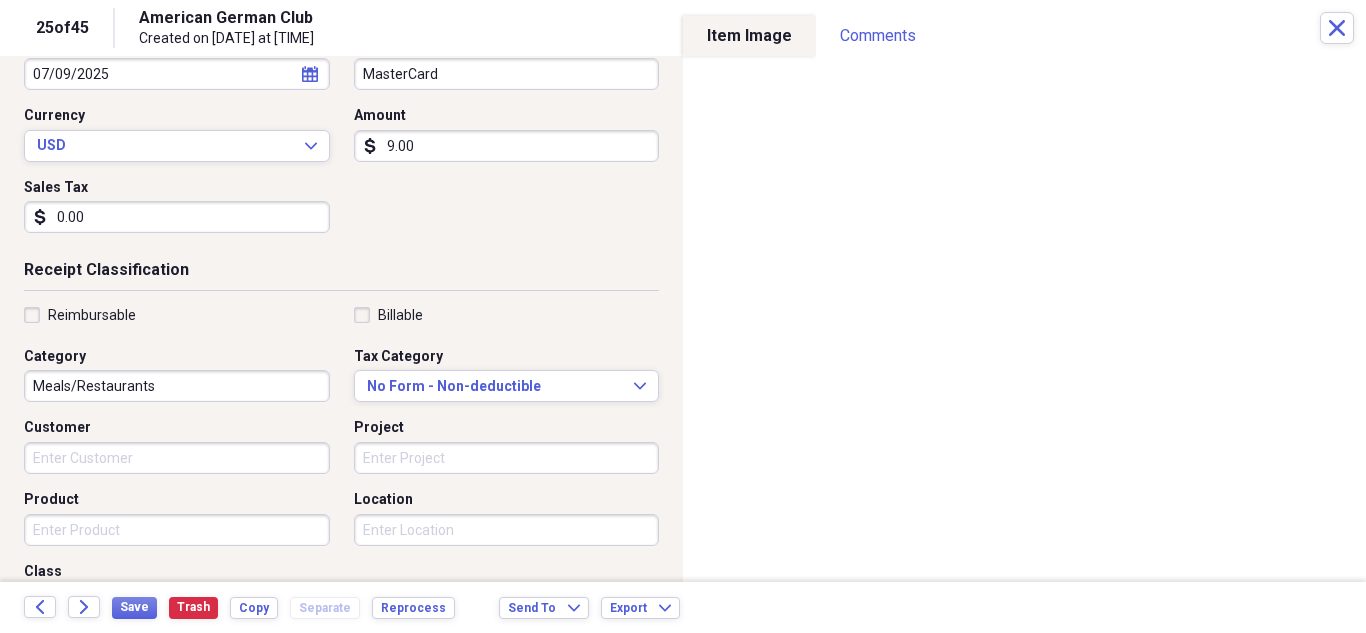 scroll, scrollTop: 300, scrollLeft: 0, axis: vertical 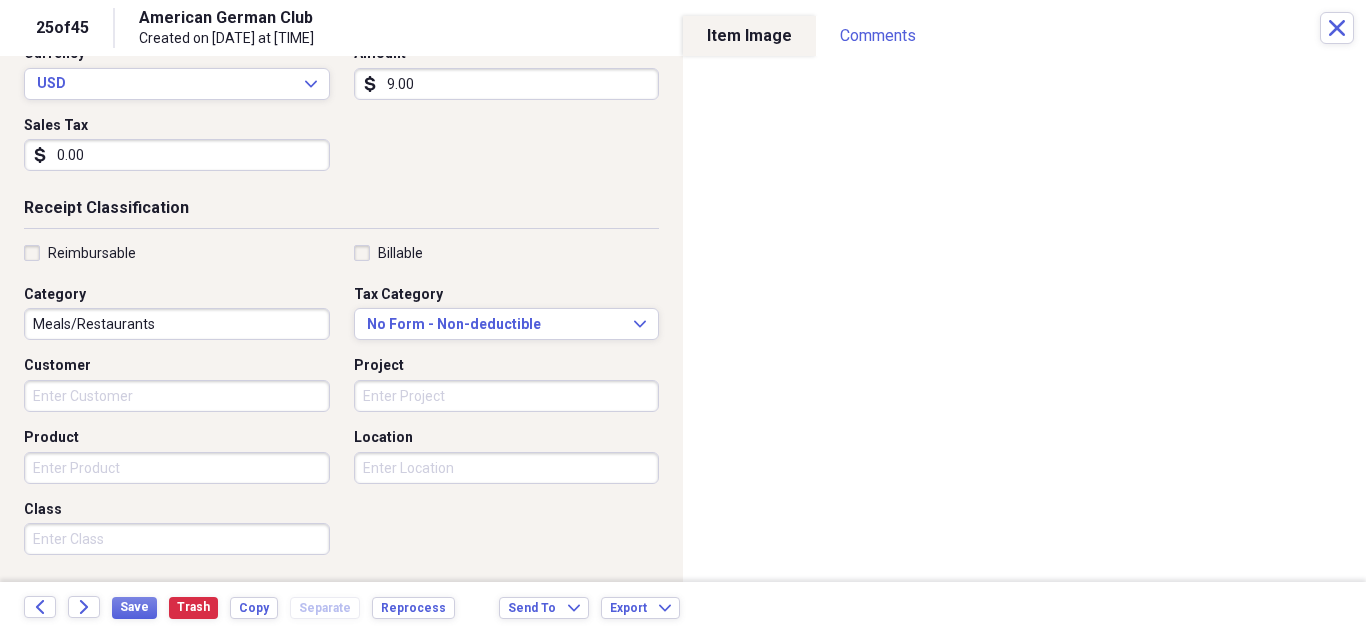 type on "0.00" 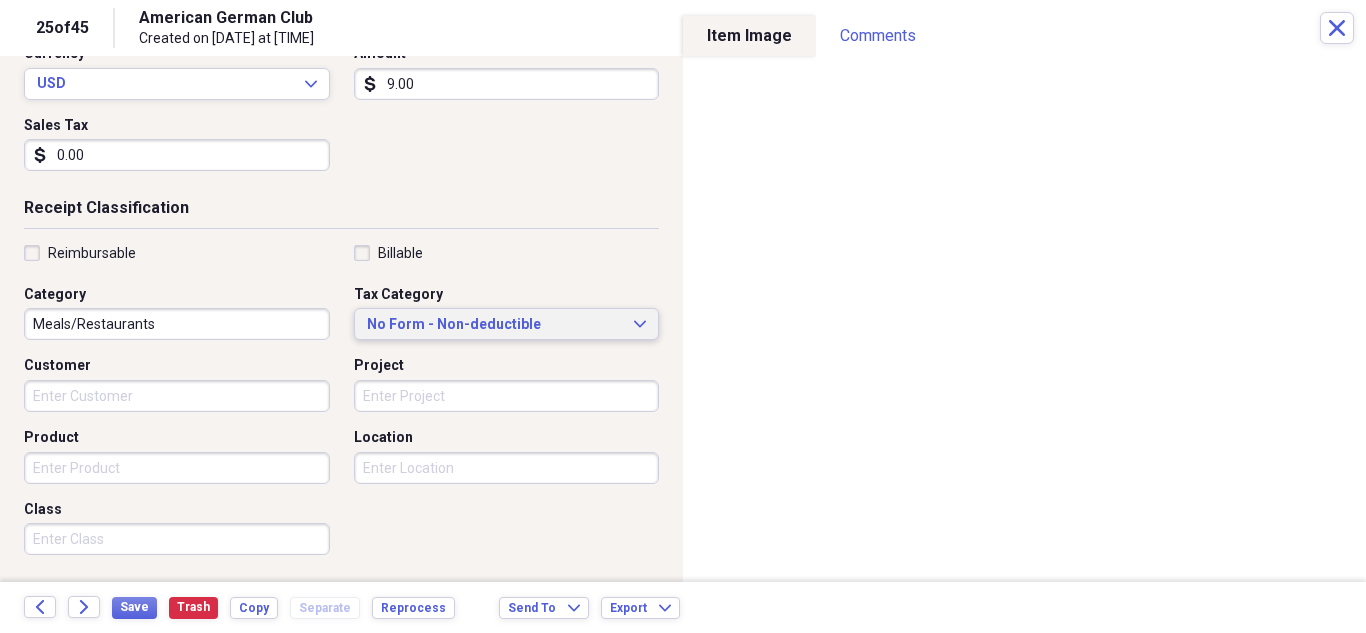 click on "Expand" 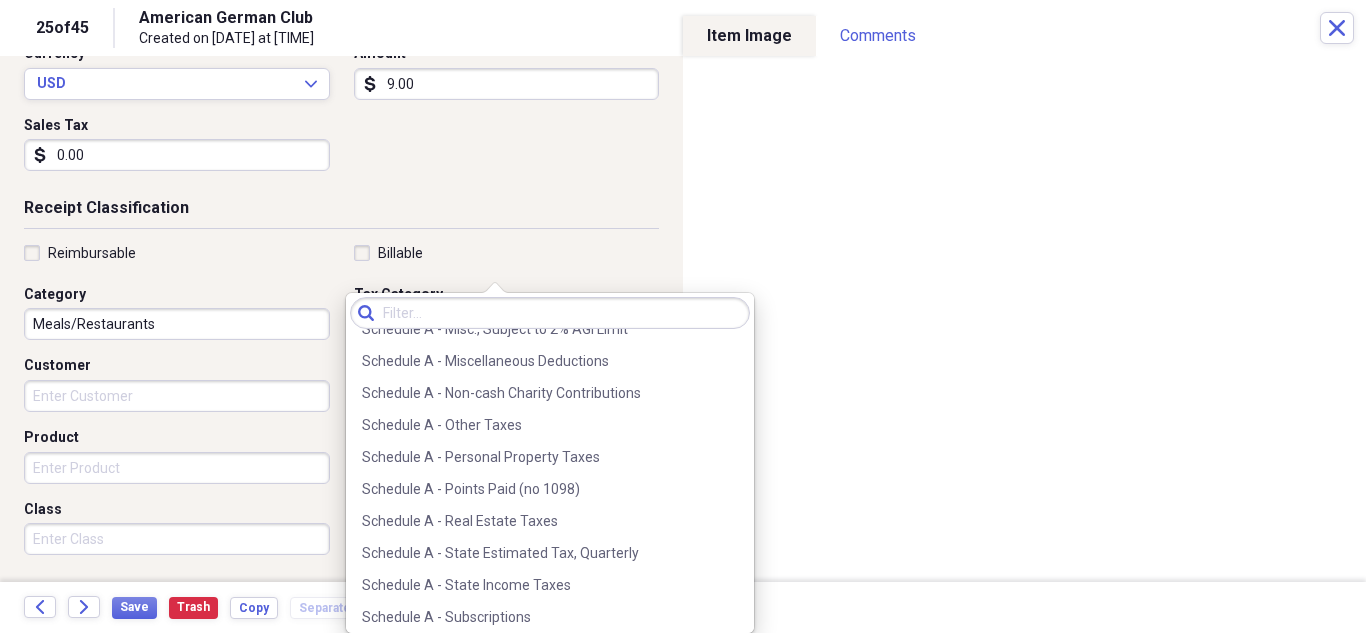 scroll, scrollTop: 3100, scrollLeft: 0, axis: vertical 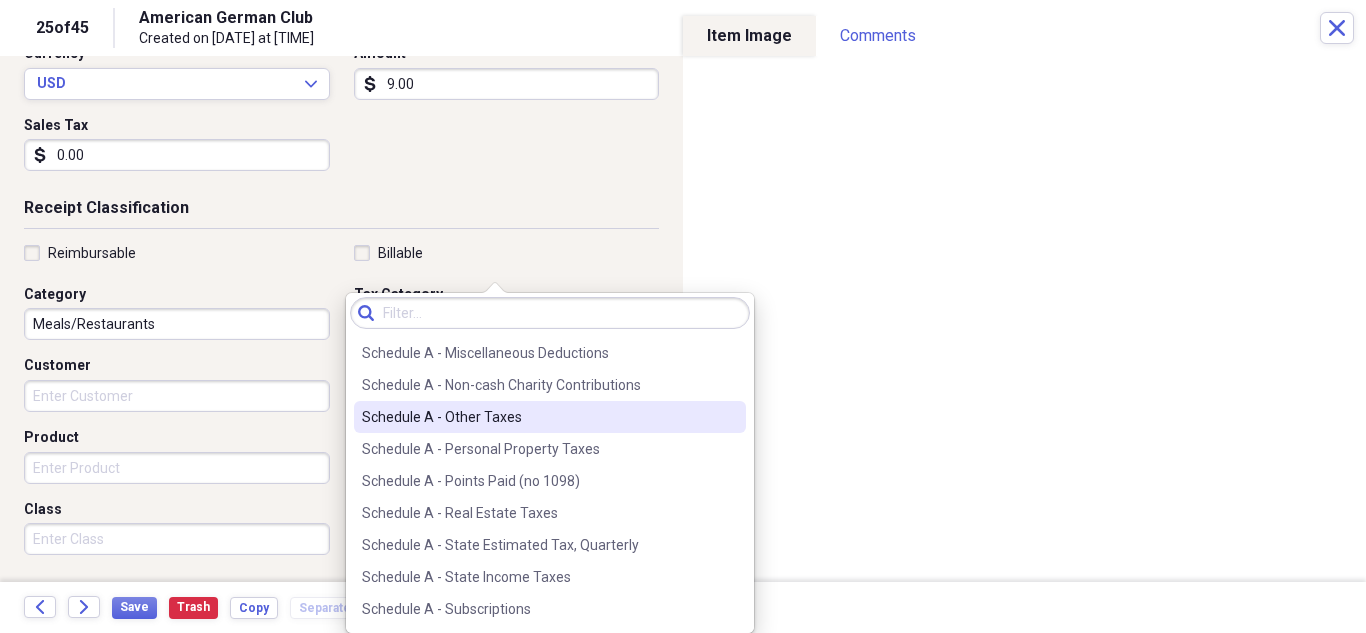 click on "Schedule A - Other Taxes" at bounding box center (538, 417) 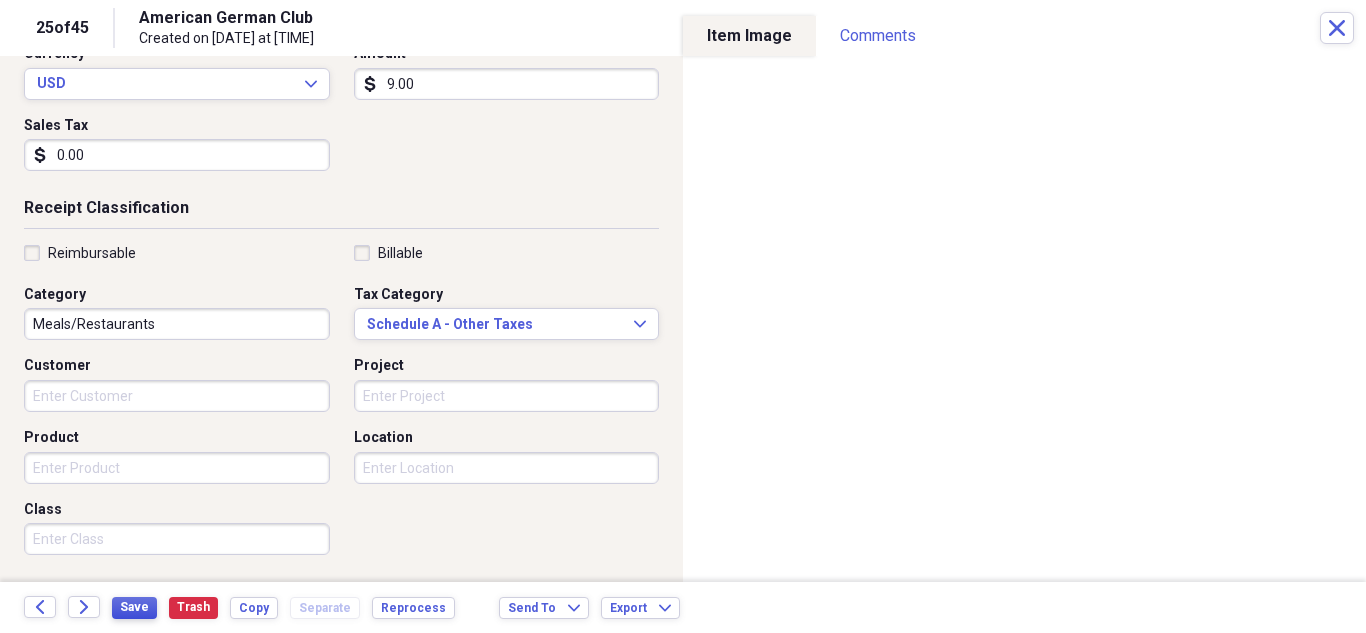 click on "Save" at bounding box center (134, 608) 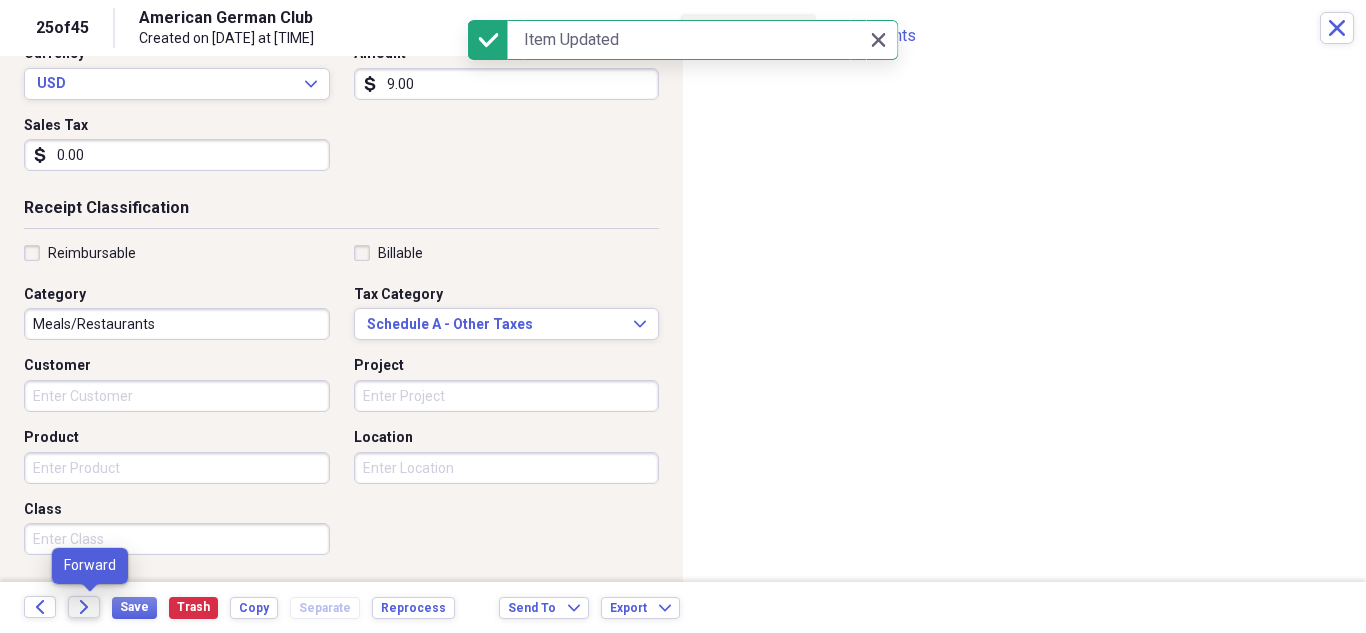click on "Forward" 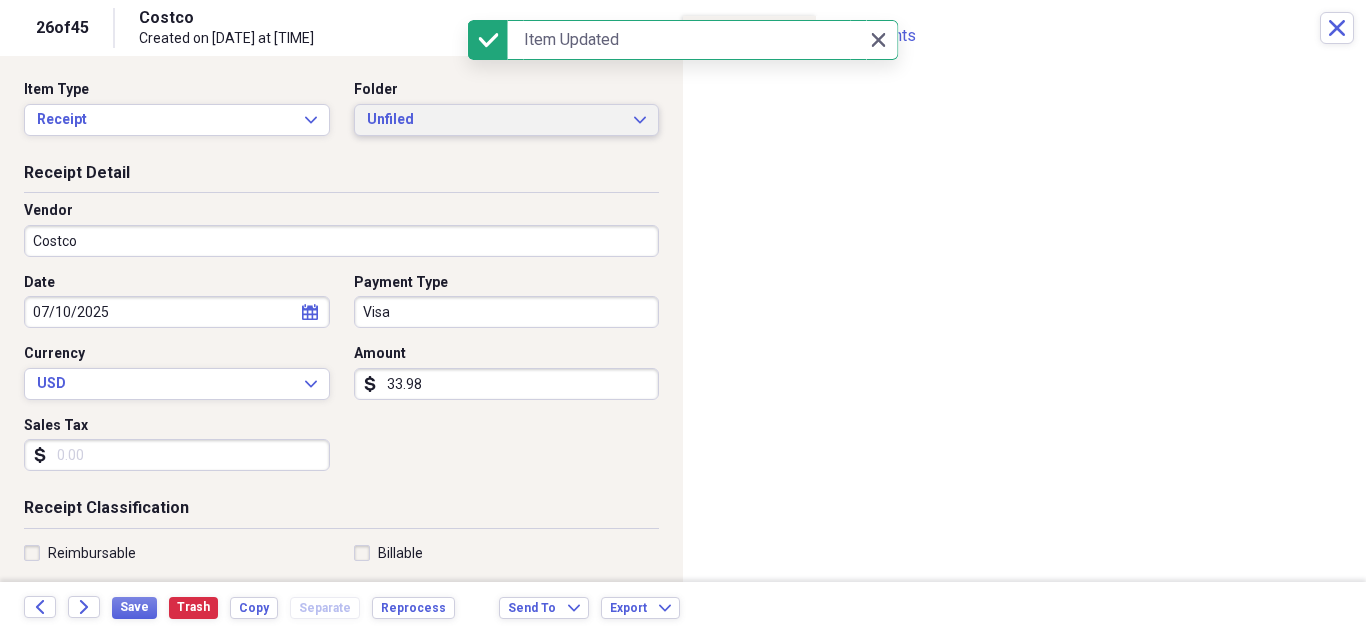 click on "Expand" 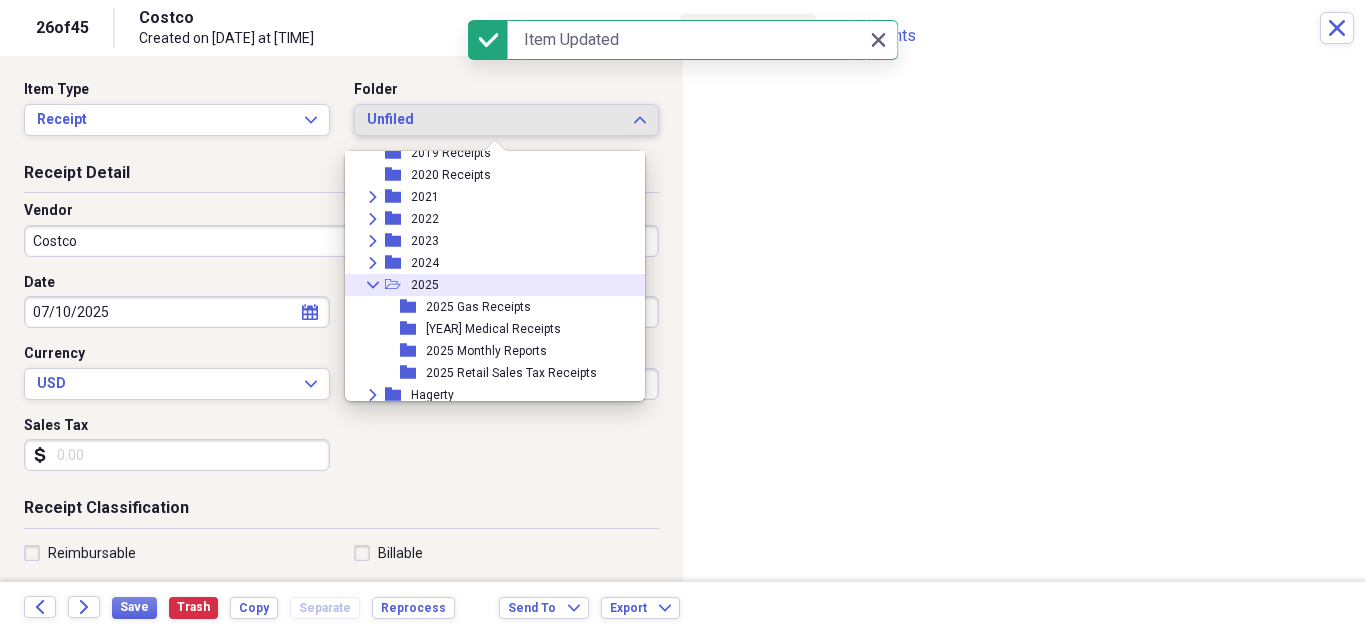 scroll, scrollTop: 95, scrollLeft: 0, axis: vertical 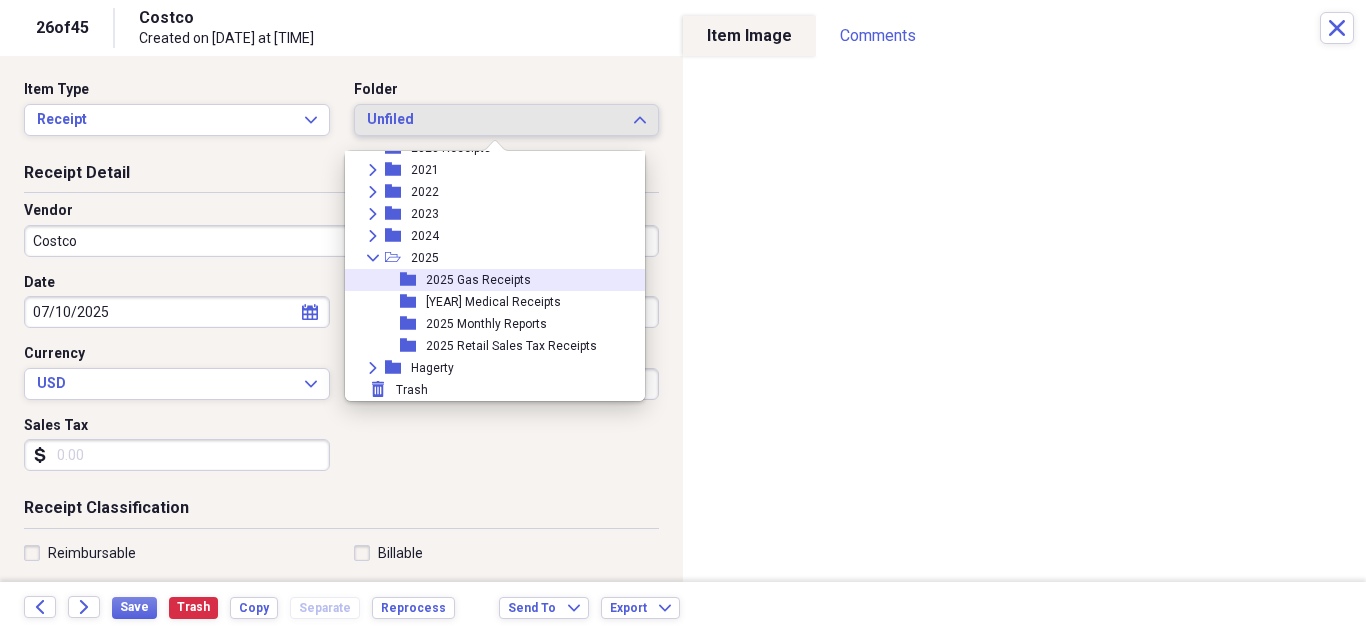 click on "folder [YEAR] Gas Receipts" at bounding box center [487, 280] 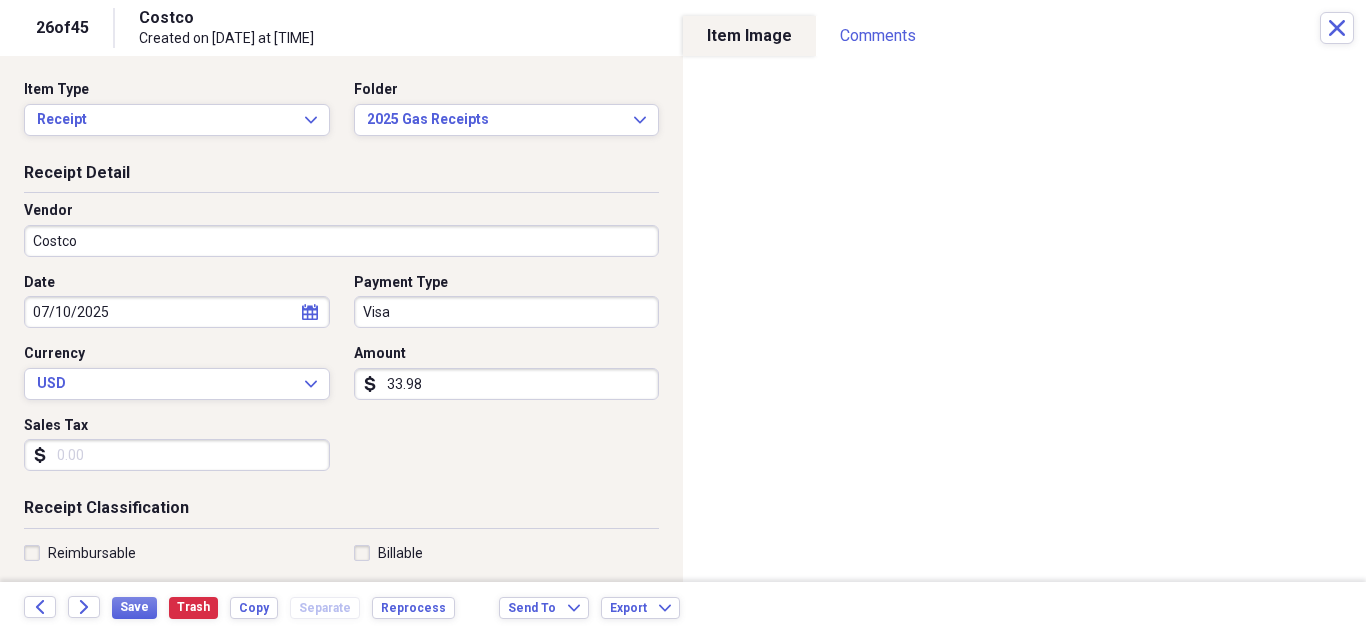 click on "Sales Tax" at bounding box center (177, 455) 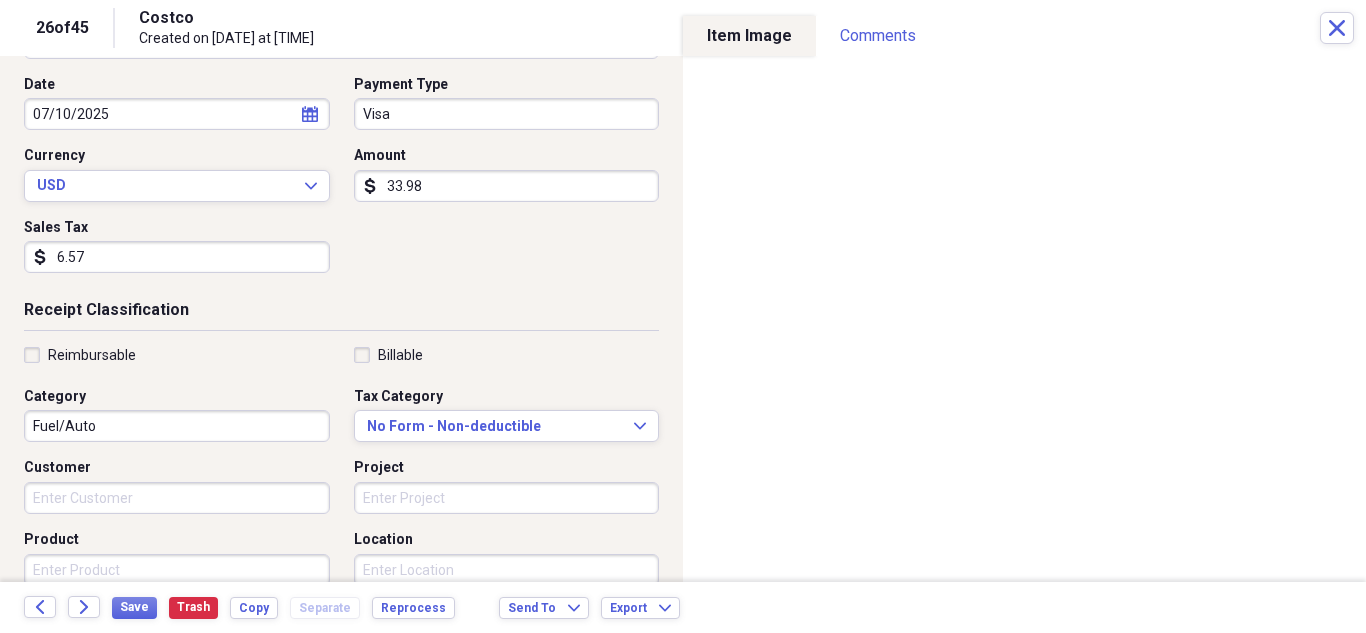 scroll, scrollTop: 200, scrollLeft: 0, axis: vertical 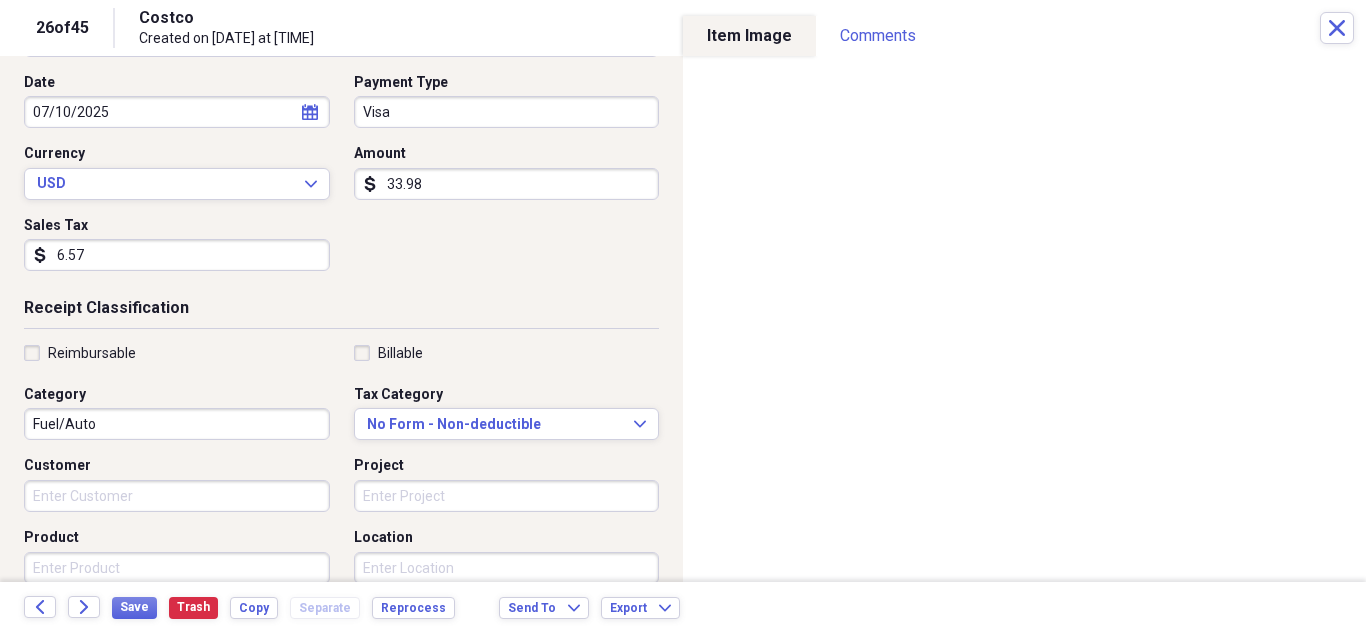 type on "6.57" 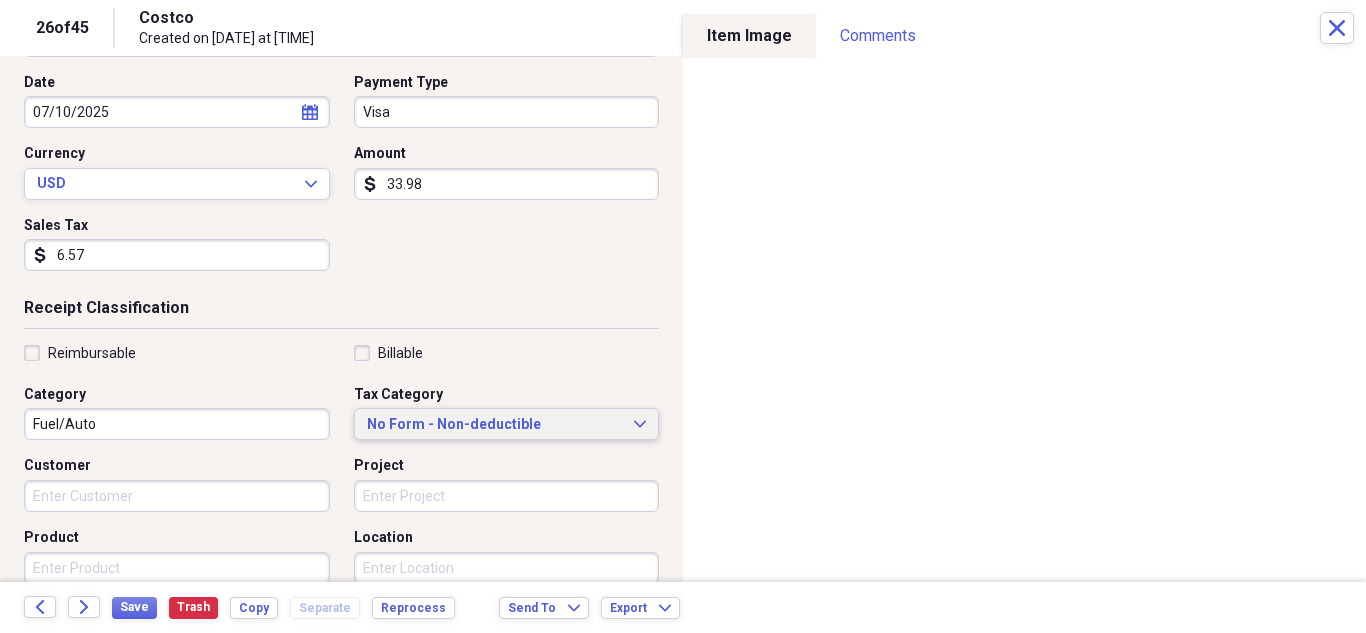 click on "Expand" 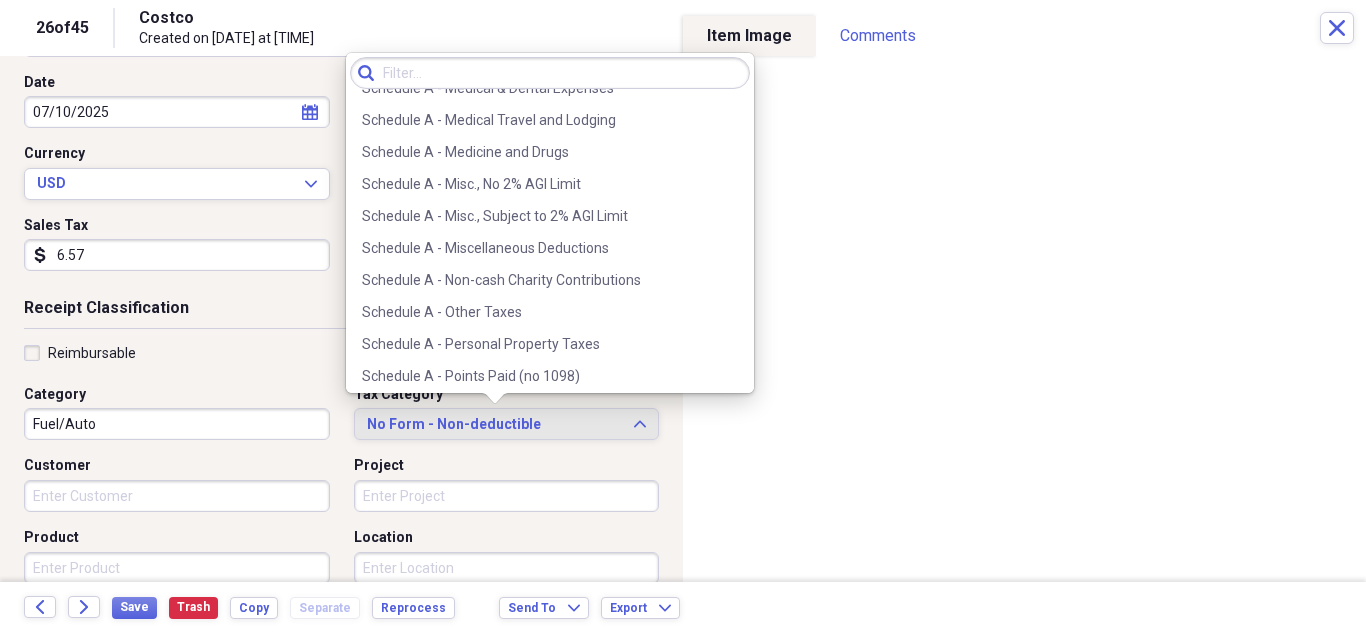 scroll, scrollTop: 3000, scrollLeft: 0, axis: vertical 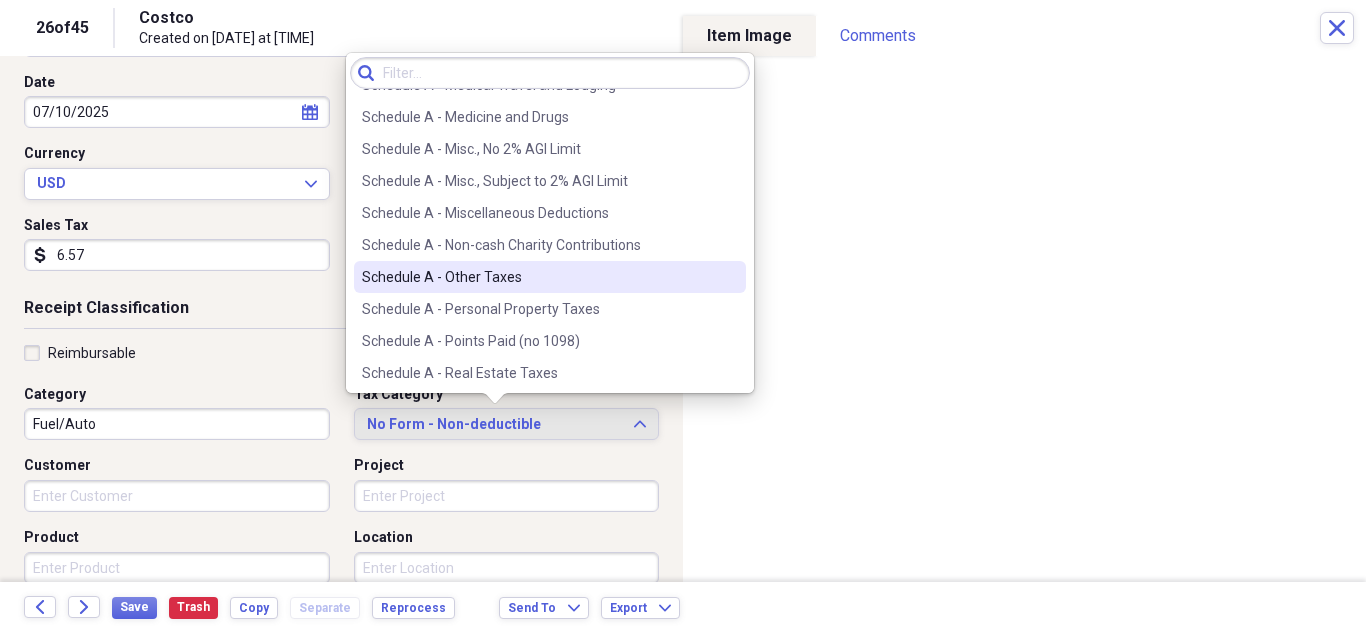 click on "Schedule A - Other Taxes" at bounding box center (538, 277) 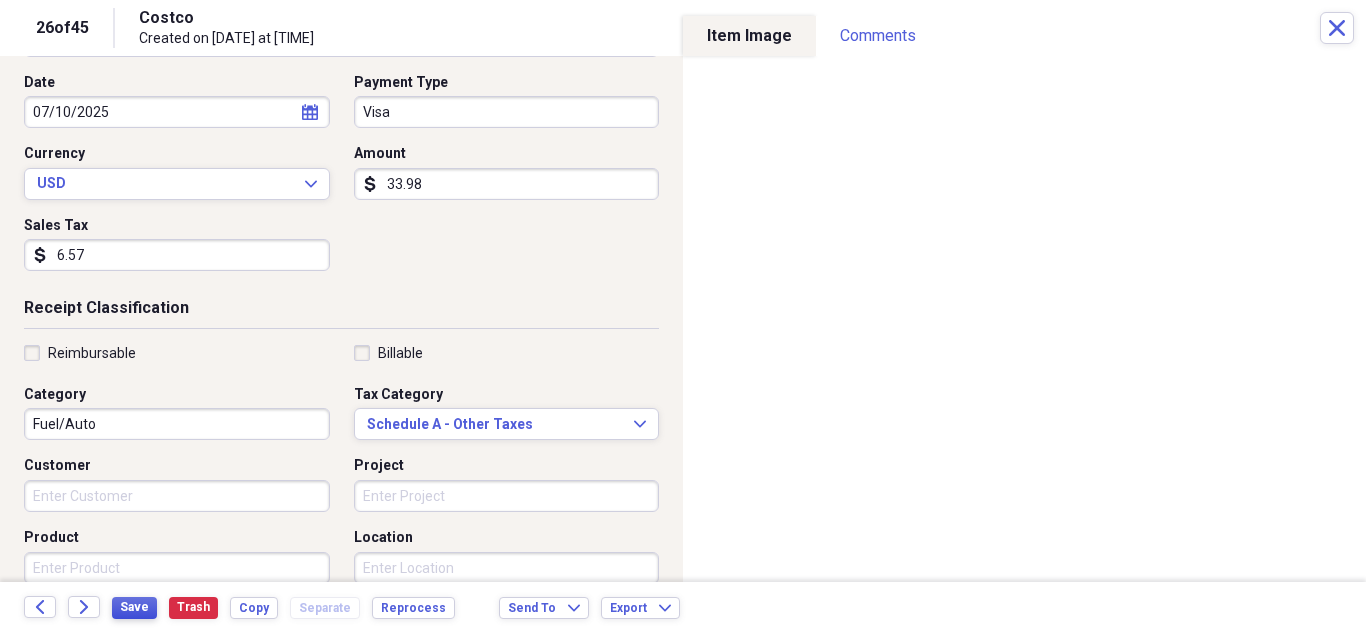 click on "Save" at bounding box center [134, 608] 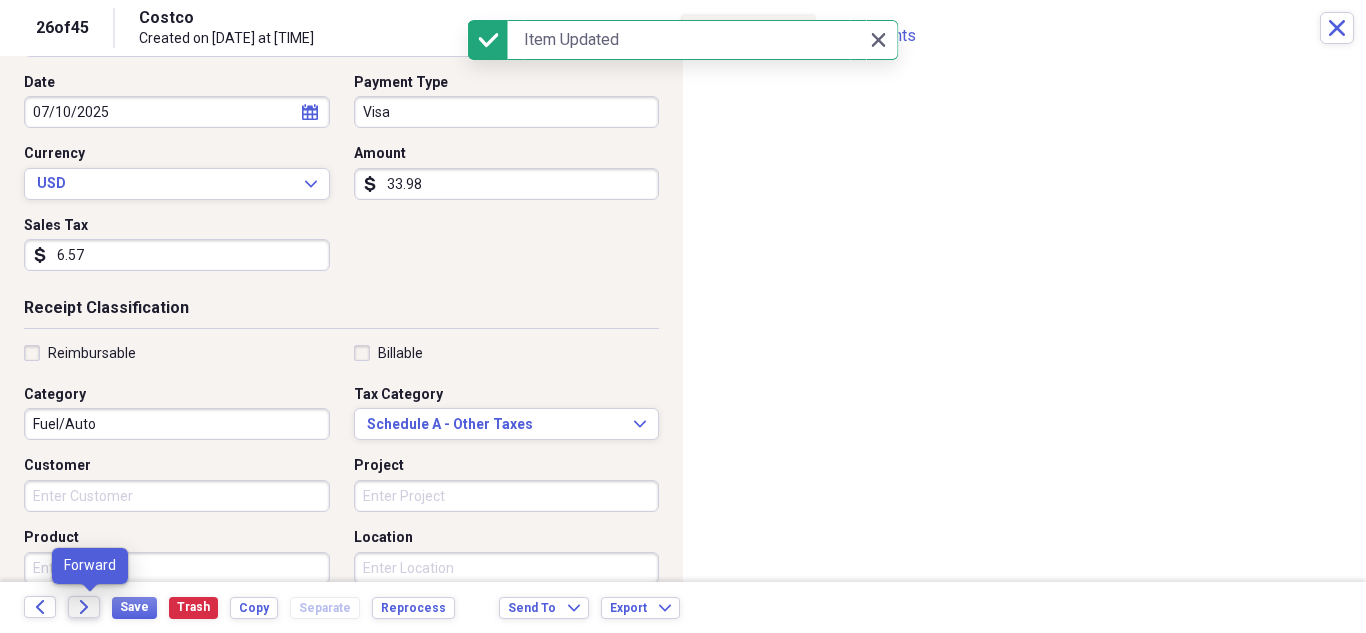 click on "Forward" 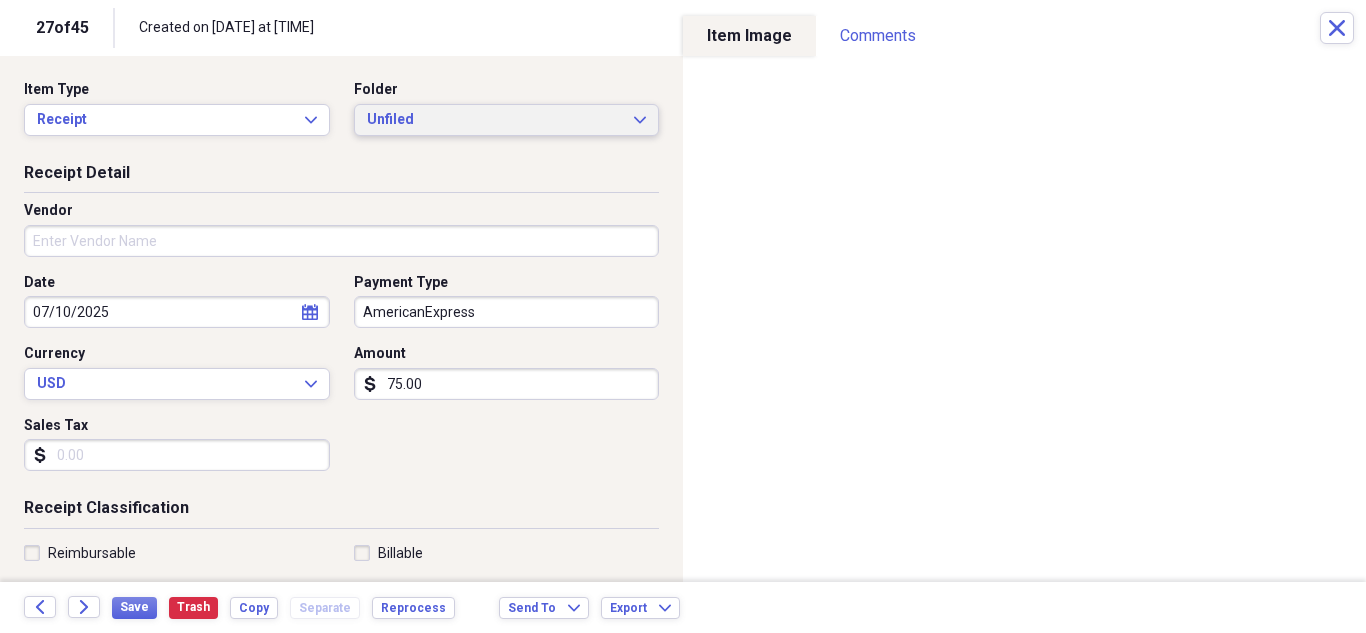 click on "Expand" 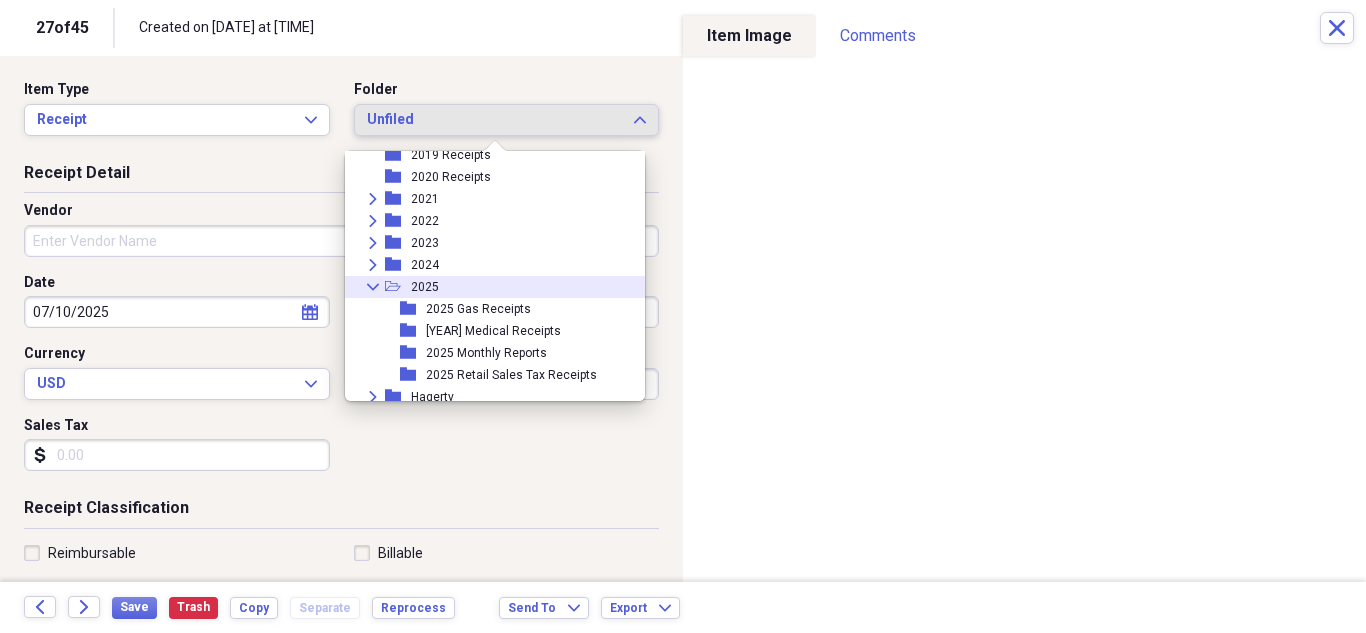 scroll, scrollTop: 95, scrollLeft: 0, axis: vertical 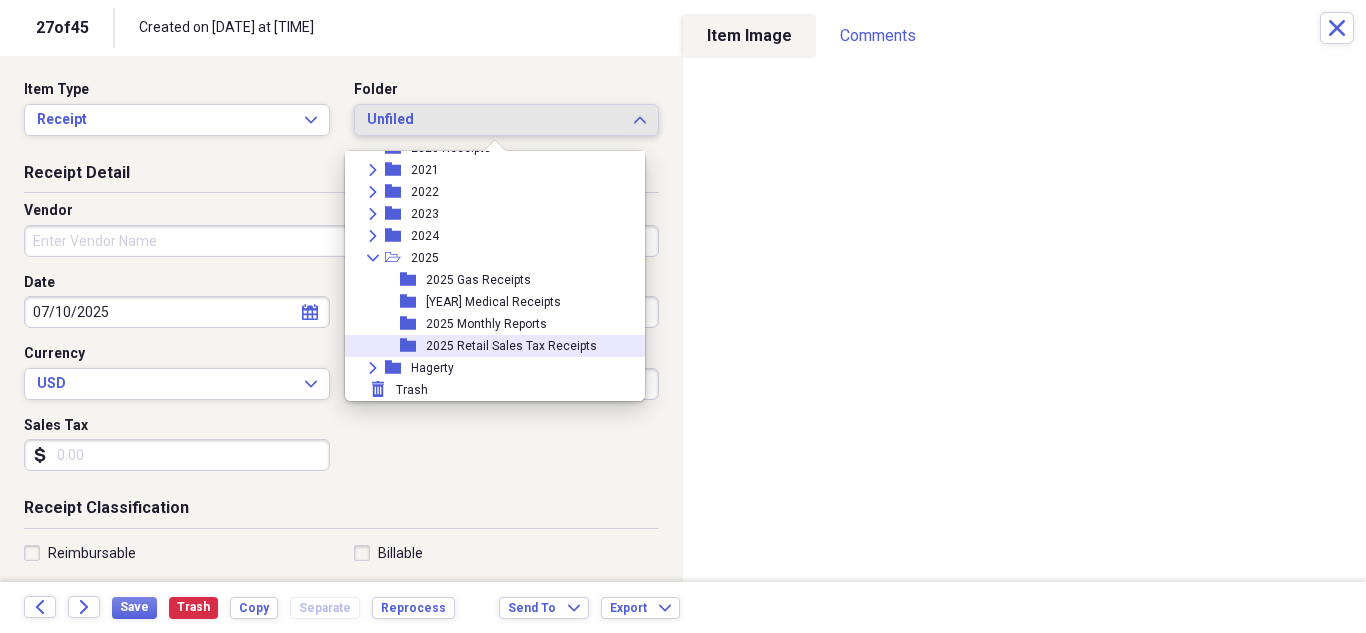 click on "2025 Retail Sales Tax Receipts" at bounding box center (511, 346) 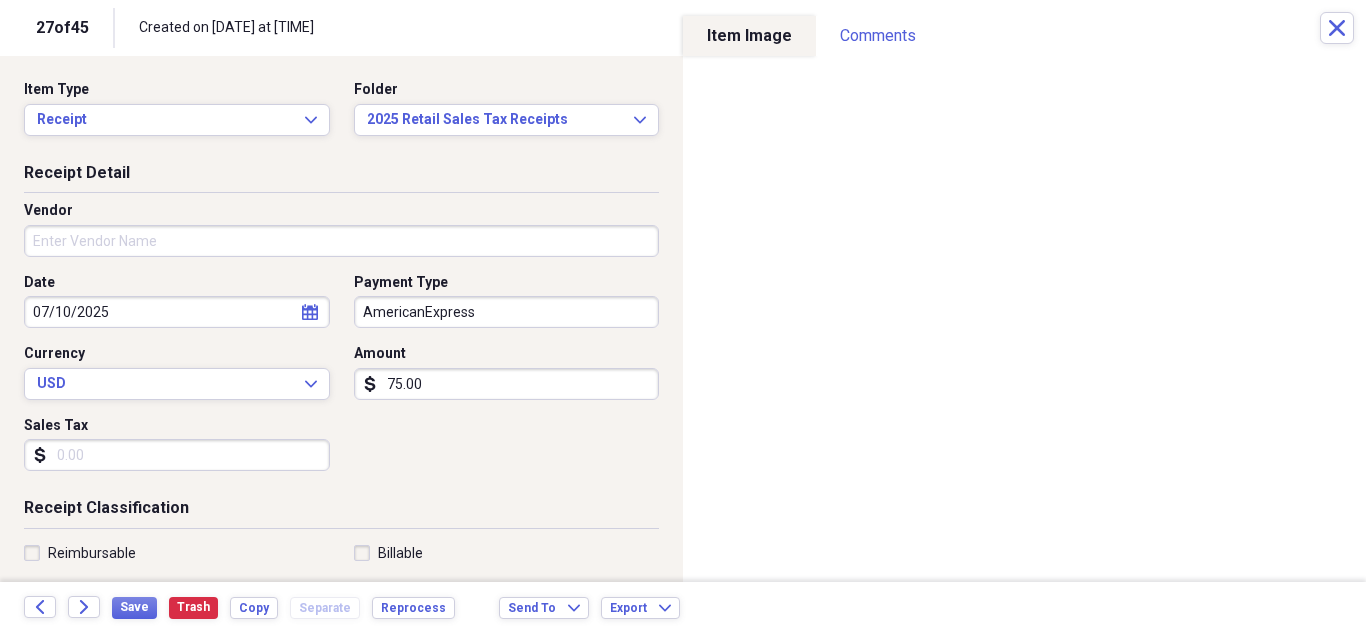 click on "Vendor" at bounding box center (341, 241) 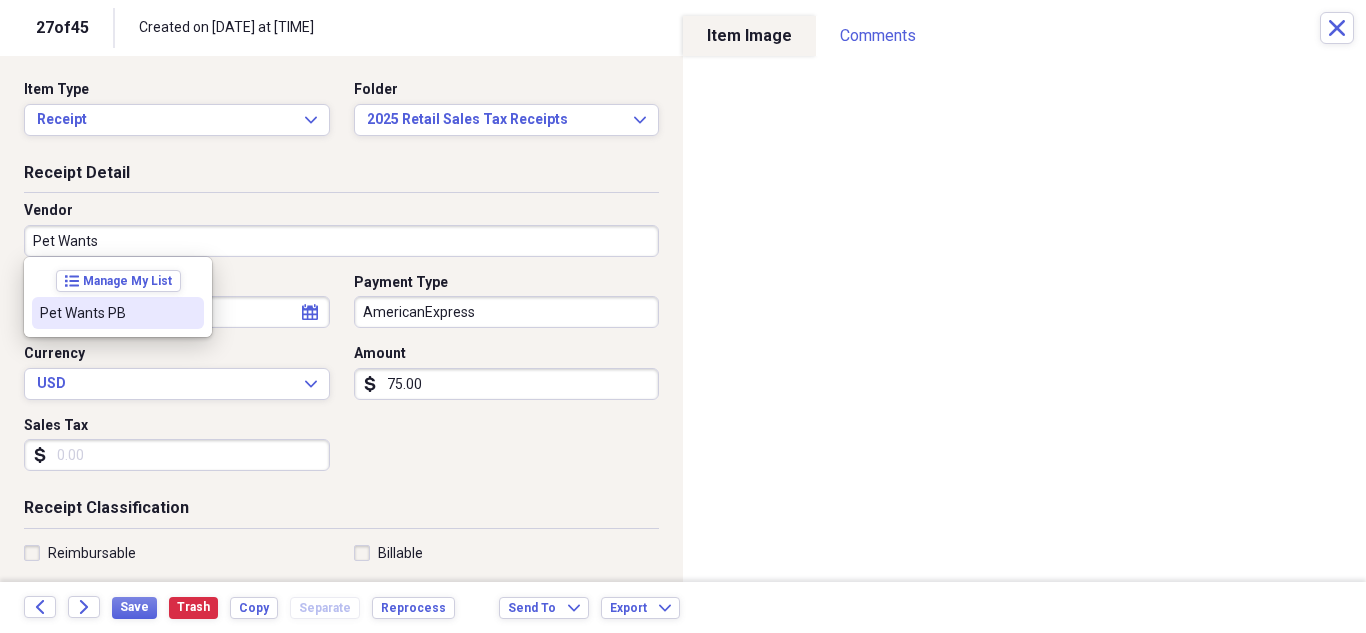 click on "Pet Wants PB" at bounding box center [106, 313] 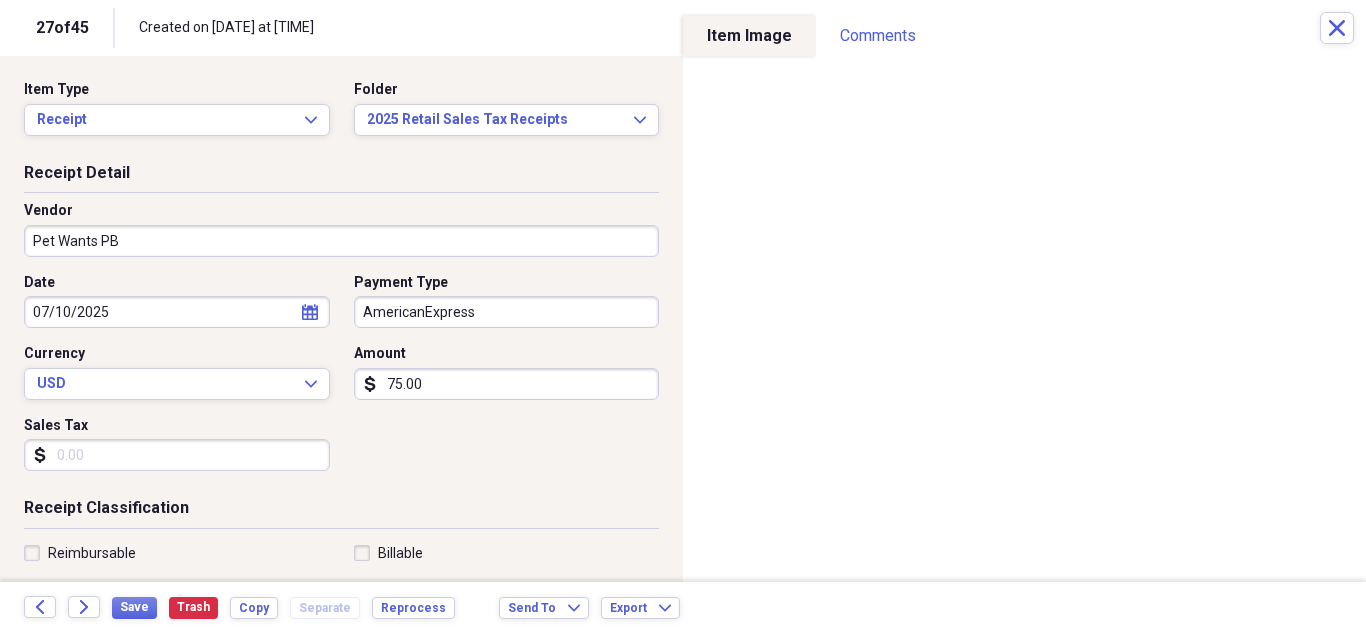 click on "Sales Tax" at bounding box center (177, 455) 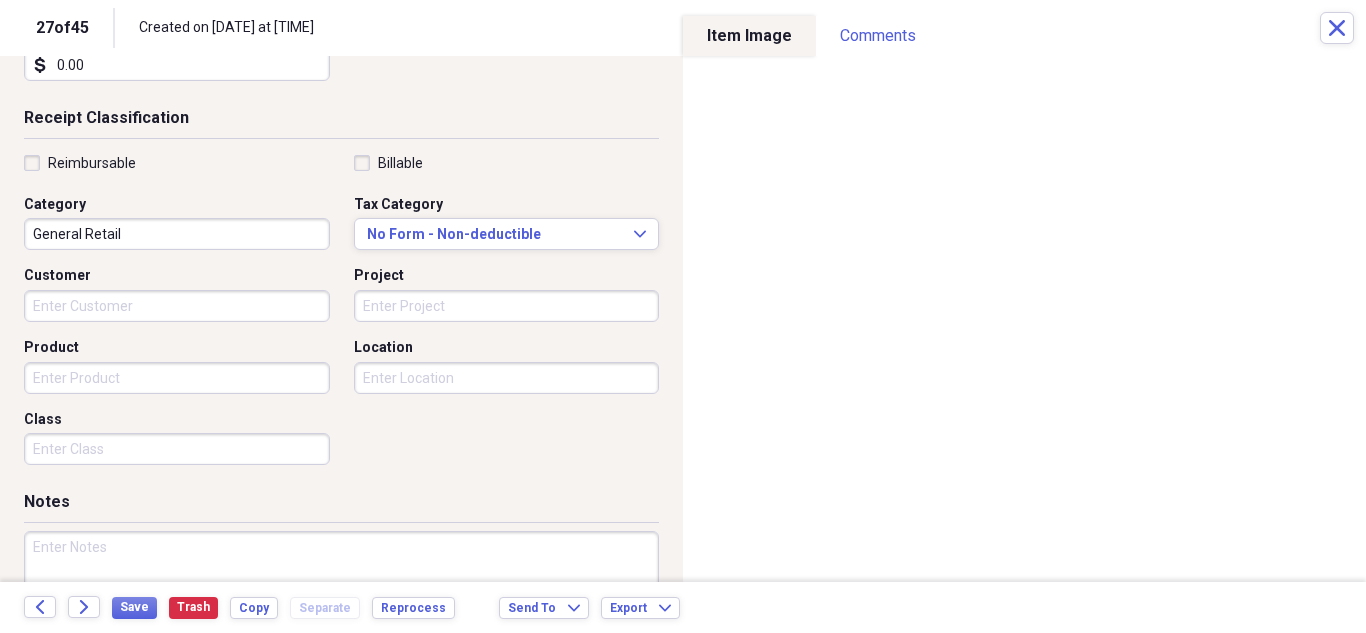 scroll, scrollTop: 400, scrollLeft: 0, axis: vertical 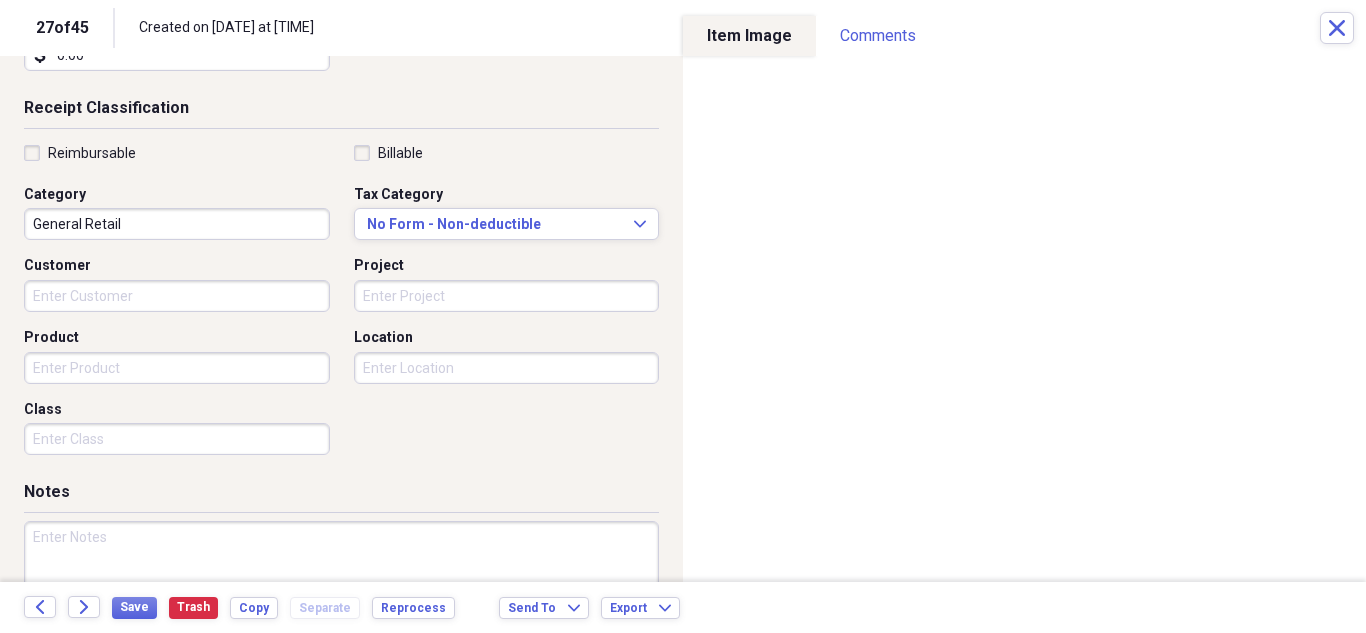 type on "0.00" 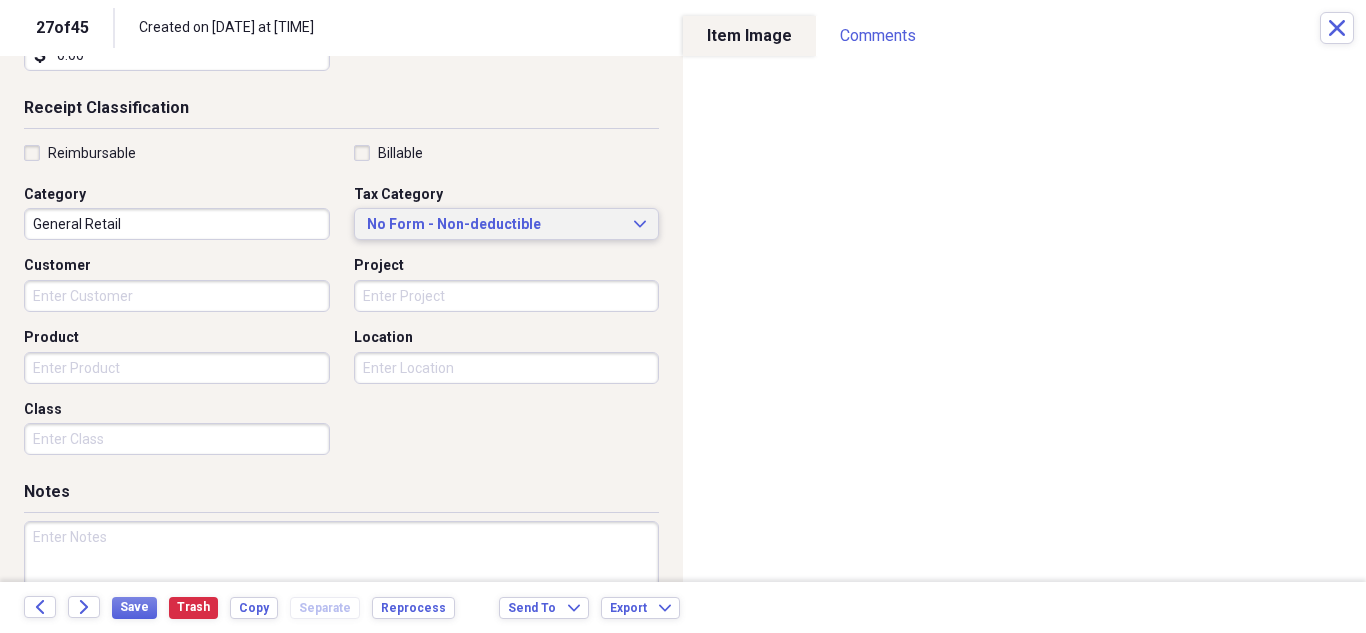 click on "No Form - Non-deductible Expand" at bounding box center (507, 224) 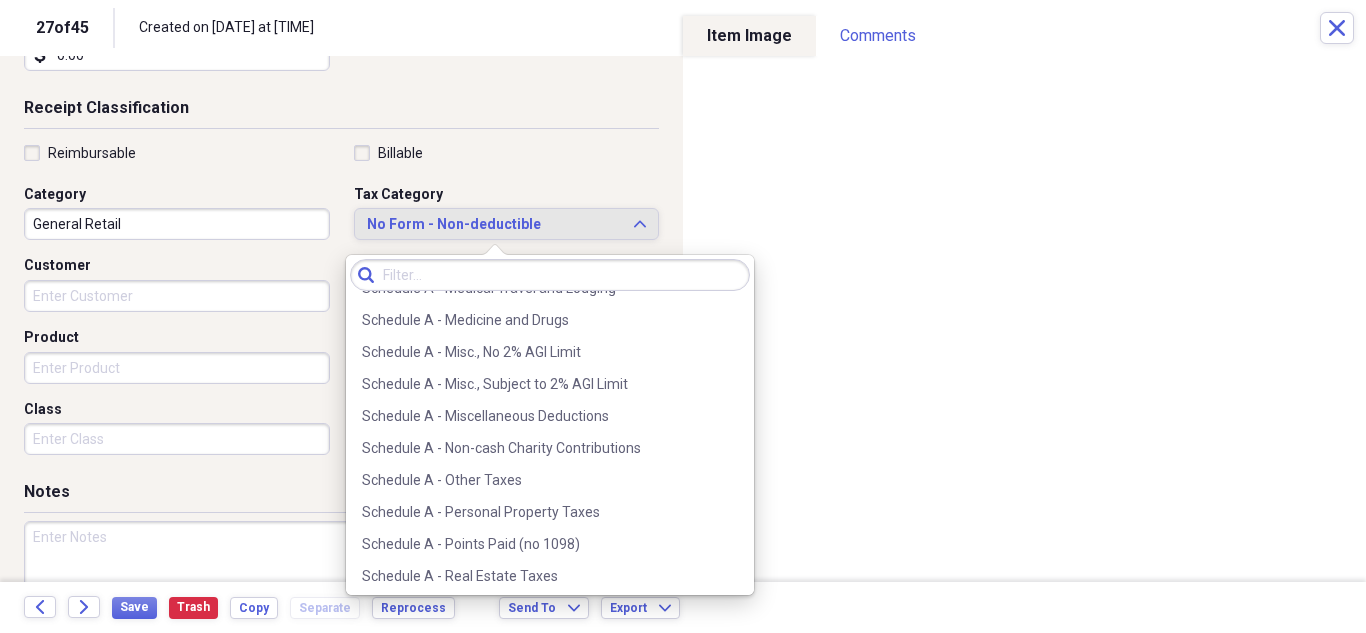 scroll, scrollTop: 3000, scrollLeft: 0, axis: vertical 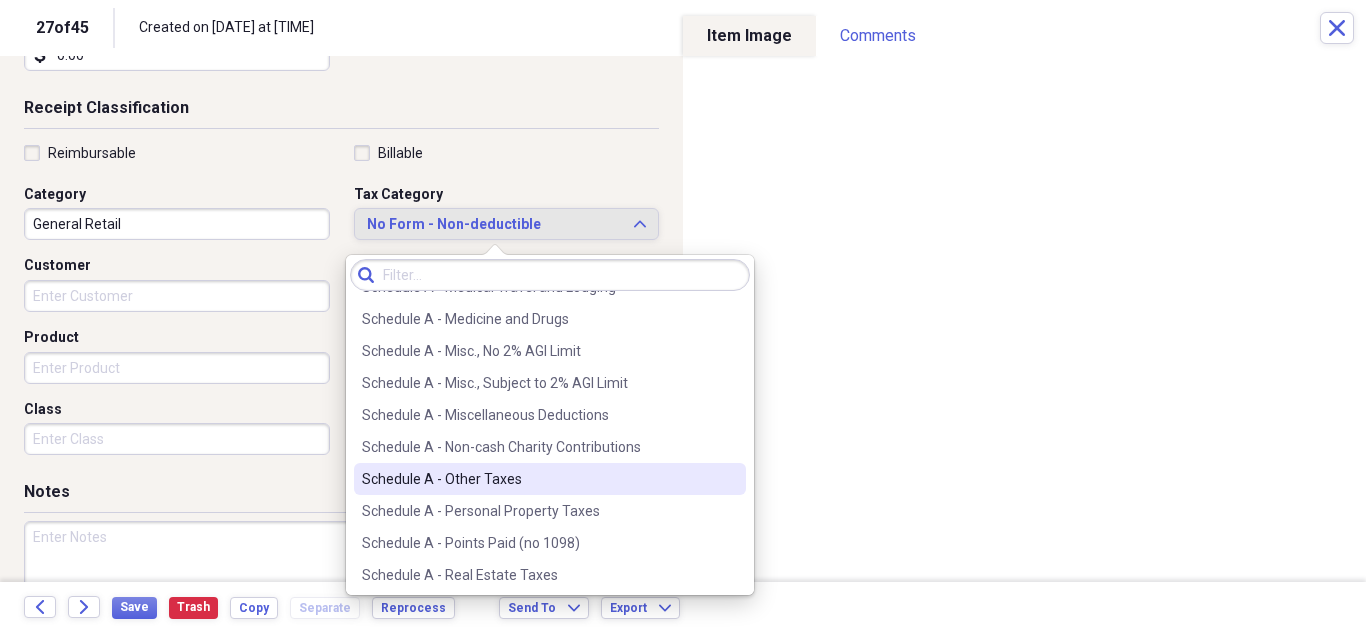 click on "Schedule A - Other Taxes" at bounding box center (538, 479) 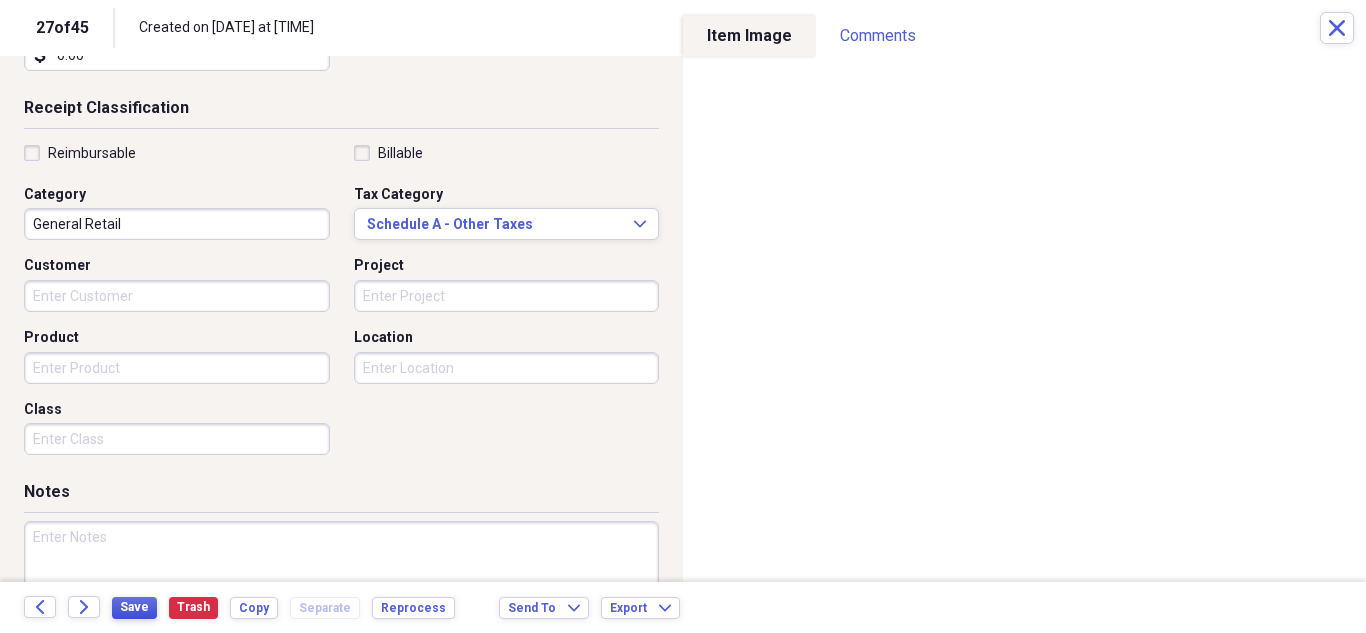 click on "Save" at bounding box center (134, 607) 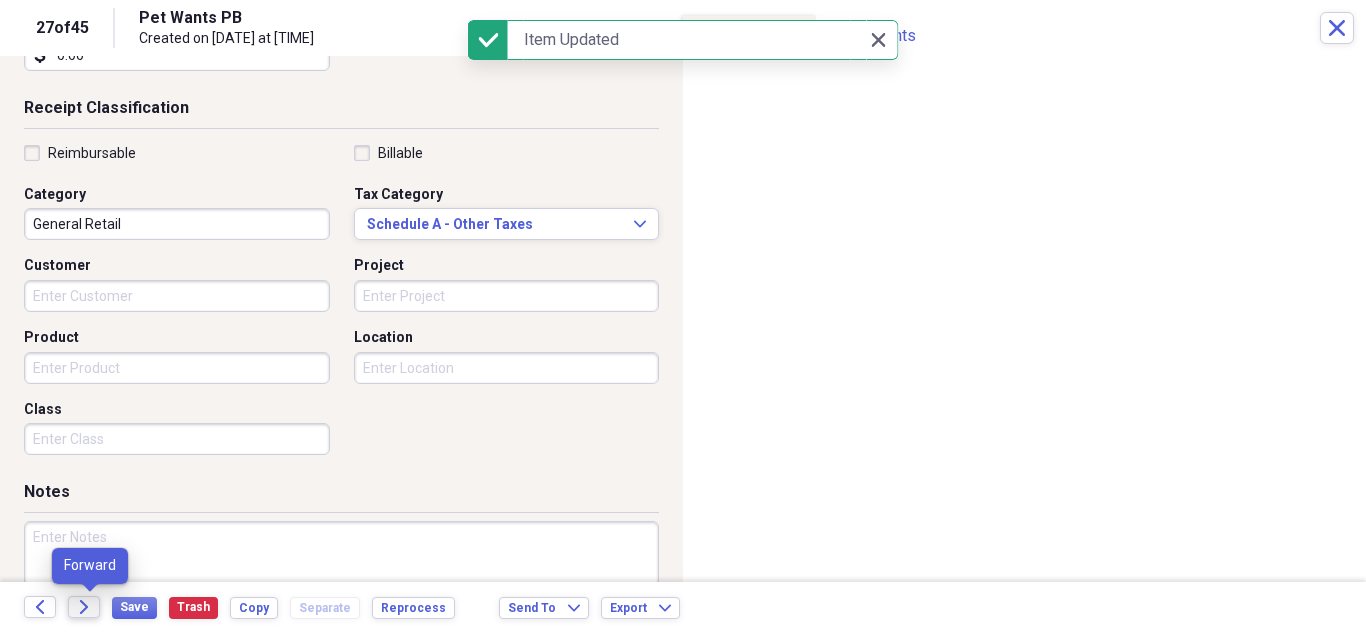 click 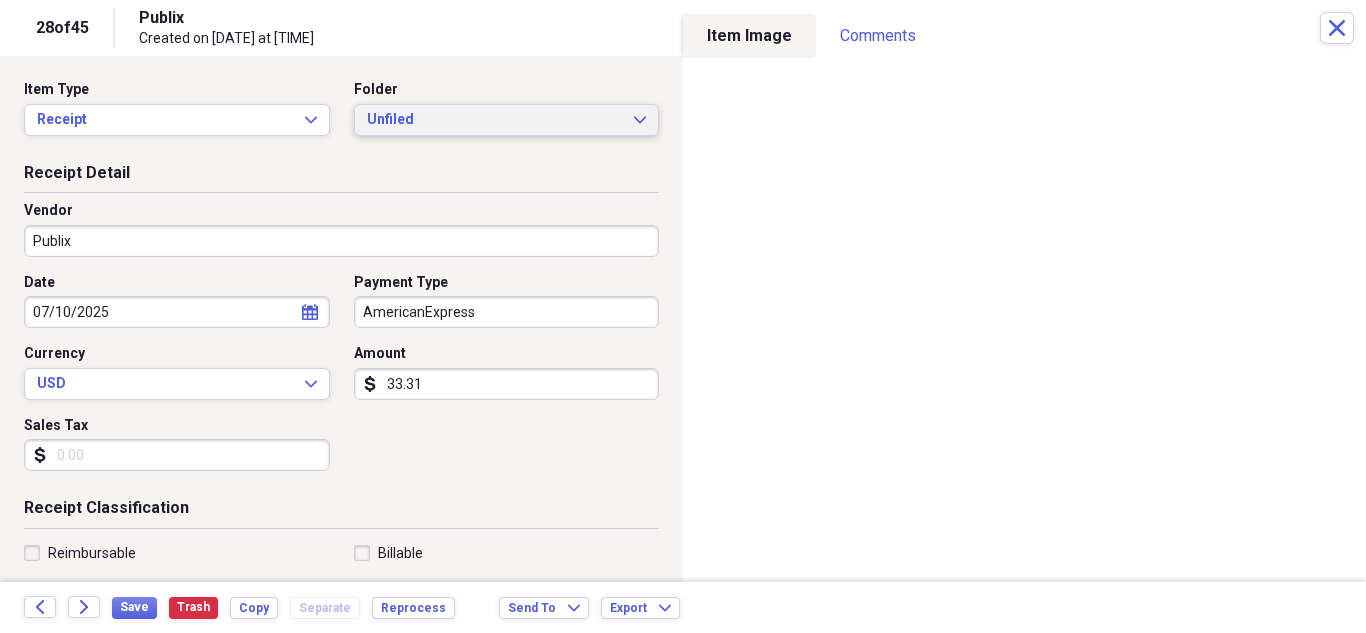 click on "Expand" 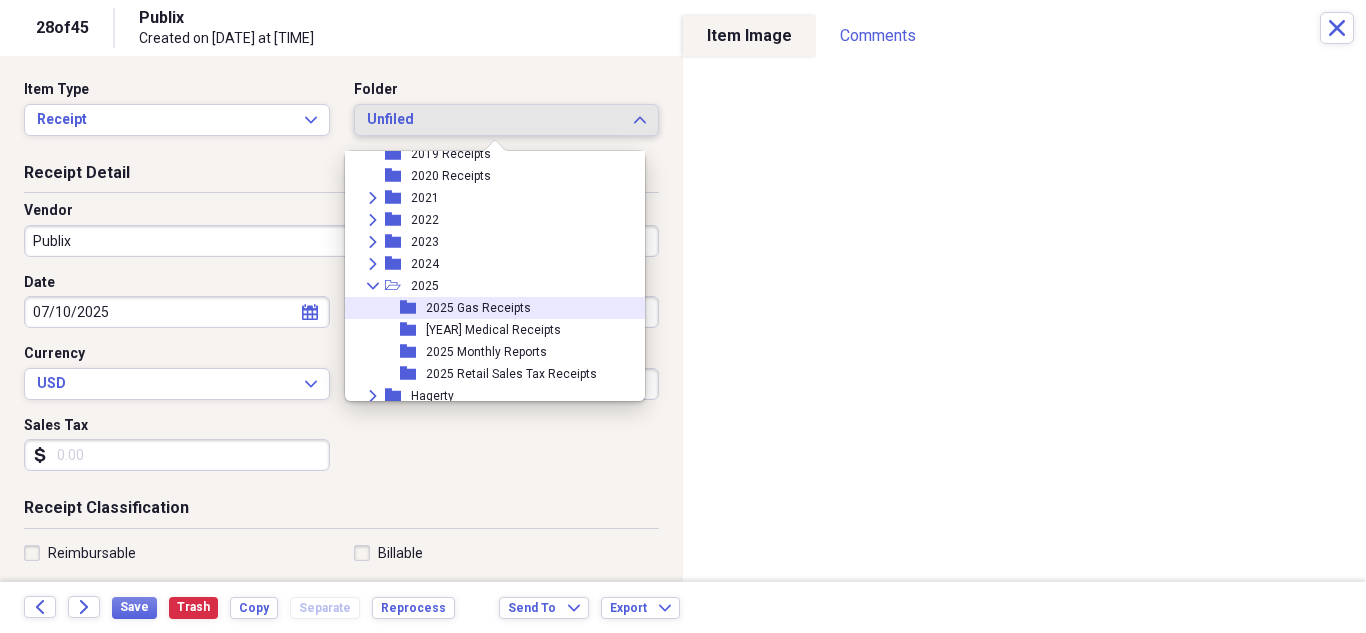 scroll, scrollTop: 95, scrollLeft: 0, axis: vertical 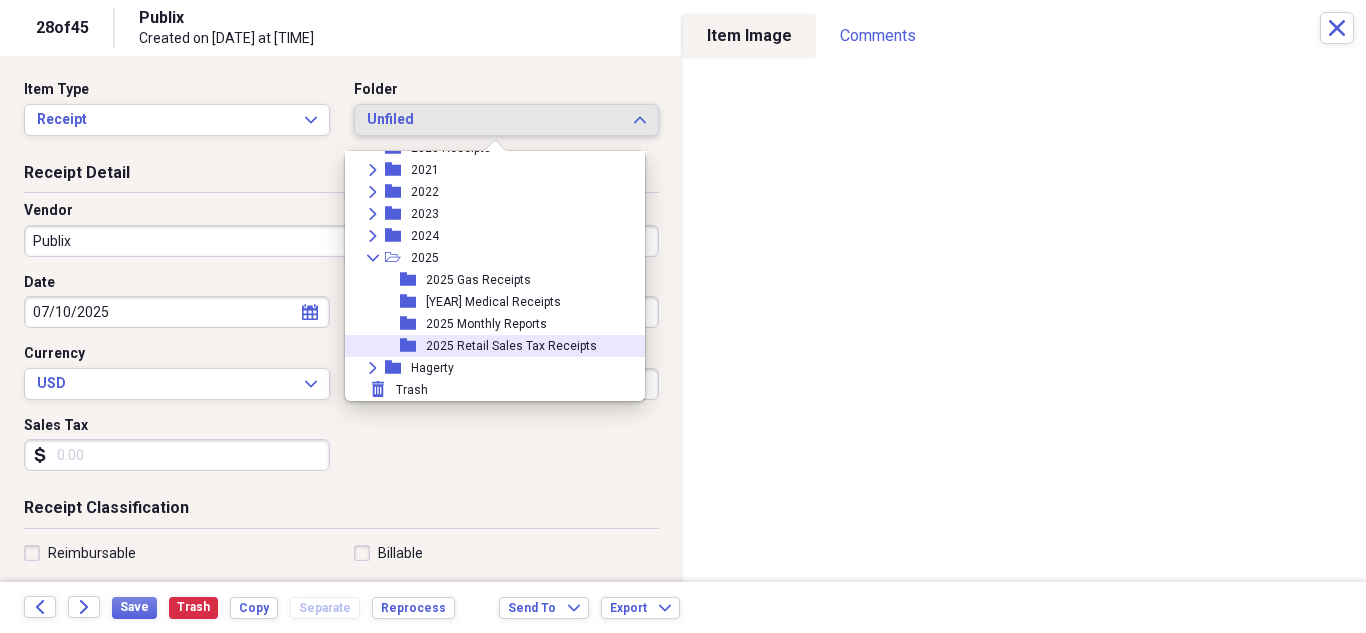 click on "2025 Retail Sales Tax Receipts" at bounding box center (511, 346) 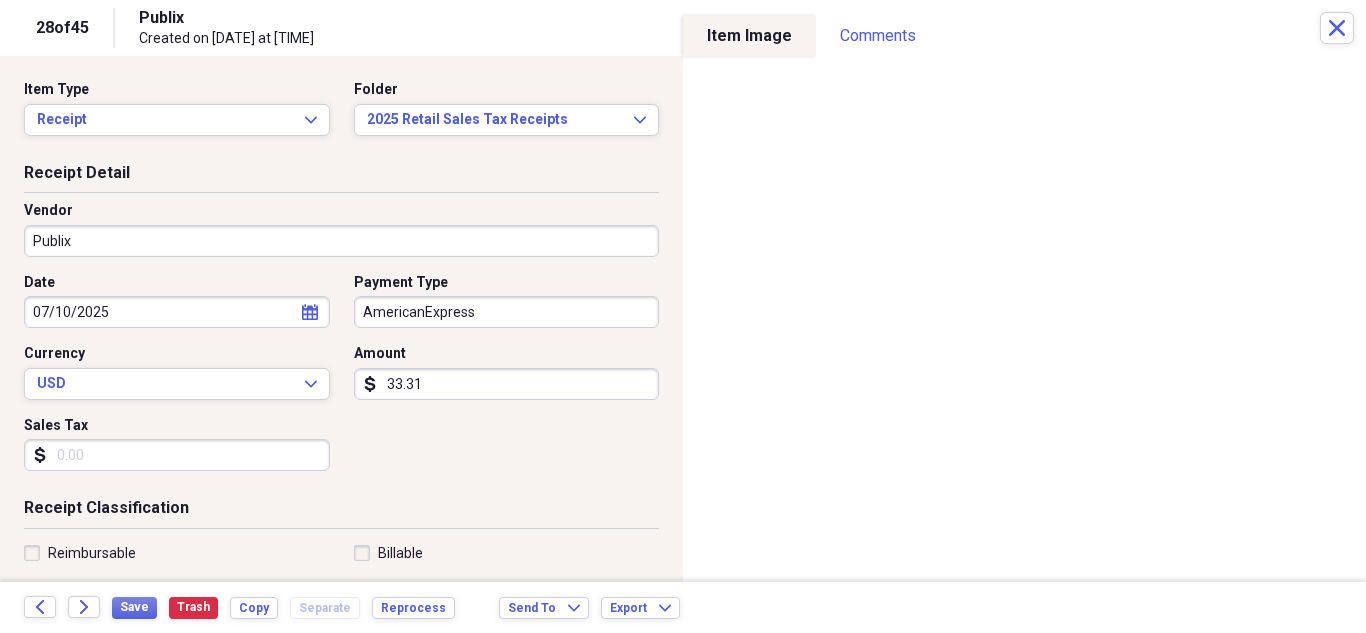 click on "Sales Tax" at bounding box center [177, 455] 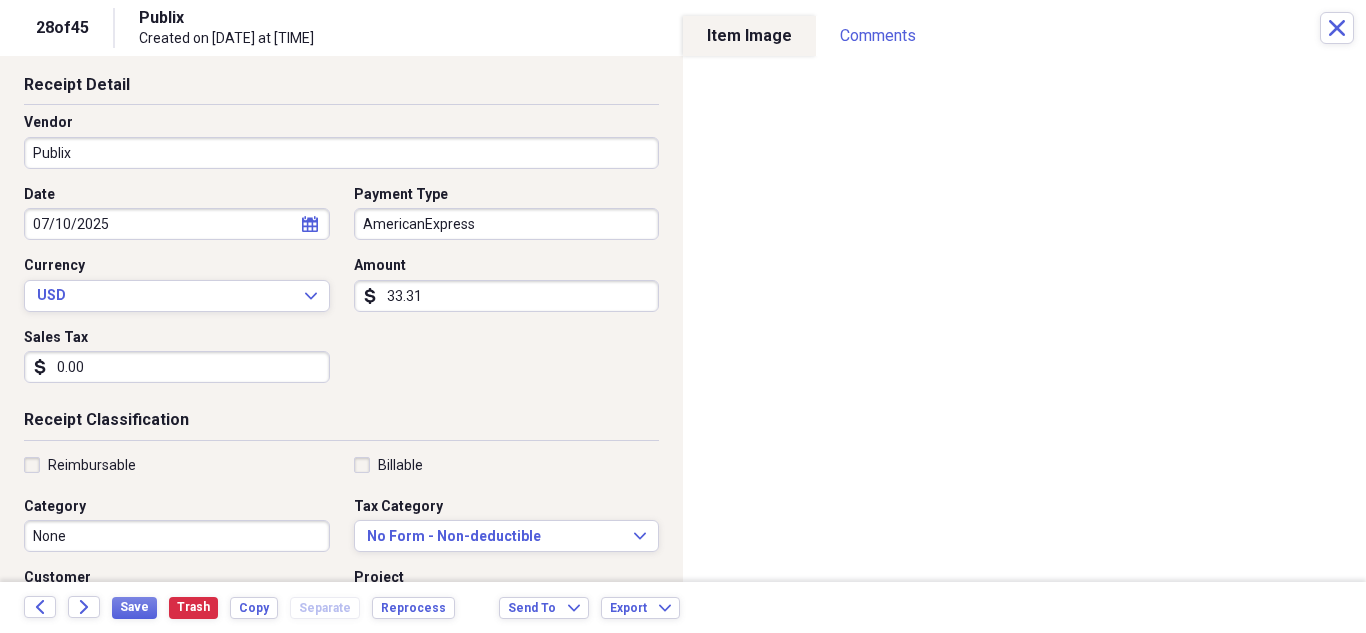 scroll, scrollTop: 200, scrollLeft: 0, axis: vertical 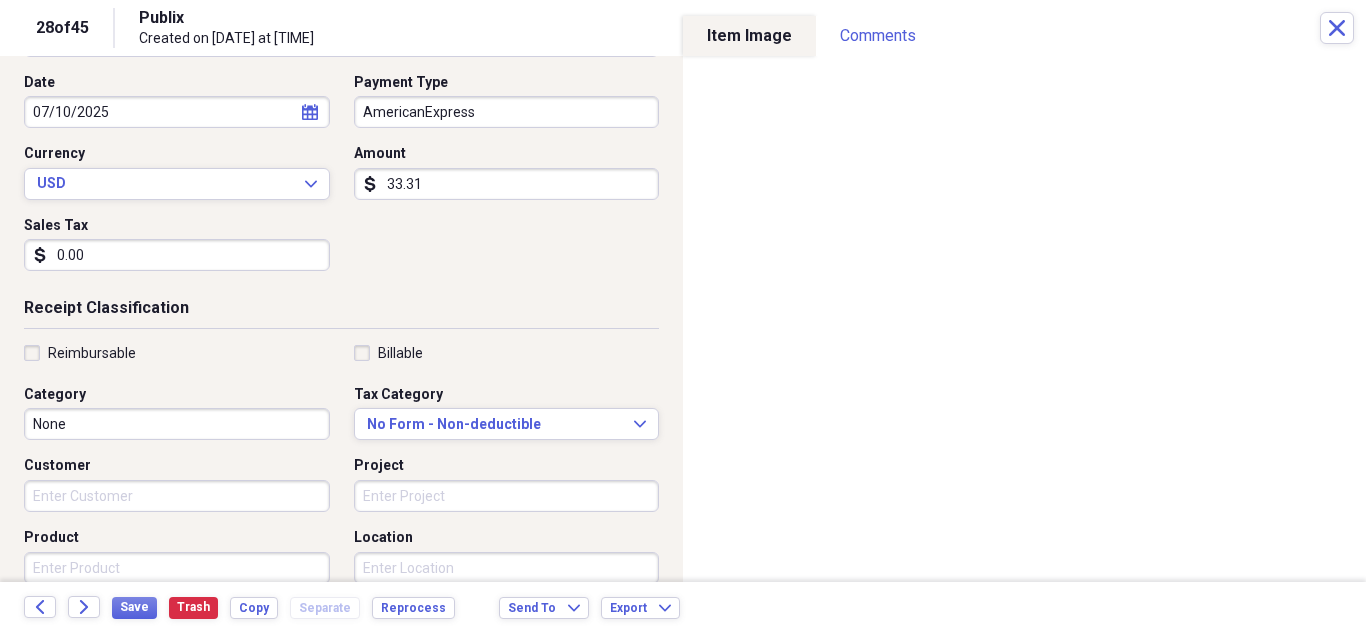 type on "0.00" 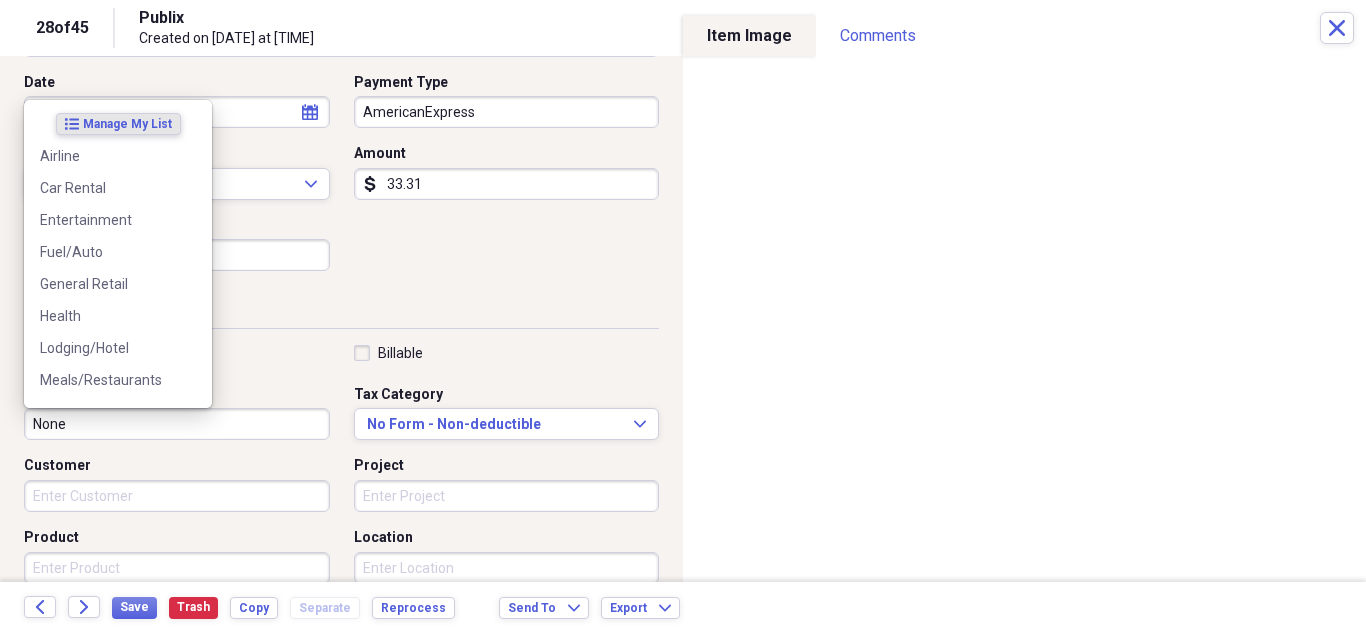 click on "None" at bounding box center (177, 424) 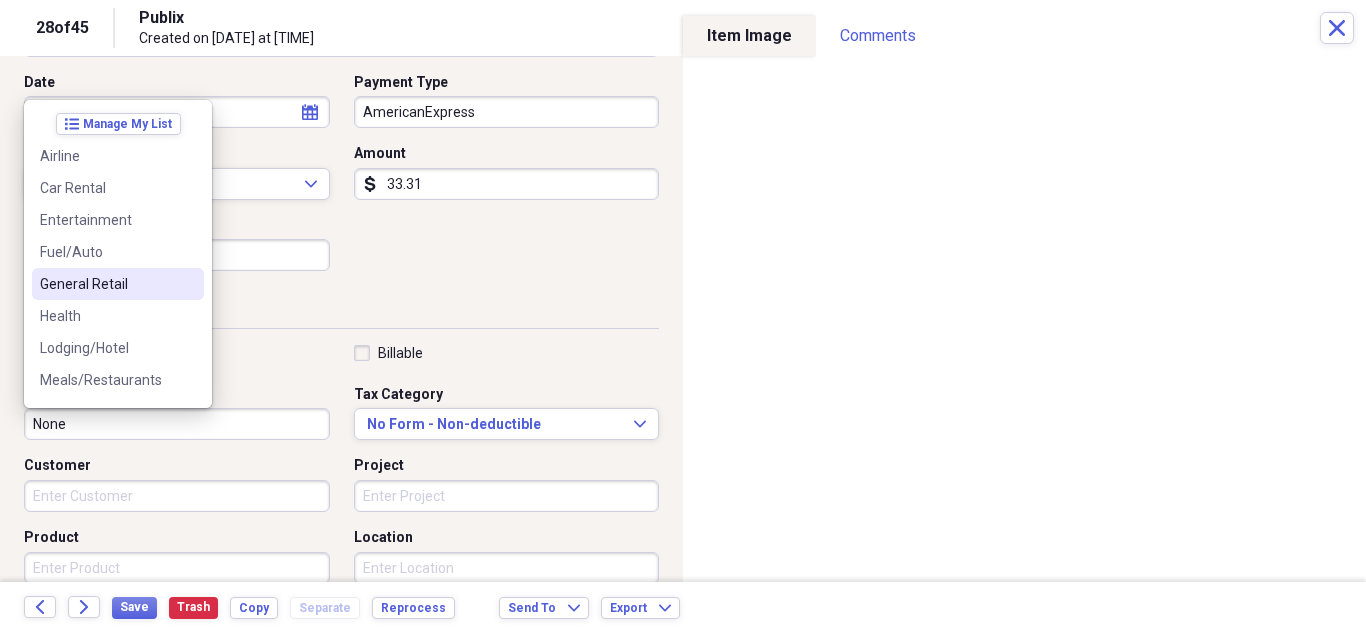 click on "General Retail" at bounding box center [118, 284] 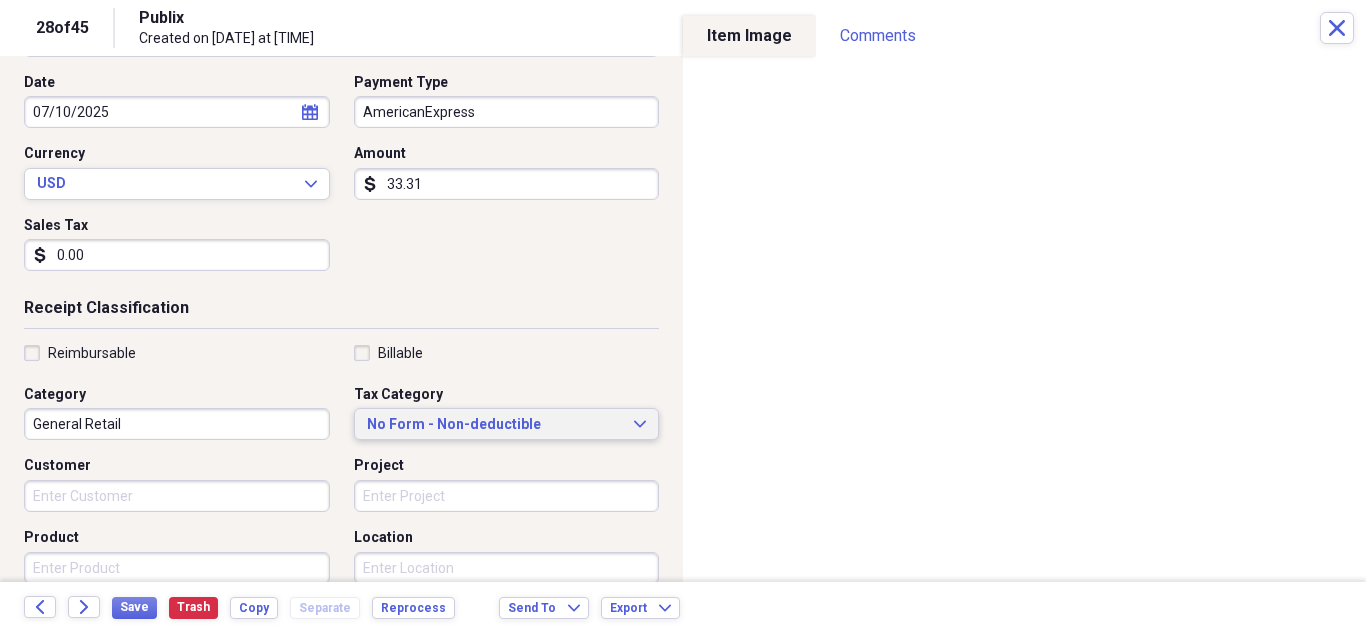 click on "Expand" 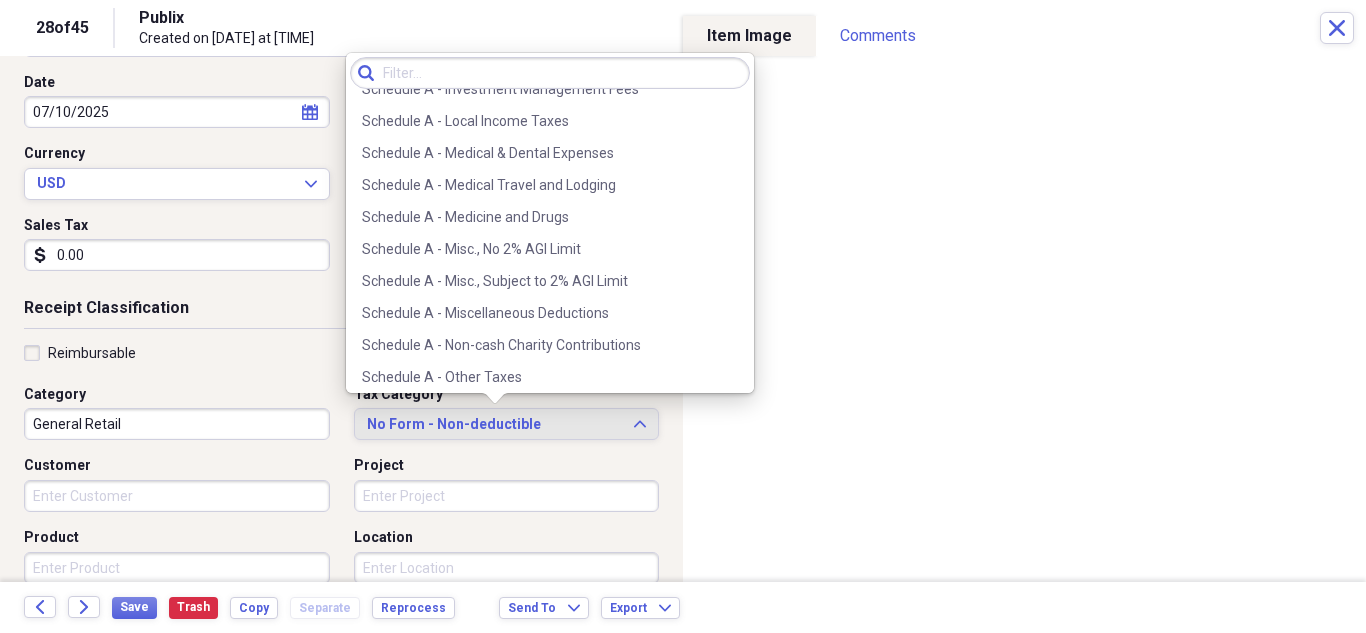 scroll, scrollTop: 3000, scrollLeft: 0, axis: vertical 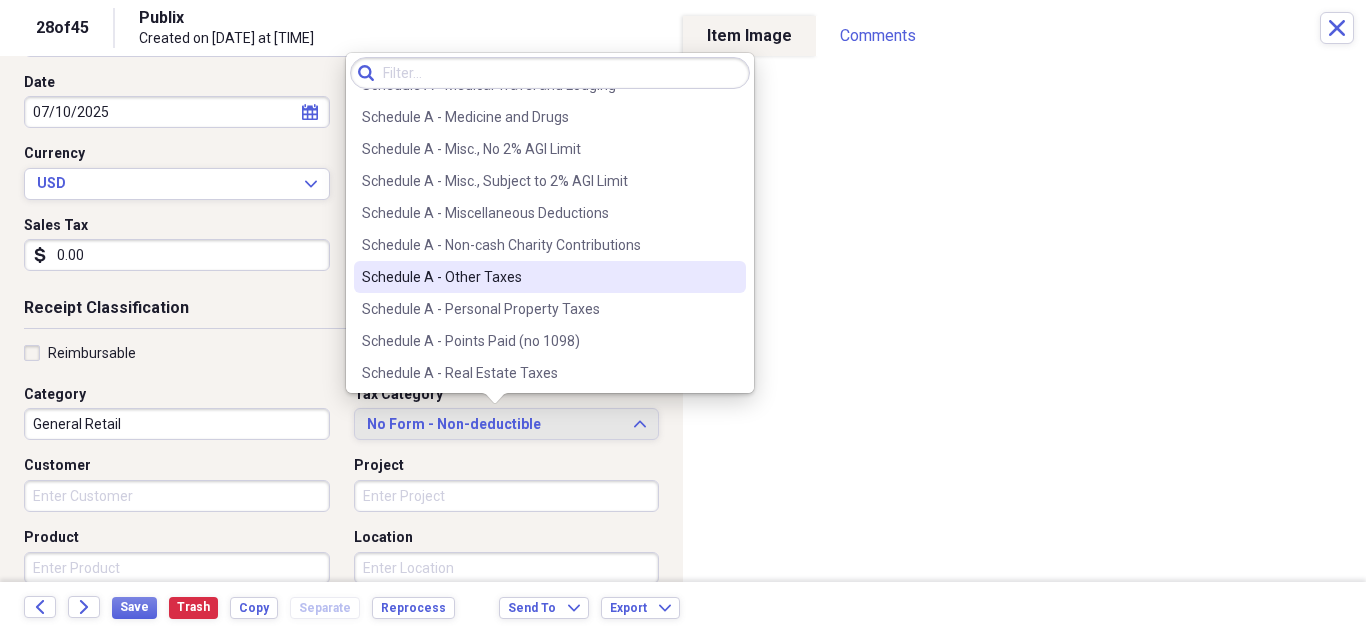 click on "Schedule A - Other Taxes" at bounding box center [538, 277] 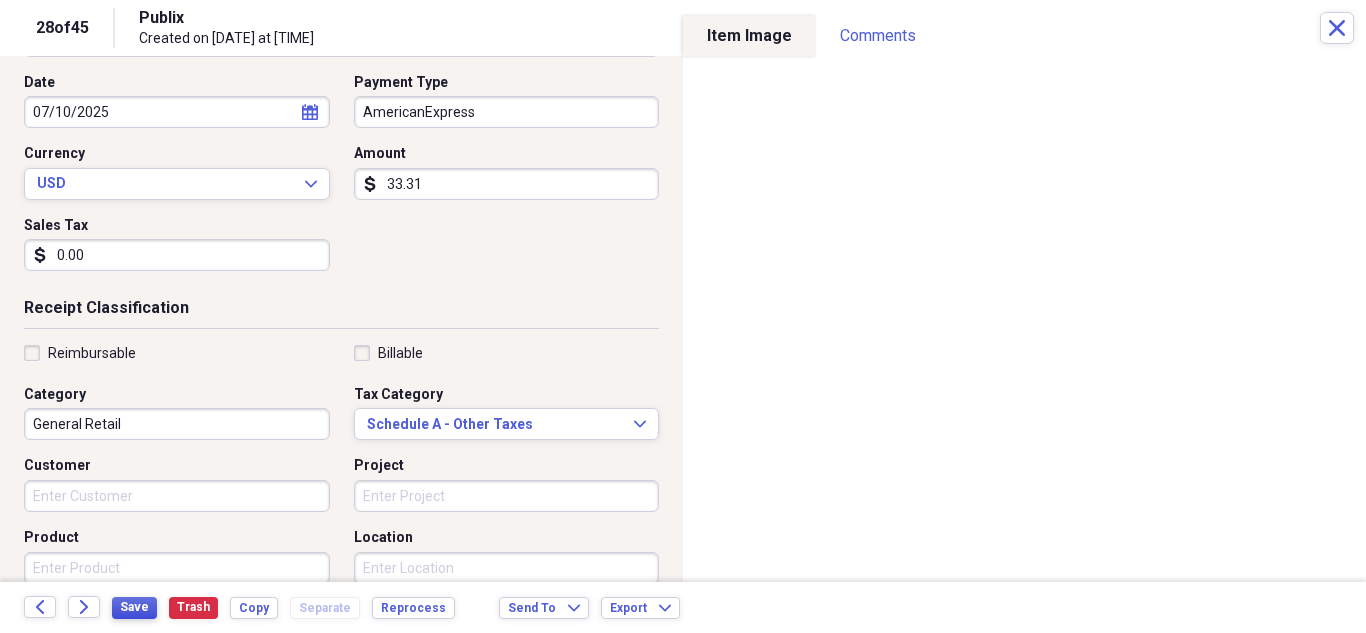 click on "Save" at bounding box center [134, 607] 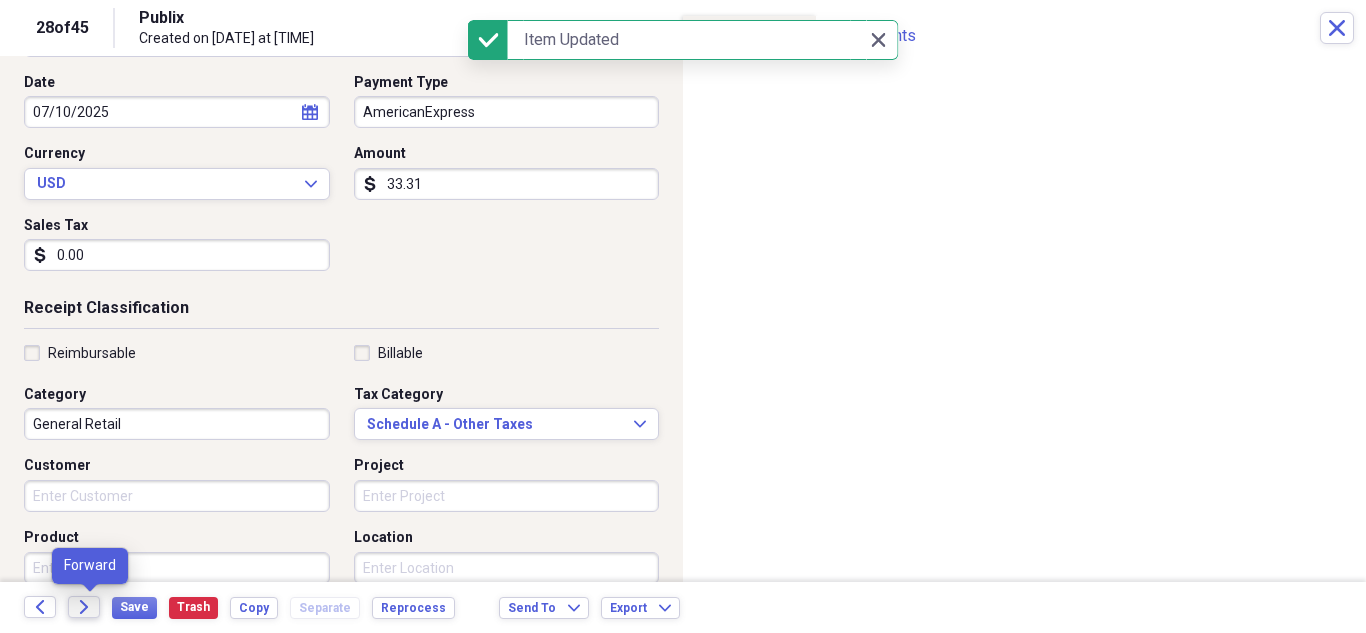 click on "Forward" 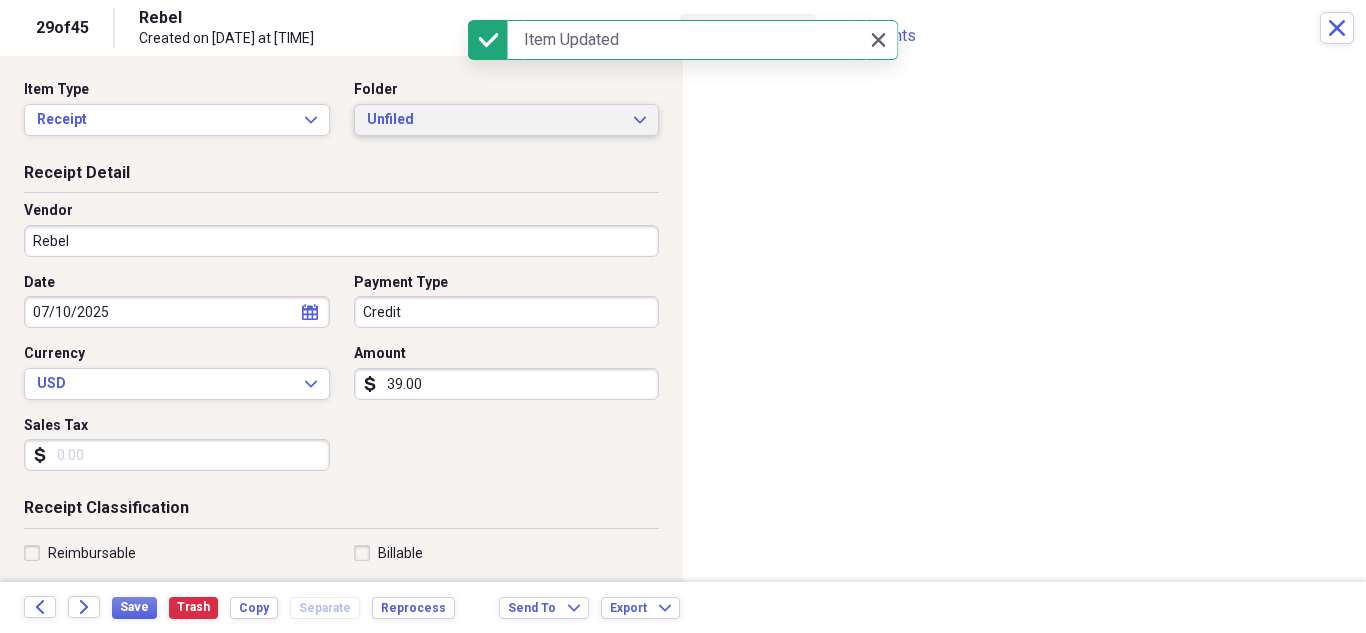 click on "Unfiled Expand" at bounding box center [507, 120] 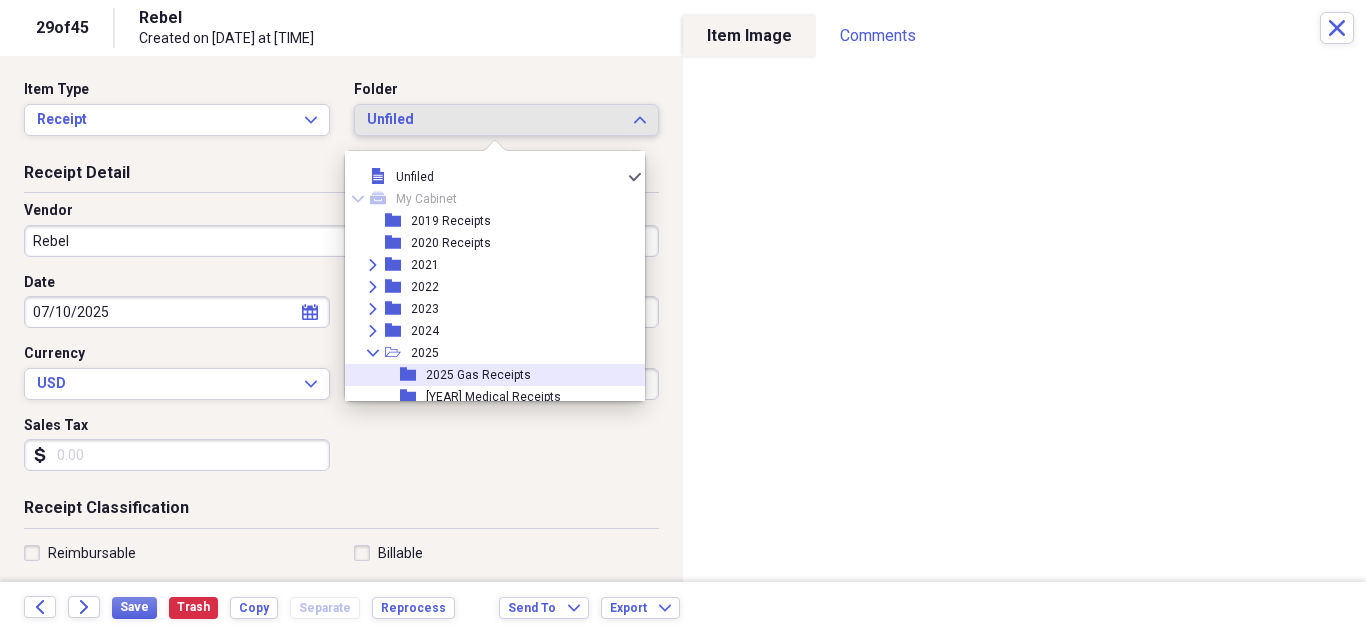 click on "folder [YEAR] Gas Receipts" at bounding box center [487, 375] 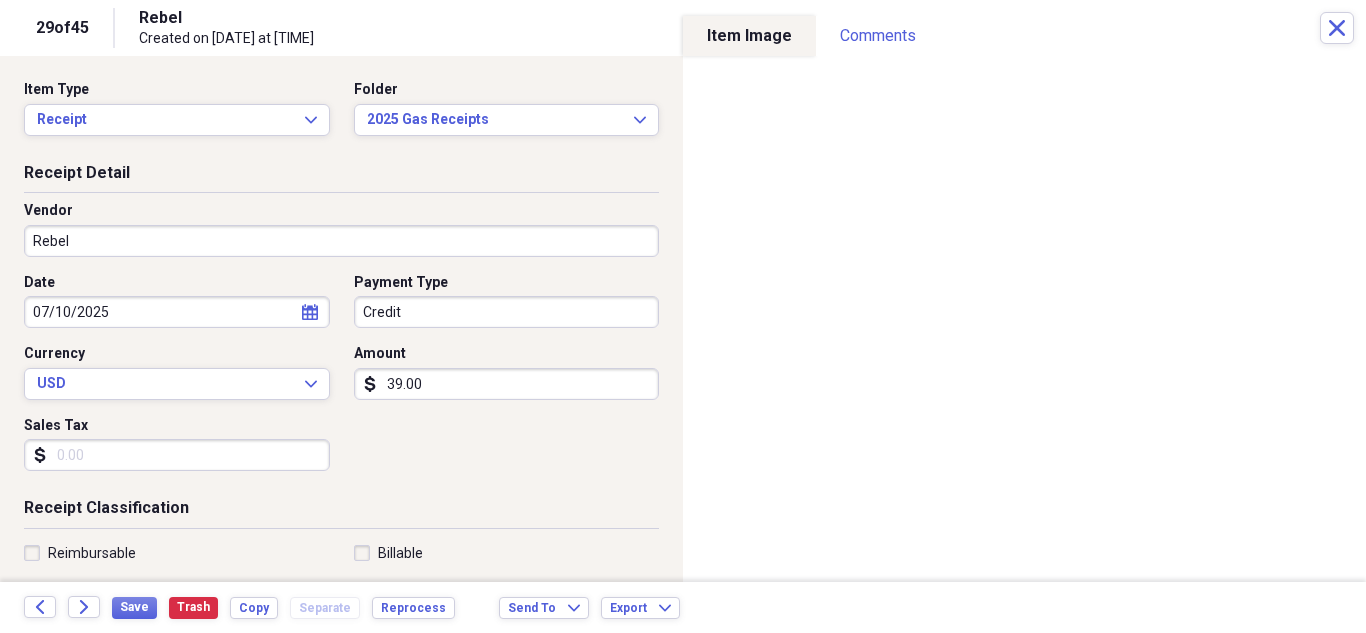 click on "Sales Tax" at bounding box center (177, 455) 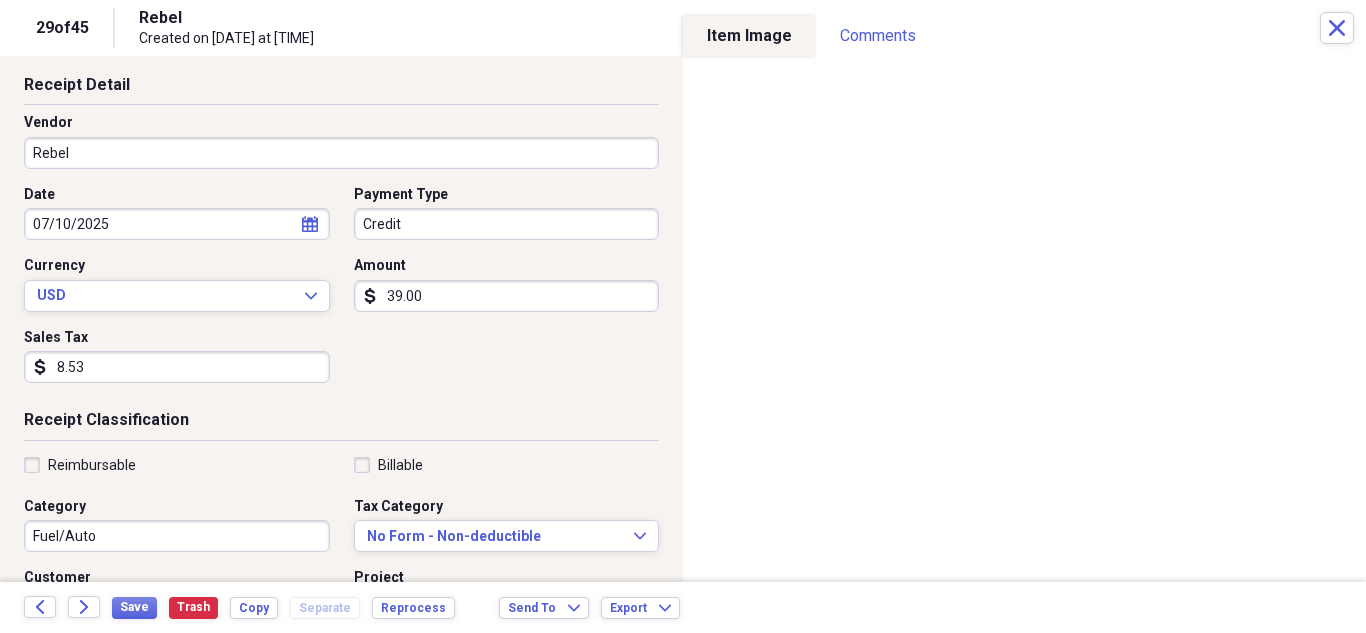 scroll, scrollTop: 200, scrollLeft: 0, axis: vertical 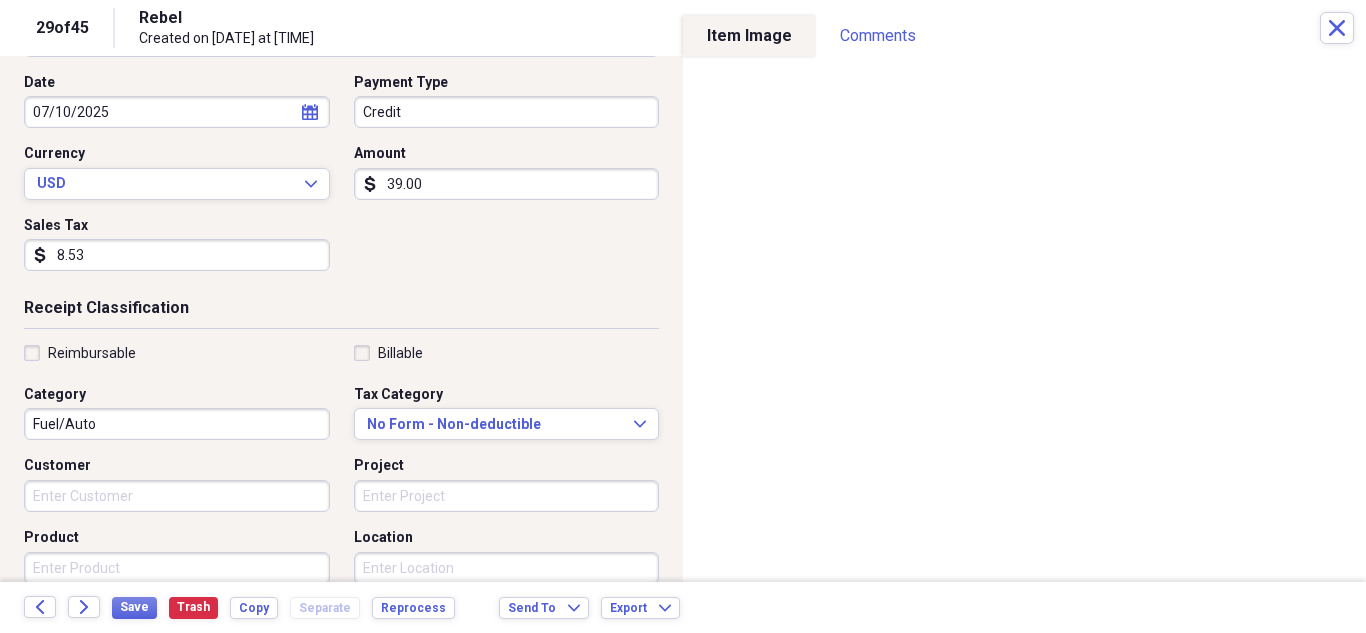 type on "8.53" 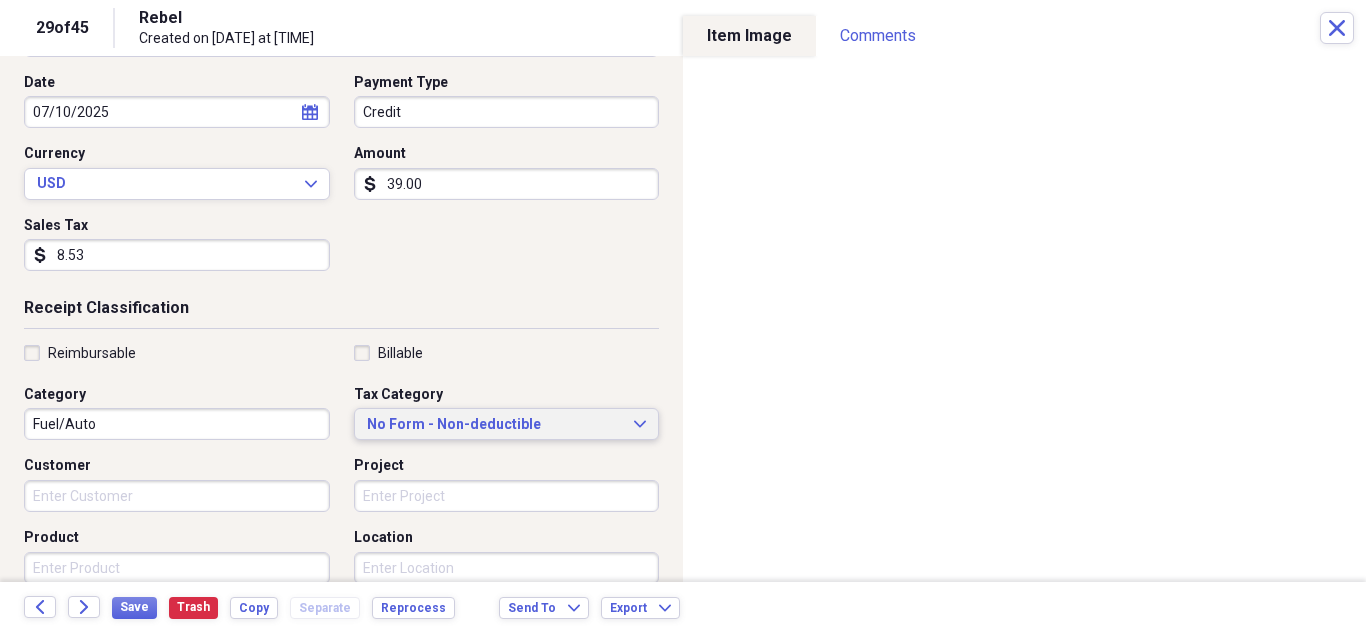 click on "No Form - Non-deductible Expand" at bounding box center (507, 424) 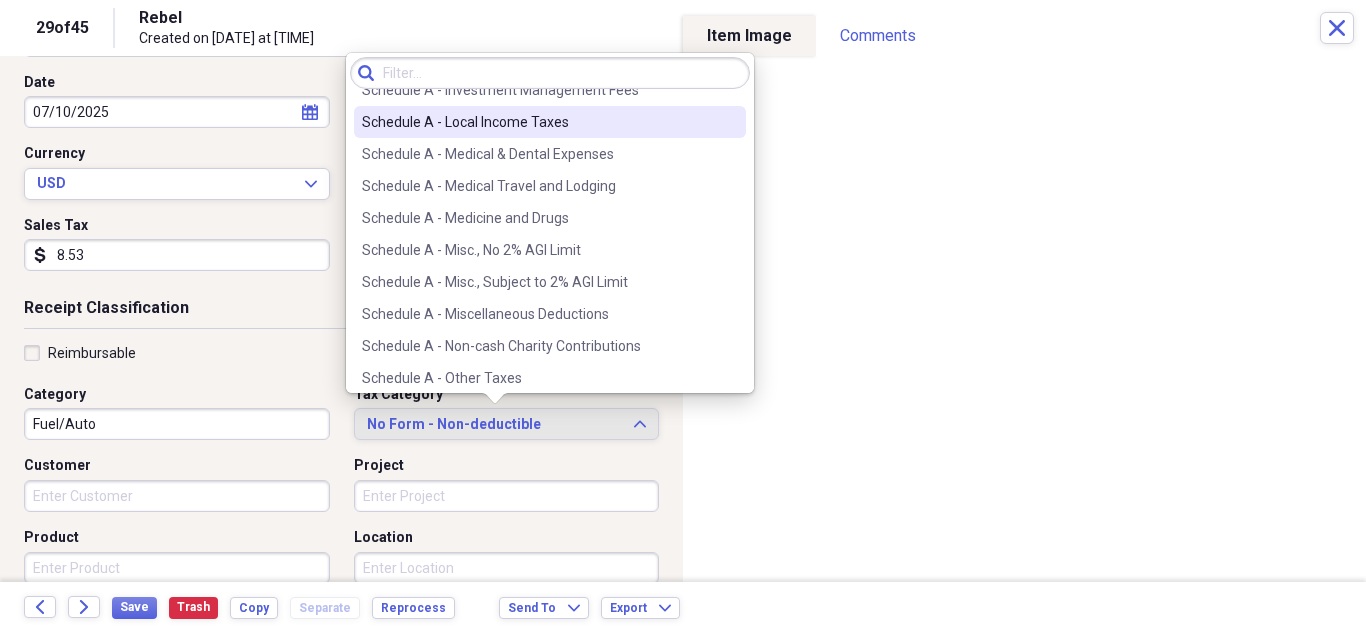 scroll, scrollTop: 2900, scrollLeft: 0, axis: vertical 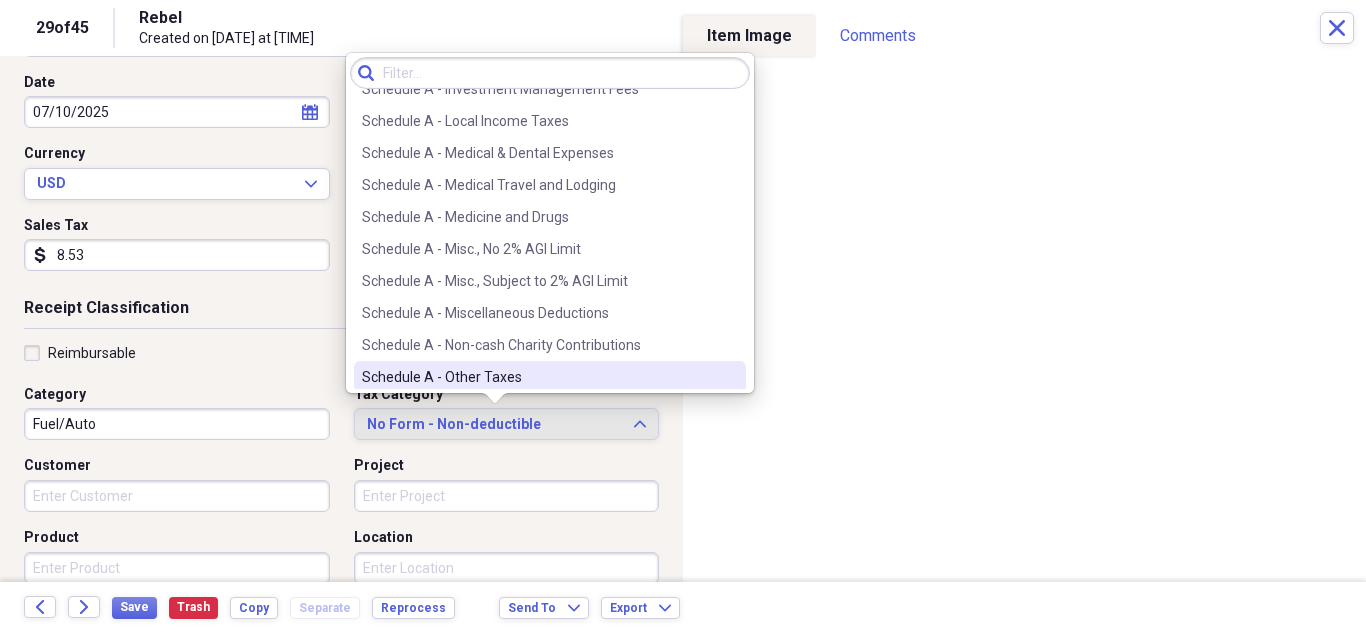 click on "Schedule A - Other Taxes" at bounding box center (538, 377) 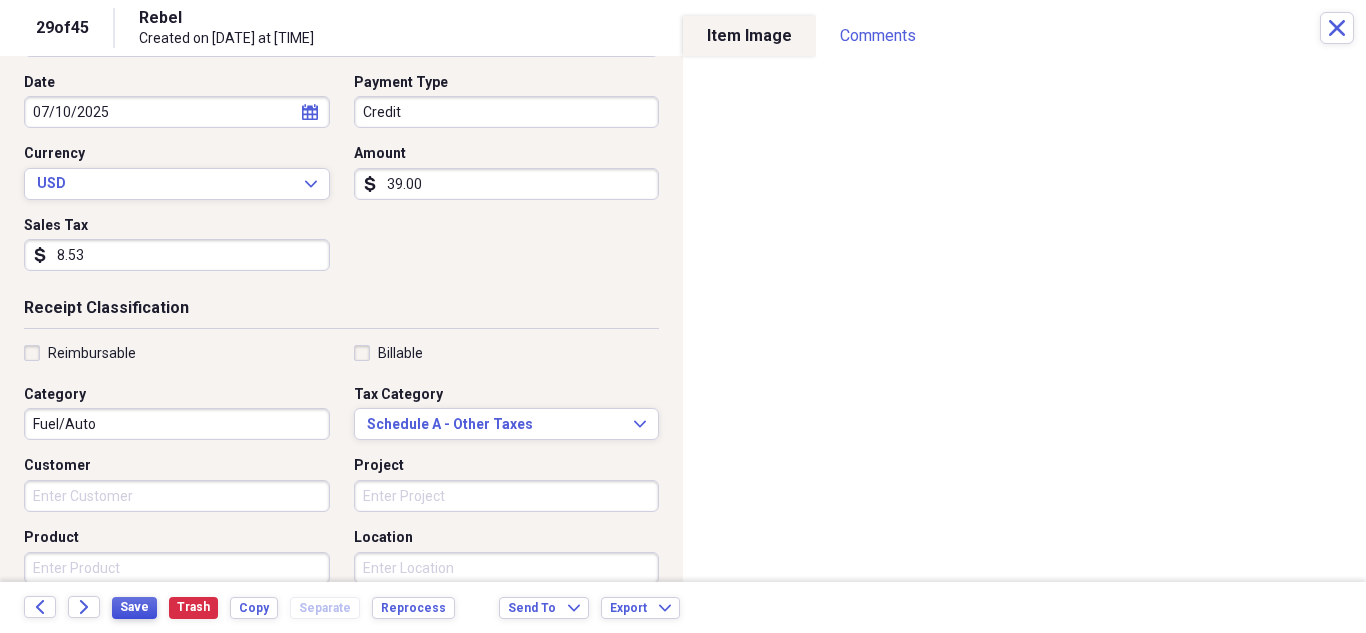 click on "Save" at bounding box center (134, 607) 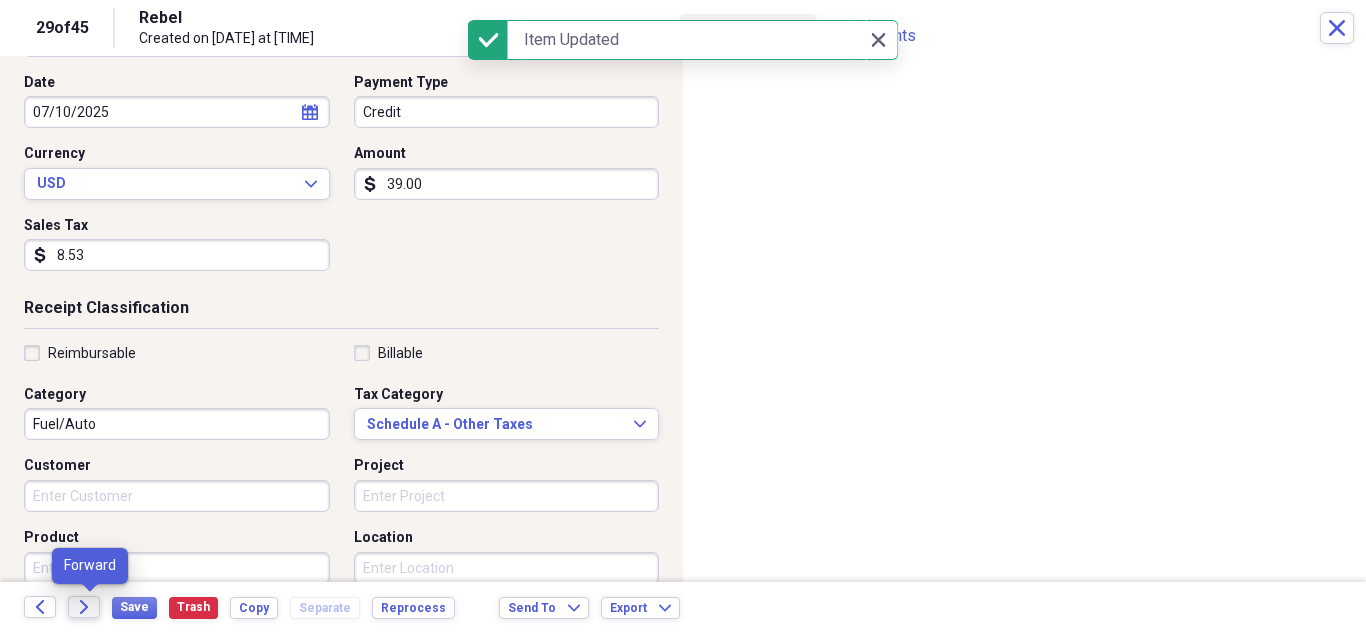click on "Forward" 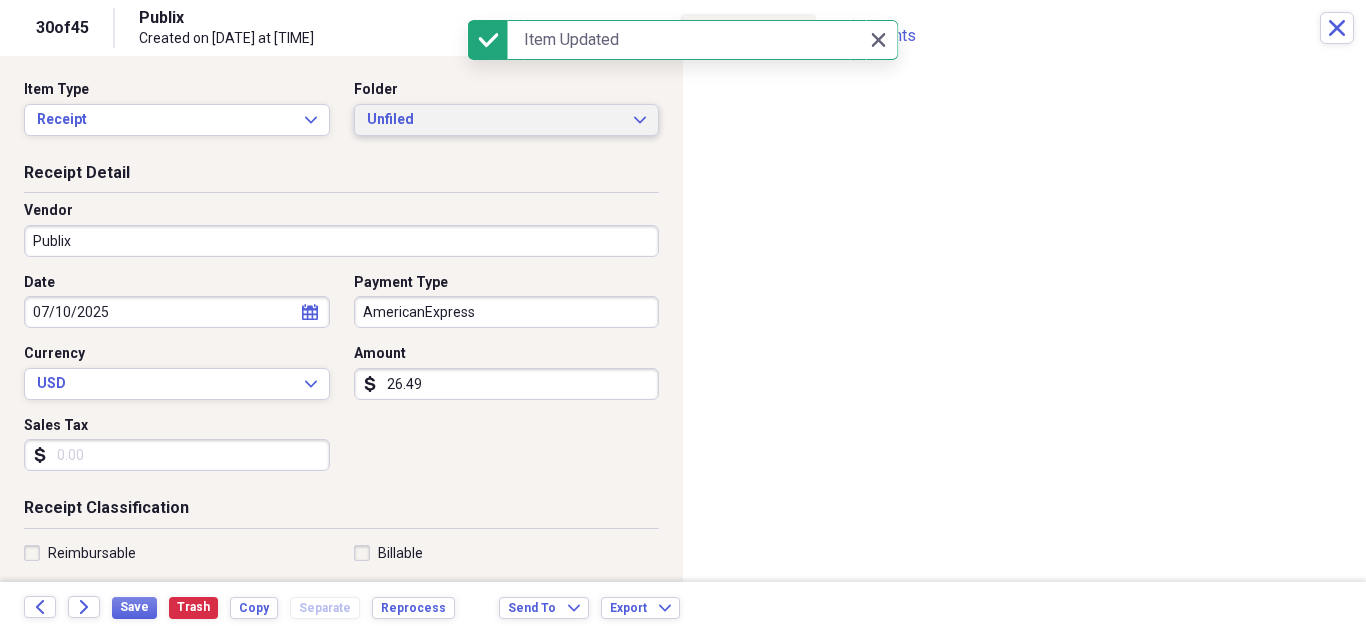 click on "Expand" 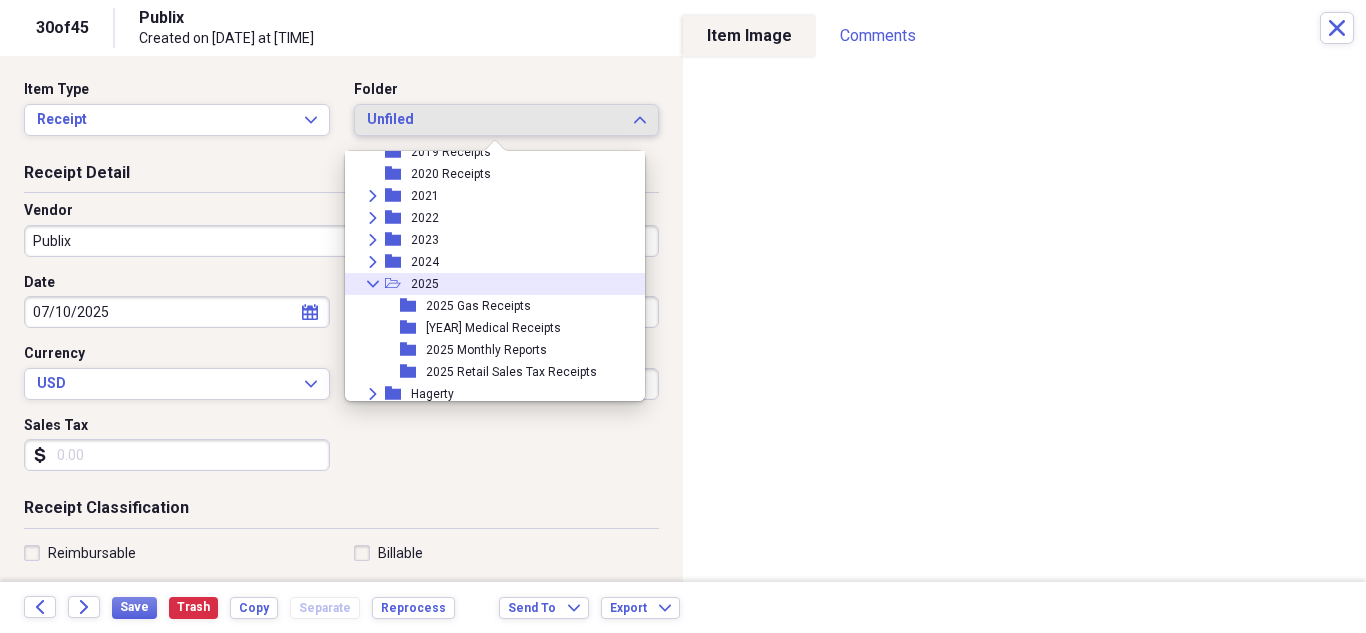 scroll, scrollTop: 95, scrollLeft: 0, axis: vertical 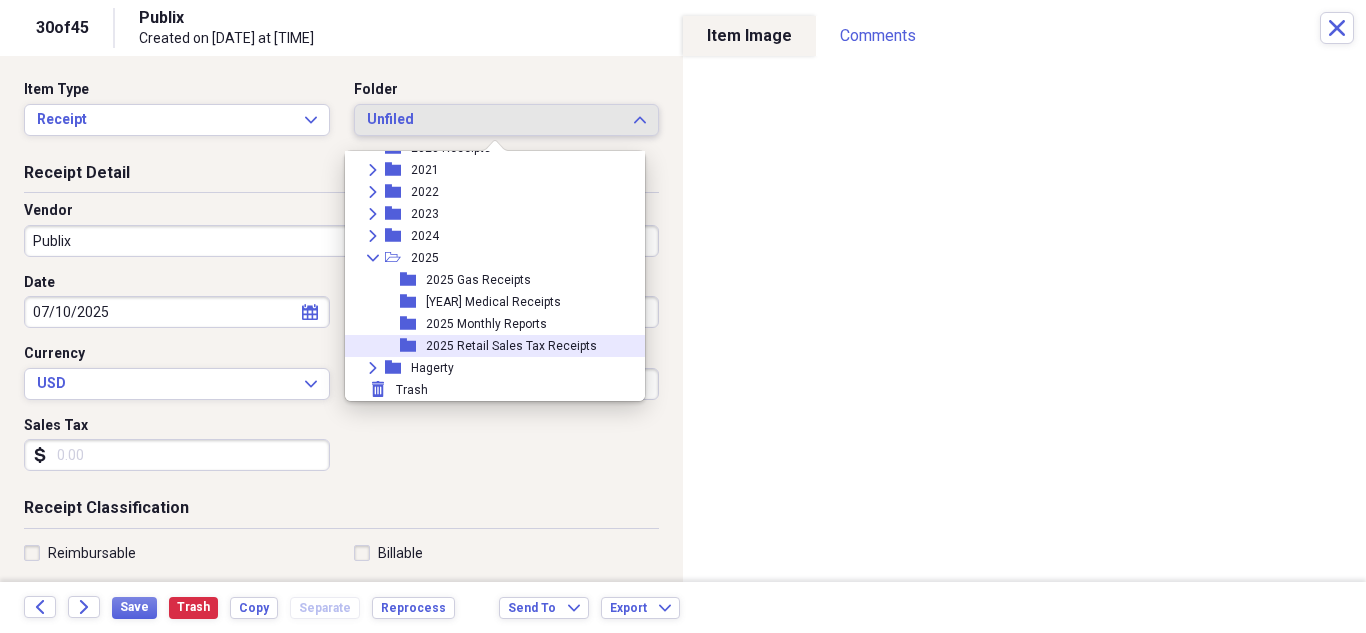 click on "2025 Retail Sales Tax Receipts" at bounding box center [511, 346] 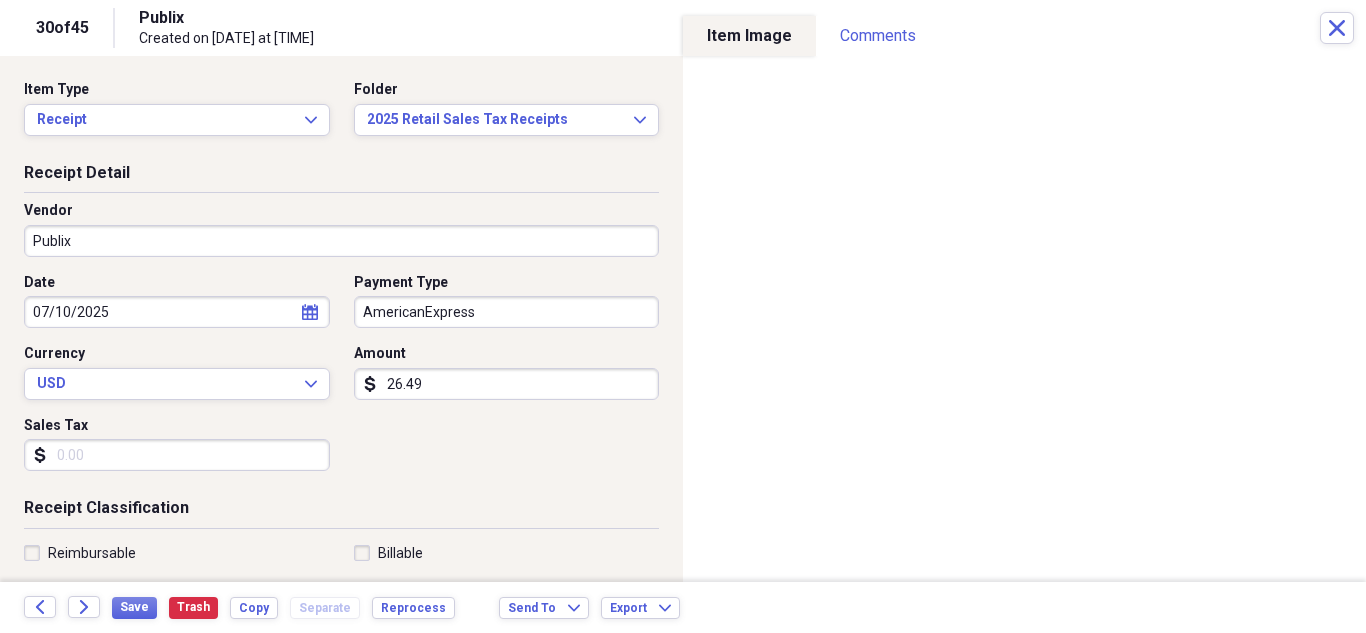 click on "Sales Tax" at bounding box center [177, 455] 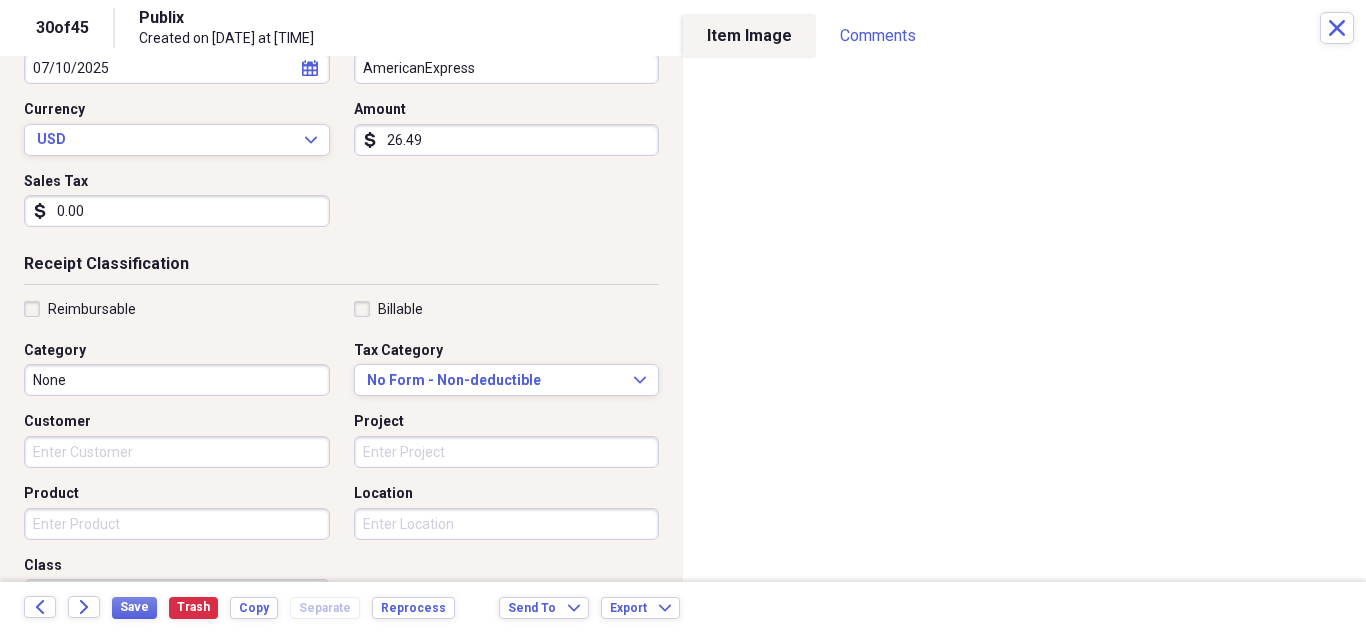 scroll, scrollTop: 300, scrollLeft: 0, axis: vertical 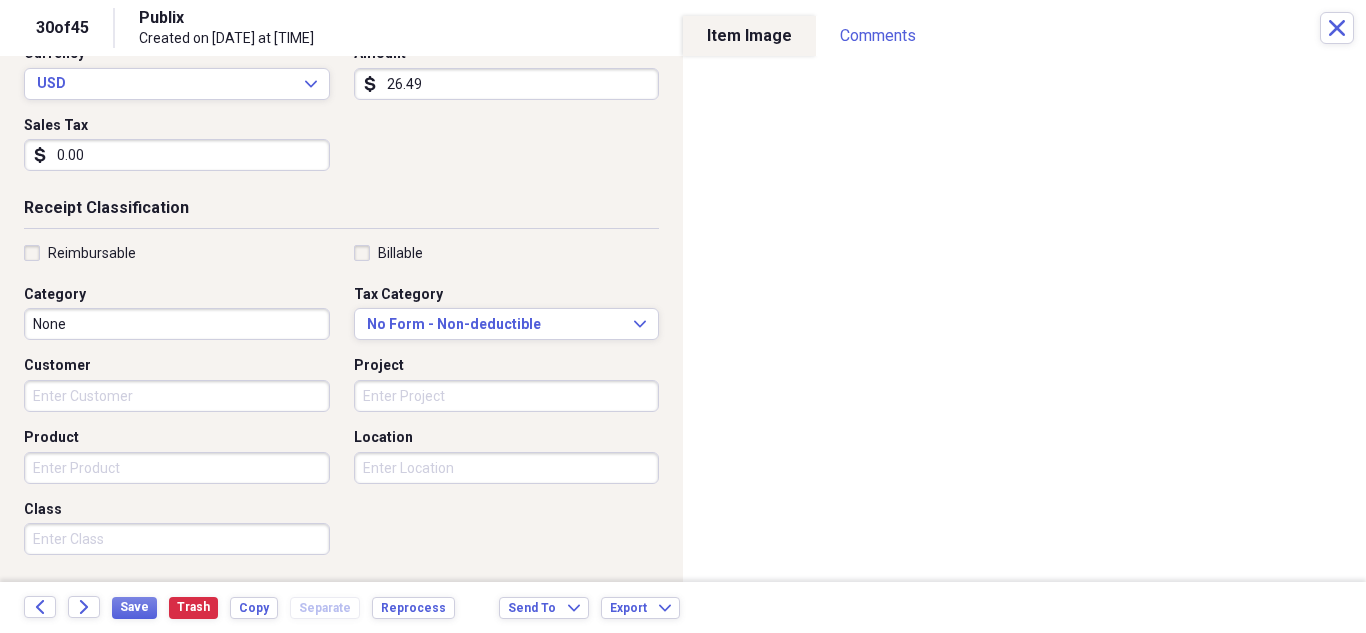 type on "0.00" 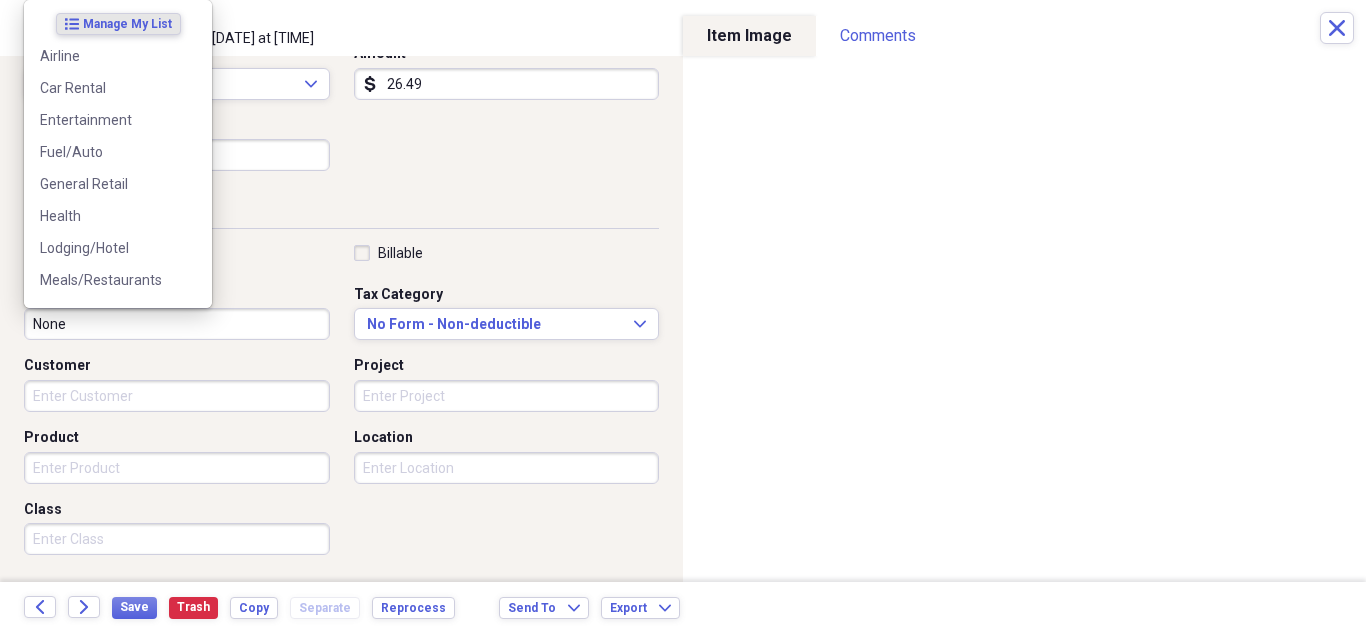 click on "None" at bounding box center (177, 324) 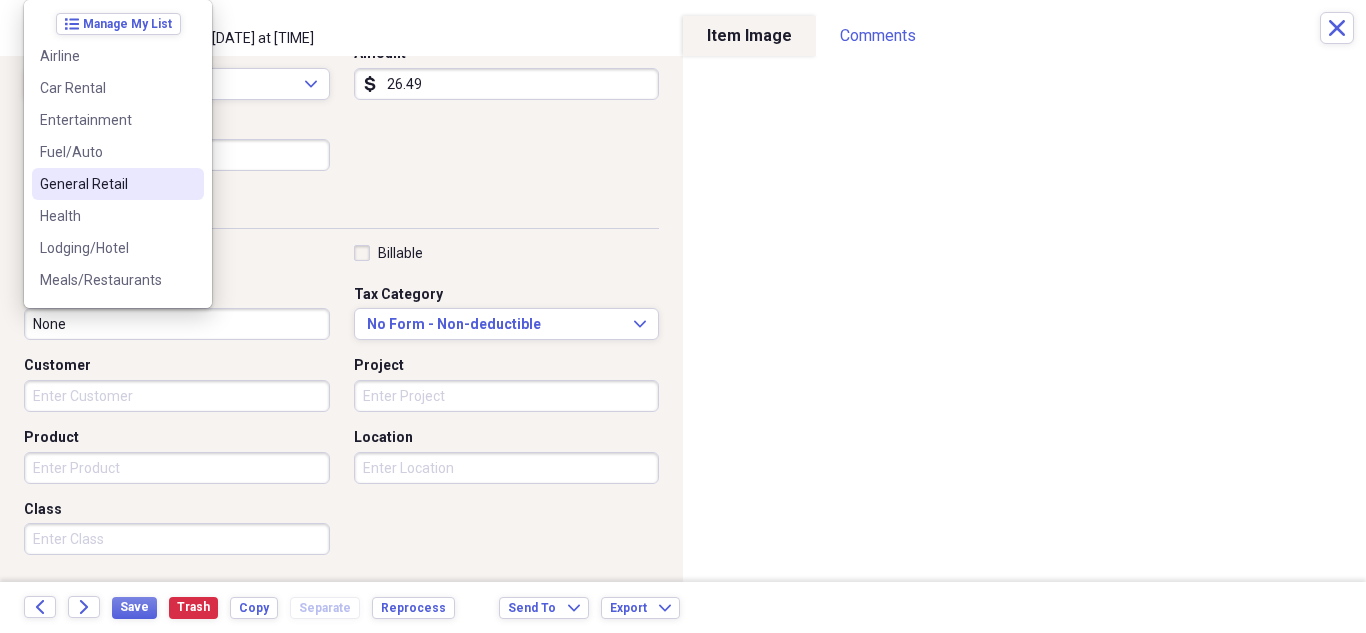 click on "General Retail" at bounding box center [118, 184] 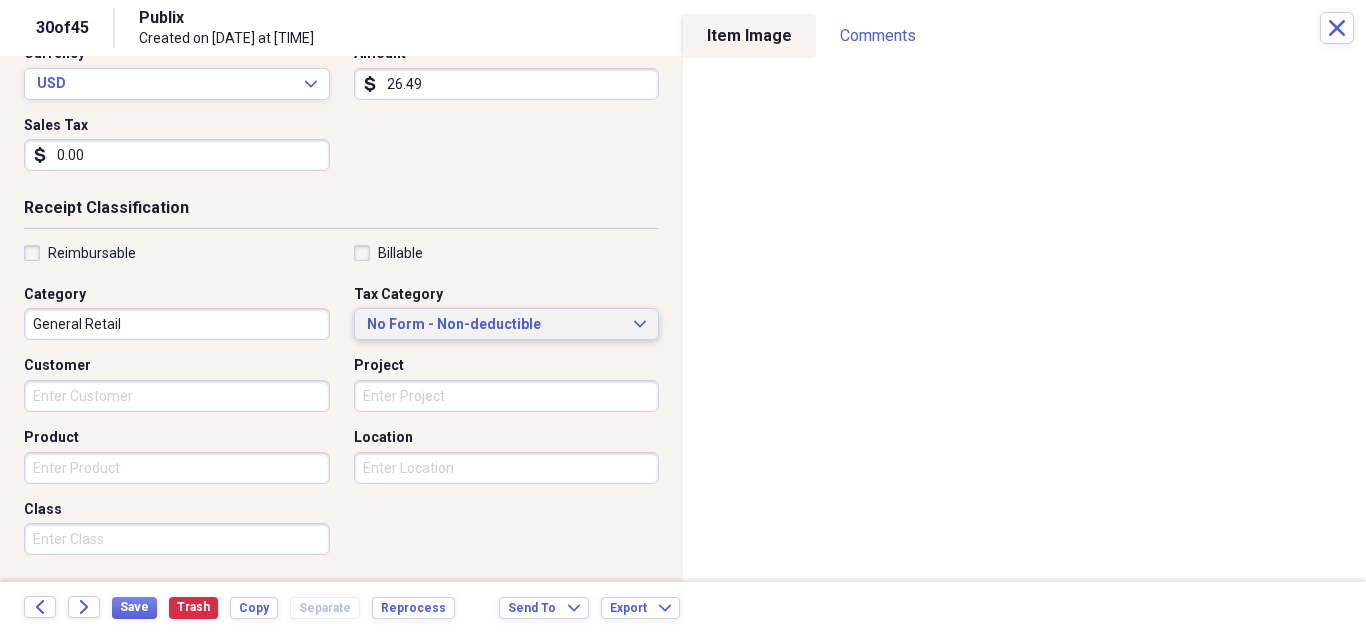 click on "No Form - Non-deductible Expand" at bounding box center (507, 324) 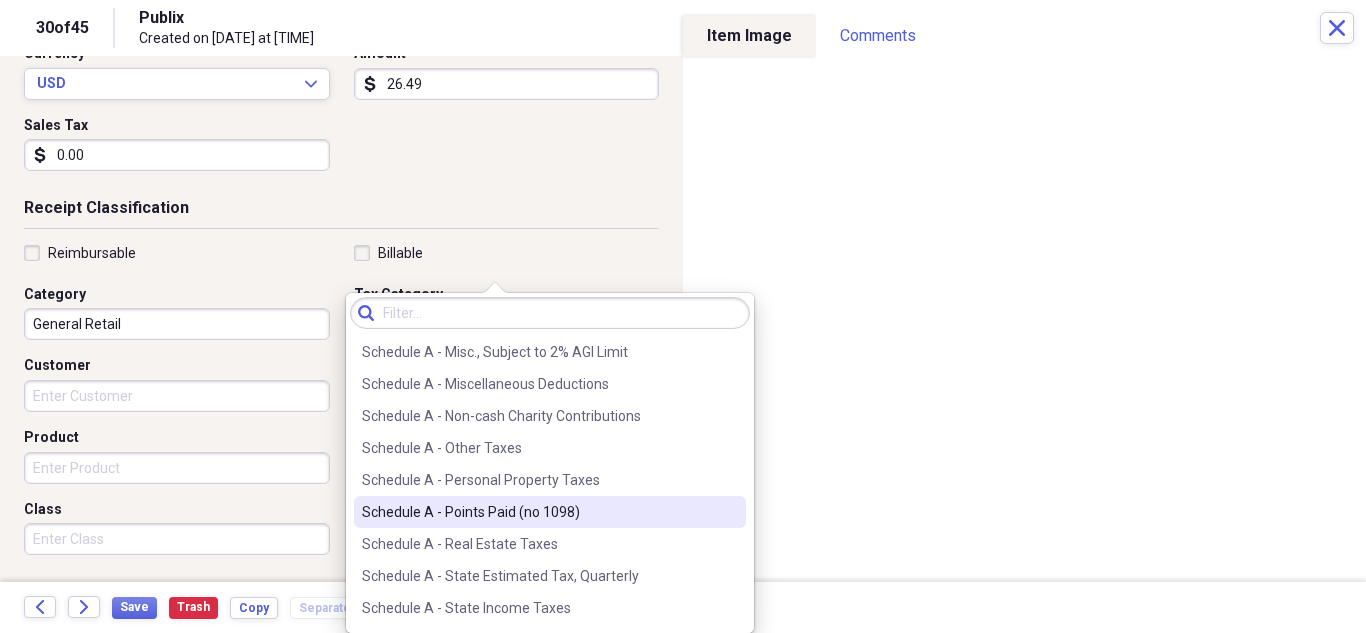 scroll, scrollTop: 3100, scrollLeft: 0, axis: vertical 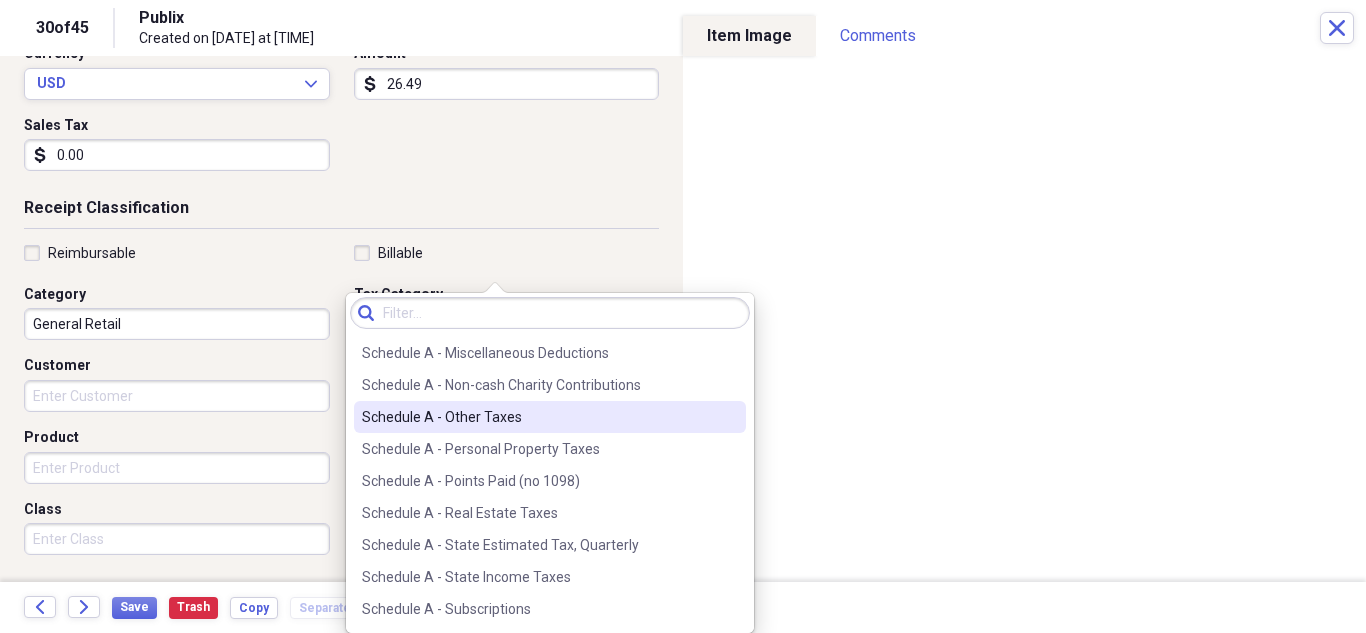 click on "Schedule A - Other Taxes" at bounding box center (550, 417) 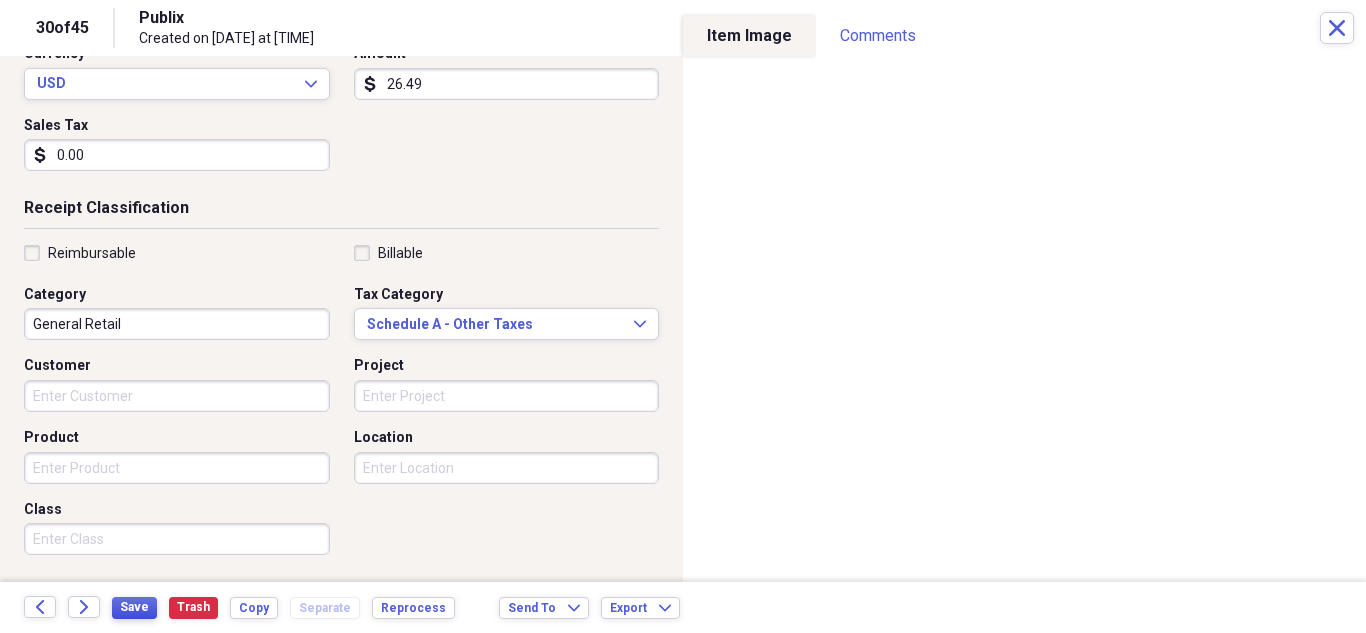 click on "Save" at bounding box center (134, 607) 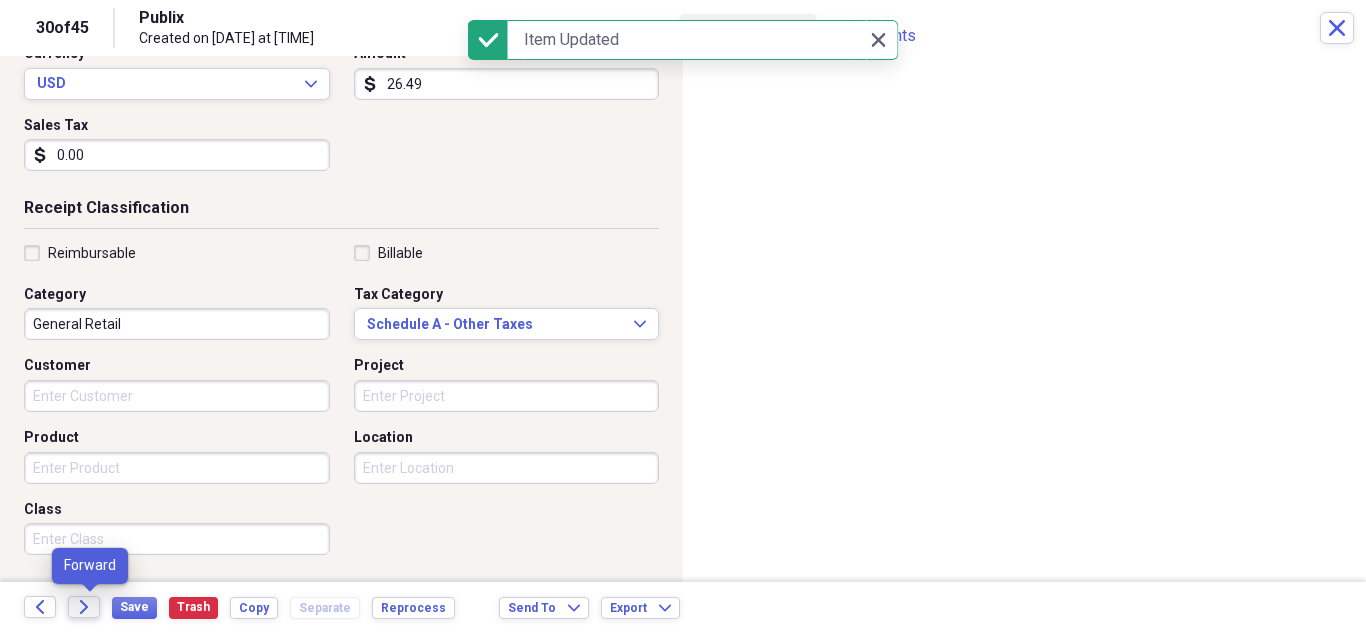 click on "Forward" 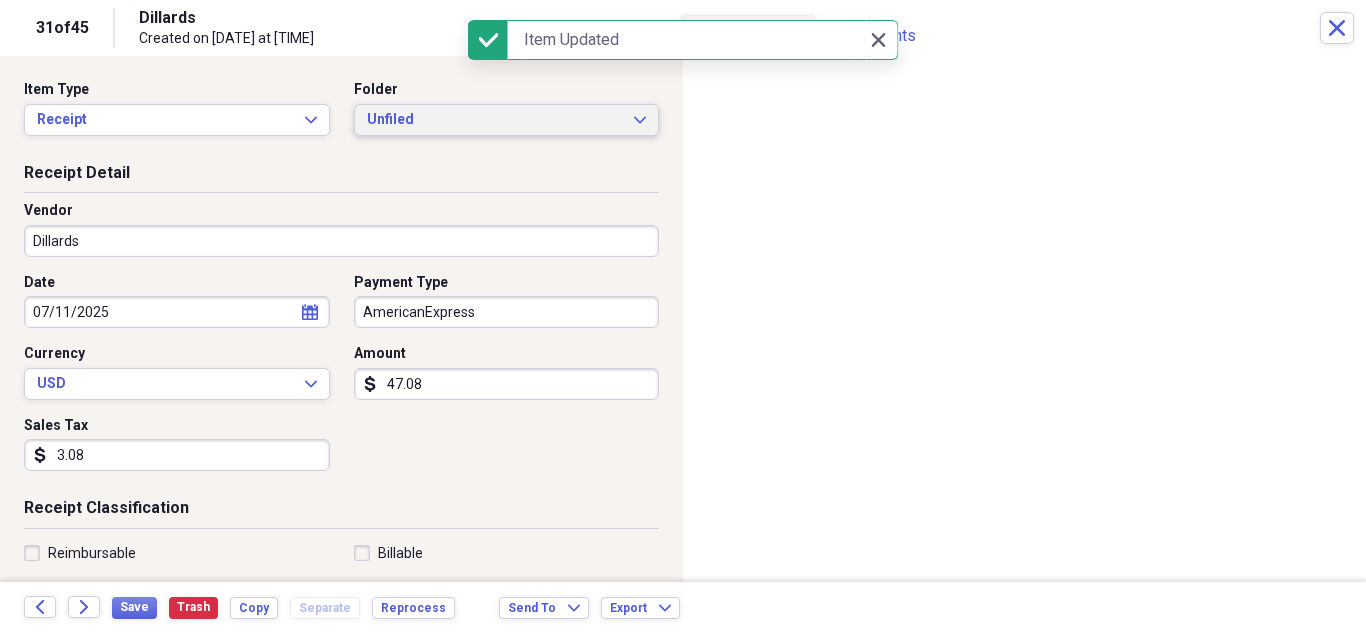 click on "Expand" 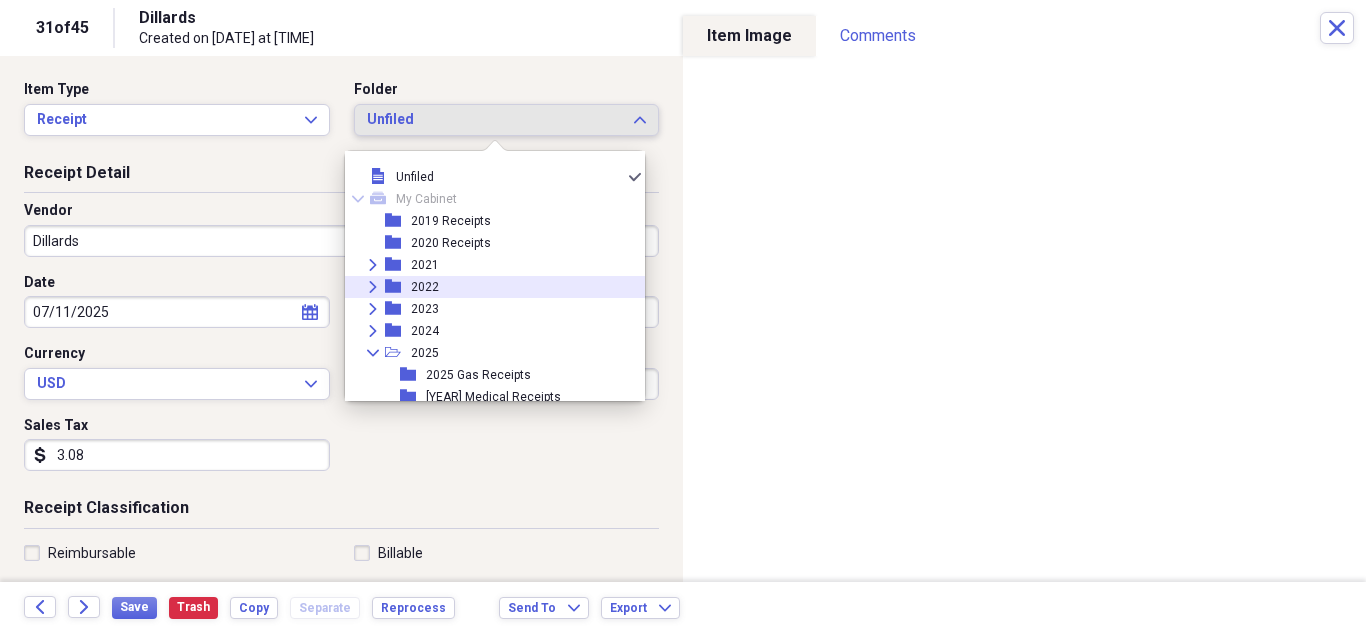 scroll, scrollTop: 95, scrollLeft: 0, axis: vertical 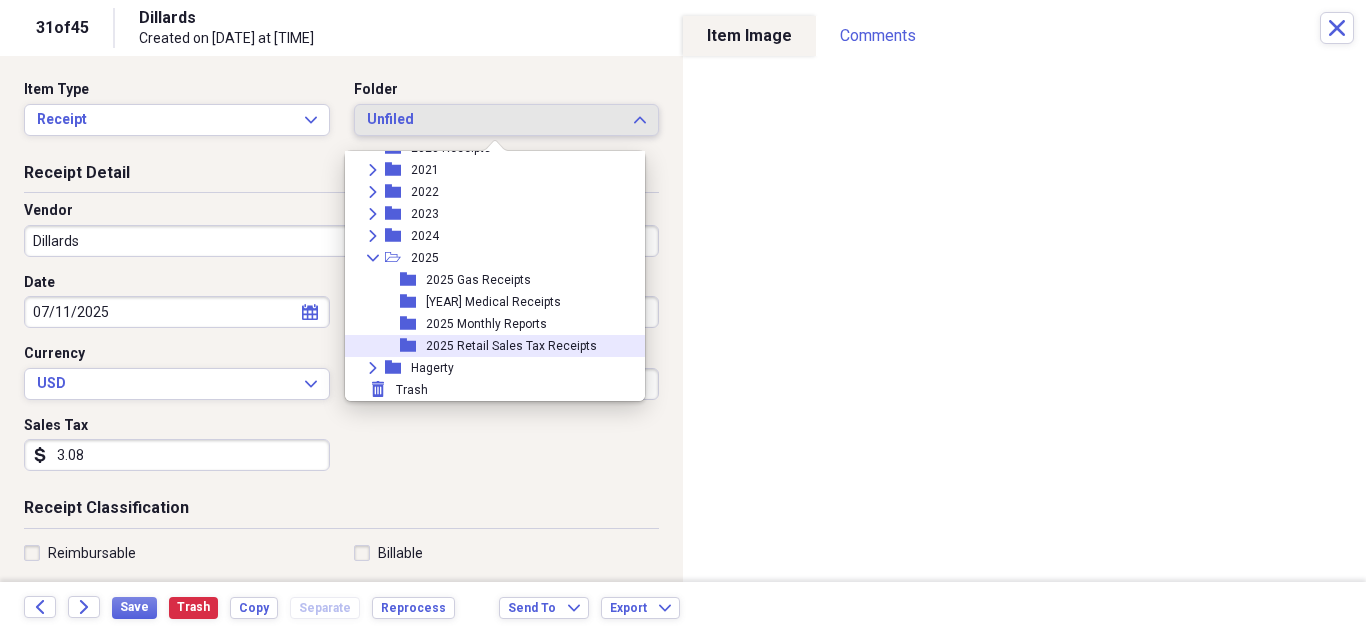click on "2025 Retail Sales Tax Receipts" at bounding box center [511, 346] 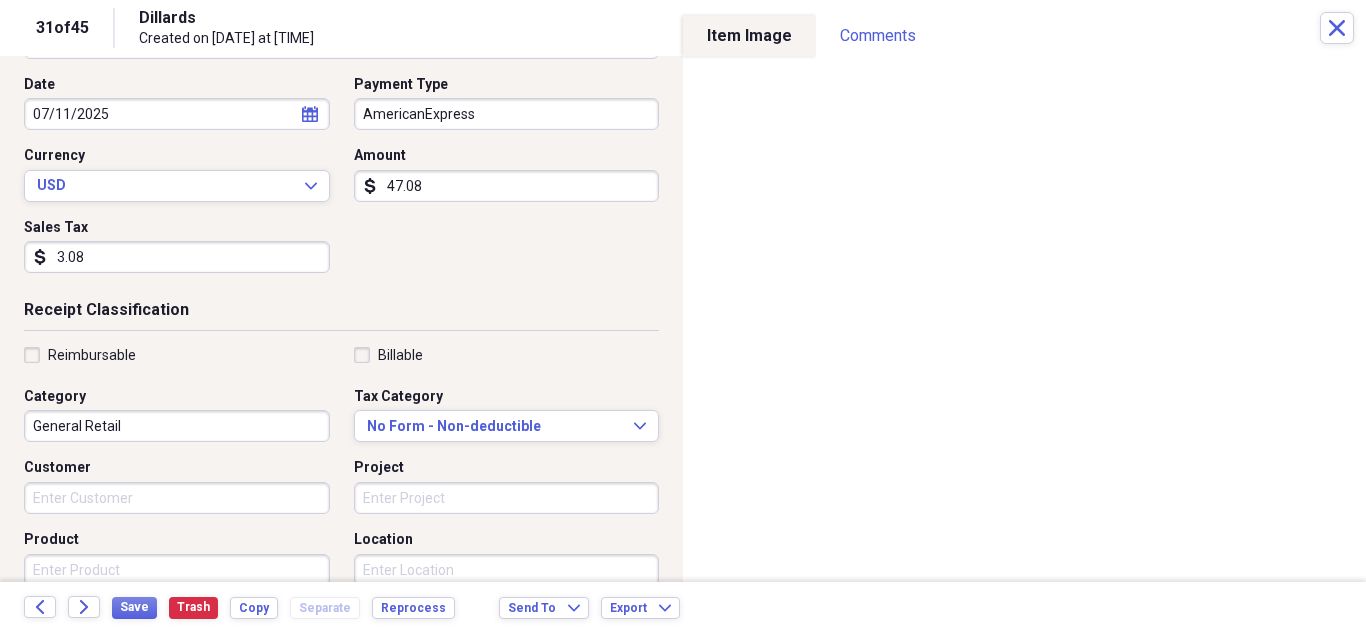 scroll, scrollTop: 200, scrollLeft: 0, axis: vertical 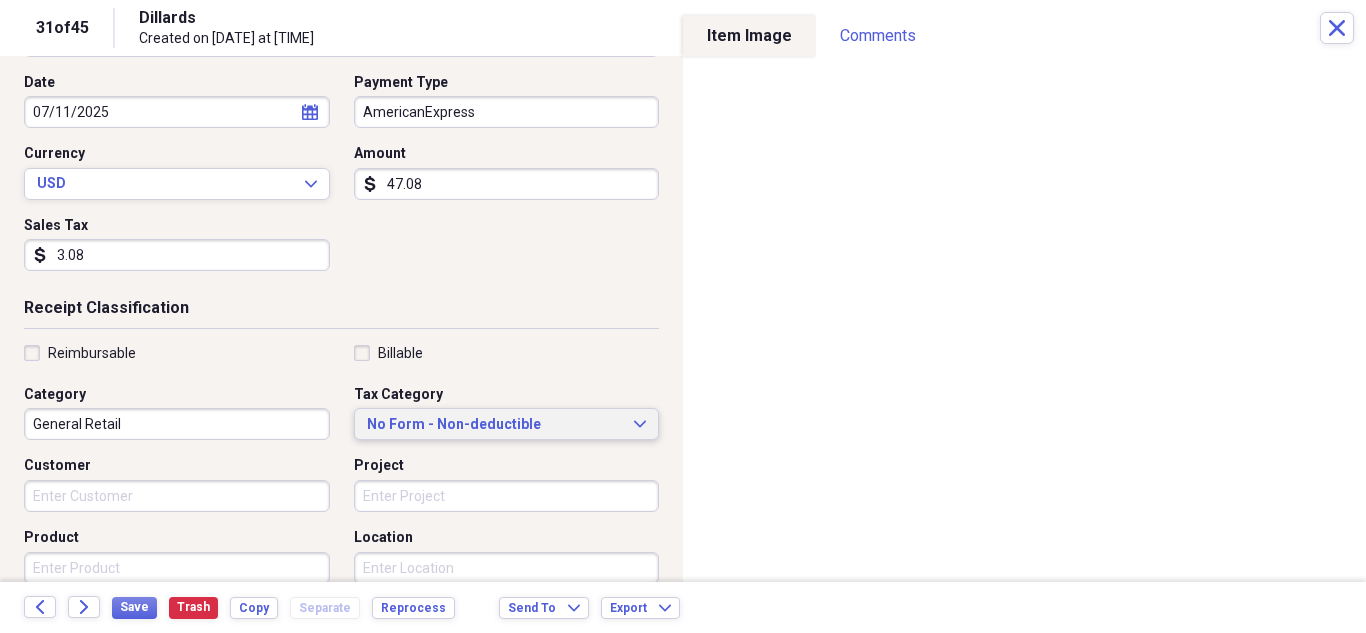 click on "Expand" 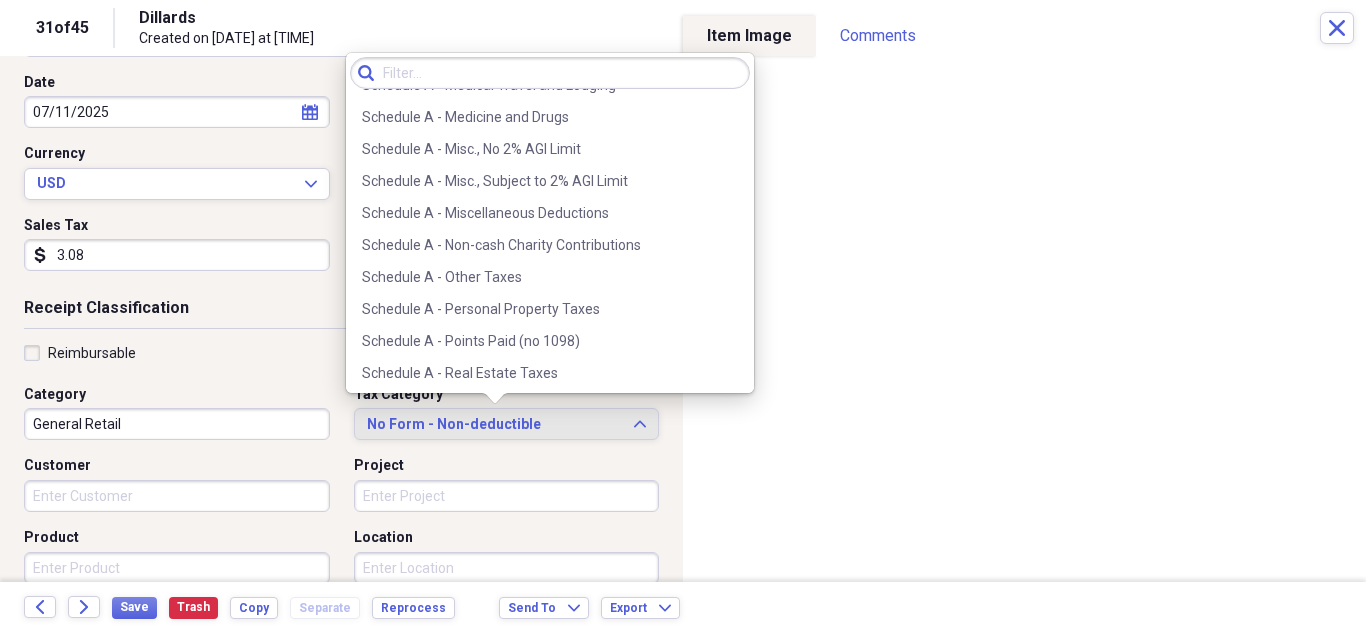 scroll, scrollTop: 3100, scrollLeft: 0, axis: vertical 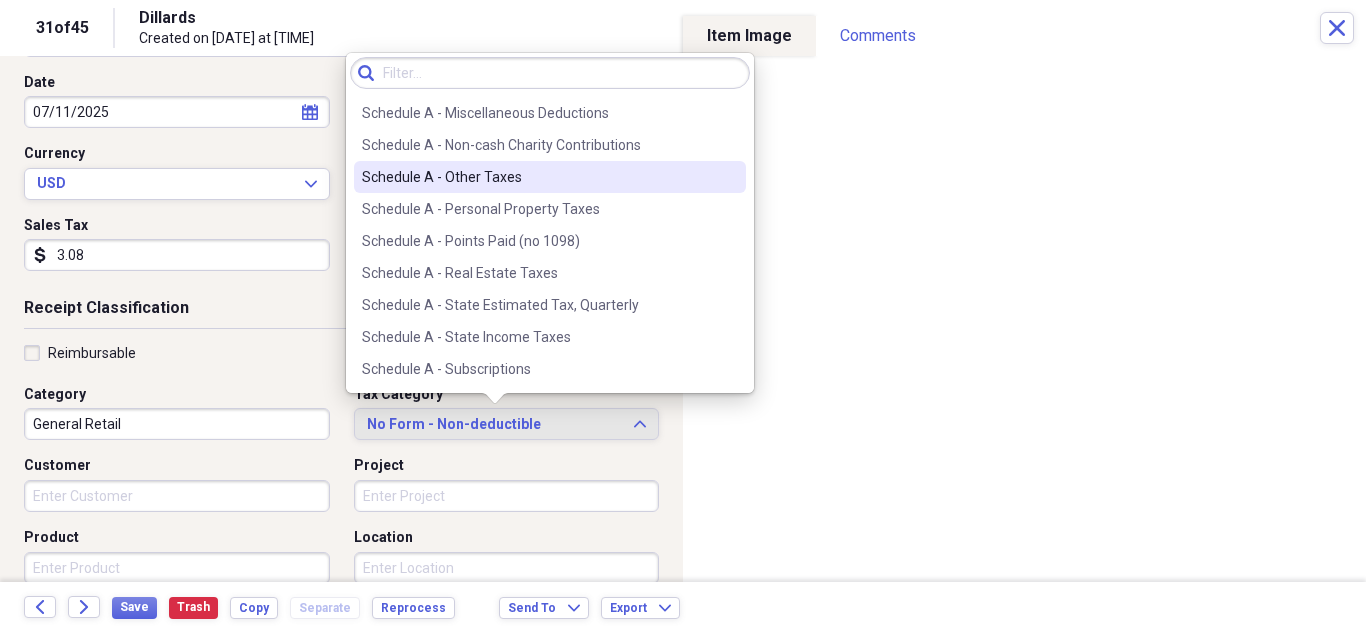 click on "Schedule A - Other Taxes" at bounding box center (538, 177) 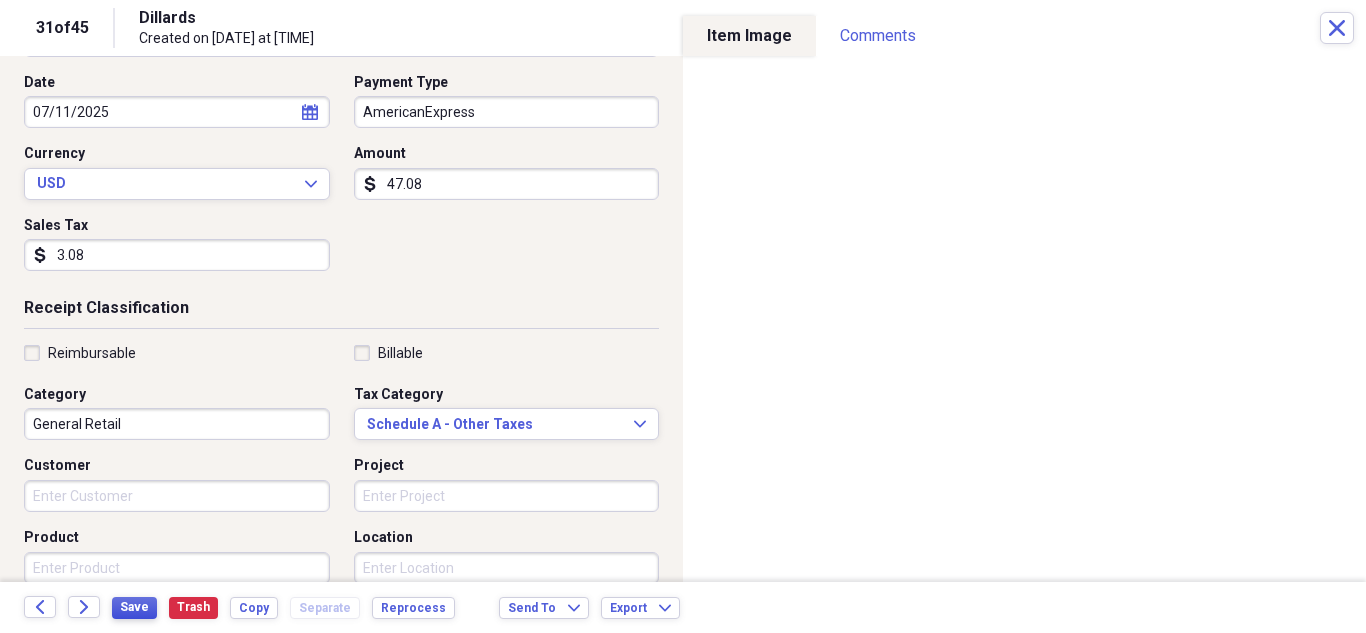 click on "Save" at bounding box center (134, 607) 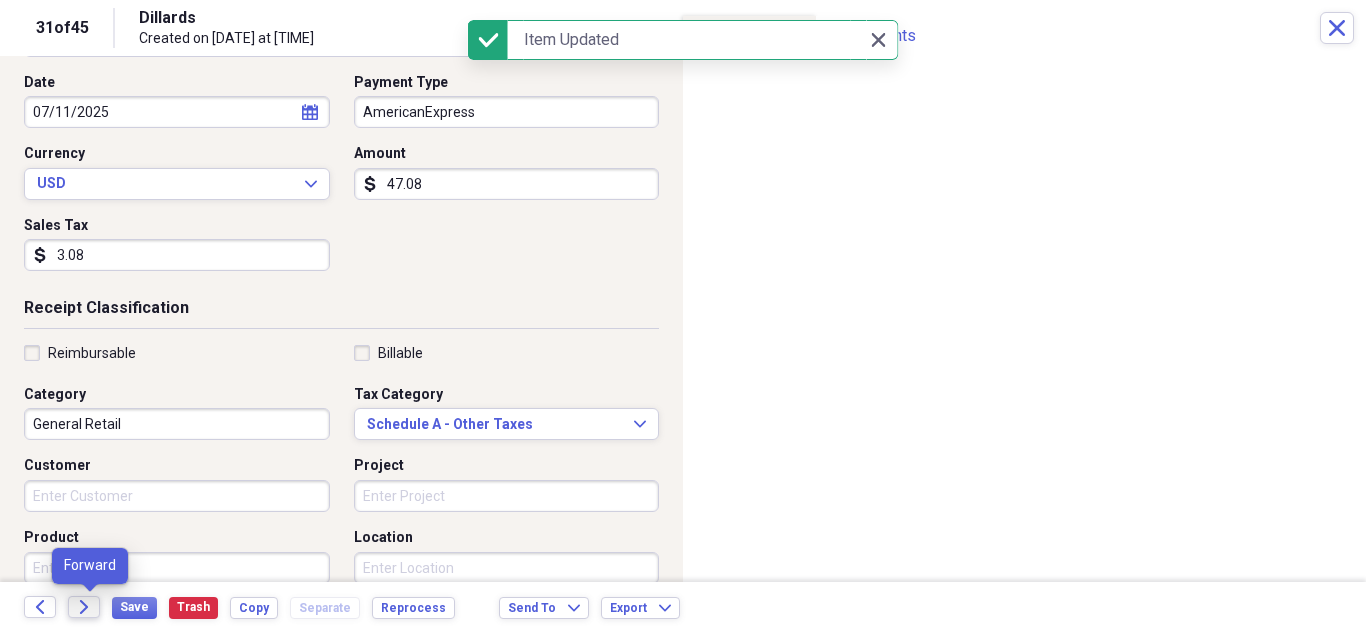 click on "Forward" at bounding box center (84, 607) 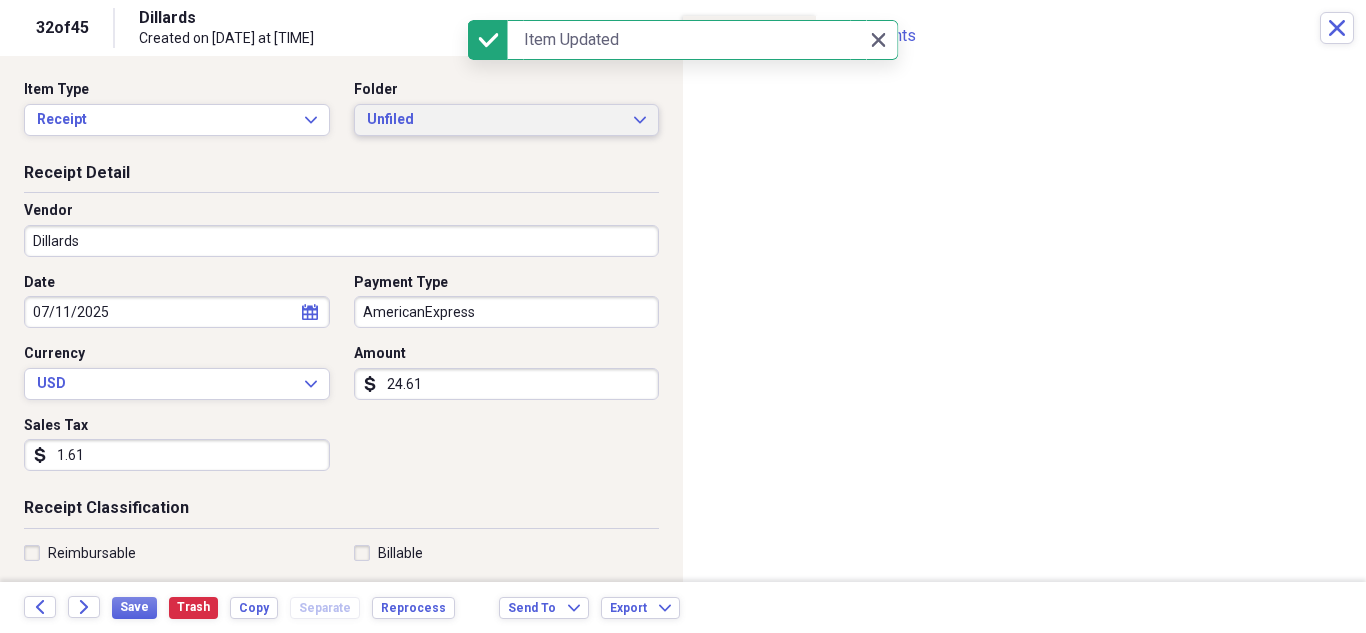 click on "Unfiled Expand" at bounding box center [507, 120] 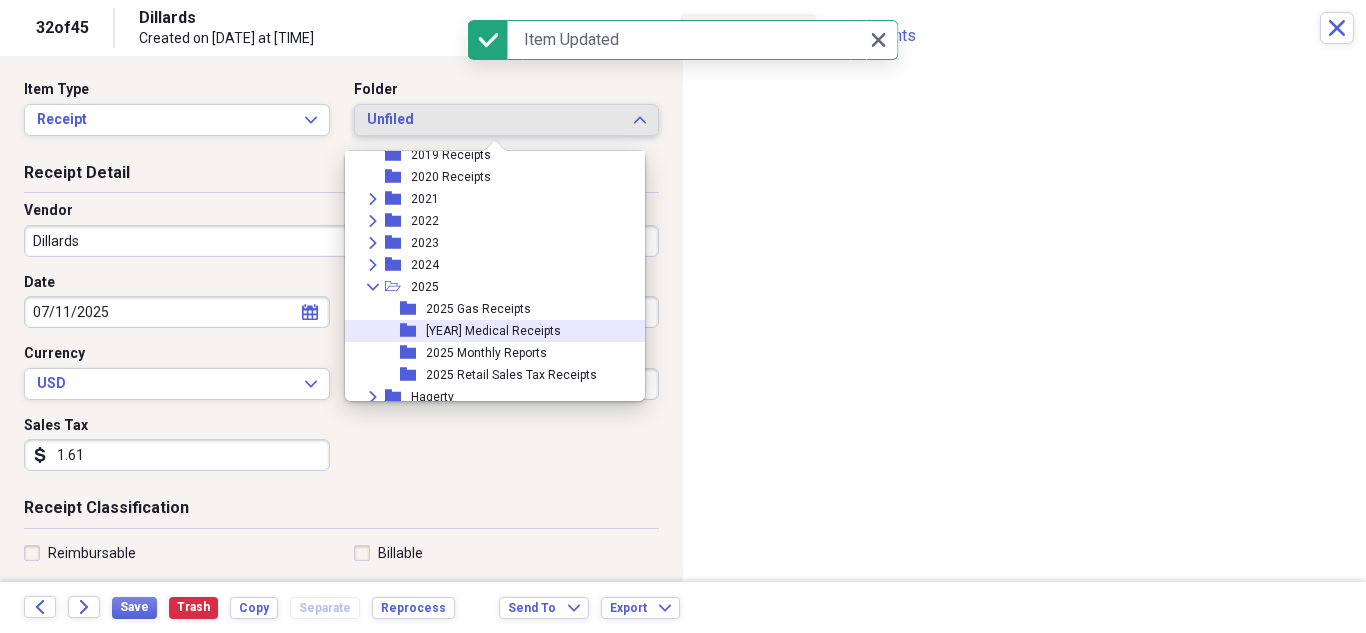 scroll, scrollTop: 95, scrollLeft: 0, axis: vertical 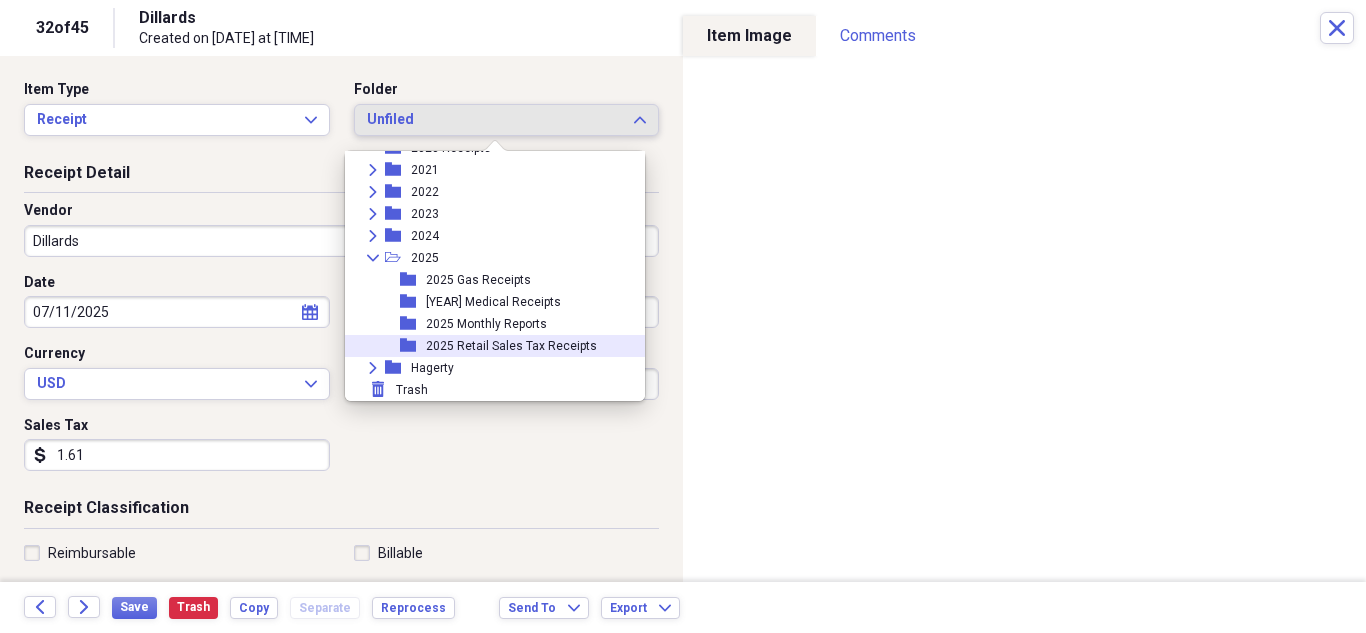 click on "2025 Retail Sales Tax Receipts" at bounding box center (511, 346) 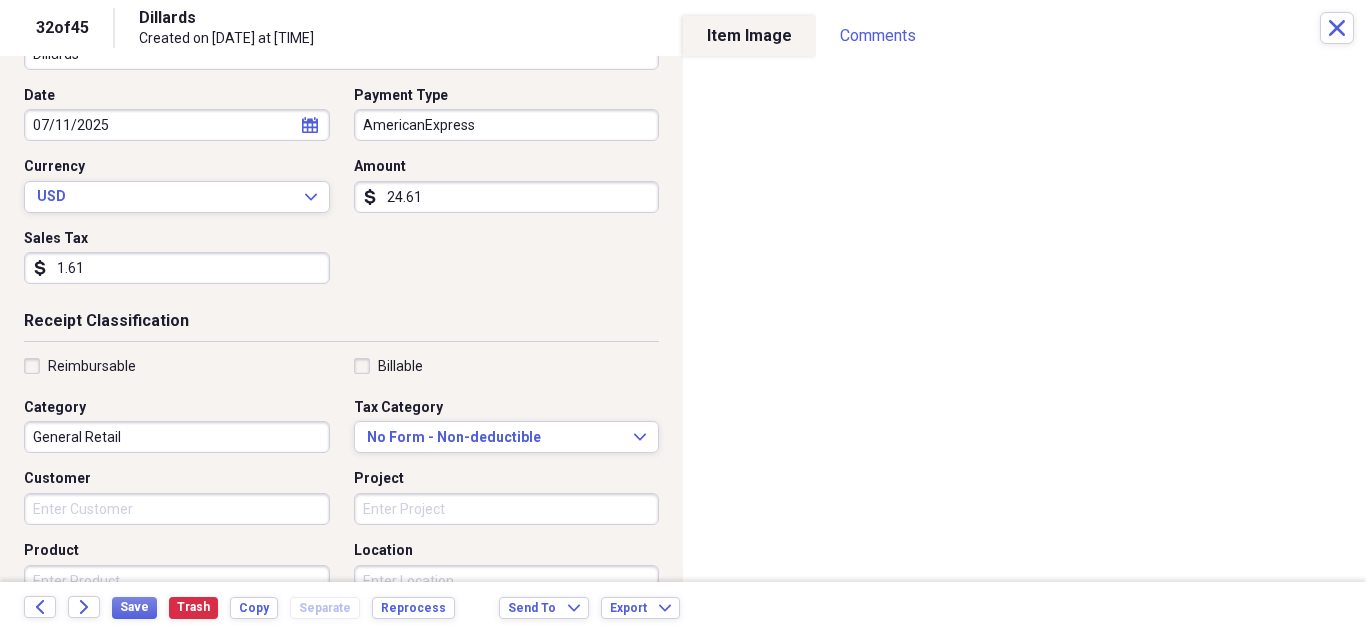 scroll, scrollTop: 200, scrollLeft: 0, axis: vertical 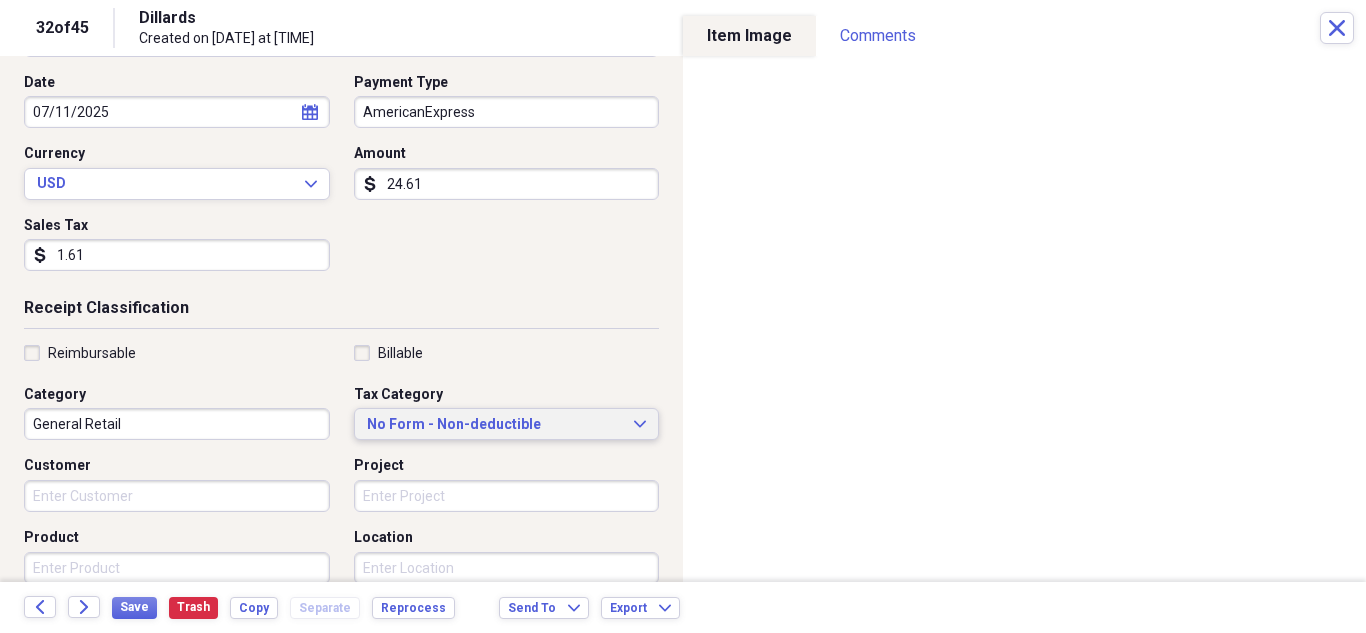 click on "Expand" 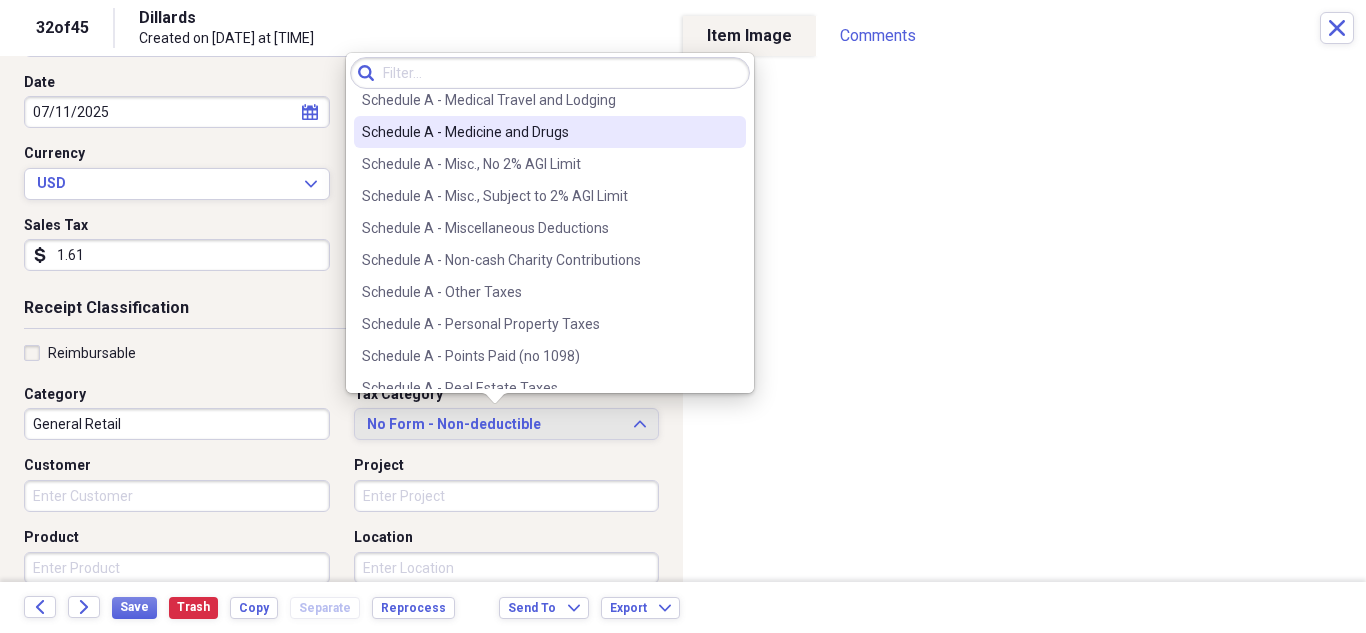 scroll, scrollTop: 3000, scrollLeft: 0, axis: vertical 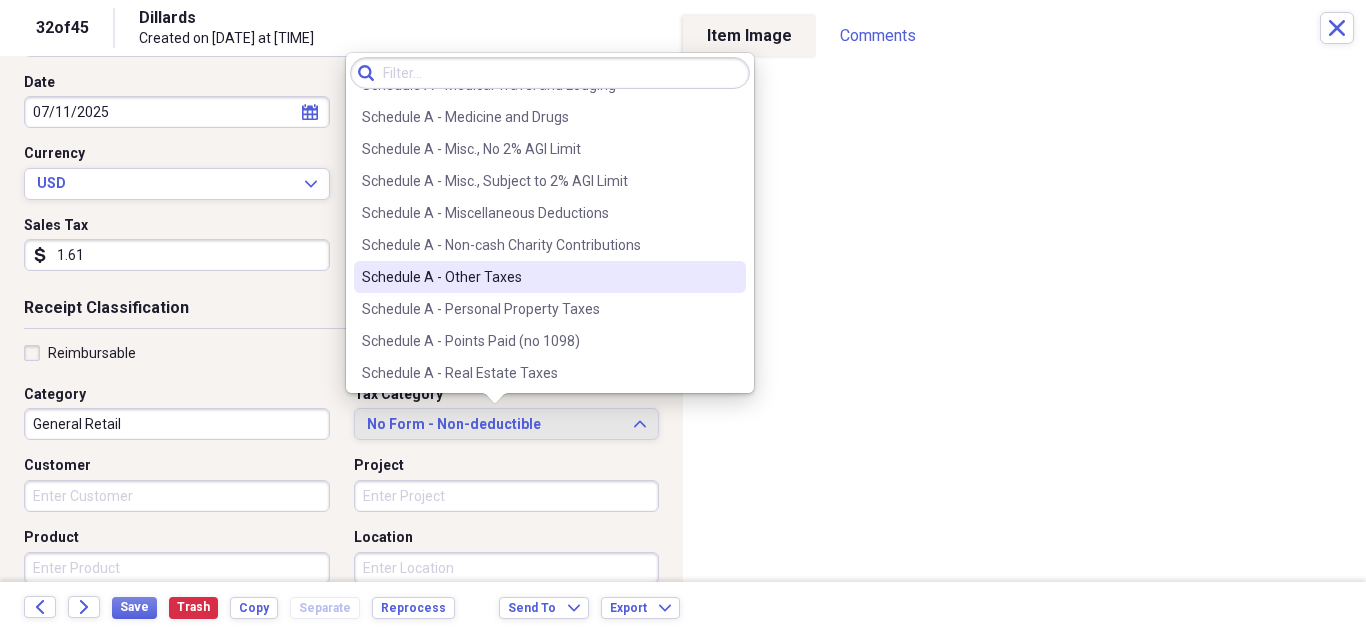 click on "Schedule A - Other Taxes" at bounding box center [538, 277] 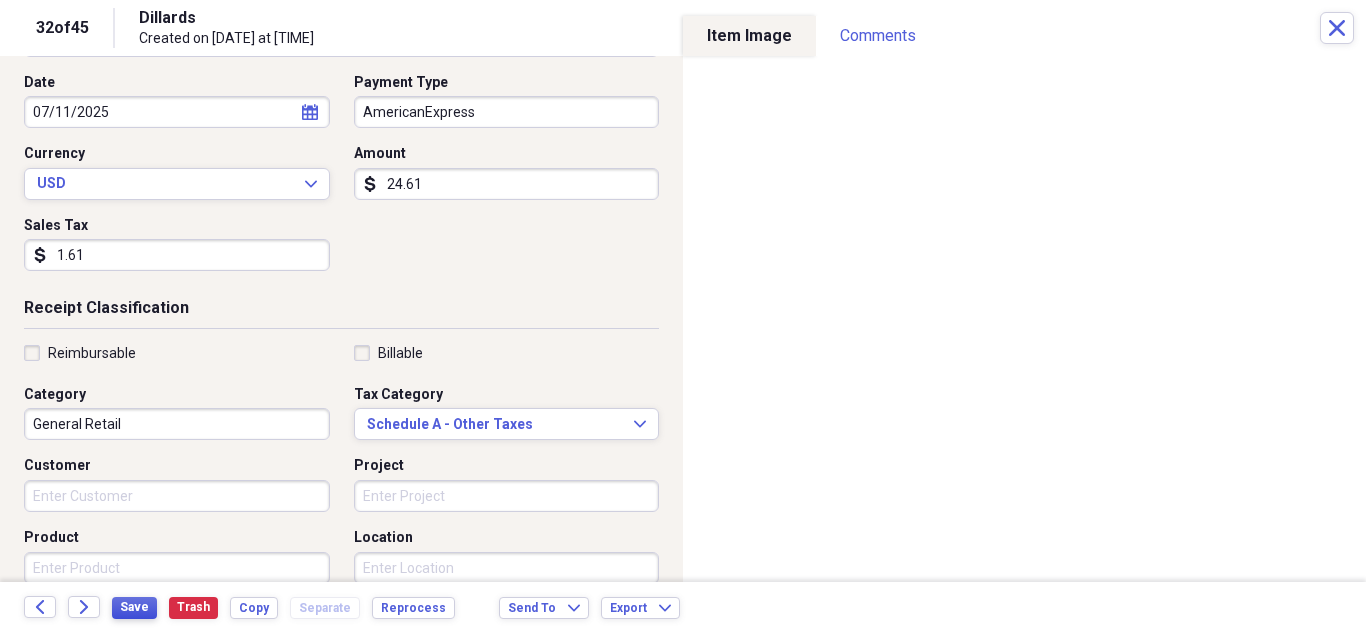 click on "Save" at bounding box center [134, 607] 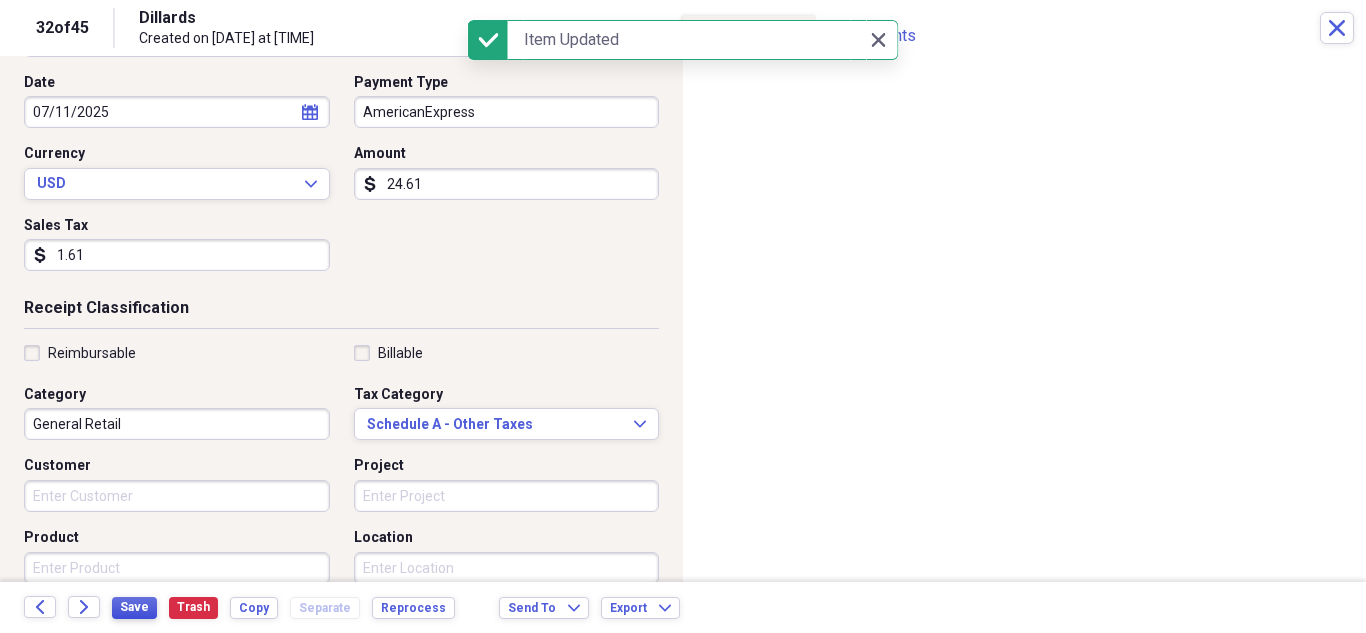 click on "Save" at bounding box center (134, 607) 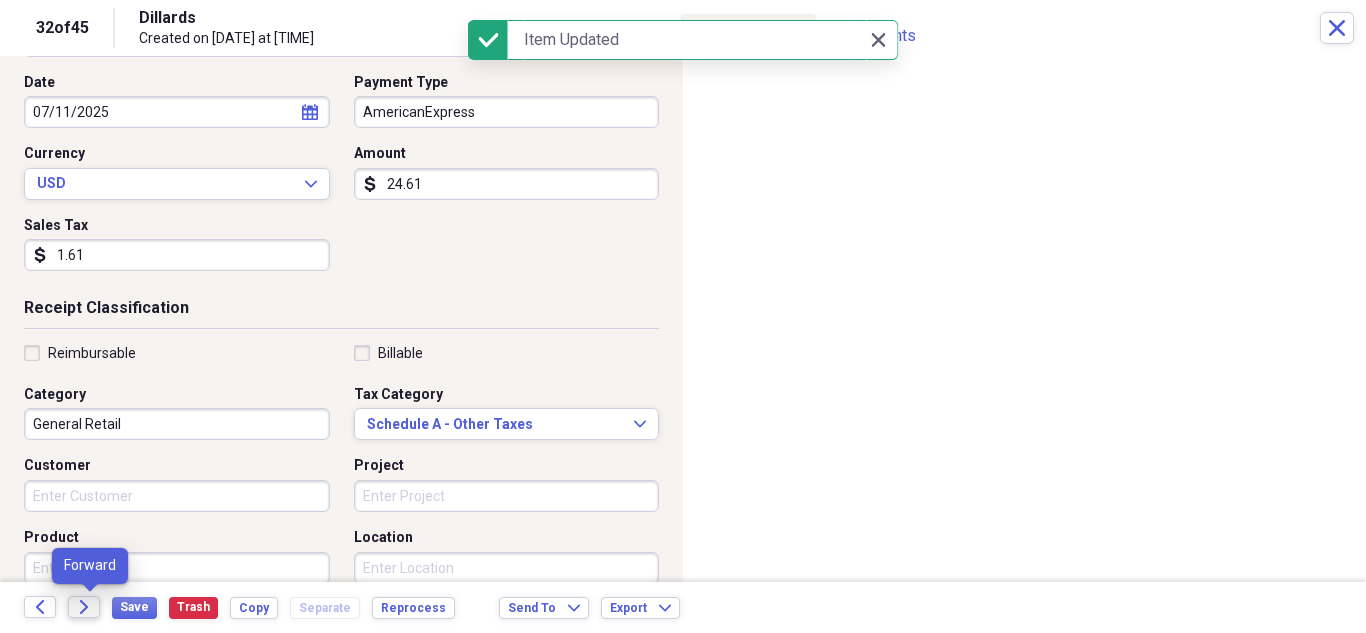 click on "Forward" at bounding box center [84, 607] 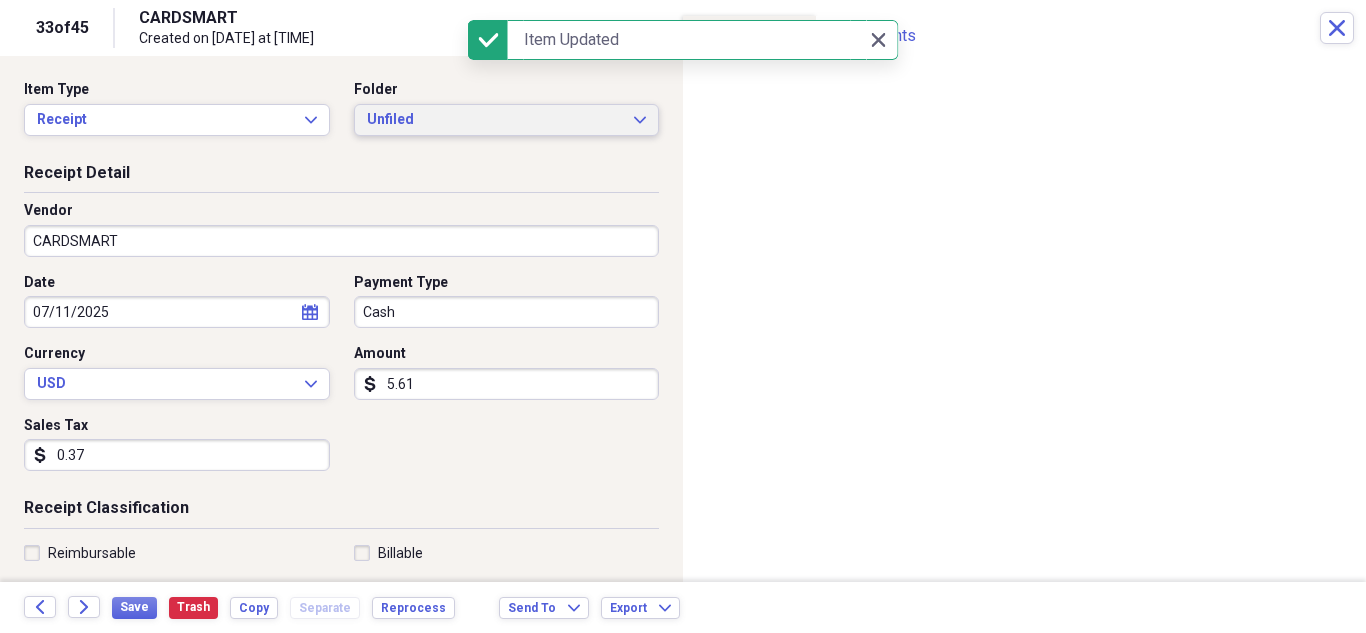 click on "Expand" 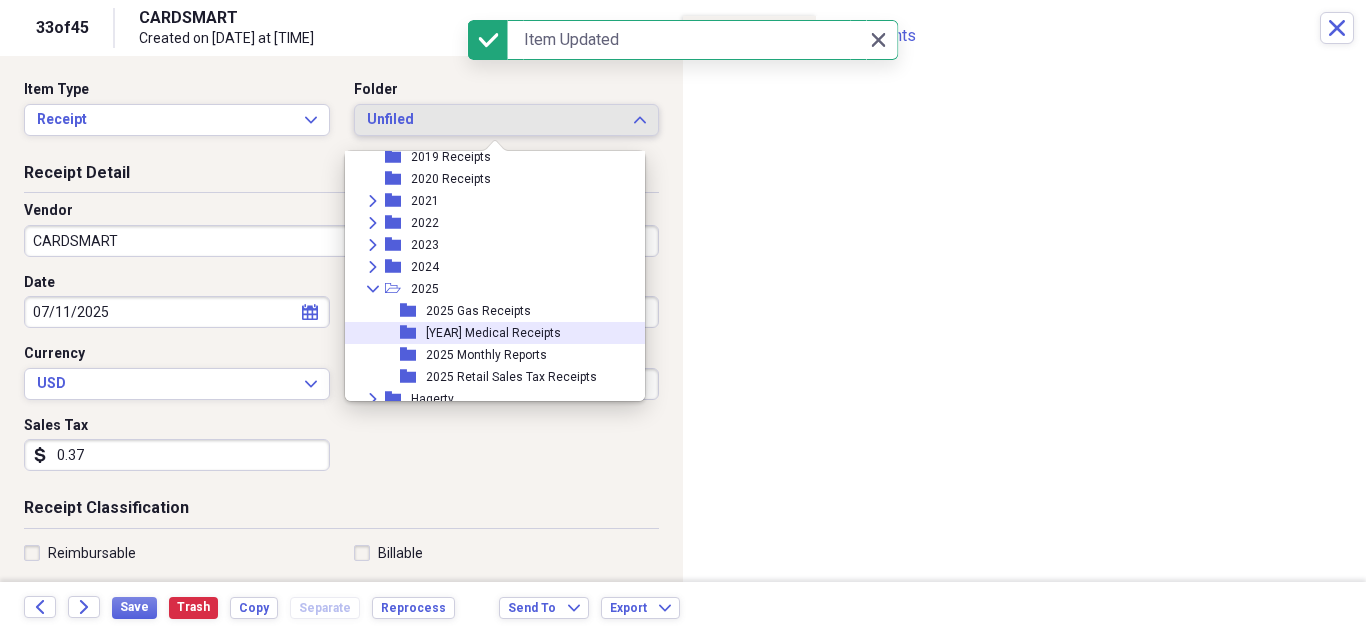 scroll, scrollTop: 95, scrollLeft: 0, axis: vertical 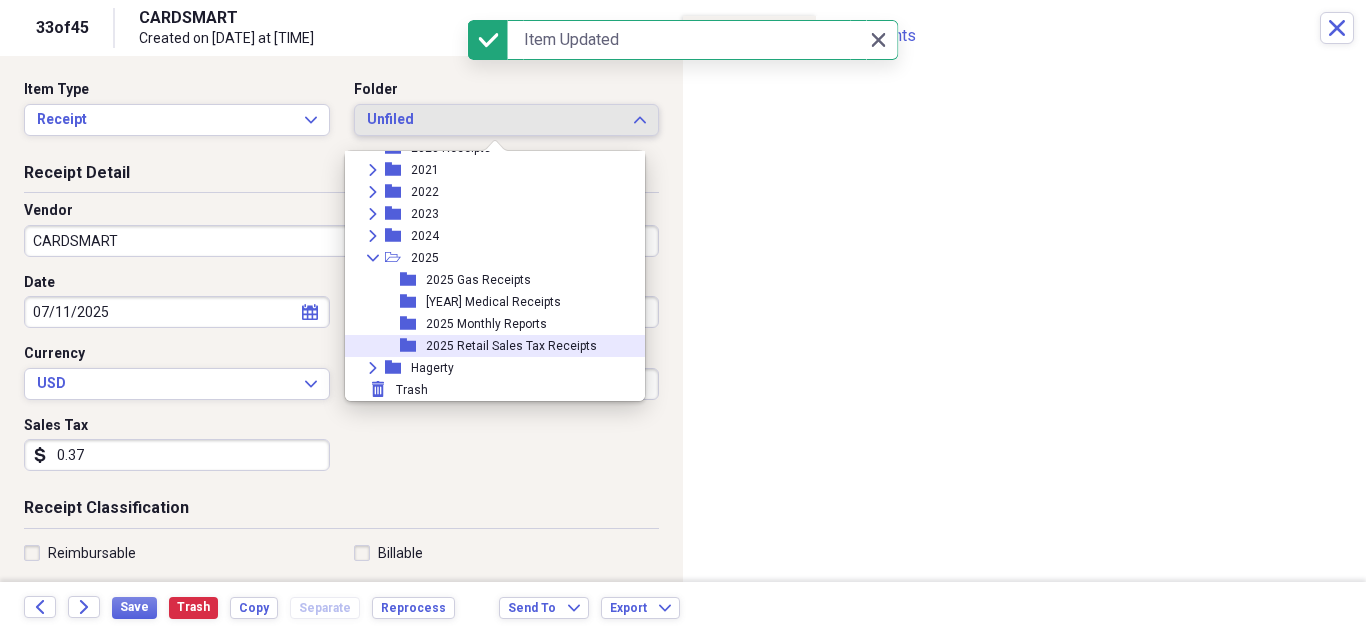 click on "2025 Retail Sales Tax Receipts" at bounding box center [511, 346] 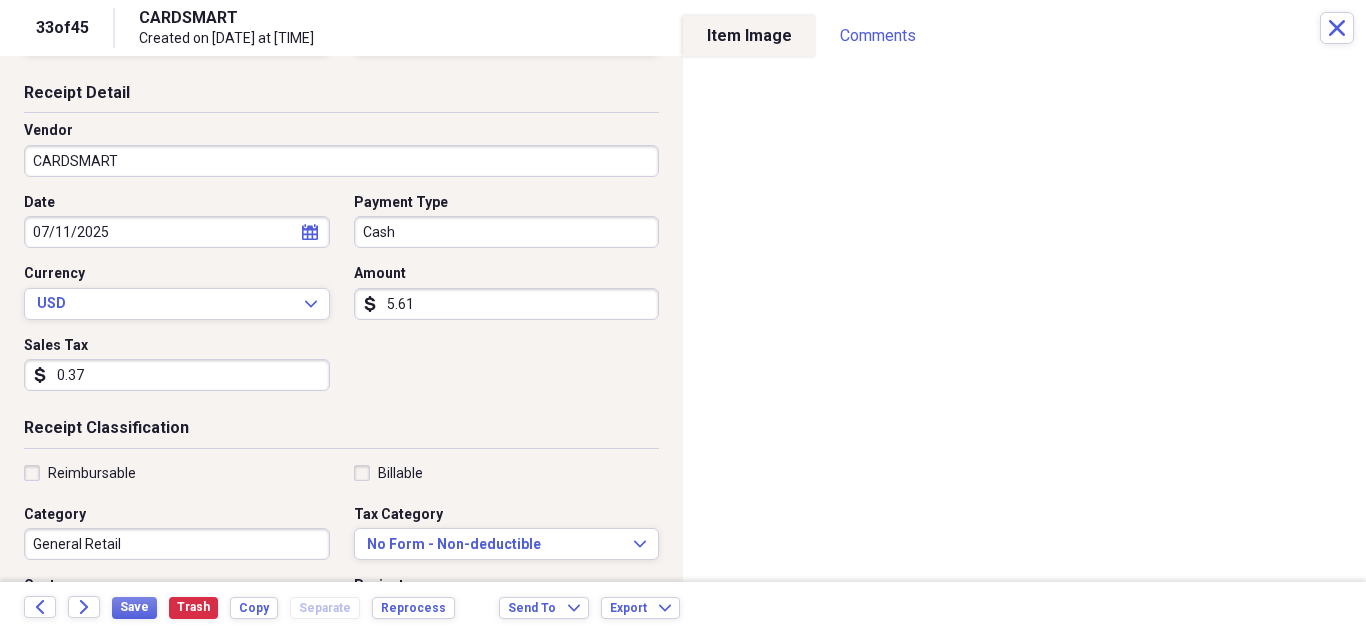 scroll, scrollTop: 300, scrollLeft: 0, axis: vertical 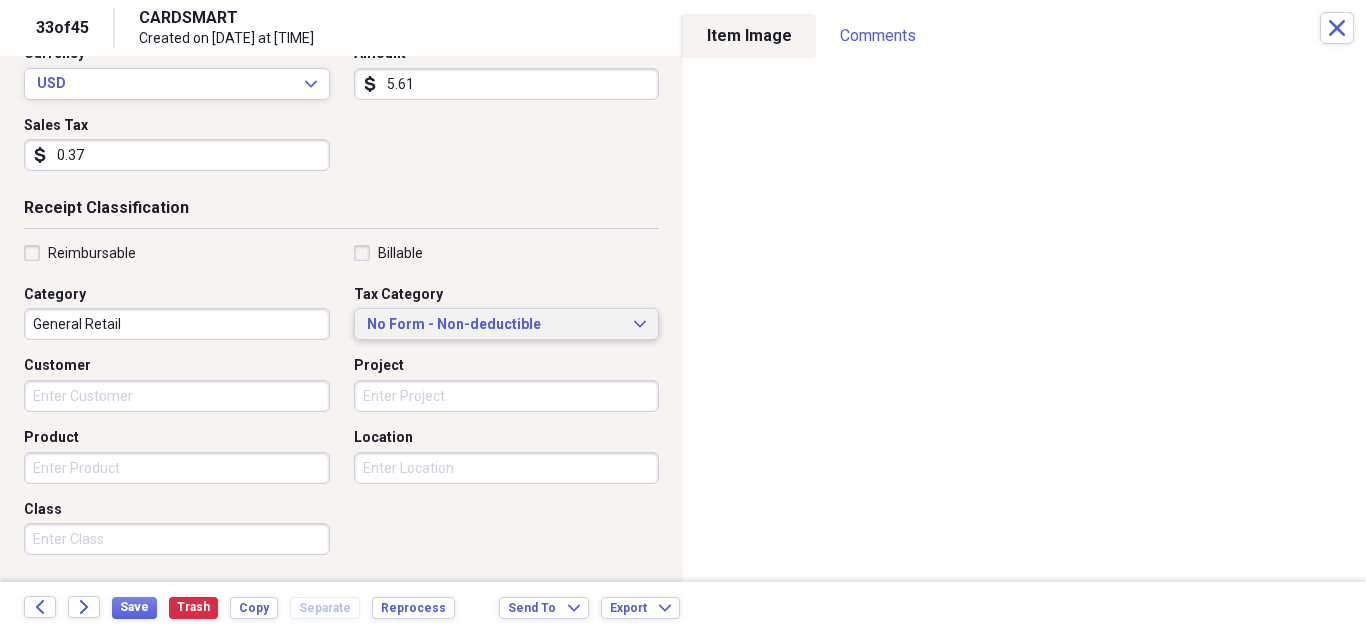 click on "Expand" 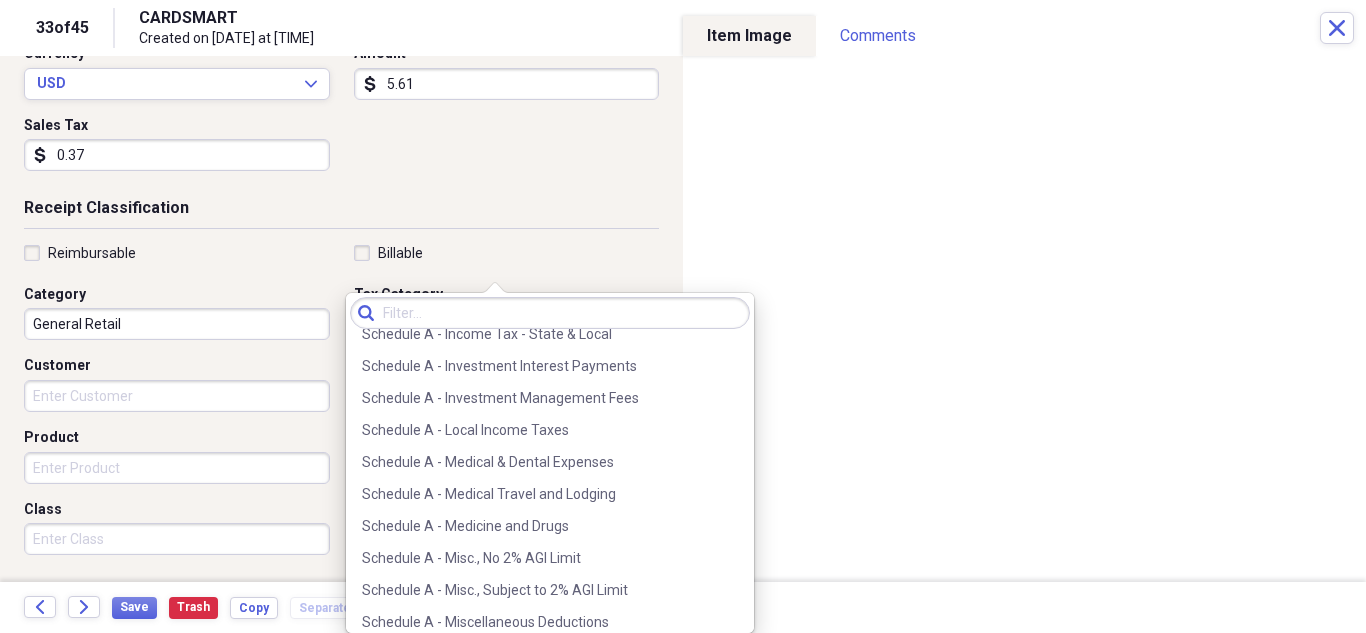 scroll, scrollTop: 2900, scrollLeft: 0, axis: vertical 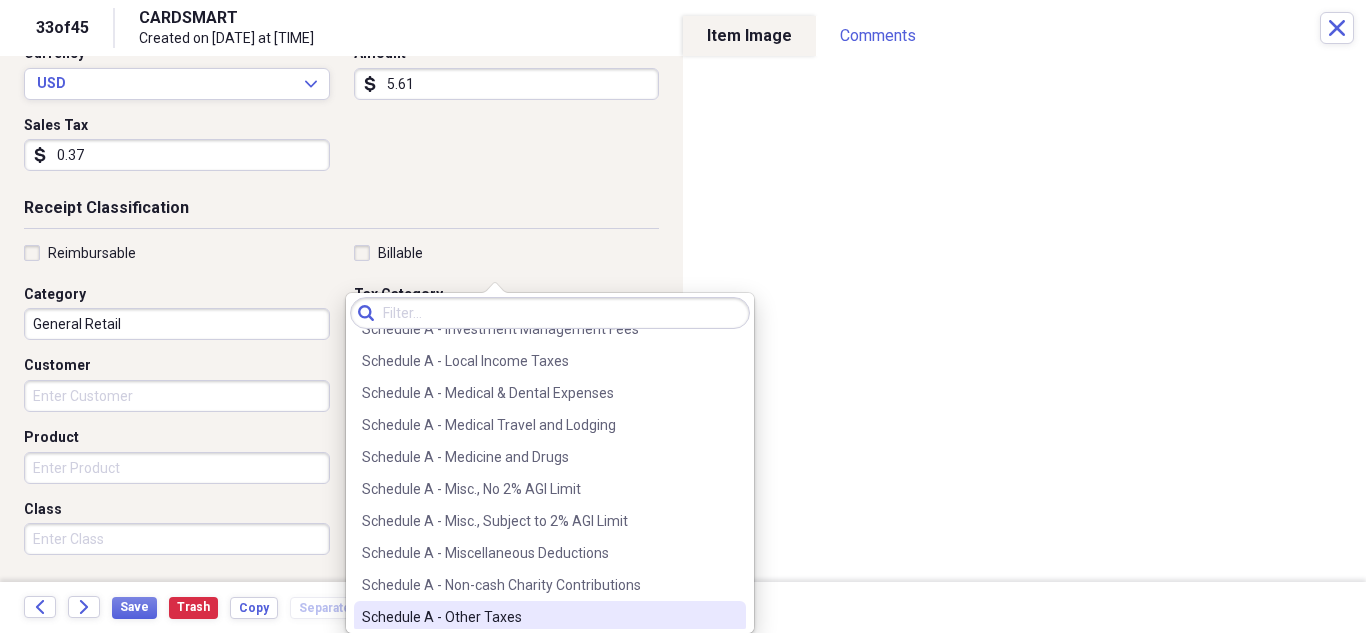 click on "Schedule A - Other Taxes" at bounding box center (538, 617) 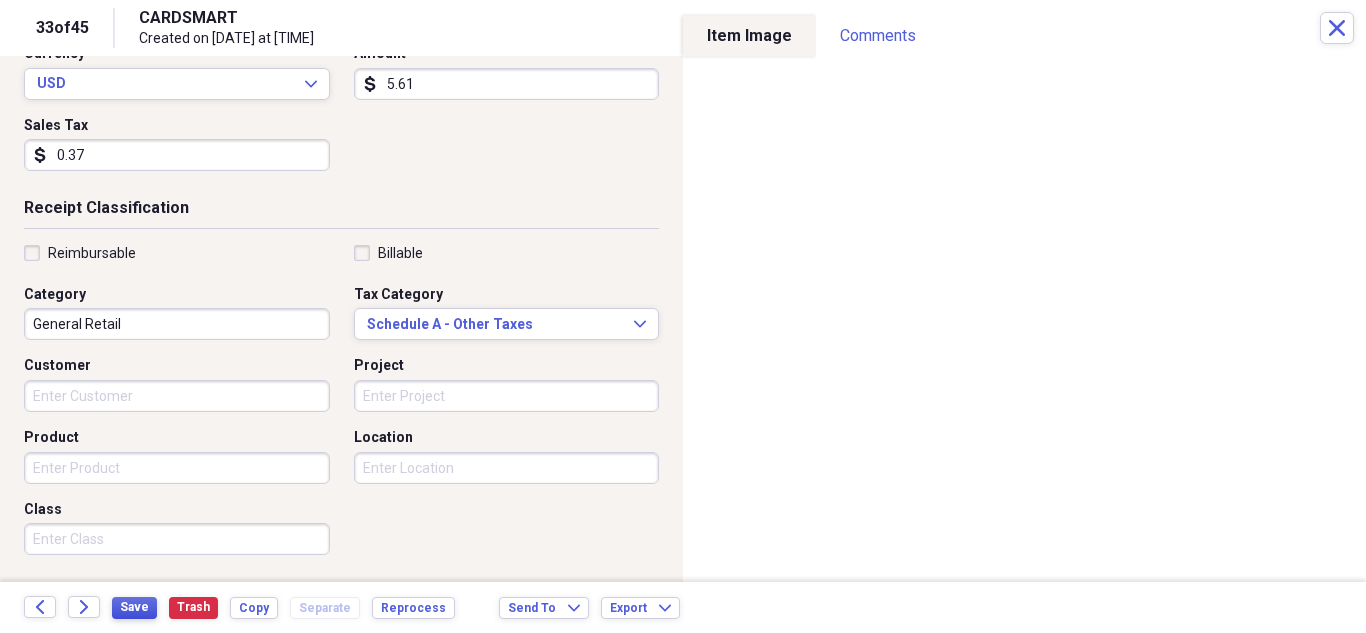 click on "Save" at bounding box center [134, 607] 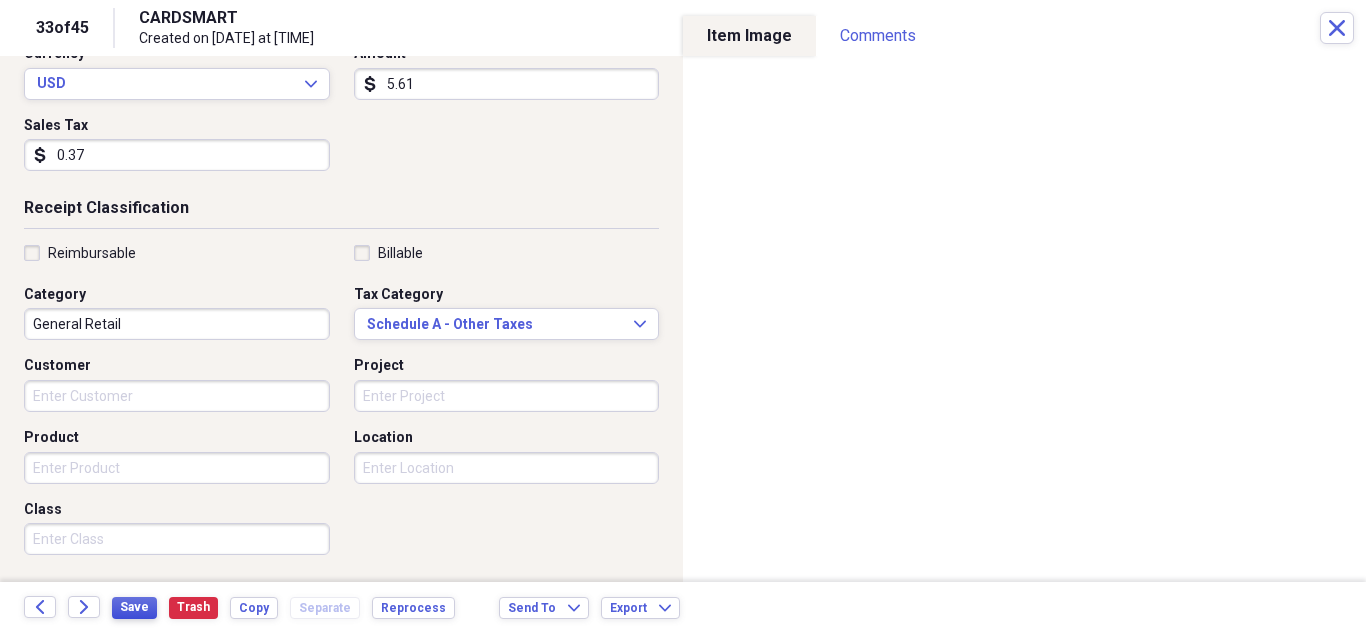 click on "Save" at bounding box center (134, 607) 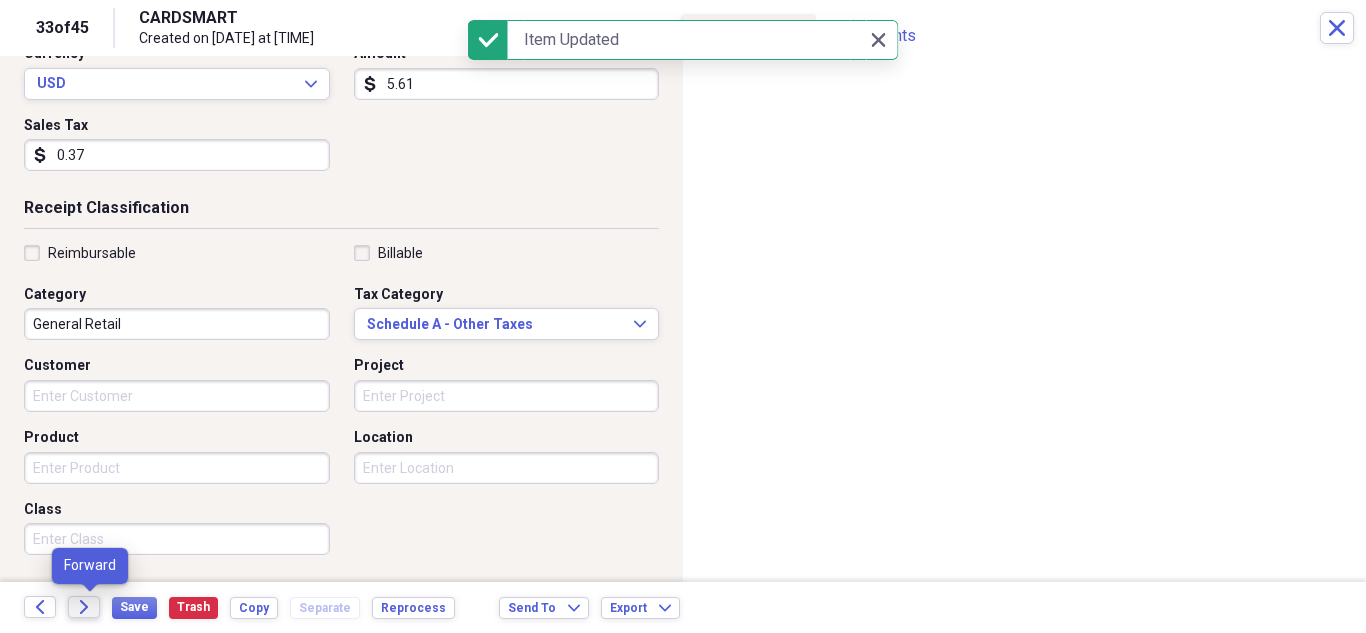 click on "Forward" at bounding box center (84, 607) 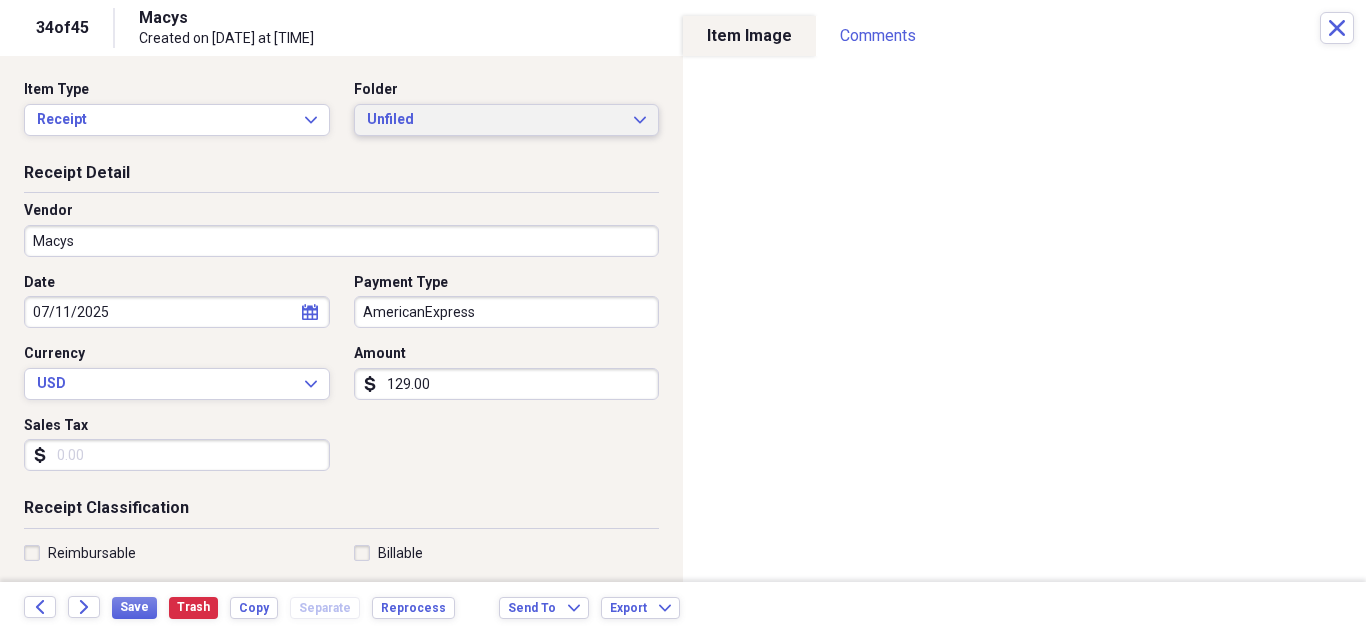 click on "Expand" 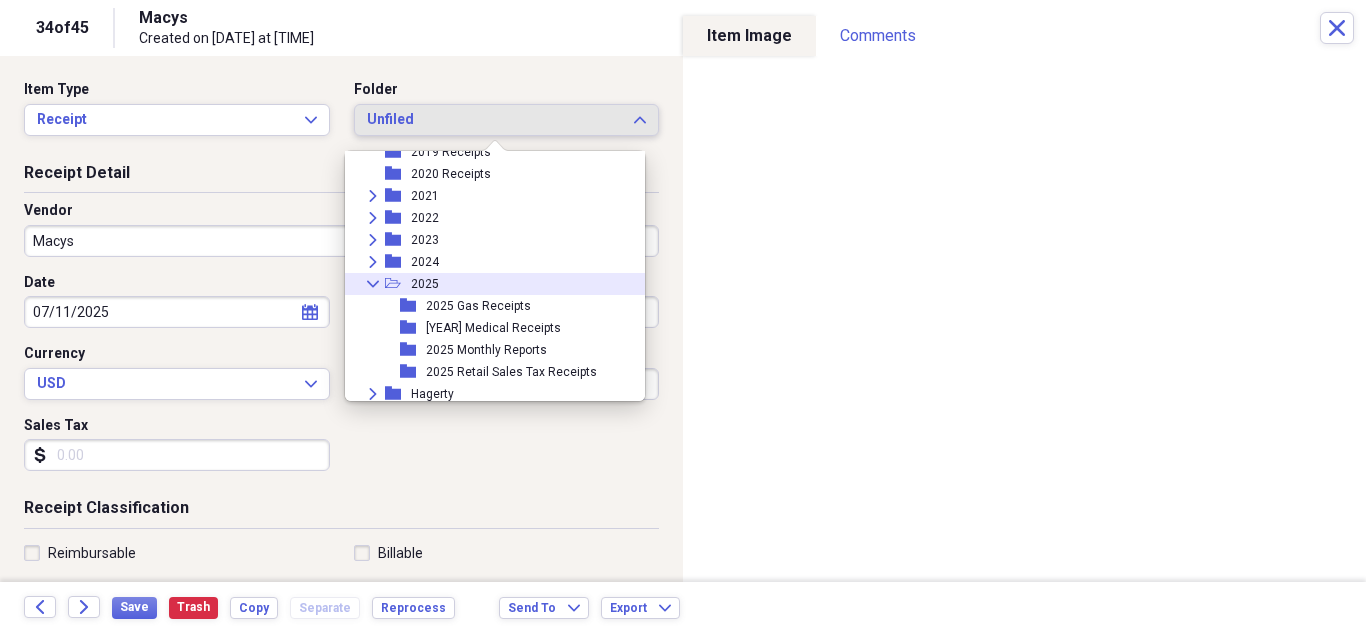 scroll, scrollTop: 95, scrollLeft: 0, axis: vertical 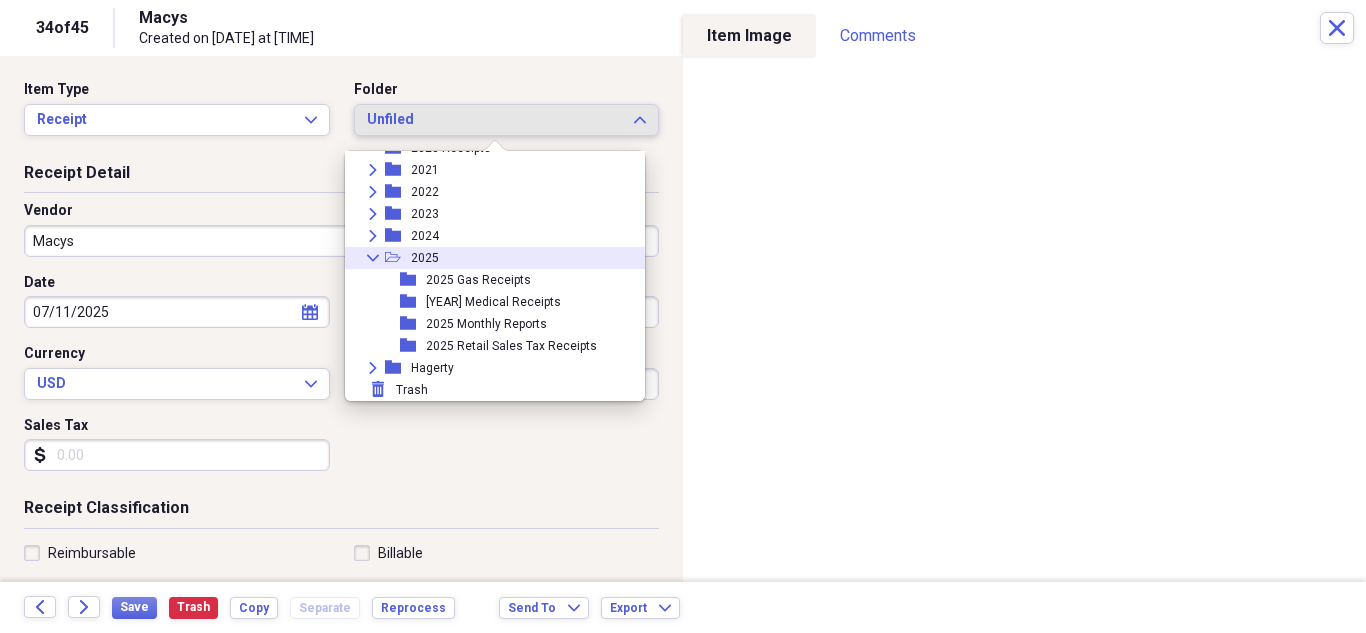 click on "2025 Retail Sales Tax Receipts" at bounding box center (511, 346) 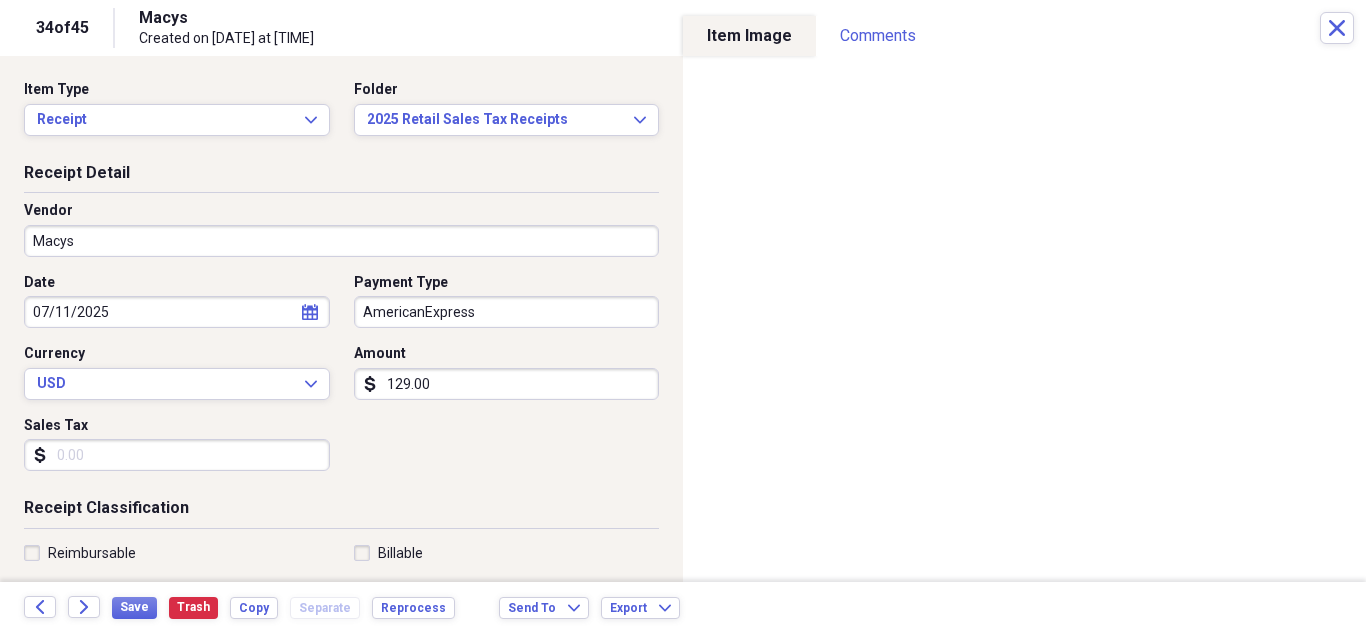 click on "129.00" at bounding box center (507, 384) 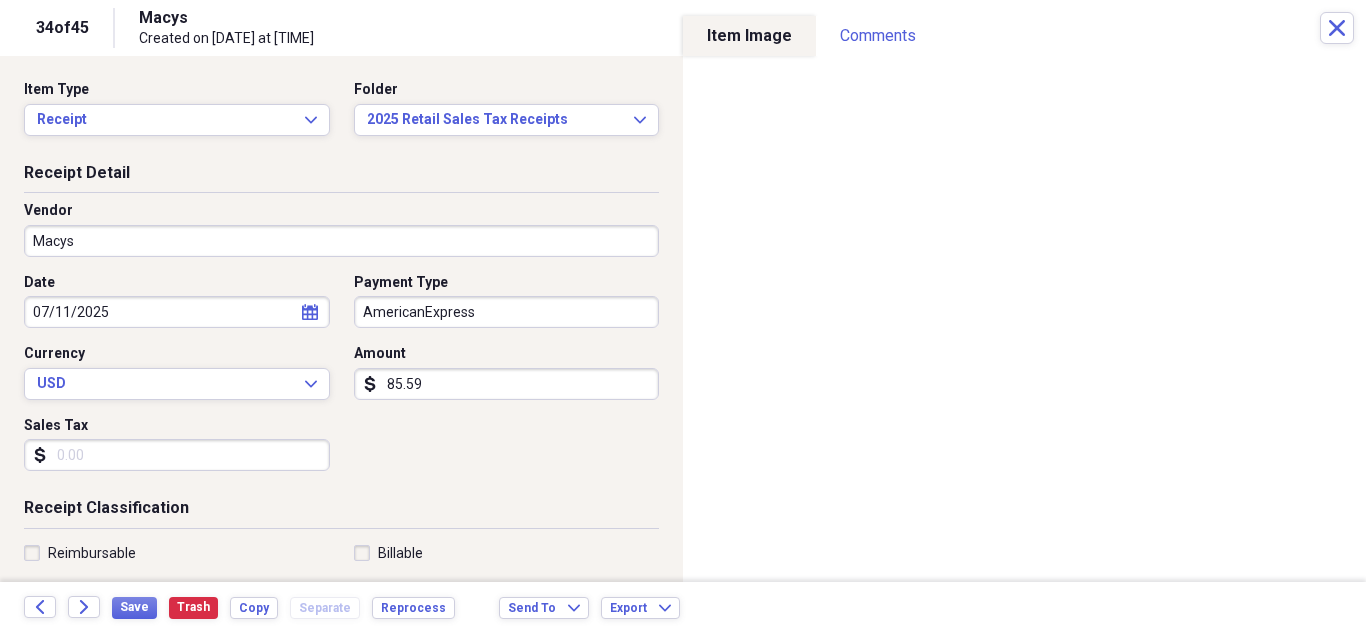 type on "85.59" 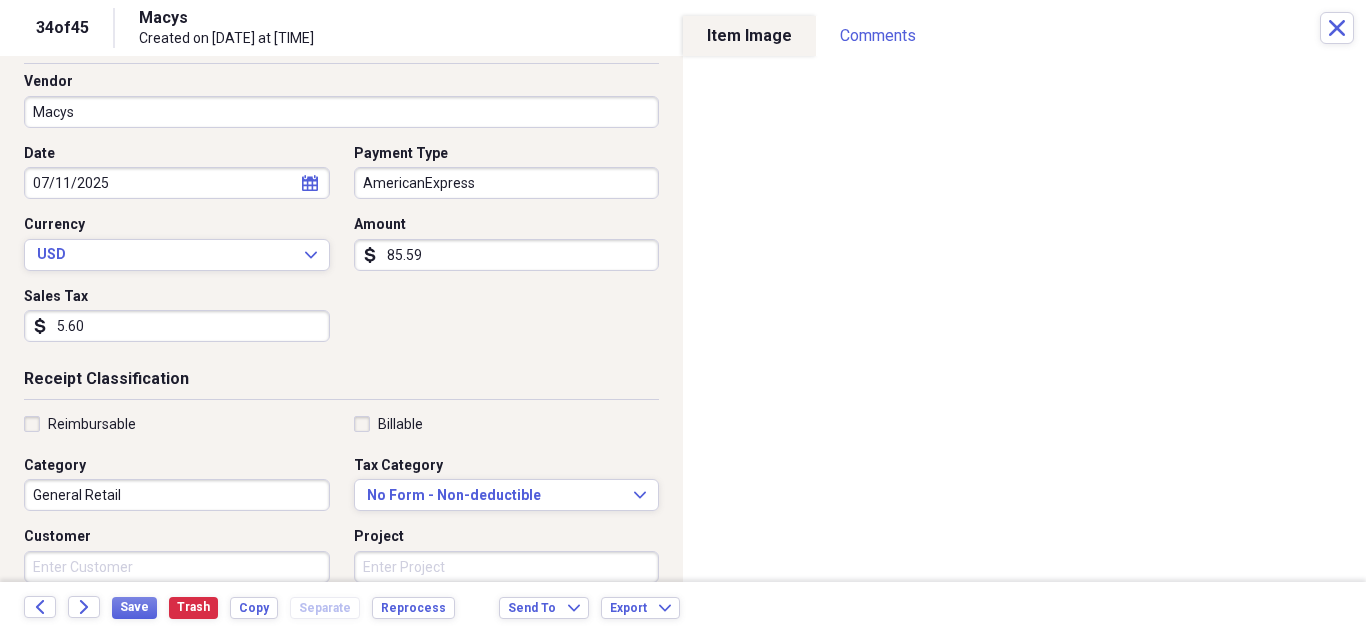 scroll, scrollTop: 200, scrollLeft: 0, axis: vertical 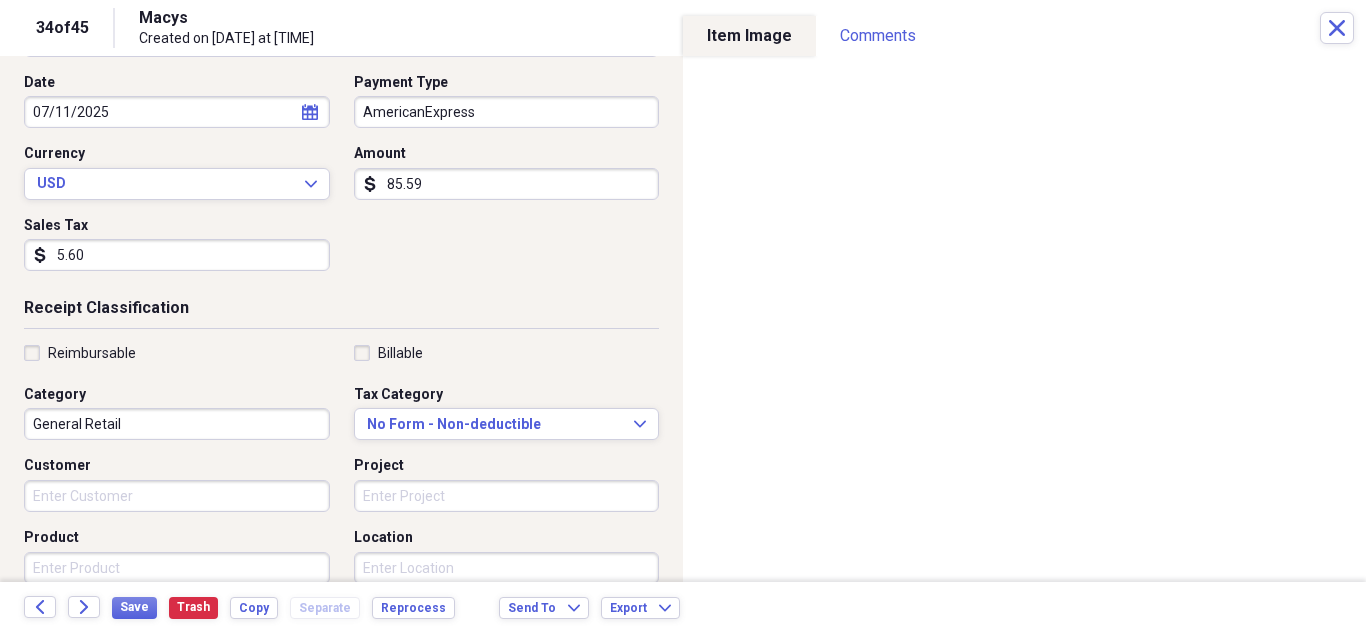 type on "5.60" 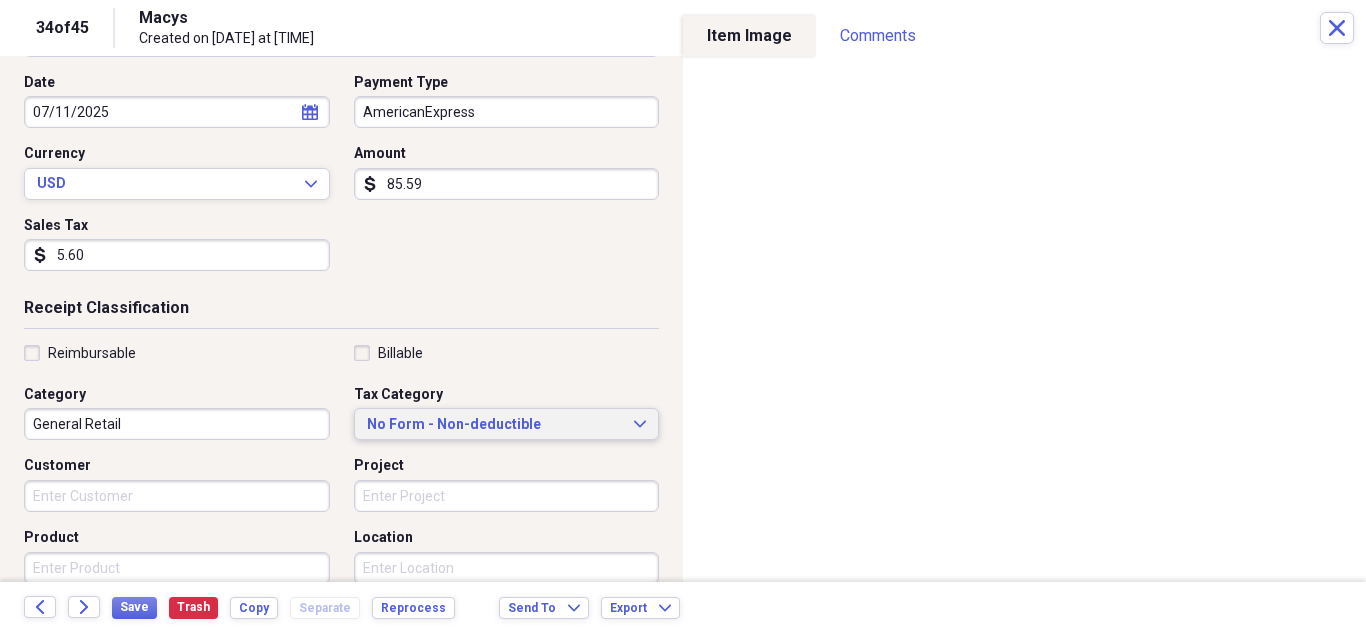 click on "Expand" 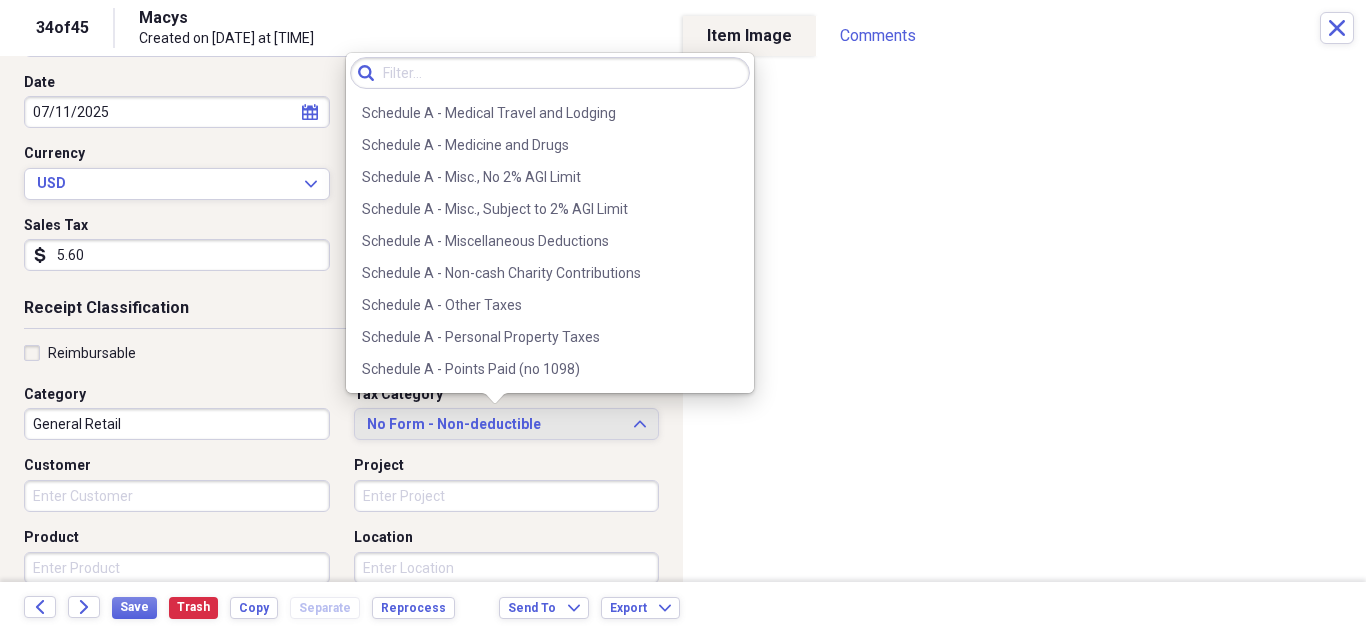 scroll, scrollTop: 3000, scrollLeft: 0, axis: vertical 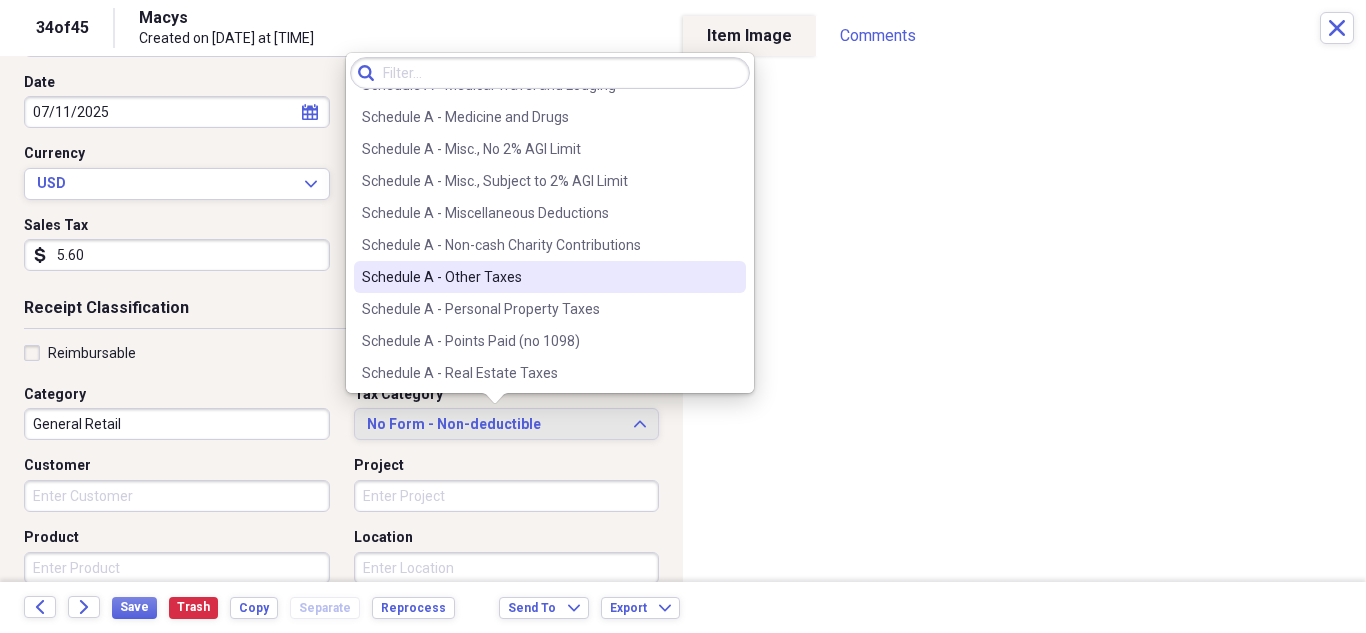 click on "Schedule A - Other Taxes" at bounding box center (538, 277) 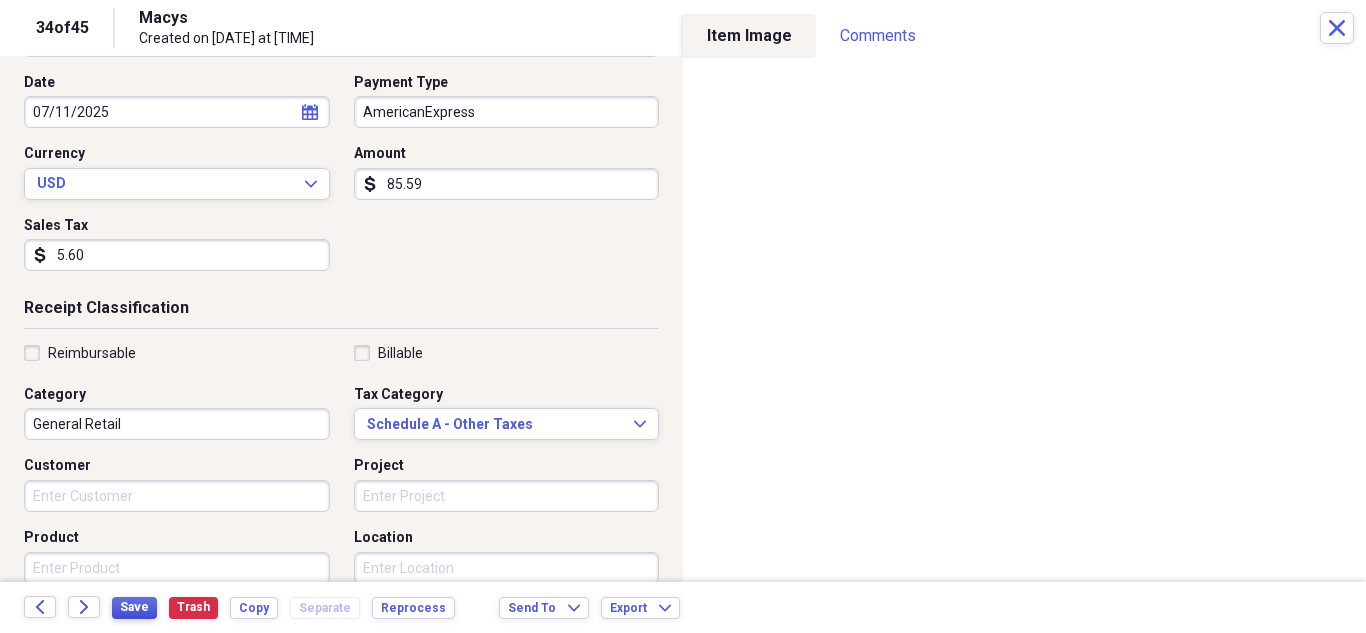 click on "Save" at bounding box center [134, 607] 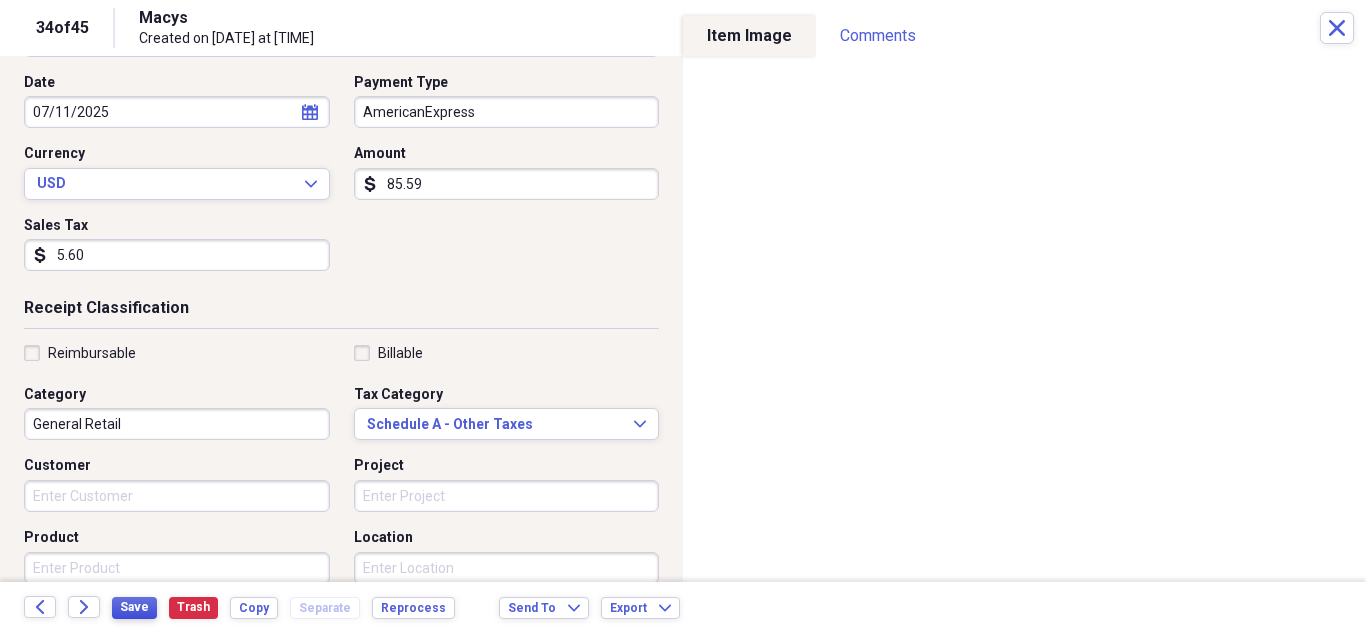 type 